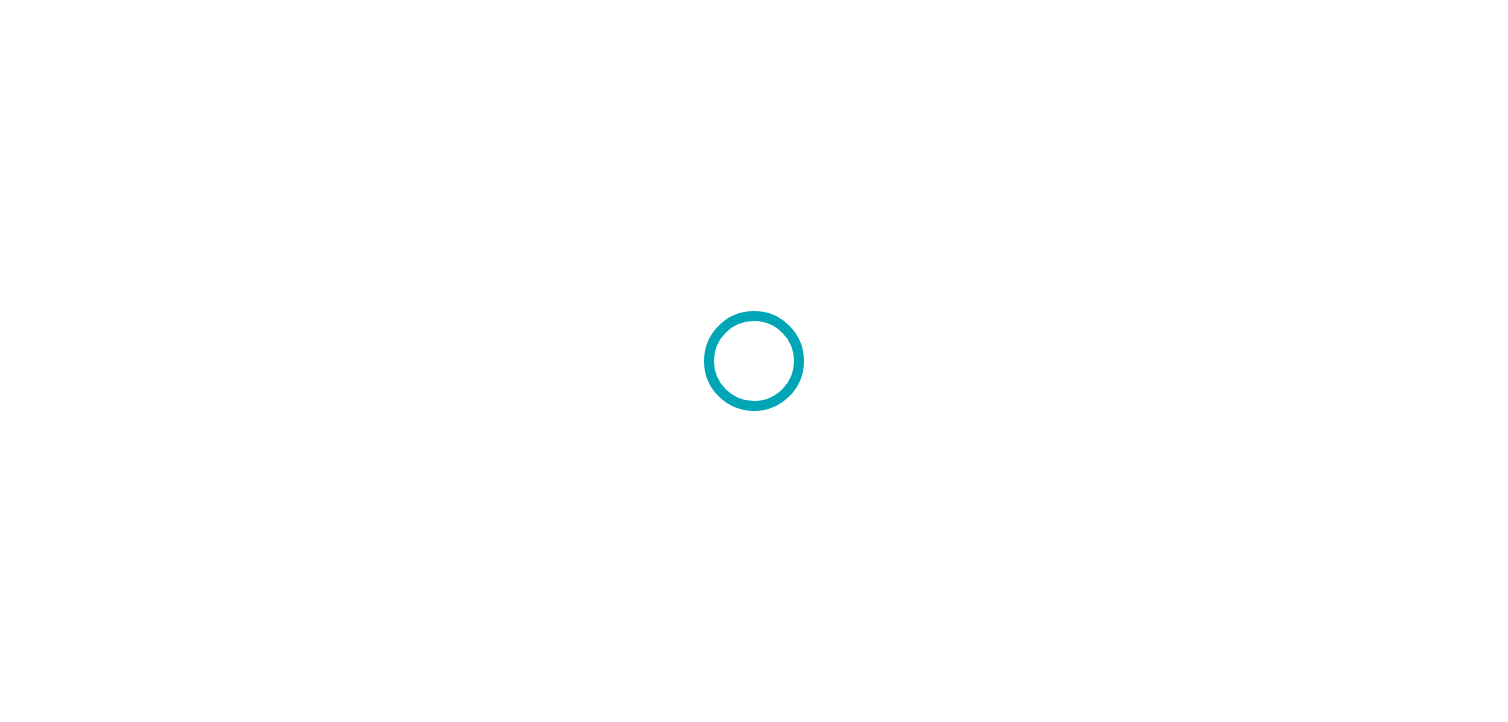 scroll, scrollTop: 0, scrollLeft: 0, axis: both 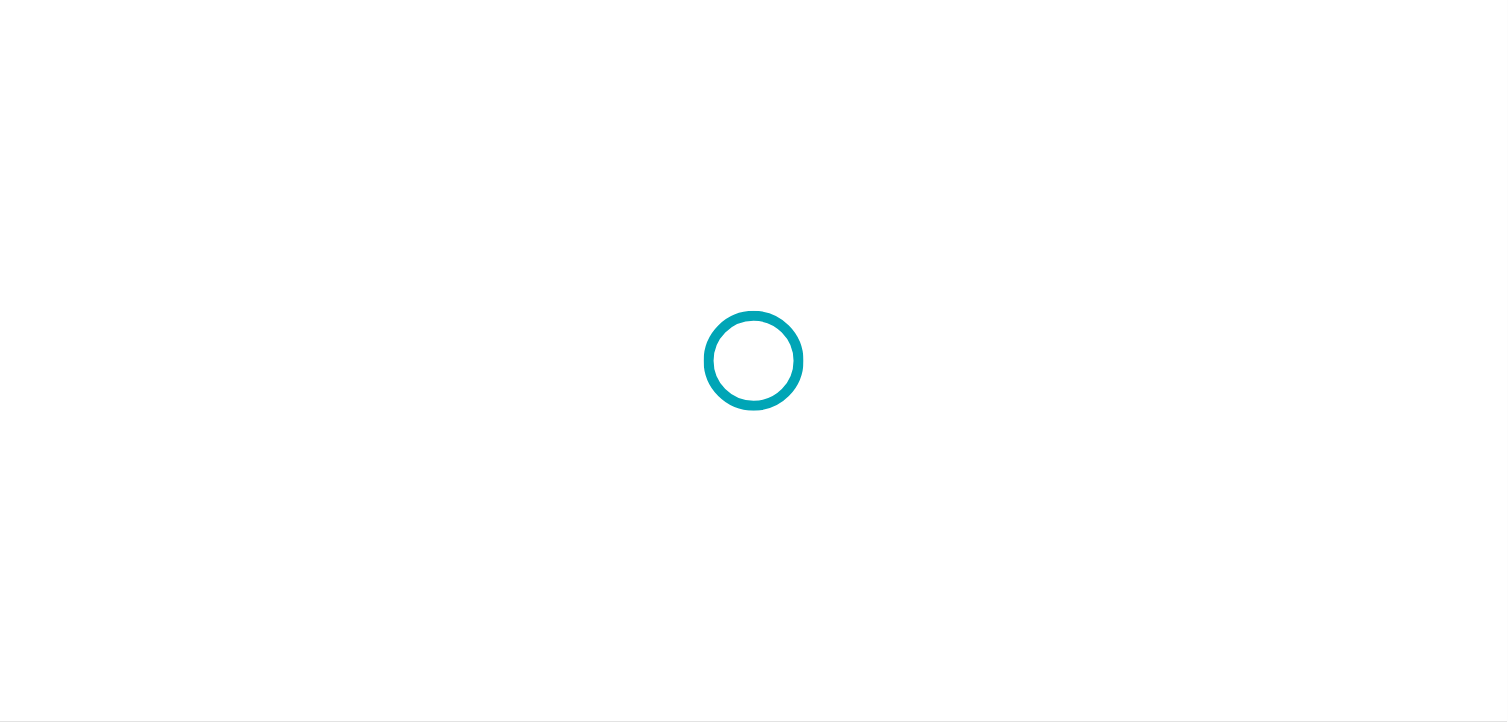 click at bounding box center (754, 361) 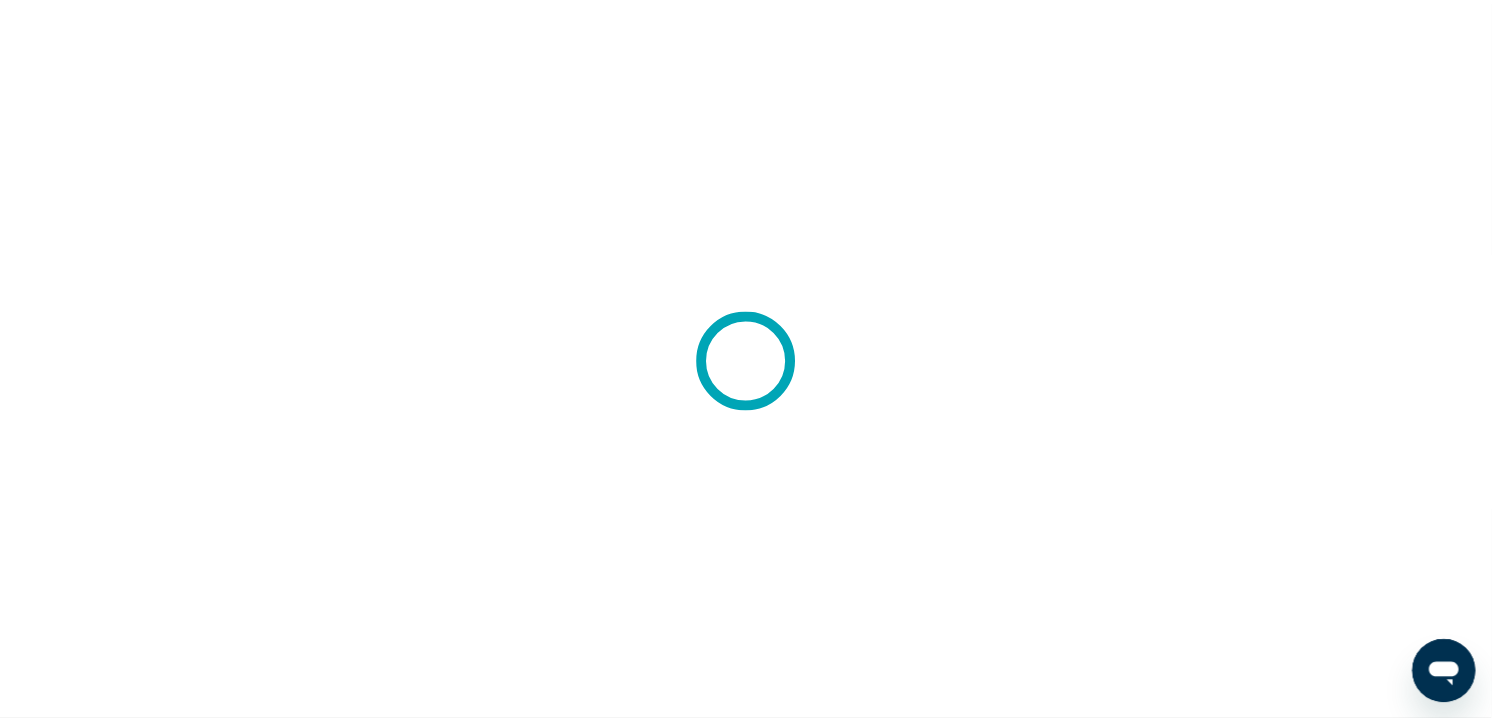 scroll, scrollTop: 0, scrollLeft: 0, axis: both 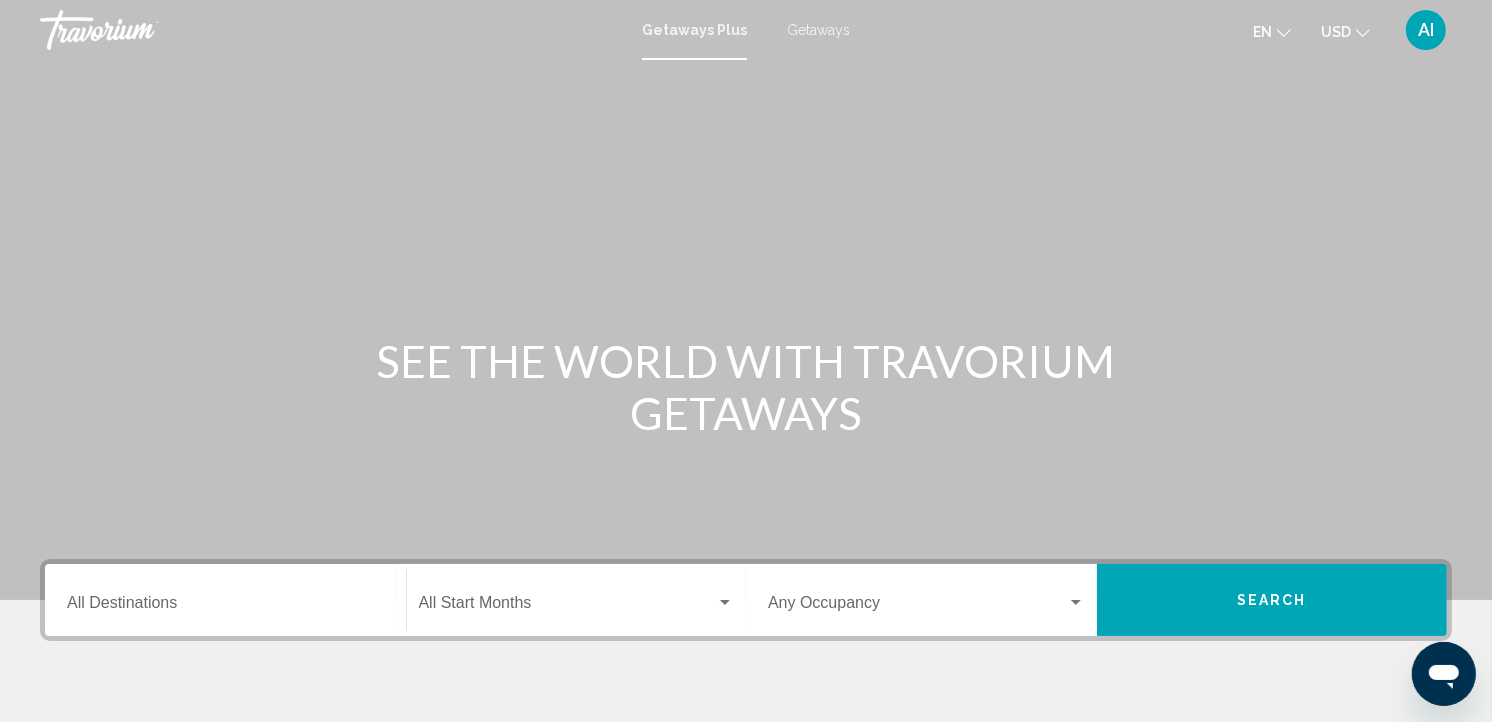 click on "Getaways" at bounding box center (818, 30) 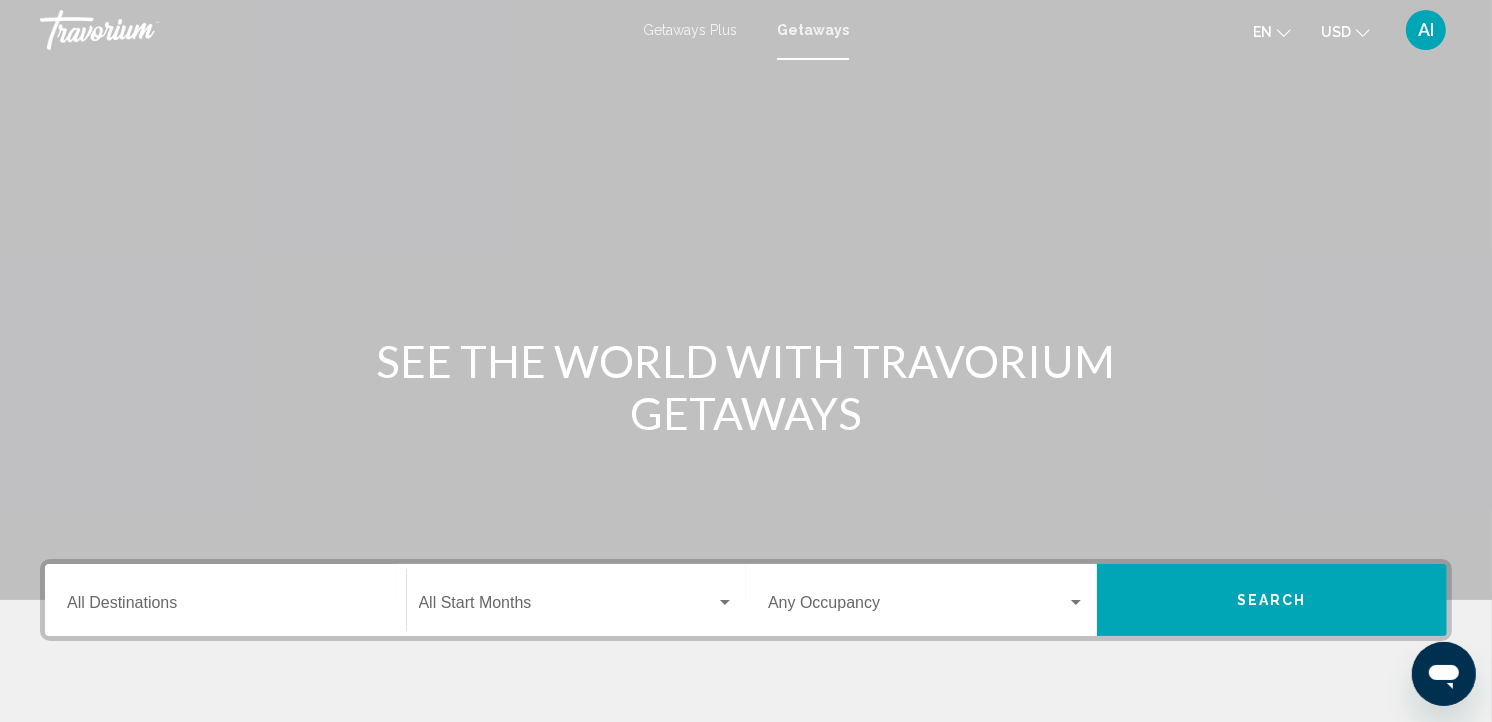 click on "Destination All Destinations" at bounding box center [225, 607] 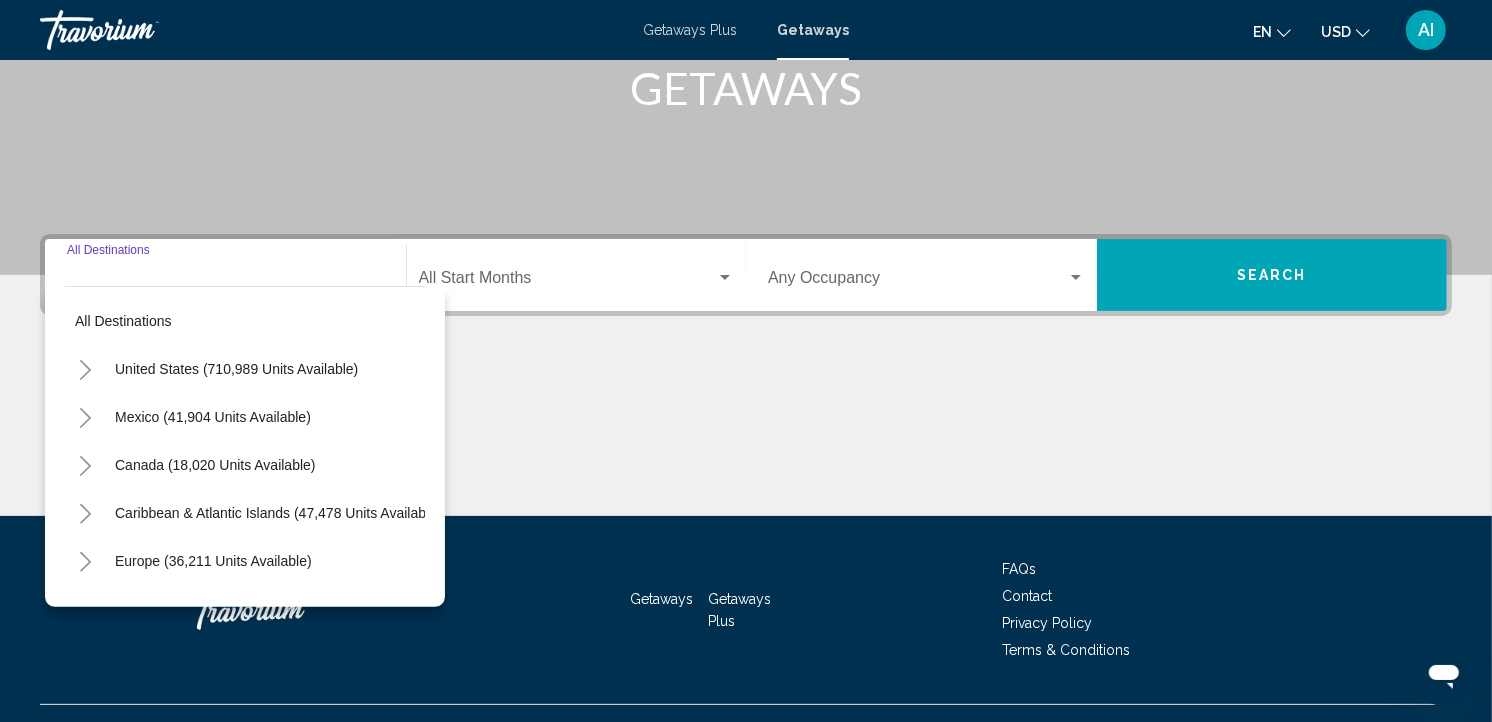 scroll, scrollTop: 363, scrollLeft: 0, axis: vertical 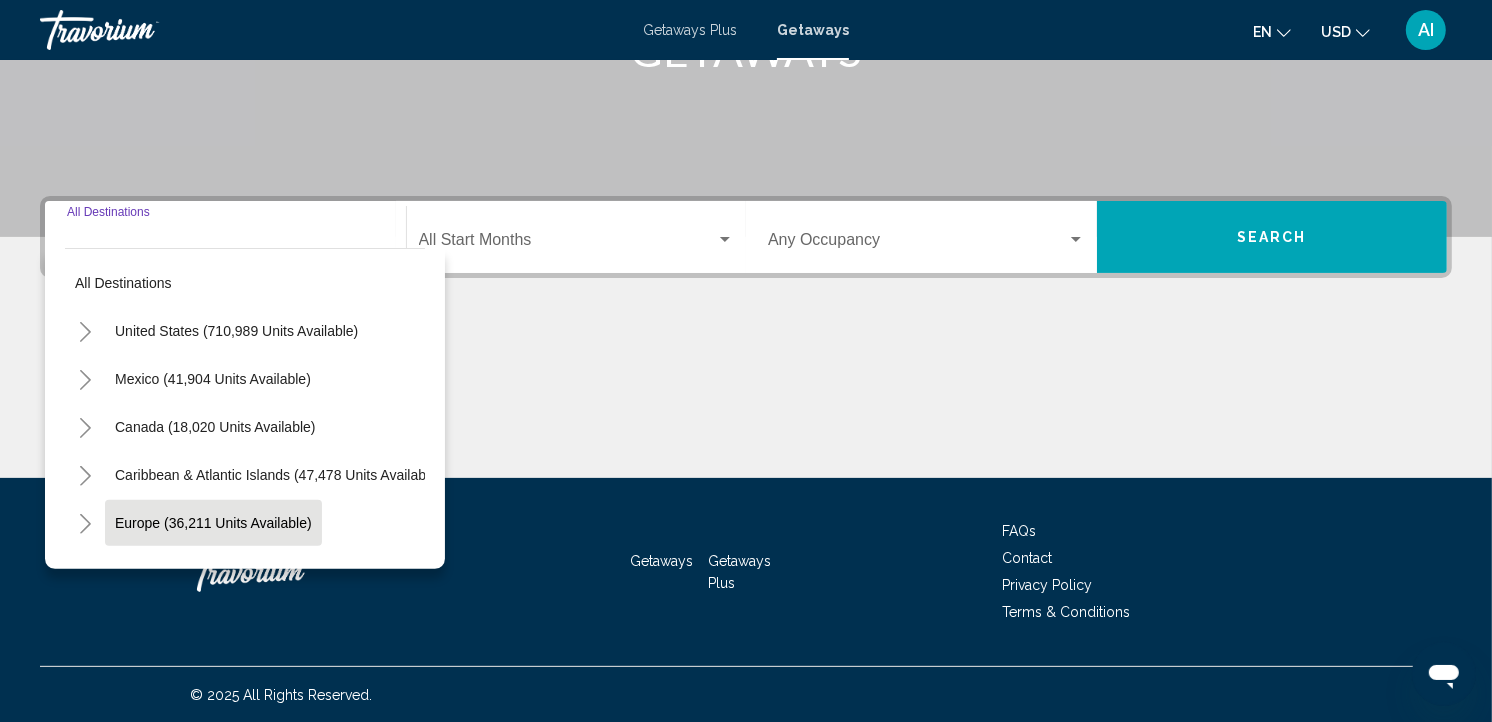 click on "Europe (36,211 units available)" at bounding box center [236, 331] 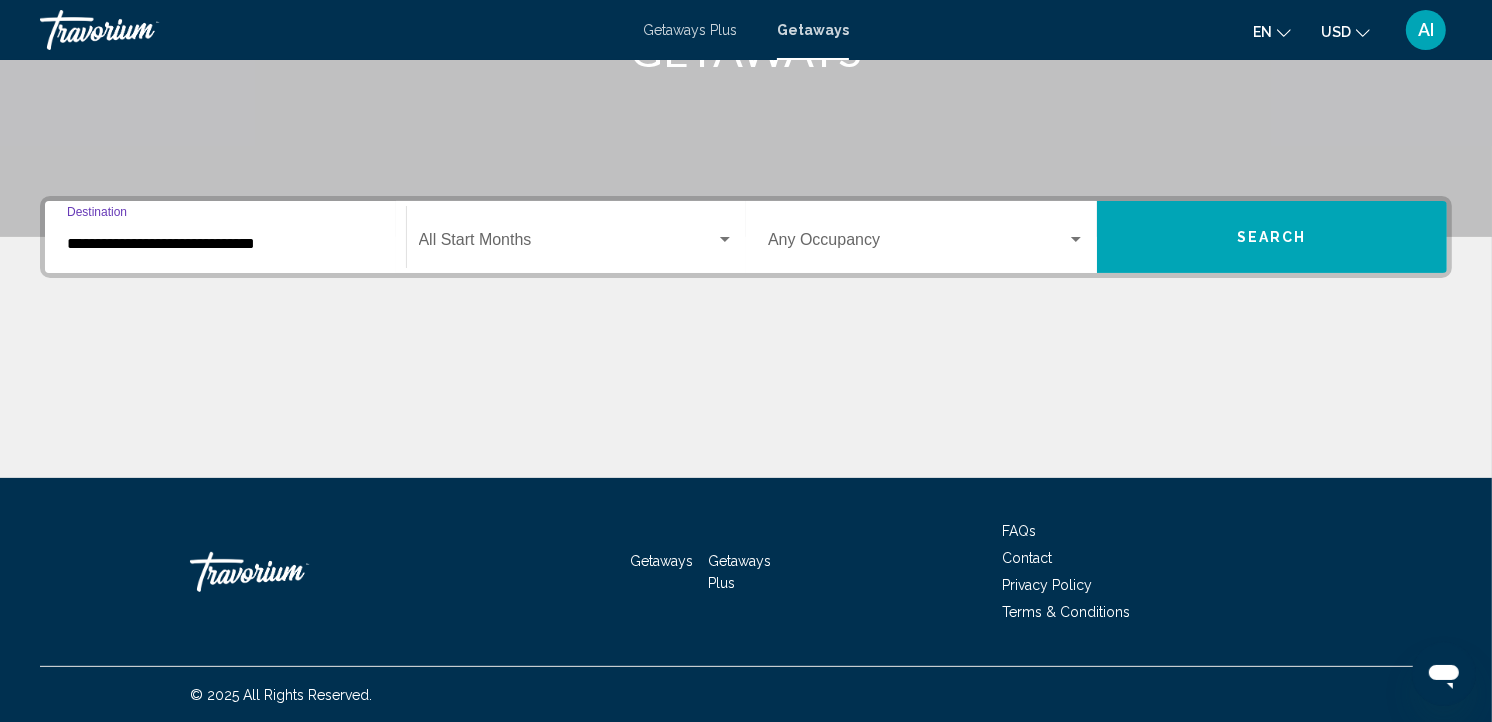 click on "**********" at bounding box center (225, 237) 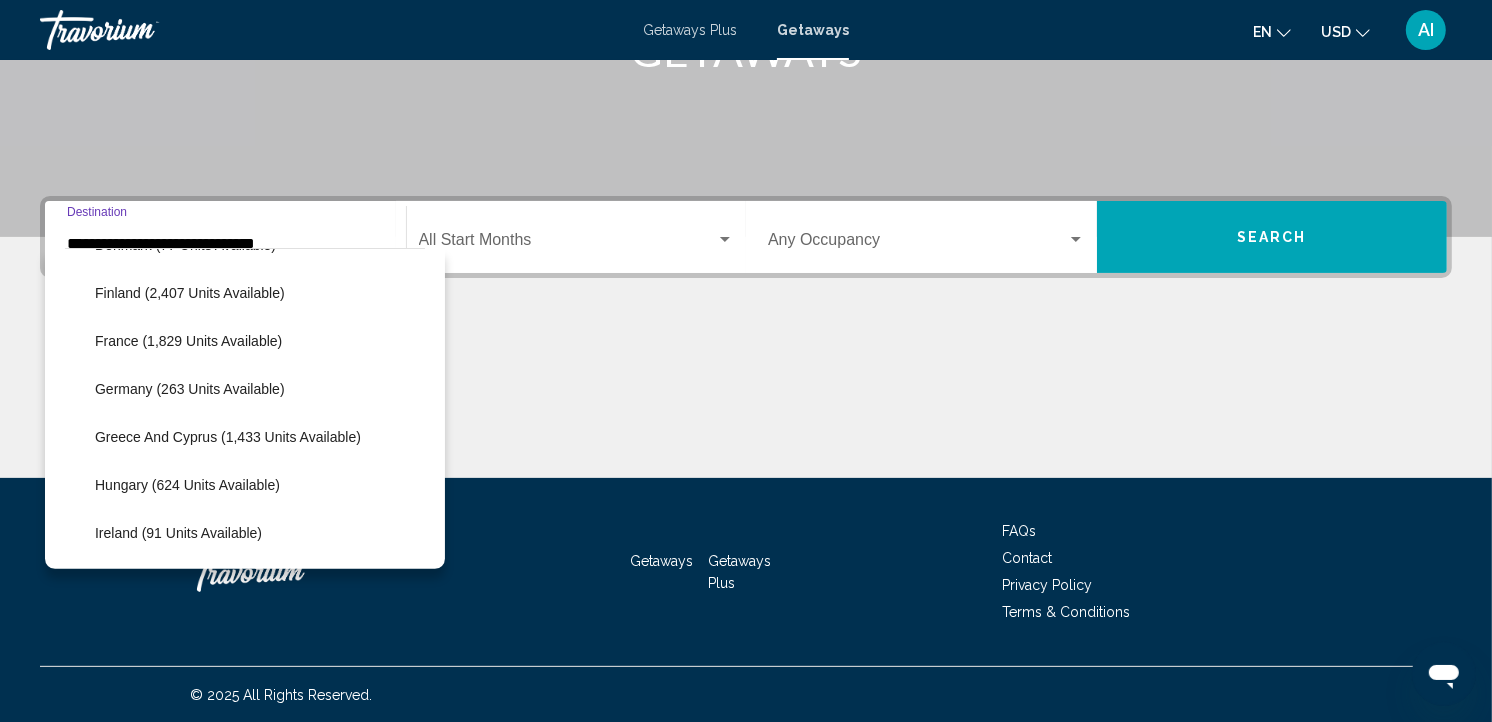 scroll, scrollTop: 603, scrollLeft: 0, axis: vertical 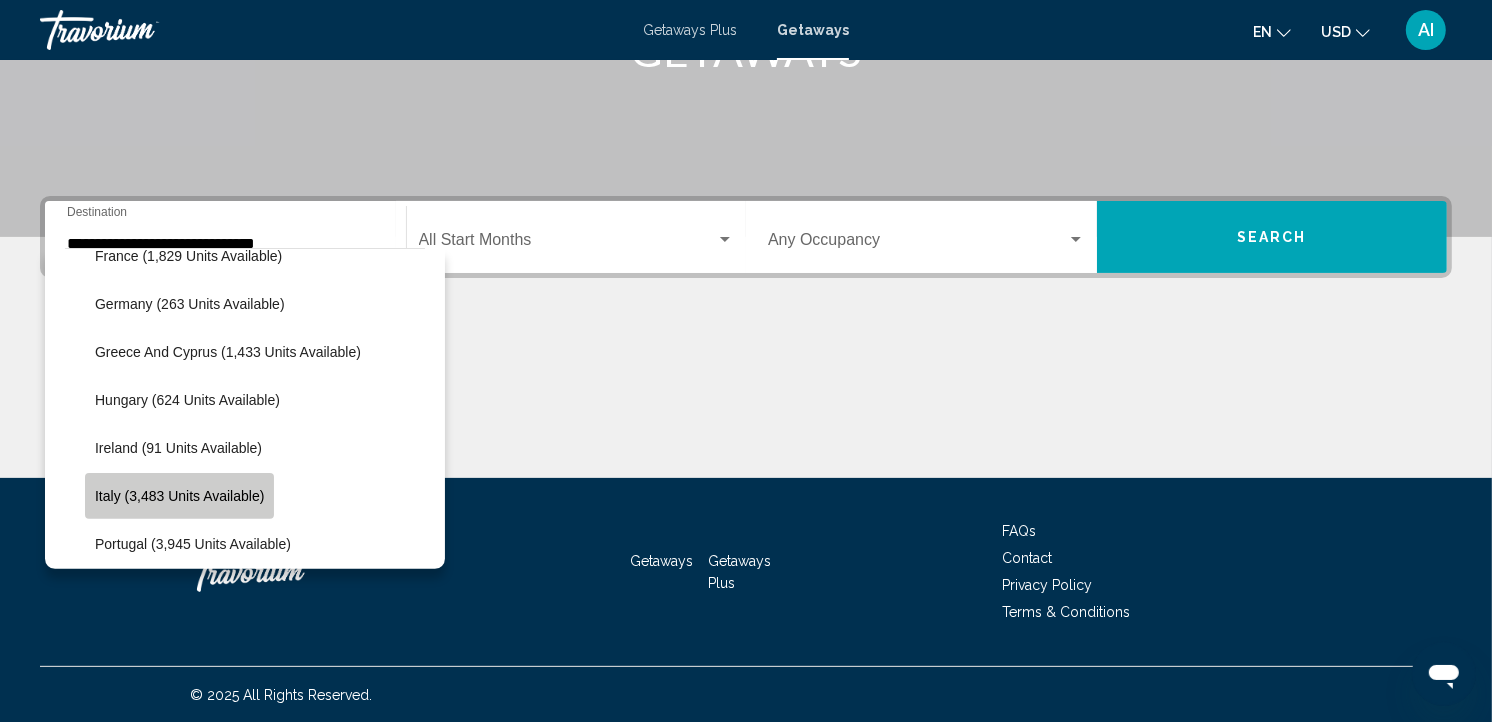 click on "Italy (3,483 units available)" at bounding box center [179, 496] 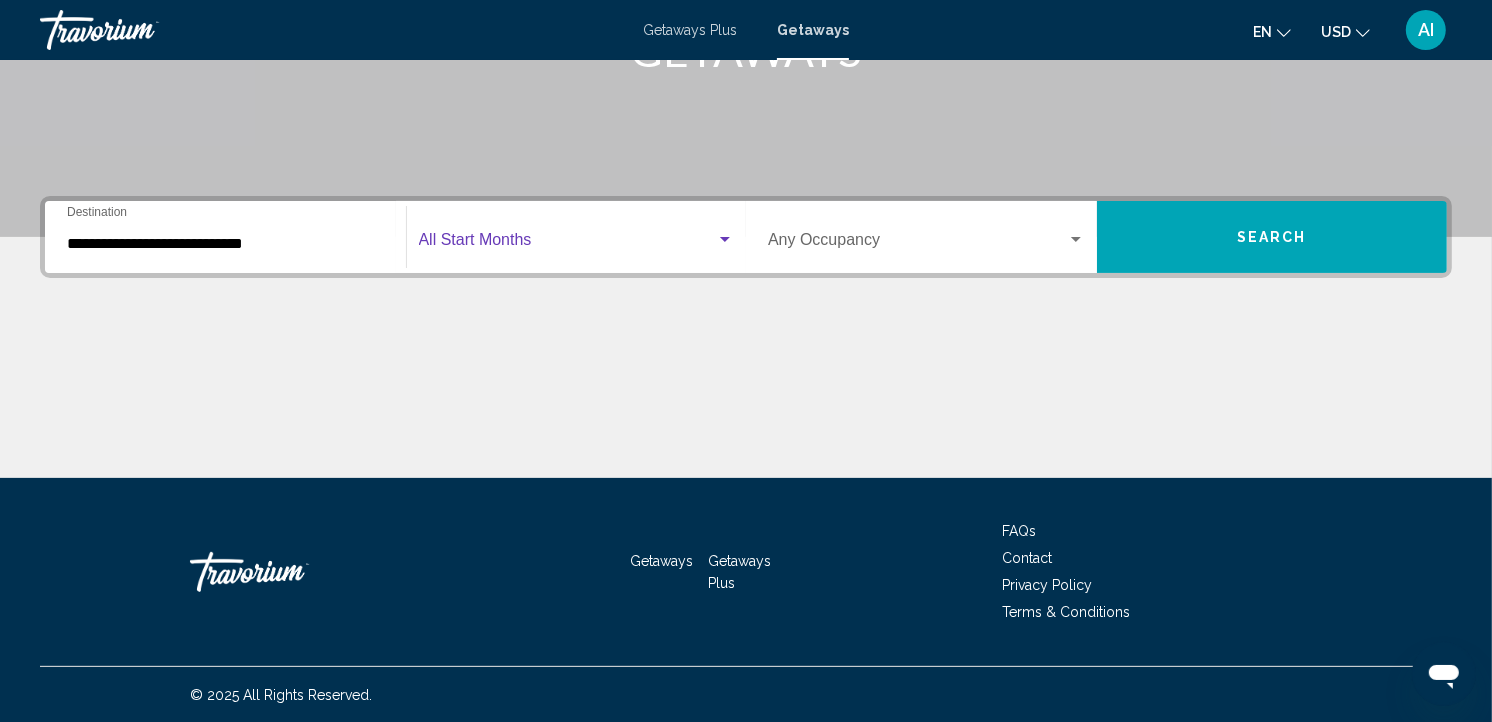 click at bounding box center [568, 244] 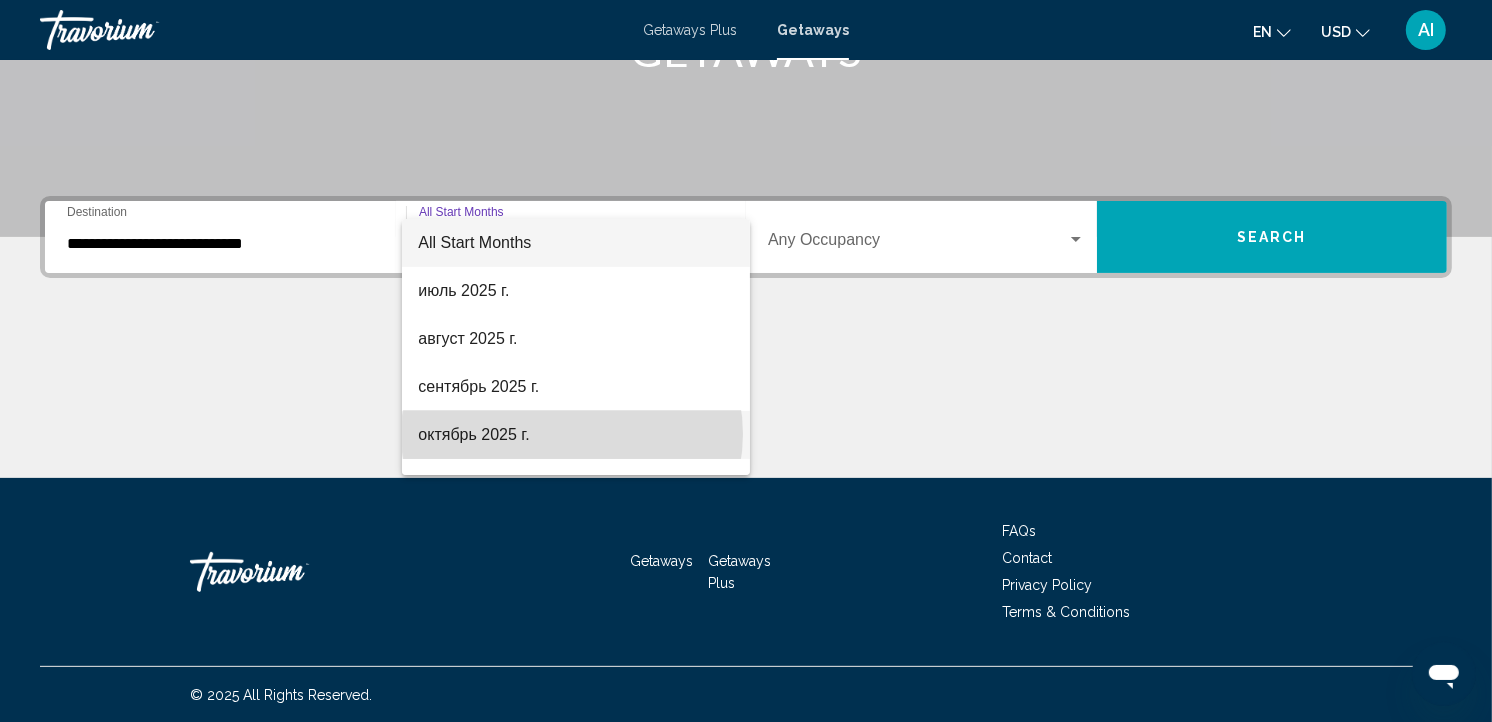 click on "октябрь 2025 г." at bounding box center [576, 435] 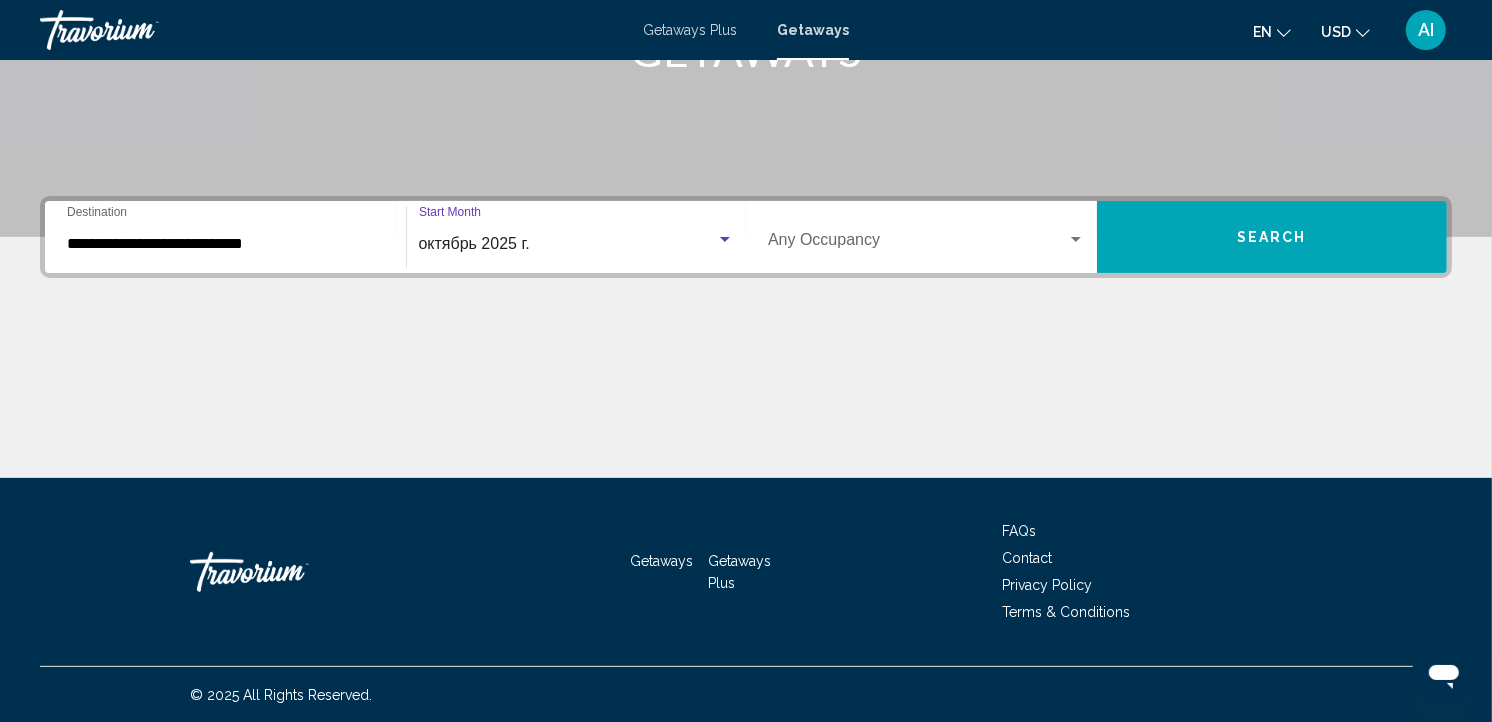 click on "Search" at bounding box center [1272, 237] 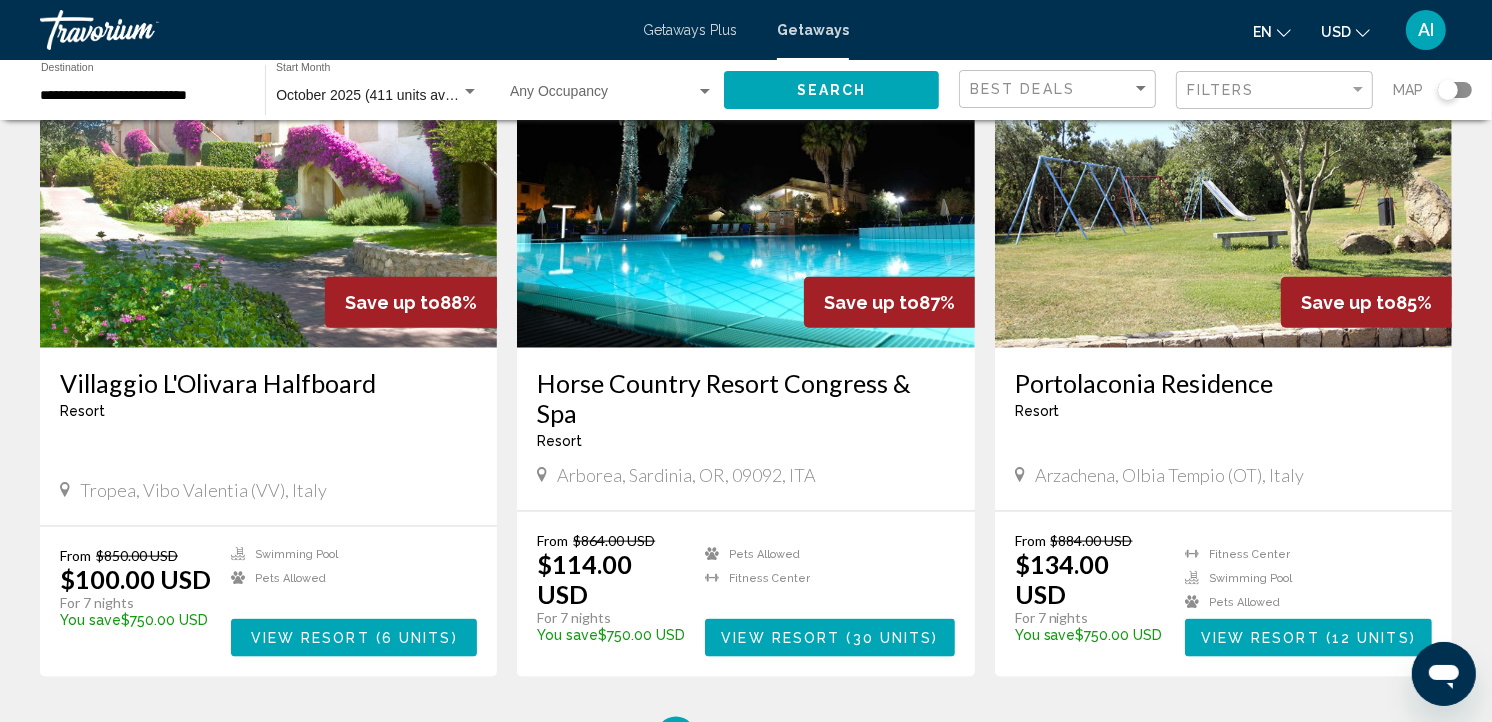 scroll, scrollTop: 2121, scrollLeft: 0, axis: vertical 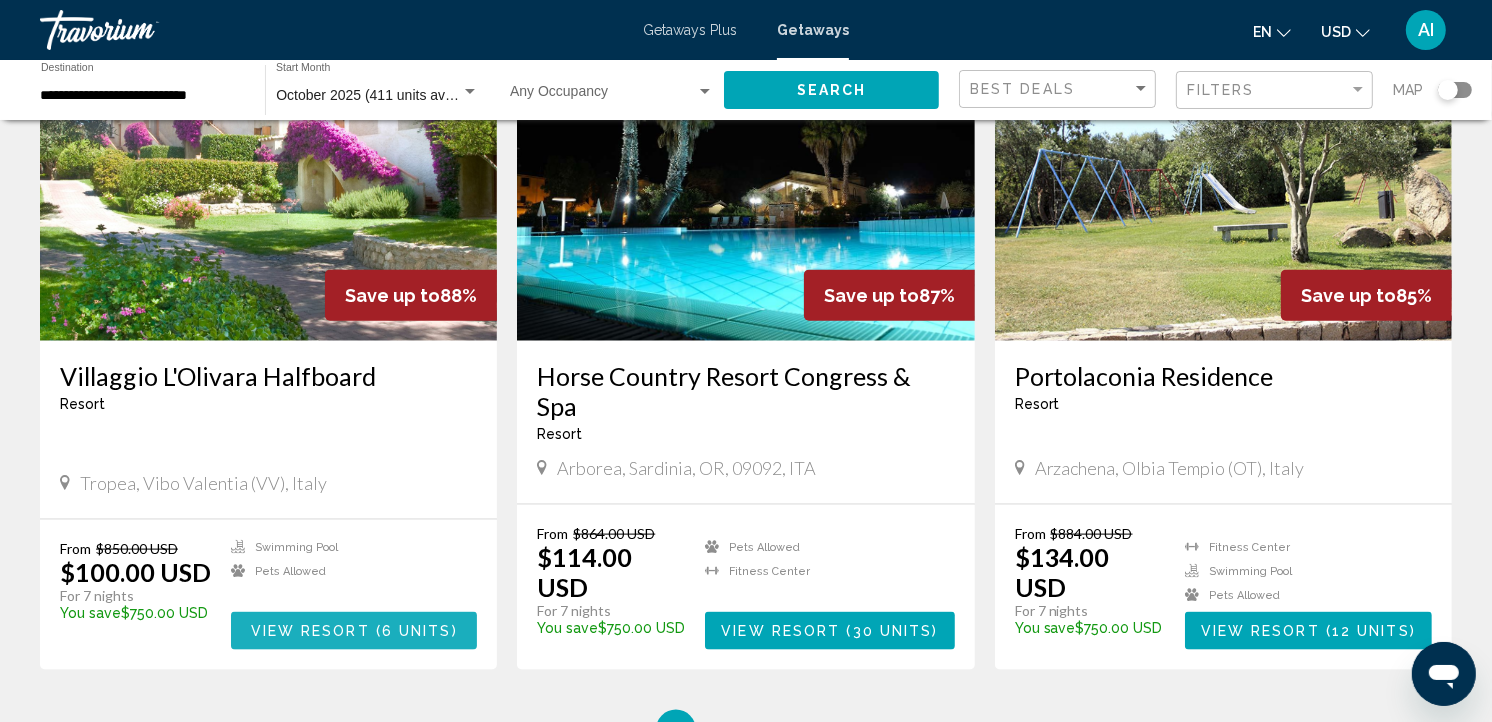 click on "6 units" at bounding box center [417, 632] 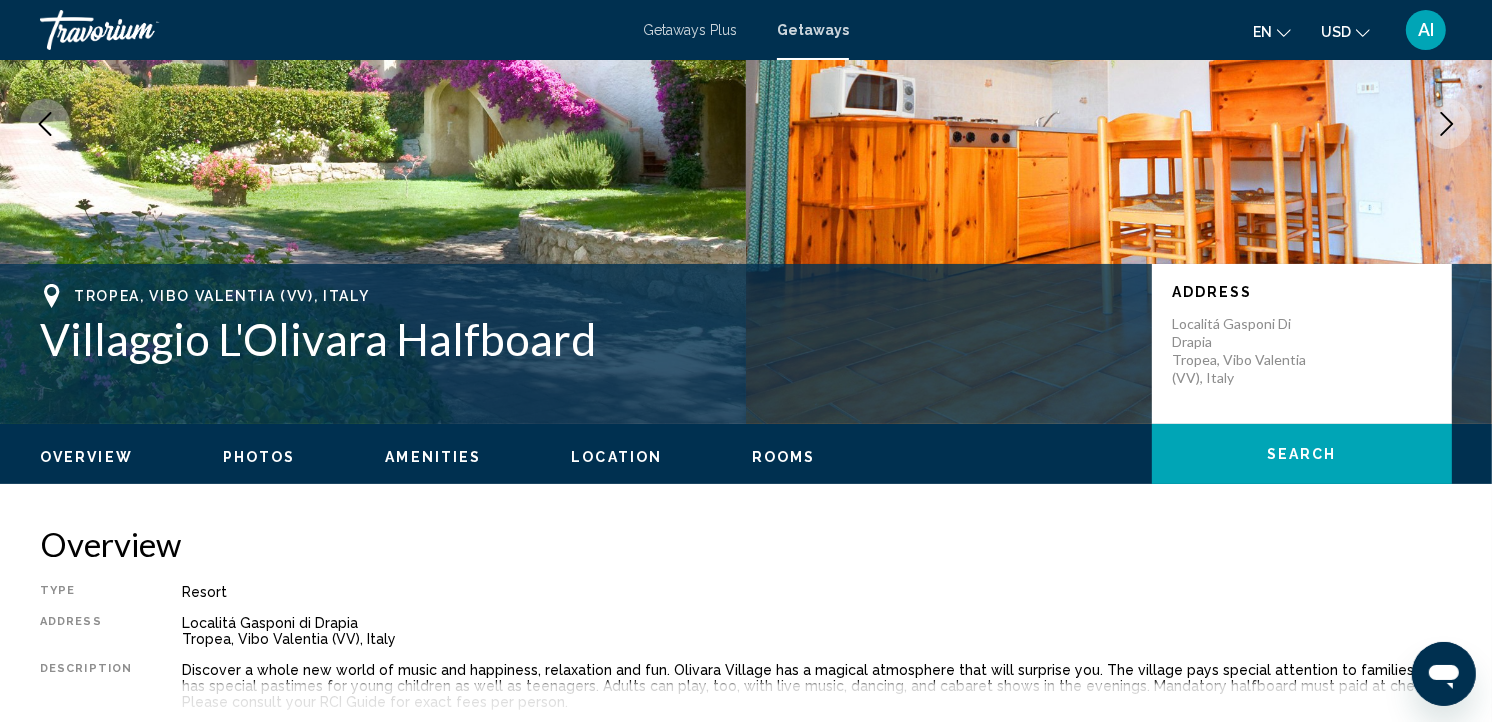 scroll, scrollTop: 388, scrollLeft: 0, axis: vertical 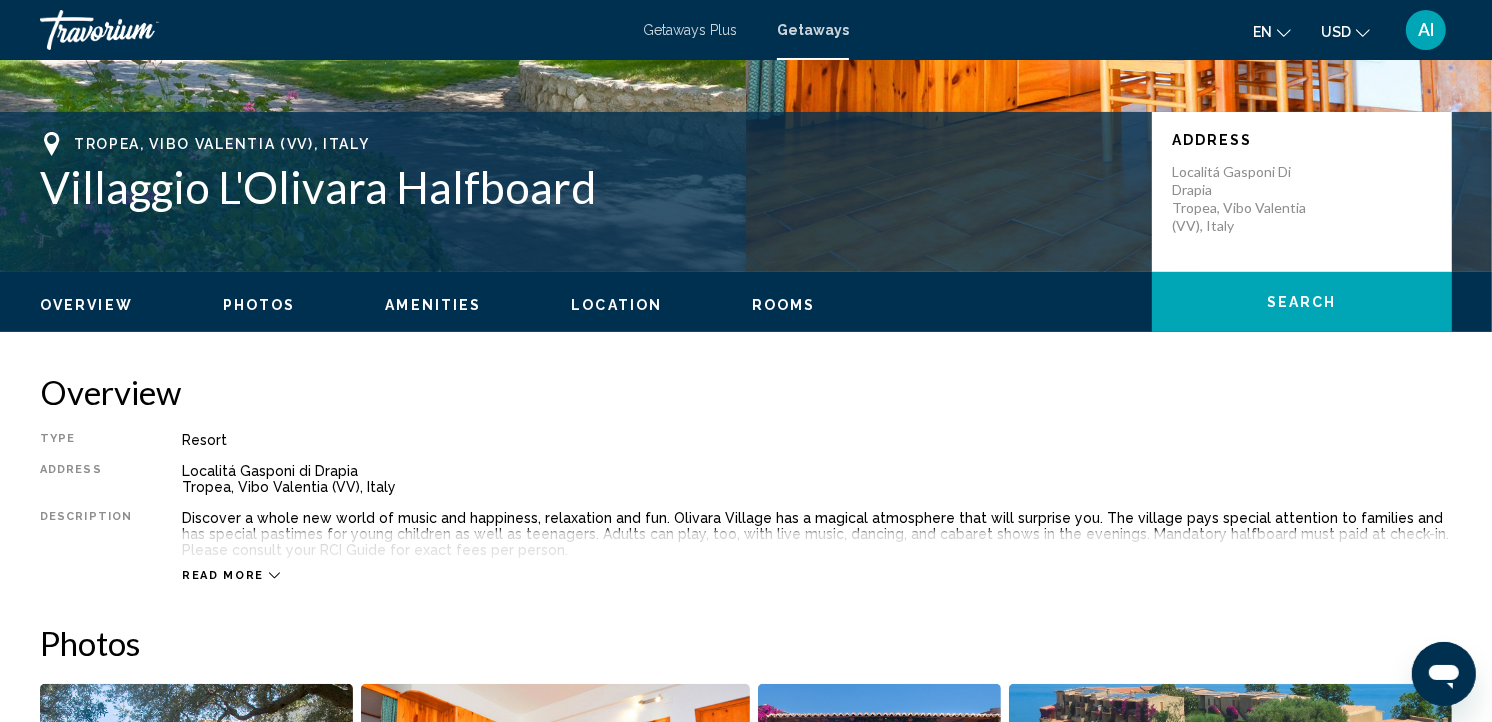 click on "Location" at bounding box center [616, 305] 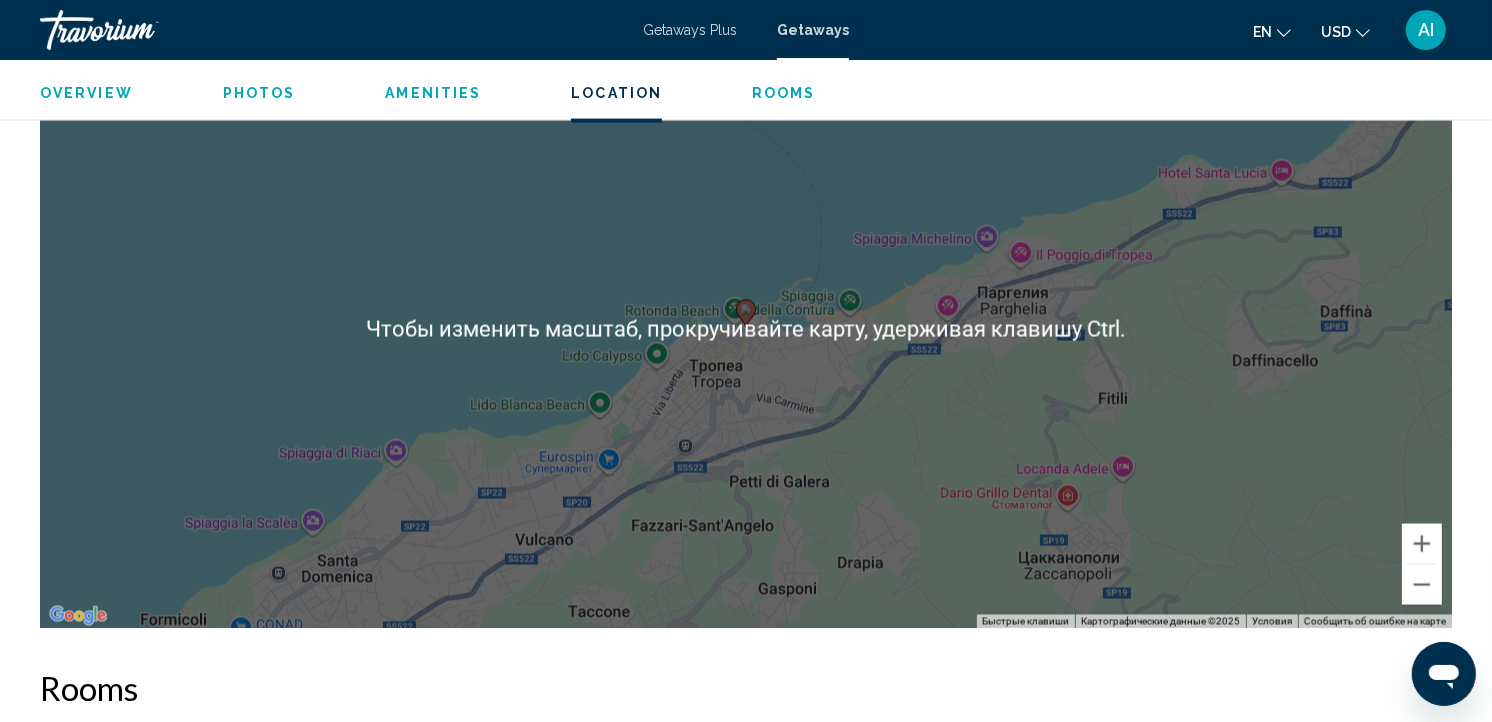 scroll, scrollTop: 2751, scrollLeft: 0, axis: vertical 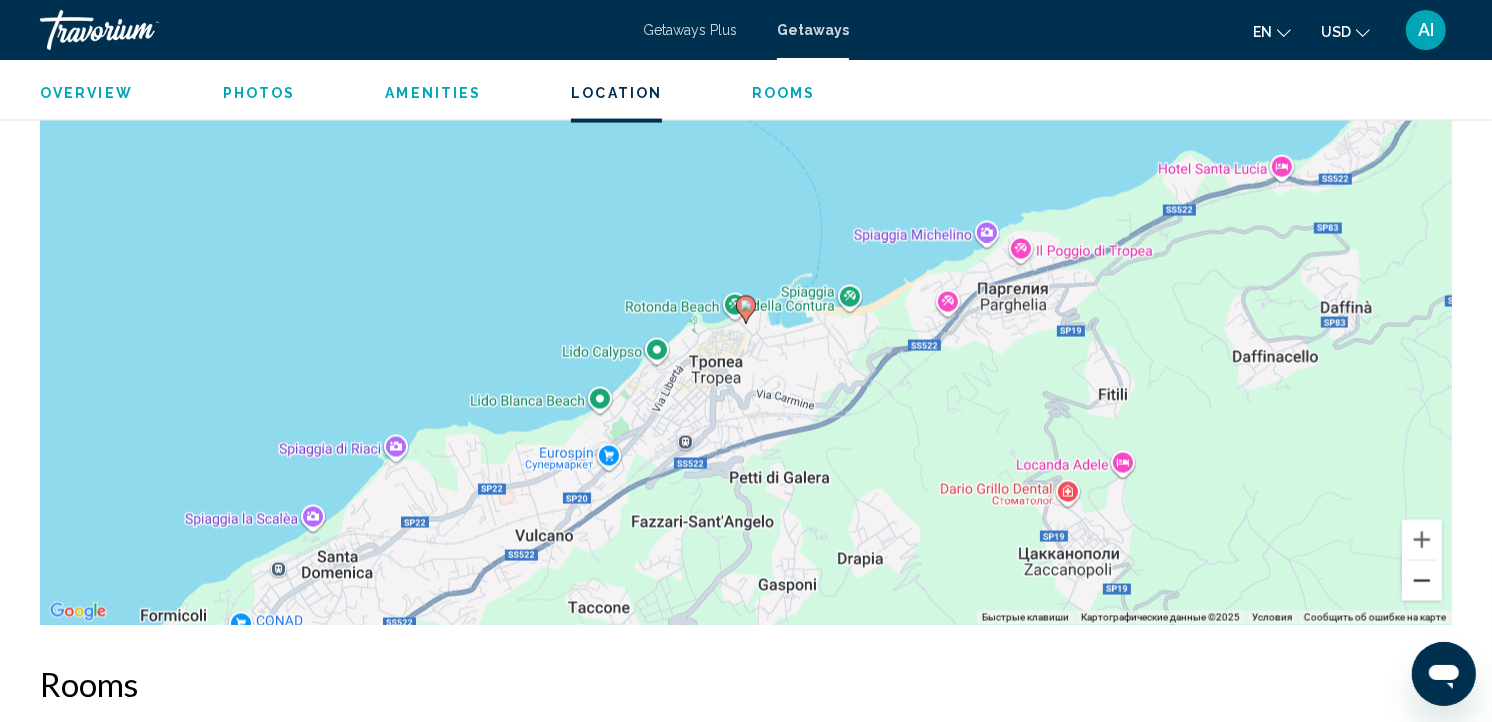 click at bounding box center [1422, 581] 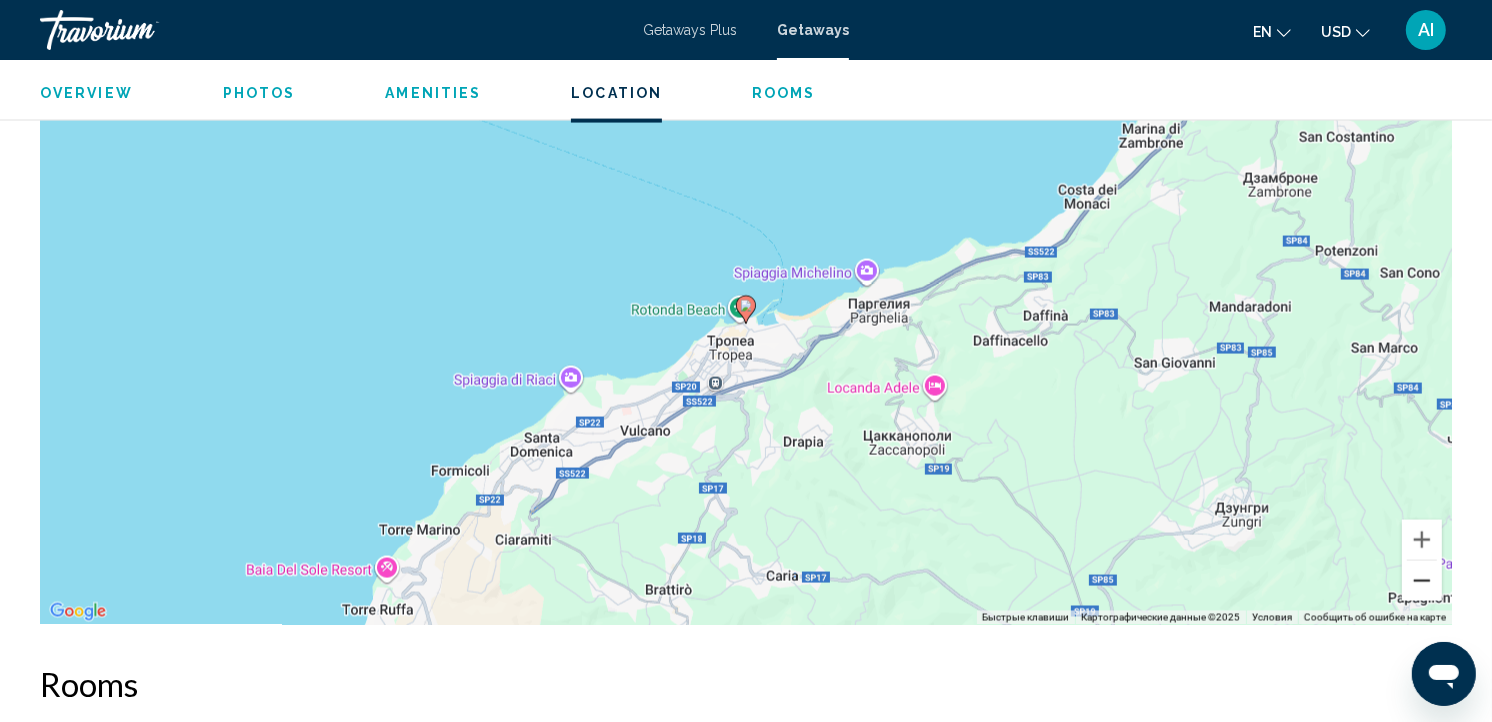 click at bounding box center [1422, 581] 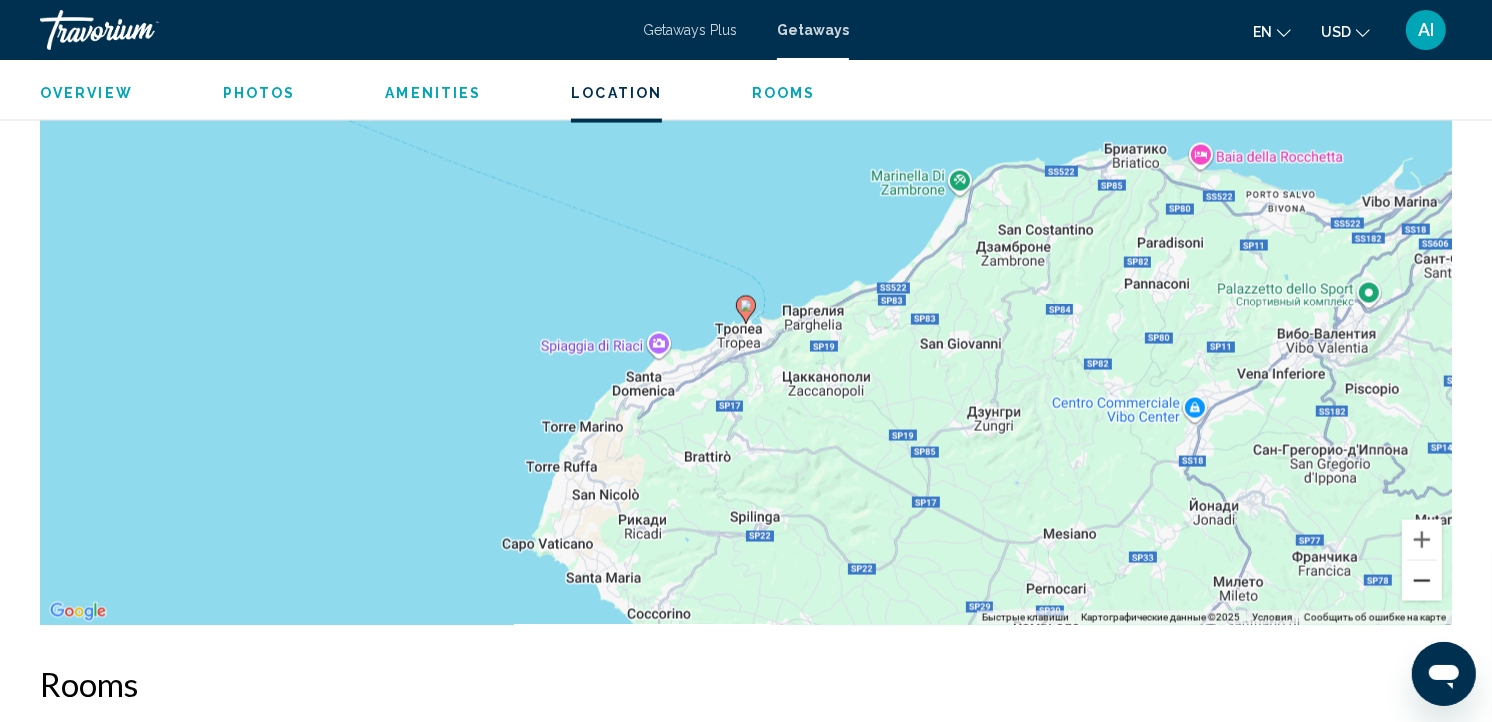 click at bounding box center [1422, 581] 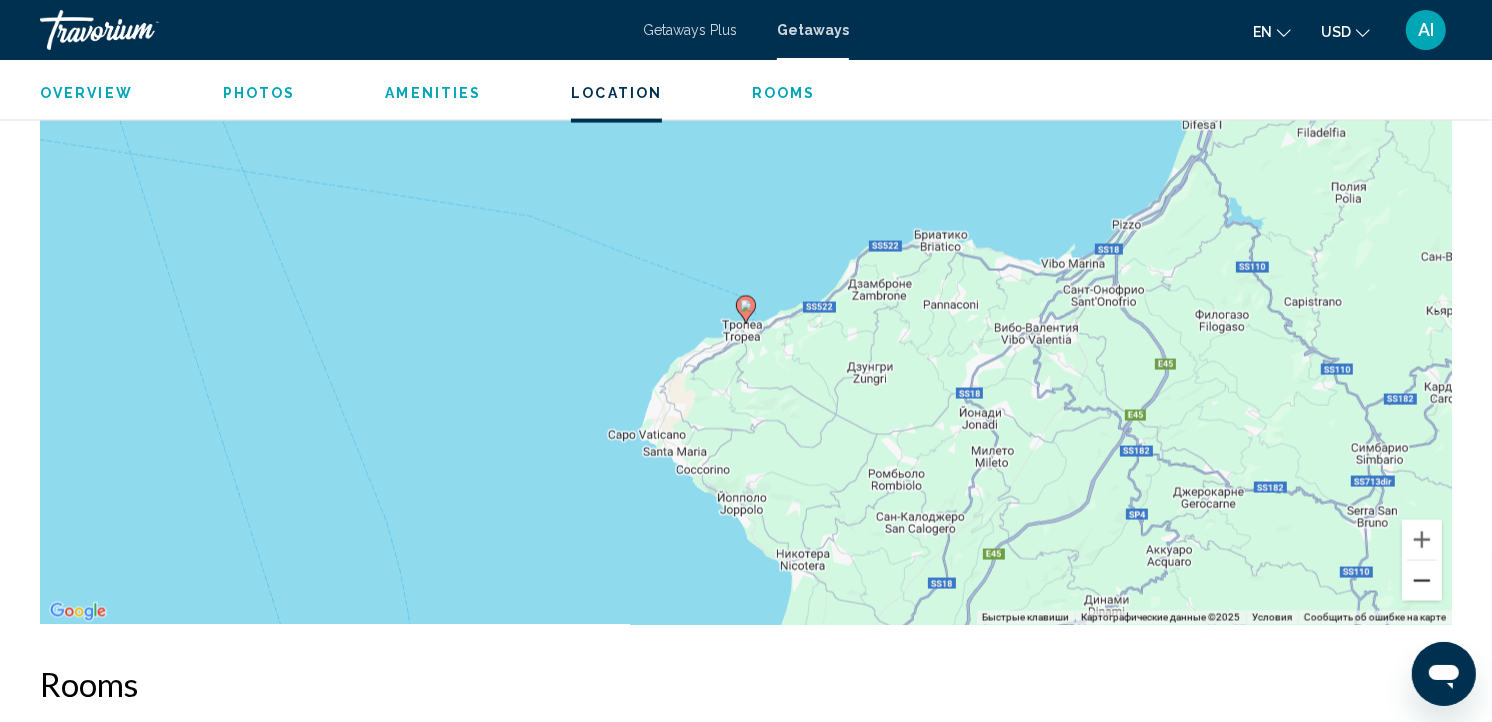 click at bounding box center (1422, 581) 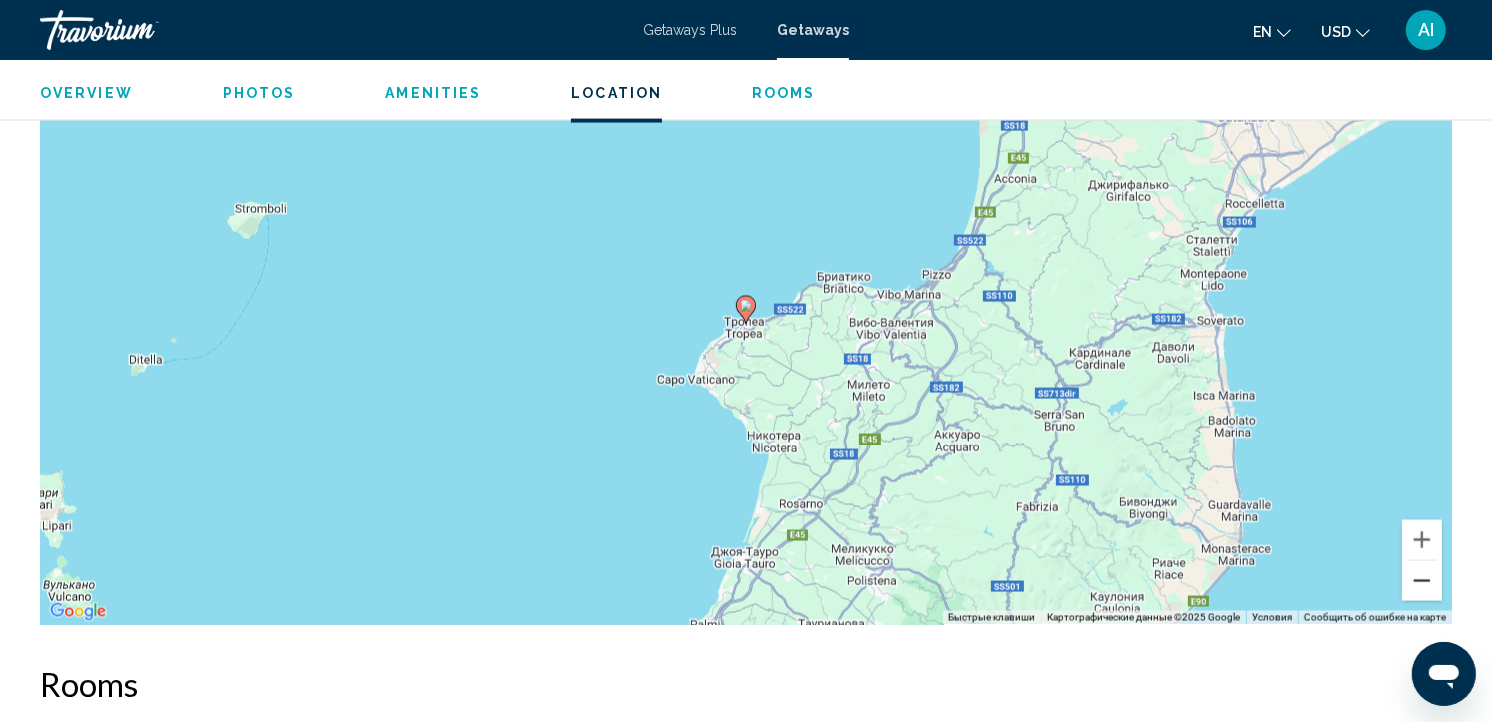 click at bounding box center [1422, 581] 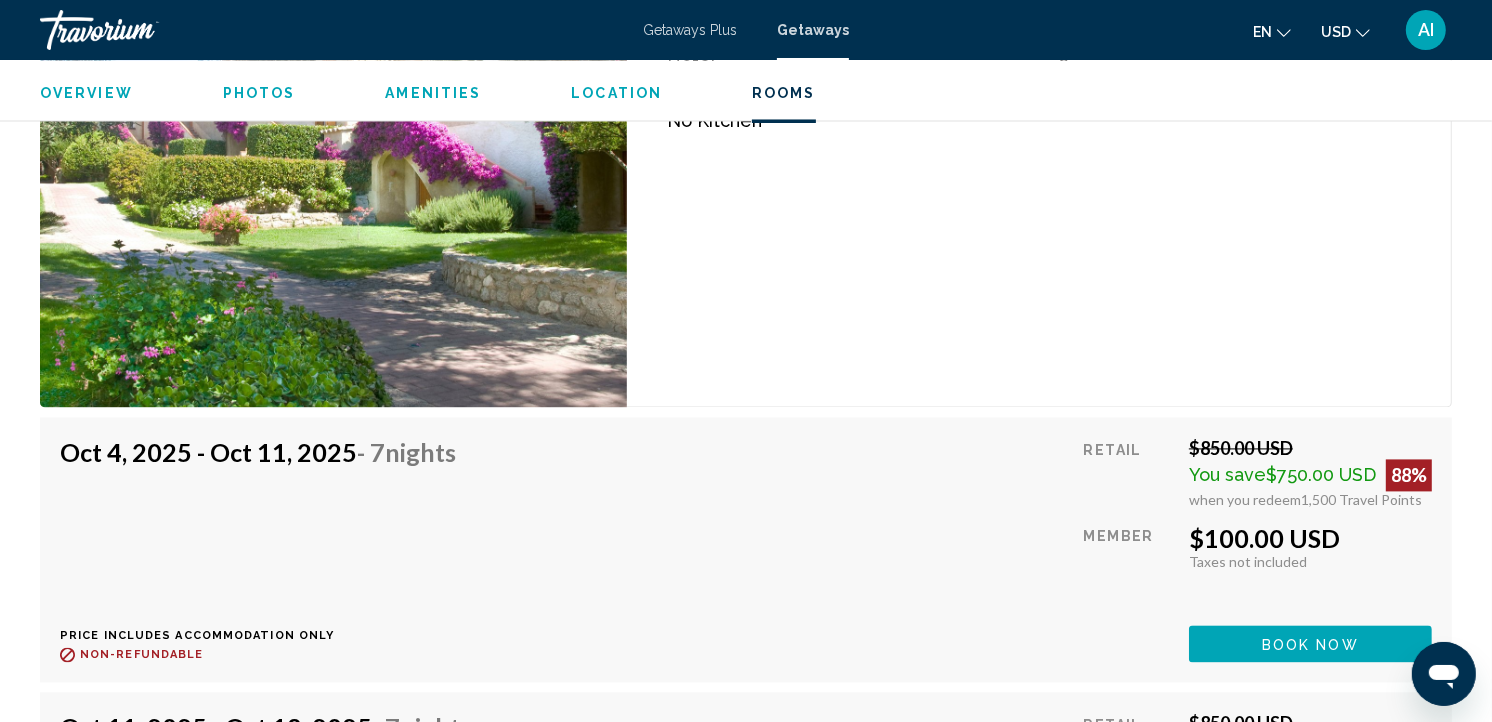 scroll, scrollTop: 3515, scrollLeft: 0, axis: vertical 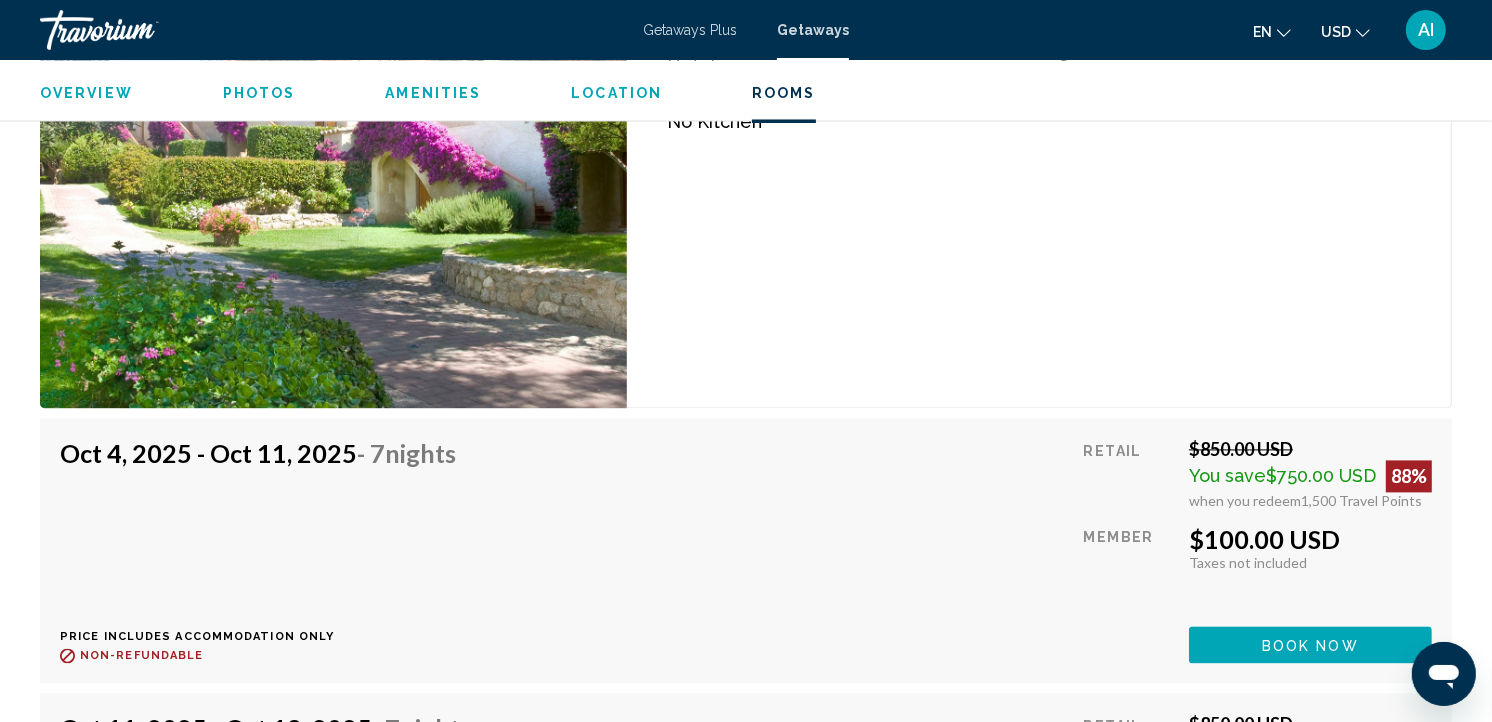 click on "Overview" at bounding box center [86, 93] 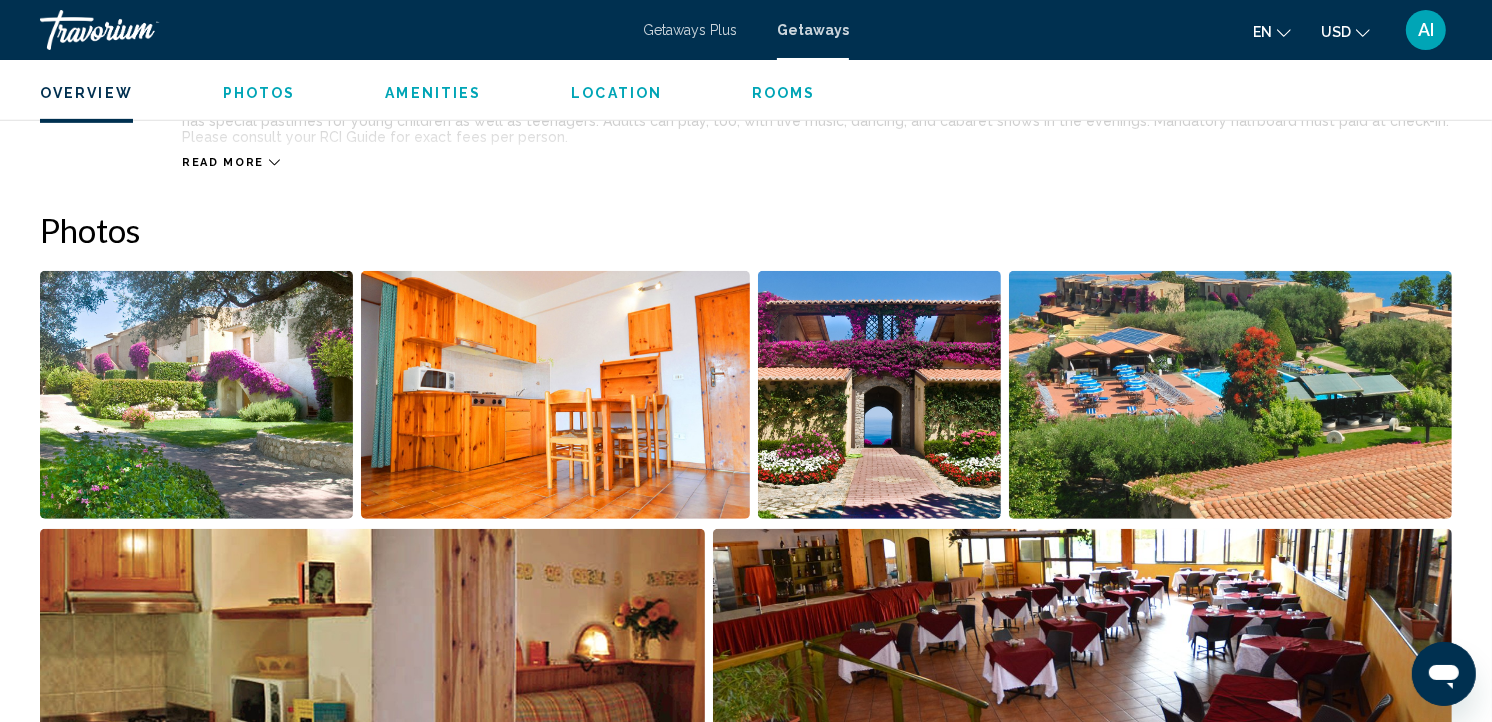 scroll, scrollTop: 641, scrollLeft: 0, axis: vertical 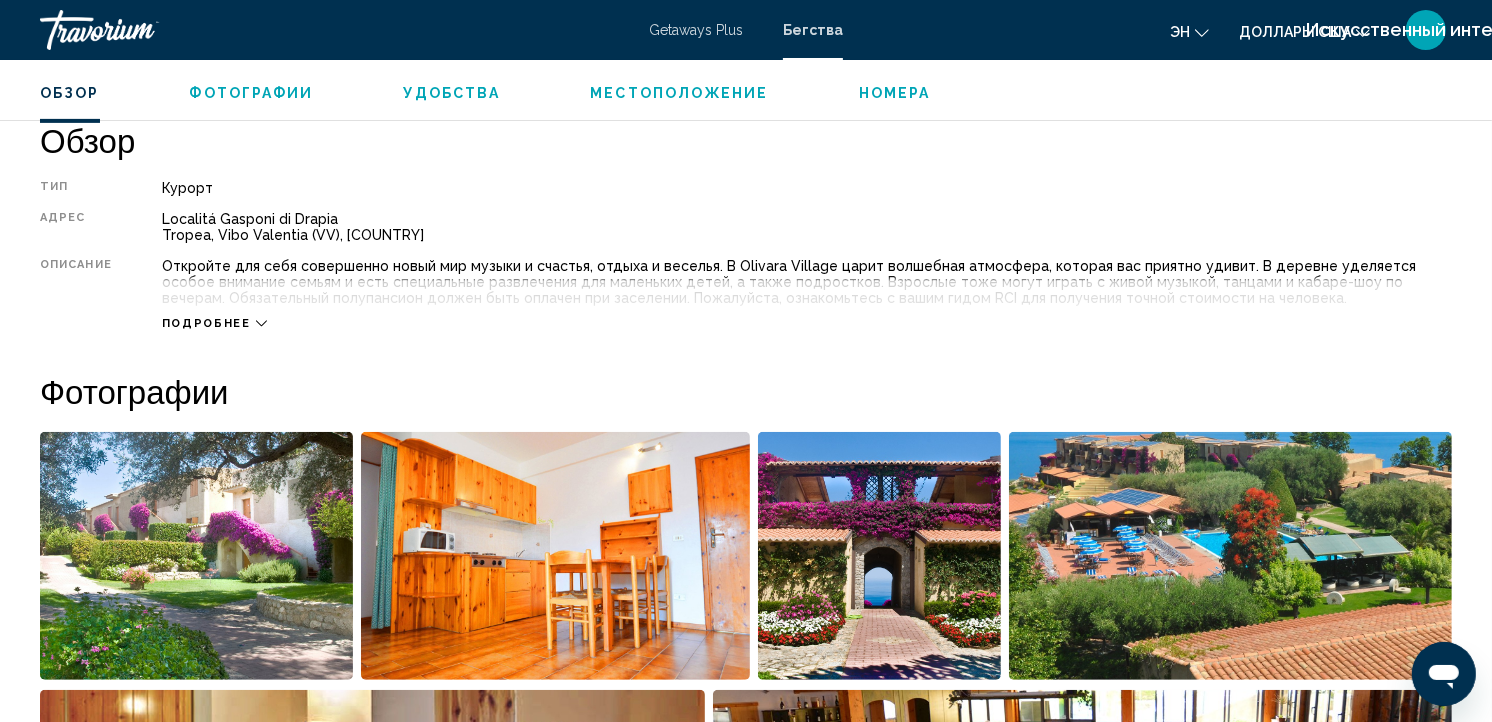 click on "Подробнее" at bounding box center [206, 323] 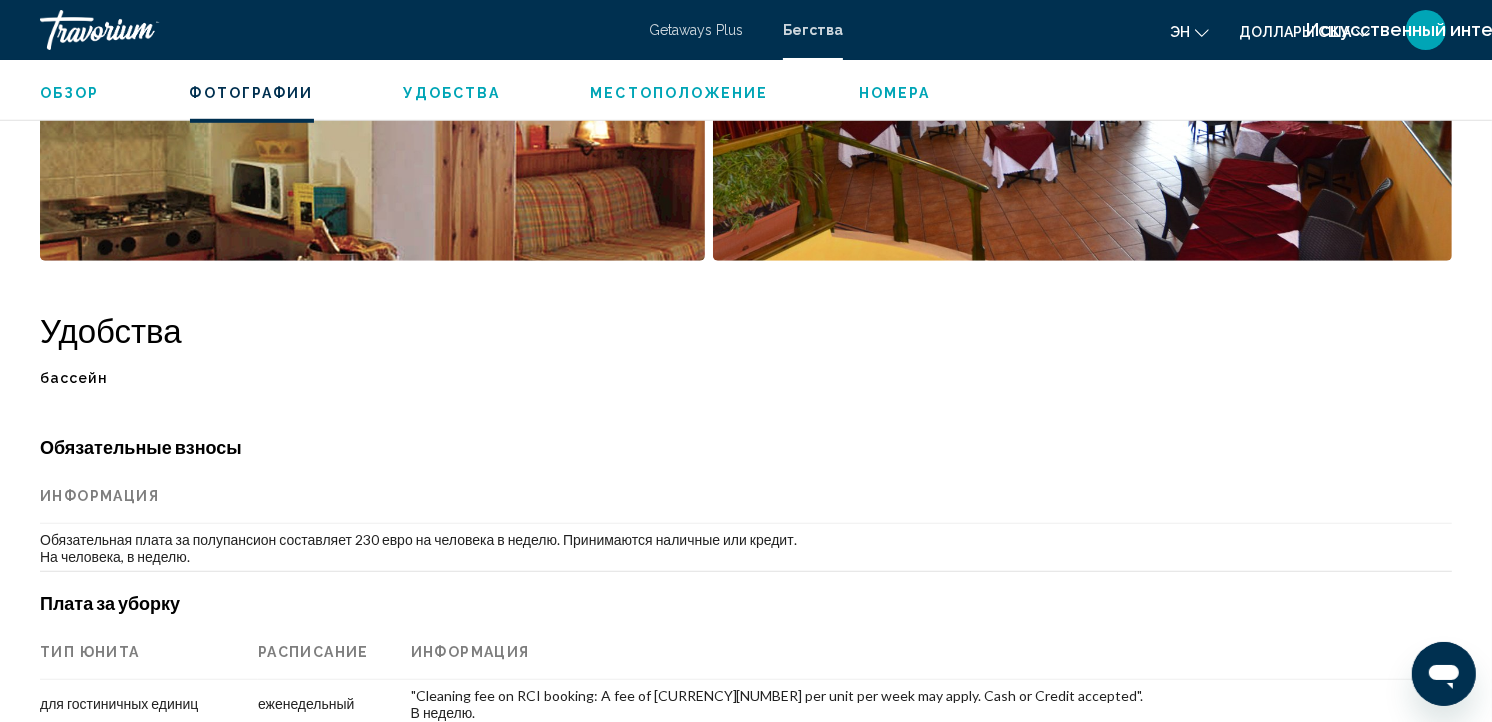scroll, scrollTop: 1295, scrollLeft: 0, axis: vertical 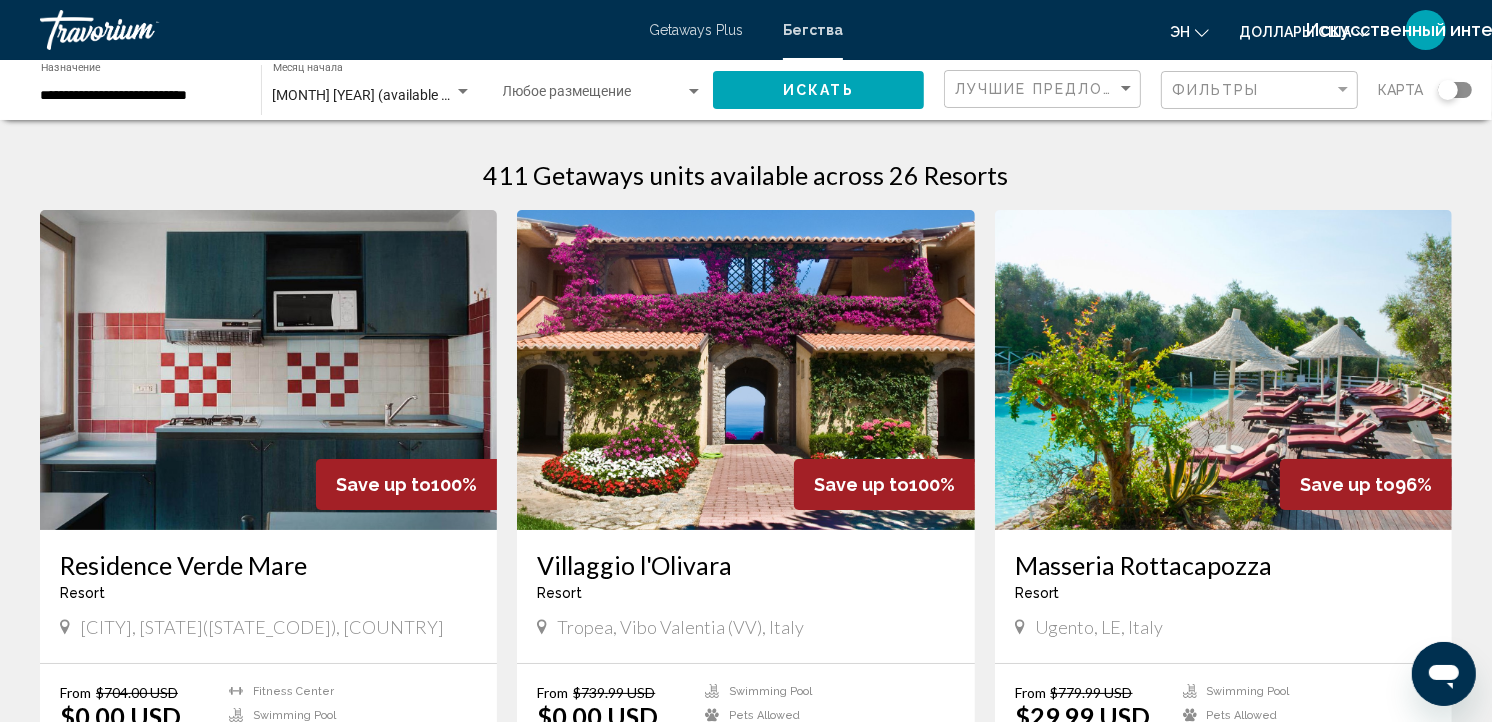 click at bounding box center (745, 370) 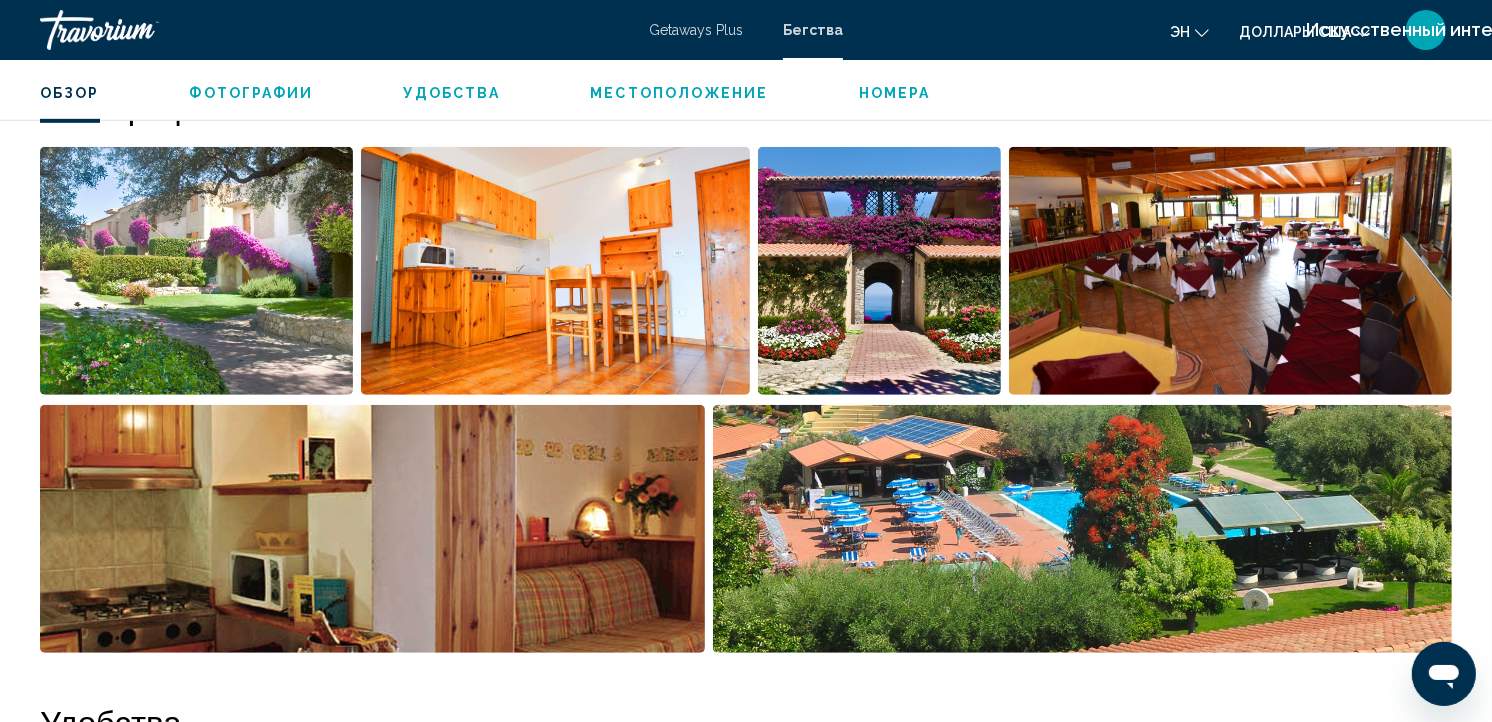 scroll, scrollTop: 756, scrollLeft: 0, axis: vertical 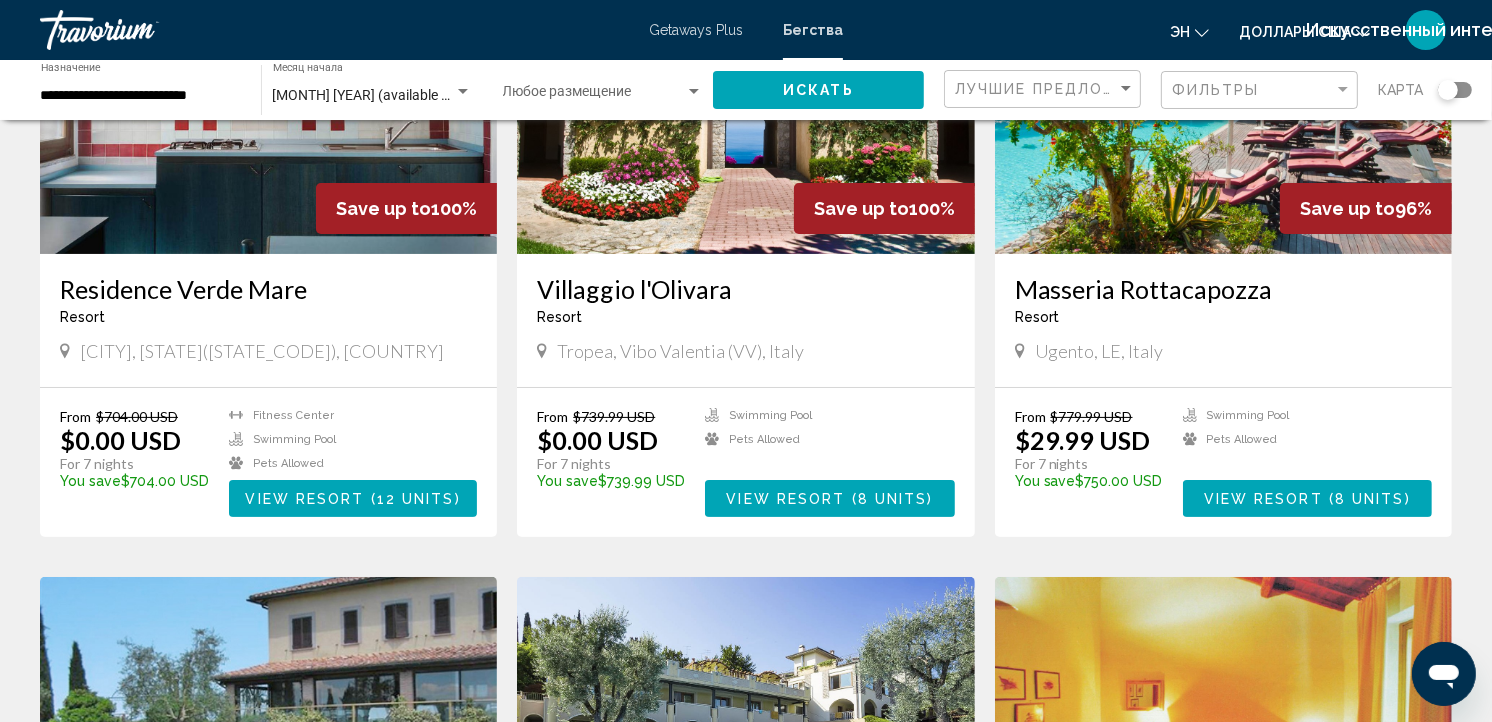 click at bounding box center [1455, 90] 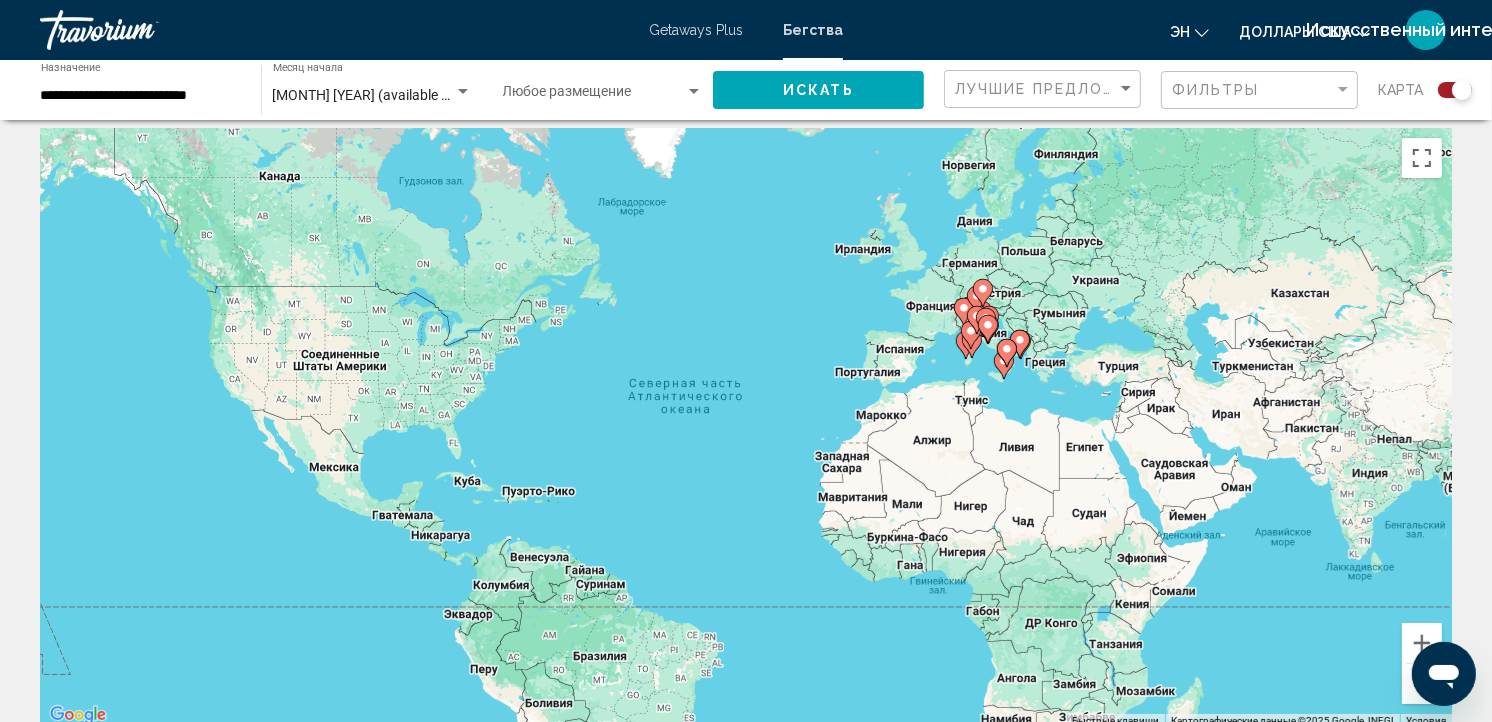 scroll, scrollTop: 0, scrollLeft: 0, axis: both 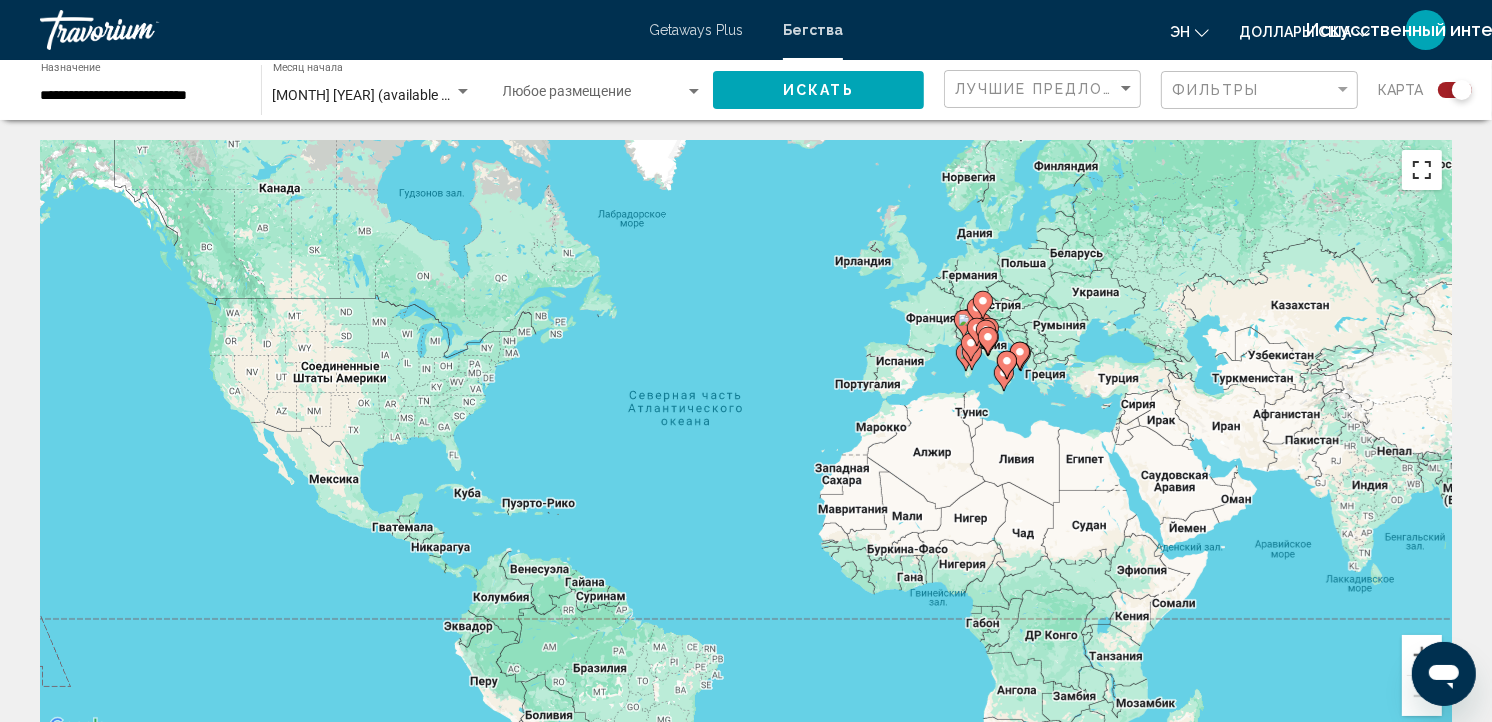 click at bounding box center [1422, 170] 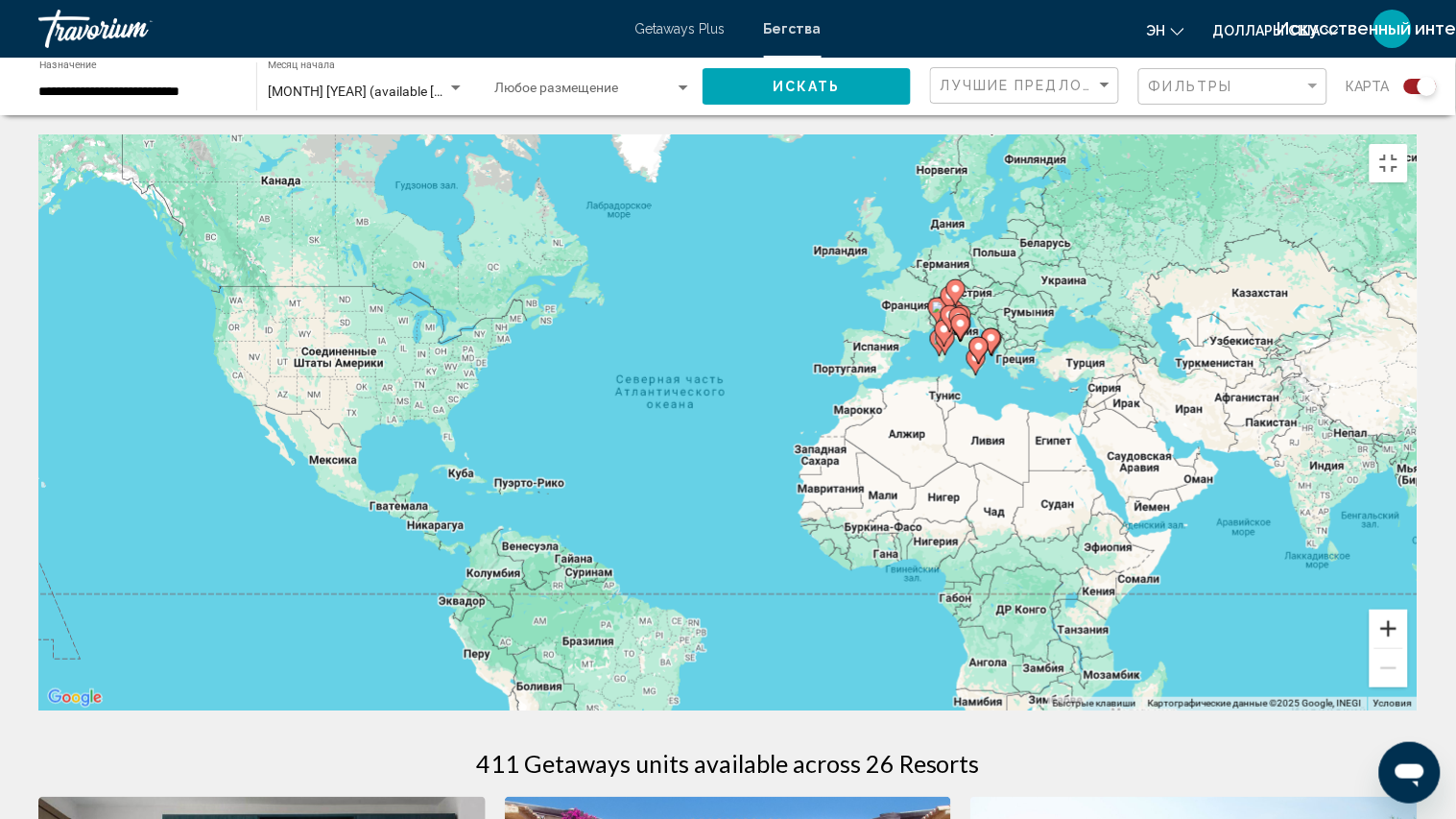 click at bounding box center (1389, 629) 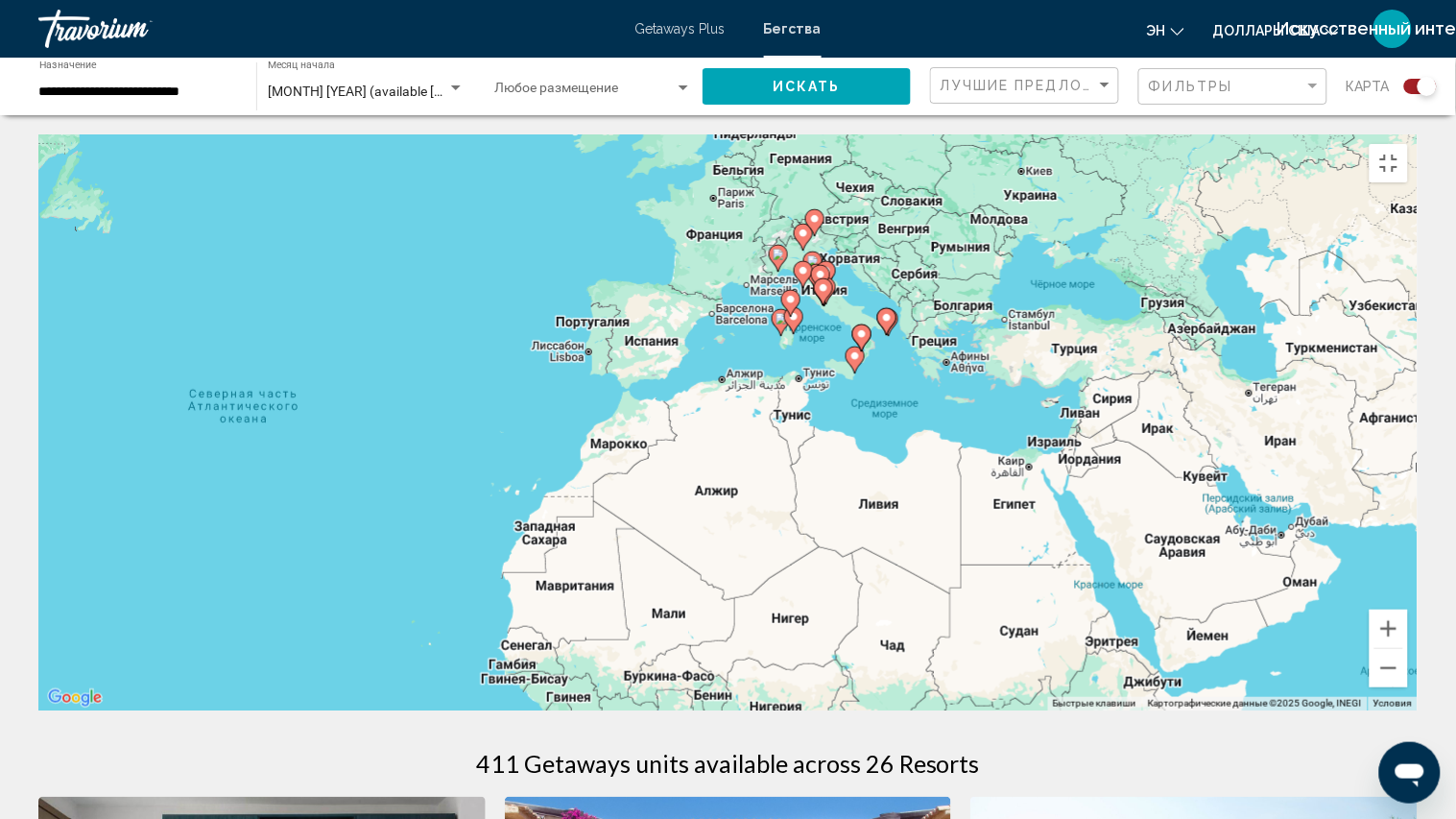 drag, startPoint x: 1302, startPoint y: 629, endPoint x: 889, endPoint y: 694, distance: 418.0837 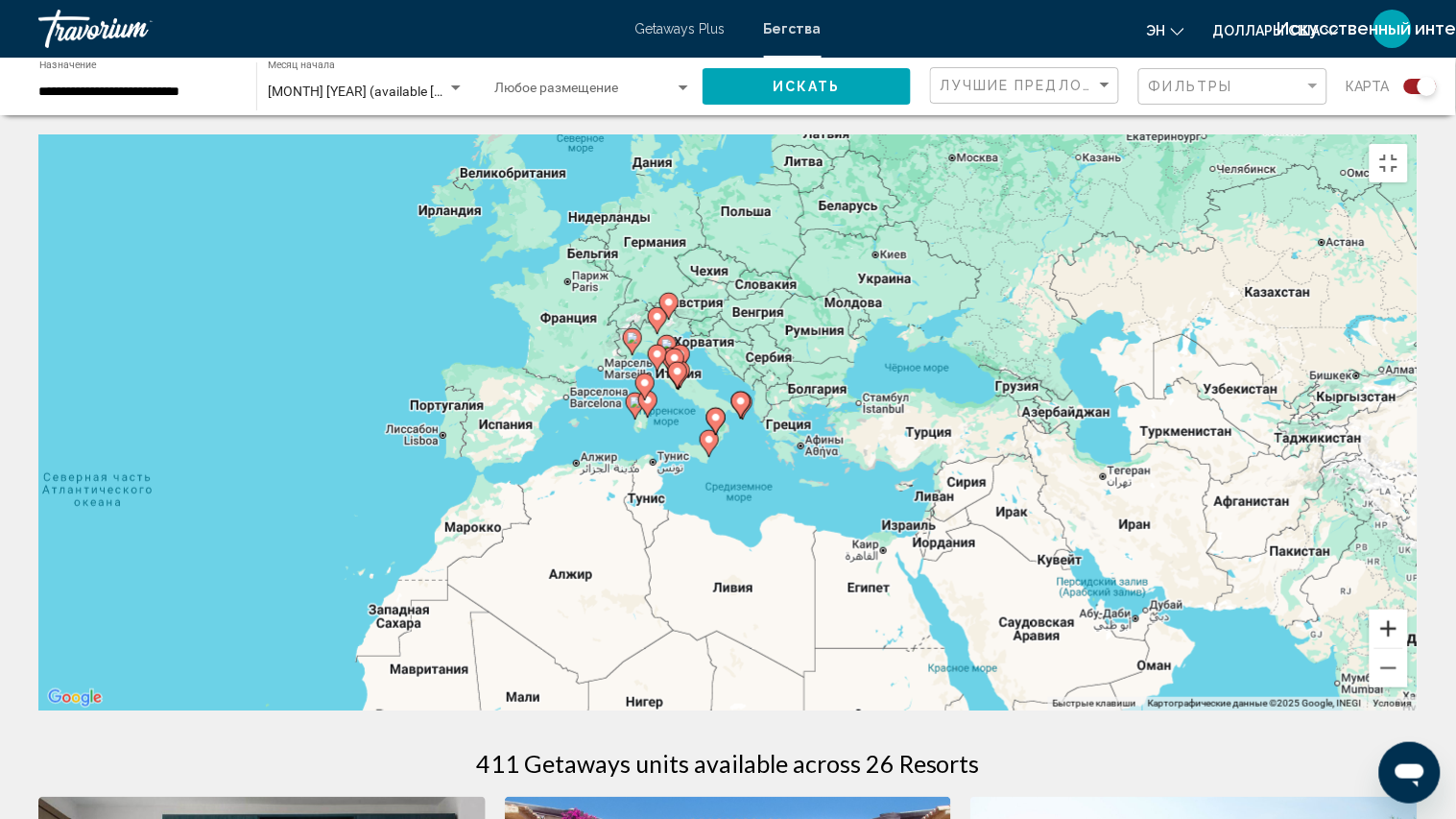 click at bounding box center [1389, 629] 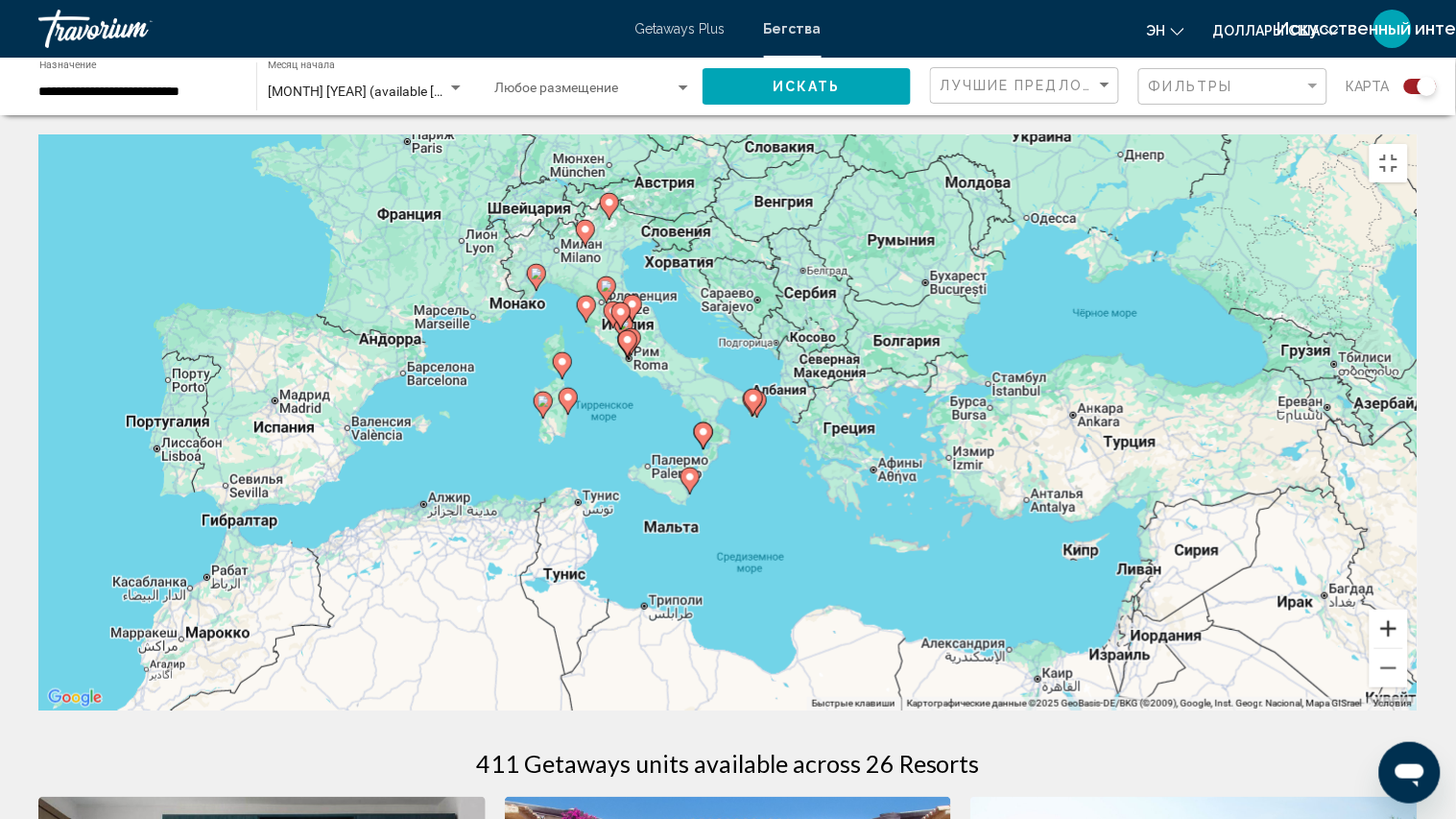 click at bounding box center (1389, 629) 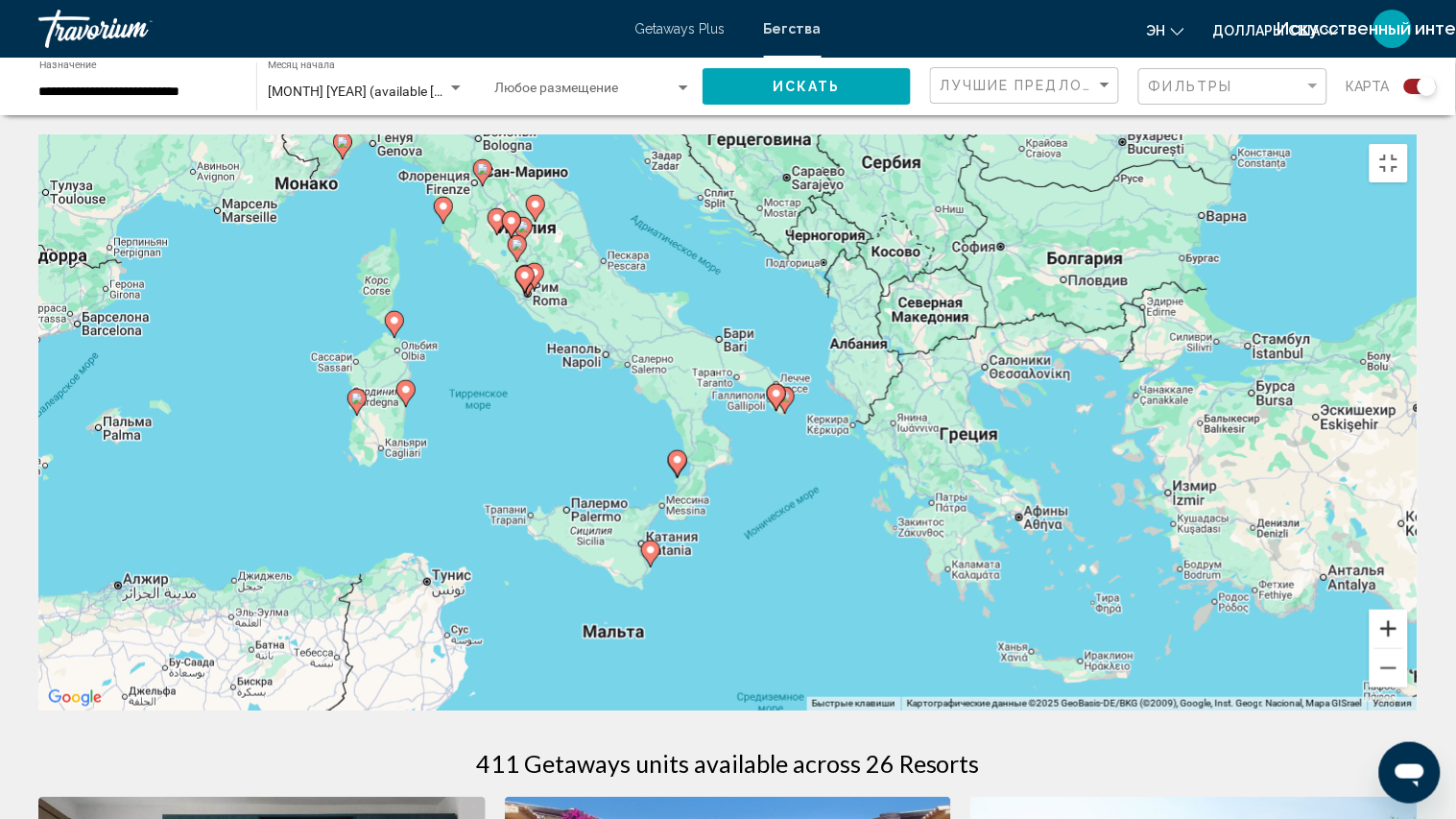 click at bounding box center (1389, 629) 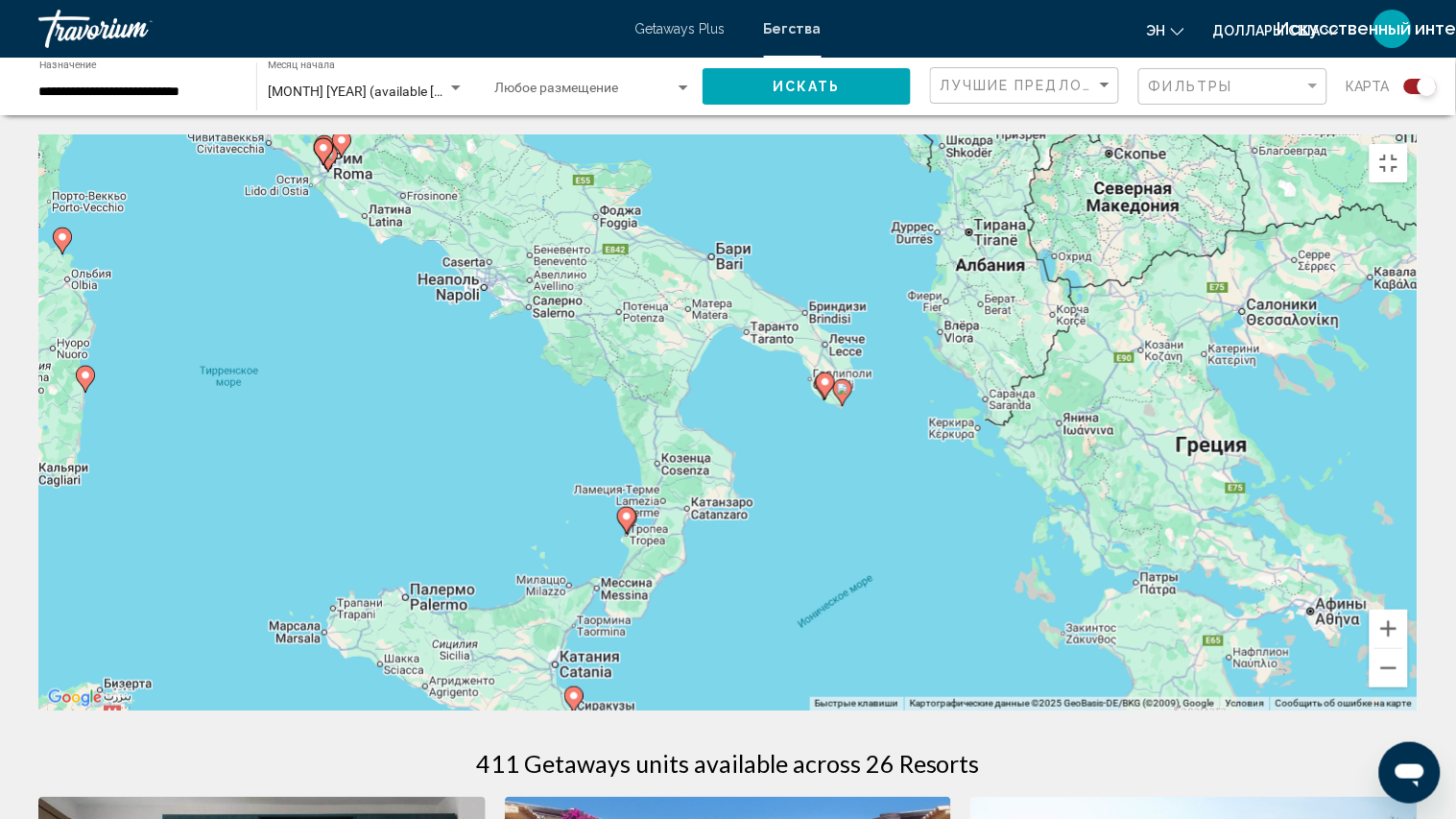 click at bounding box center [573, 700] 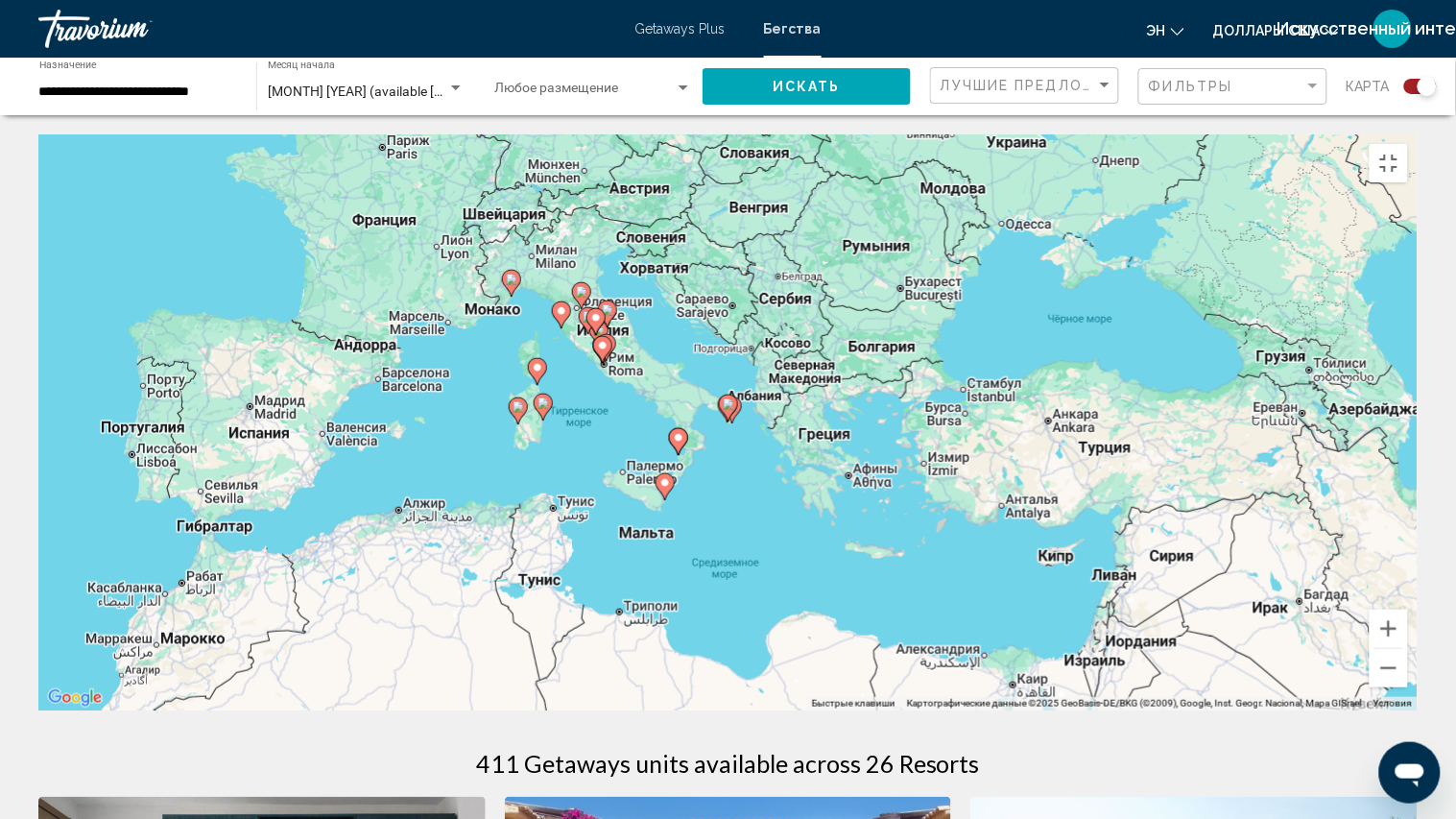 click at bounding box center (664, 487) 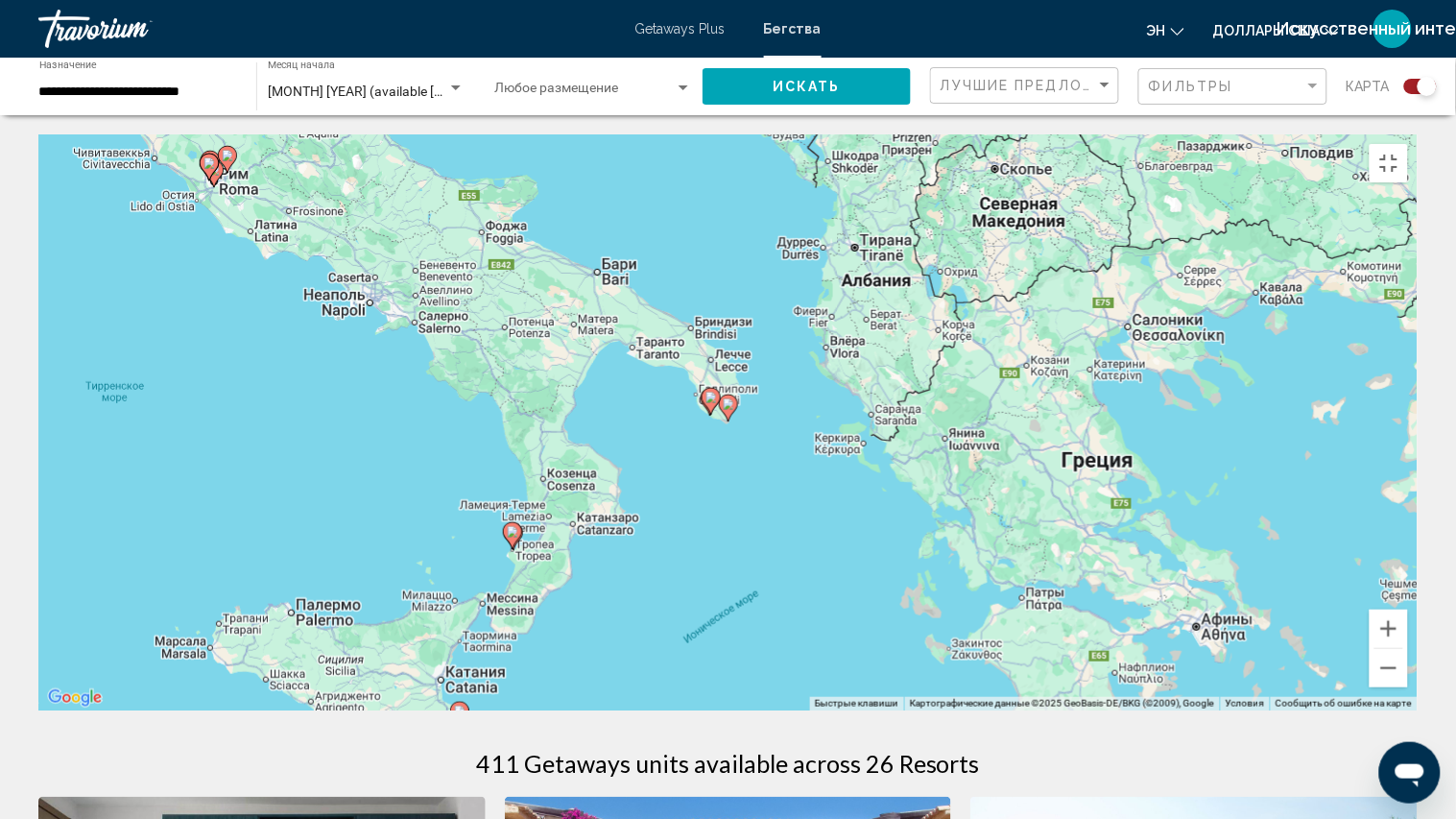 click on "Для навигации используйте клавиши со стрелками. Чтобы активировать перетаскивание с помощью клавиатуры, нажмите Alt + Ввод. После этого перемещайте маркер, используя клавиши со стрелками. Чтобы завершить перетаскивание, нажмите клавишу Ввод. Чтобы отменить действие, нажмите клавишу Esc." at bounding box center [728, 422] 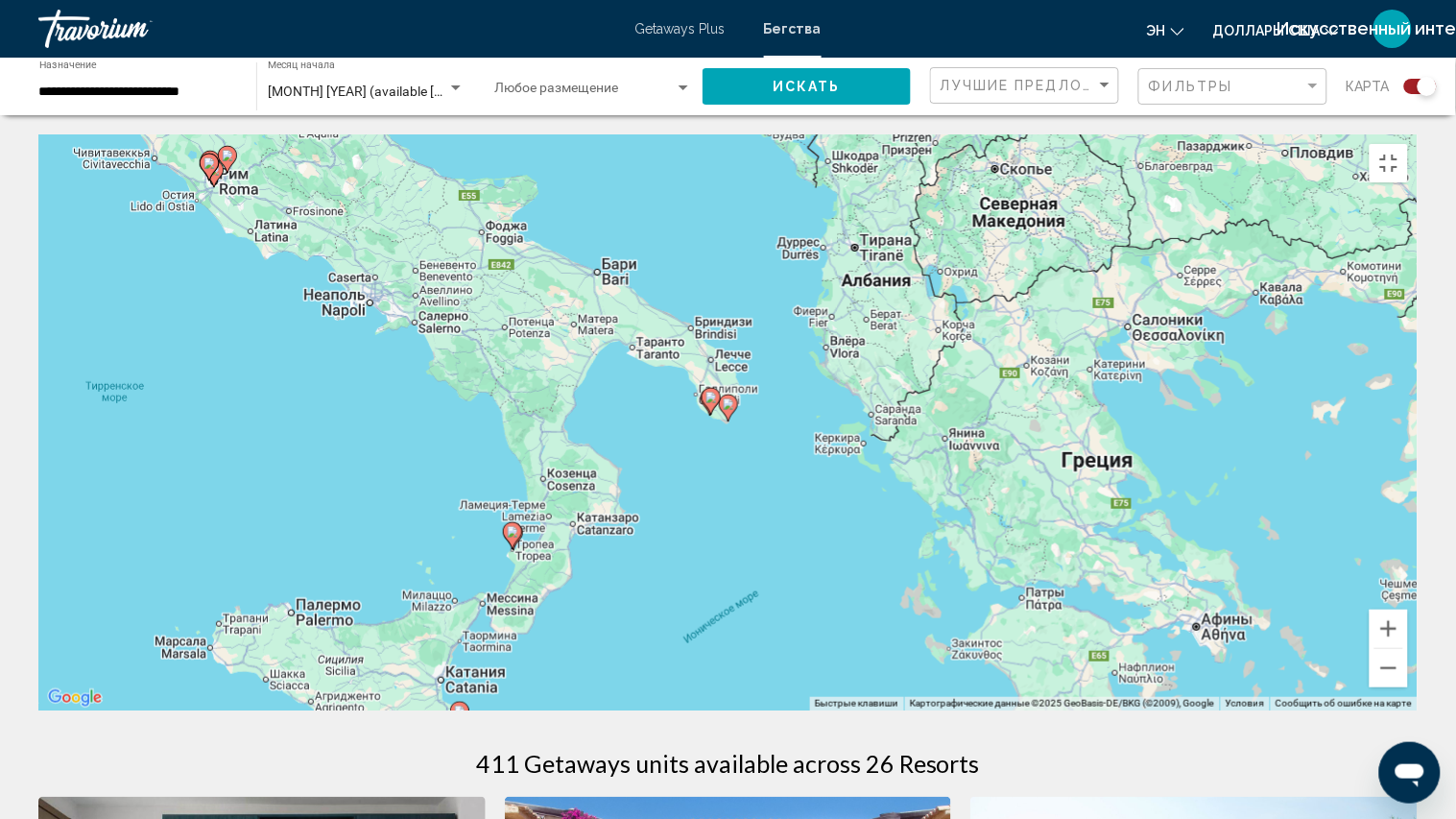 click at bounding box center (459, 715) 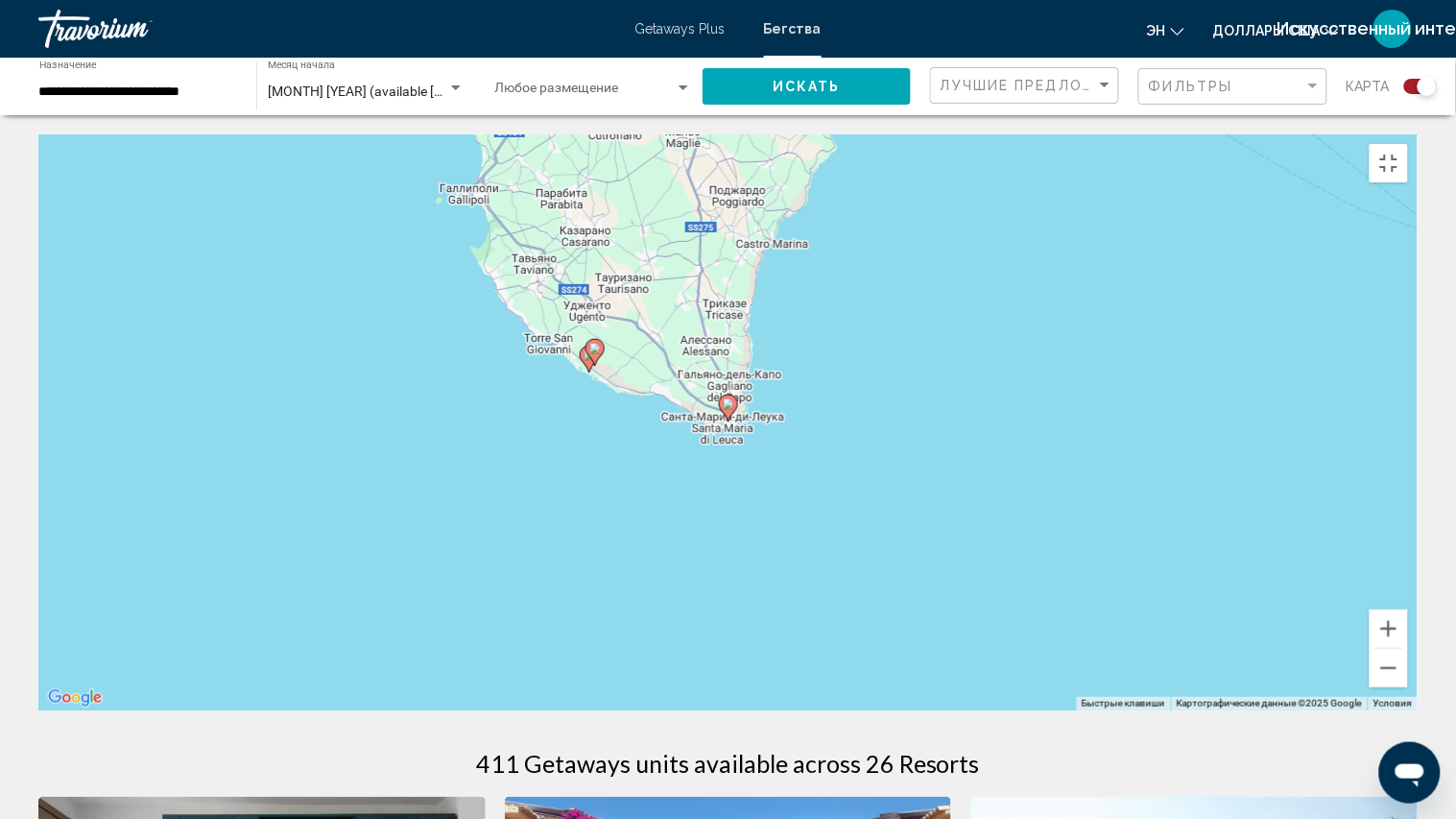 click on "Для навигации используйте клавиши со стрелками. Чтобы активировать перетаскивание с помощью клавиатуры, нажмите Alt + Ввод. После этого перемещайте маркер, используя клавиши со стрелками. Чтобы завершить перетаскивание, нажмите клавишу Ввод. Чтобы отменить действие, нажмите клавишу Esc." at bounding box center [728, 422] 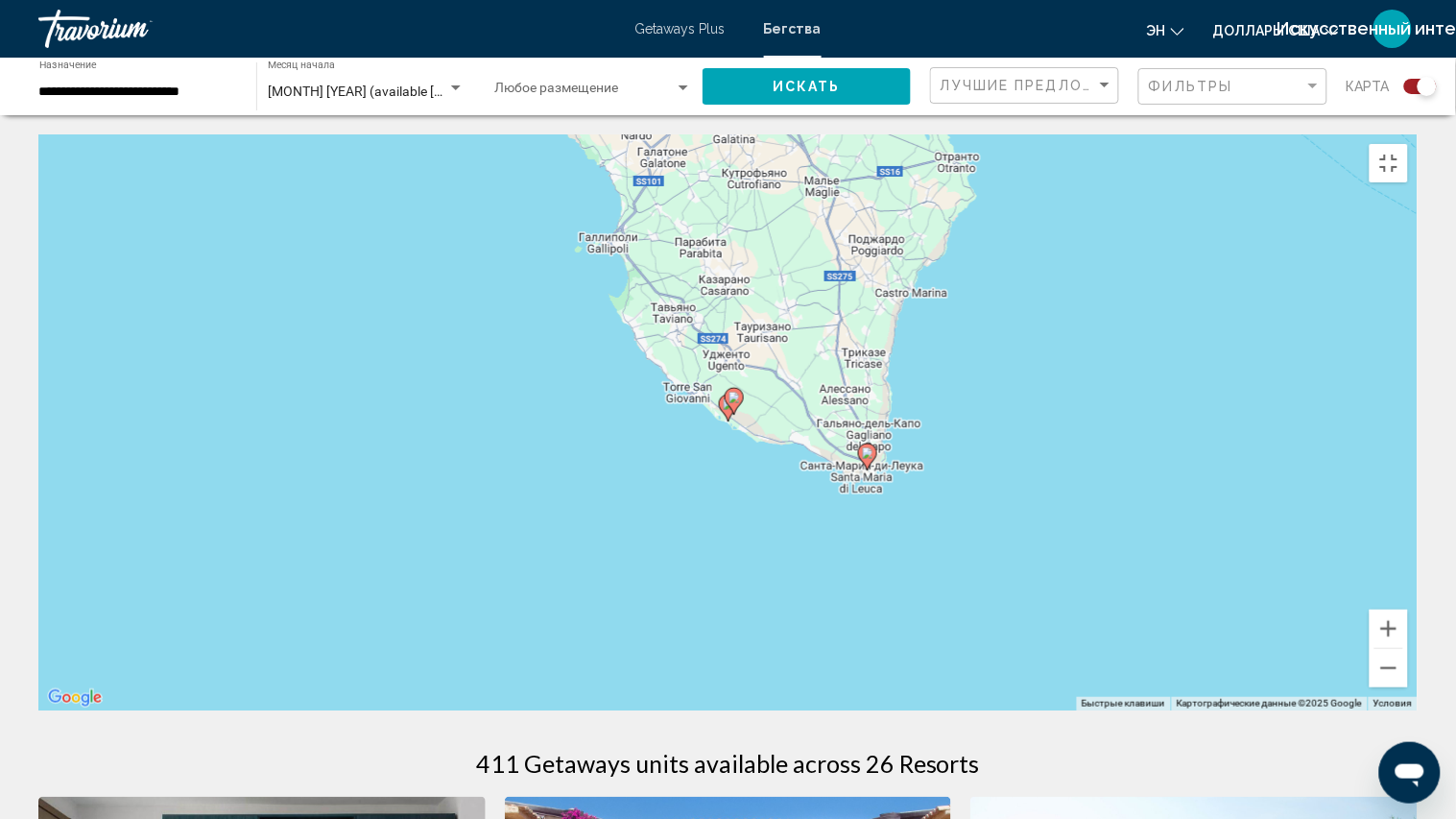 click at bounding box center [734, 401] 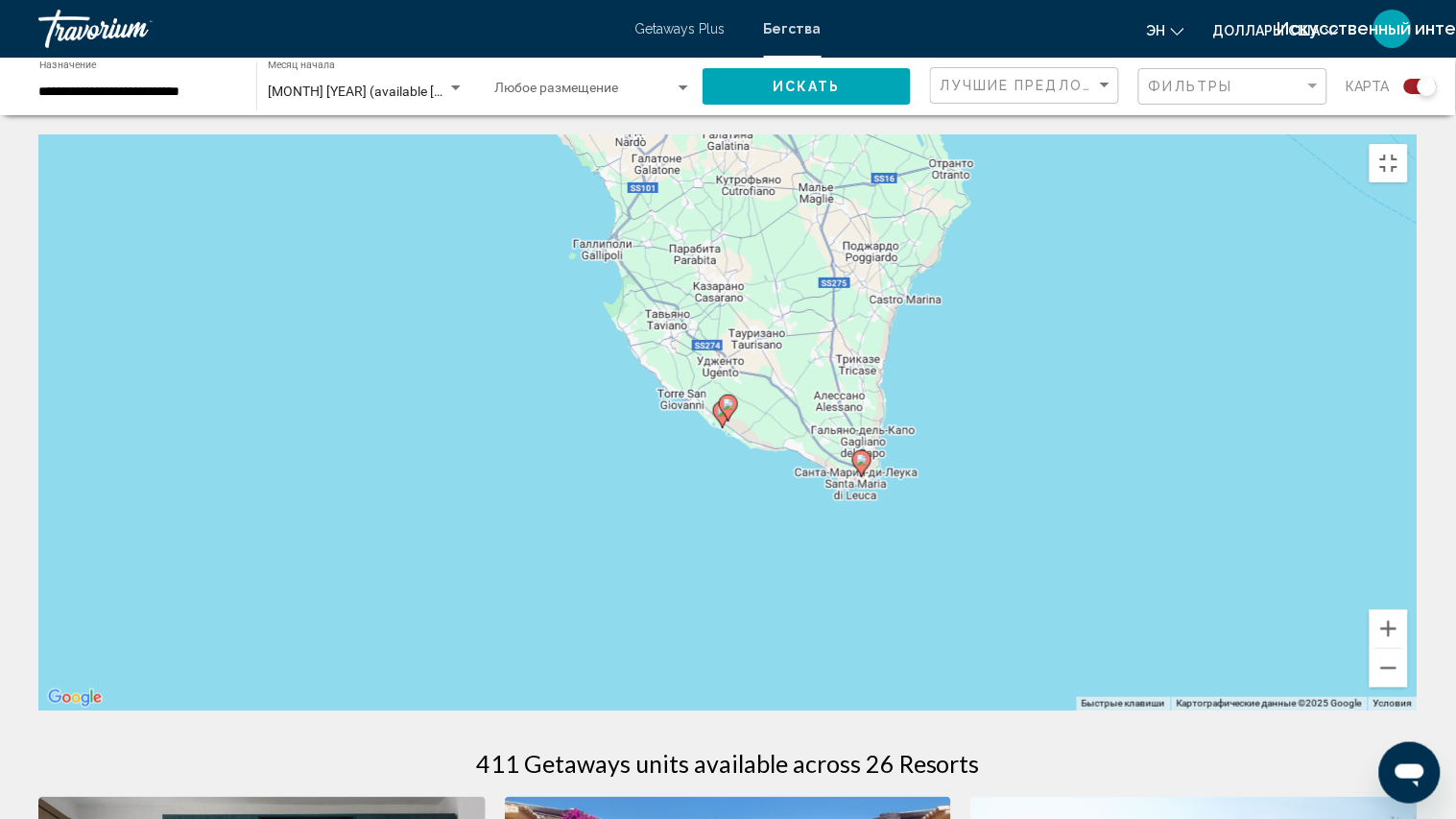 click at bounding box center (861, 464) 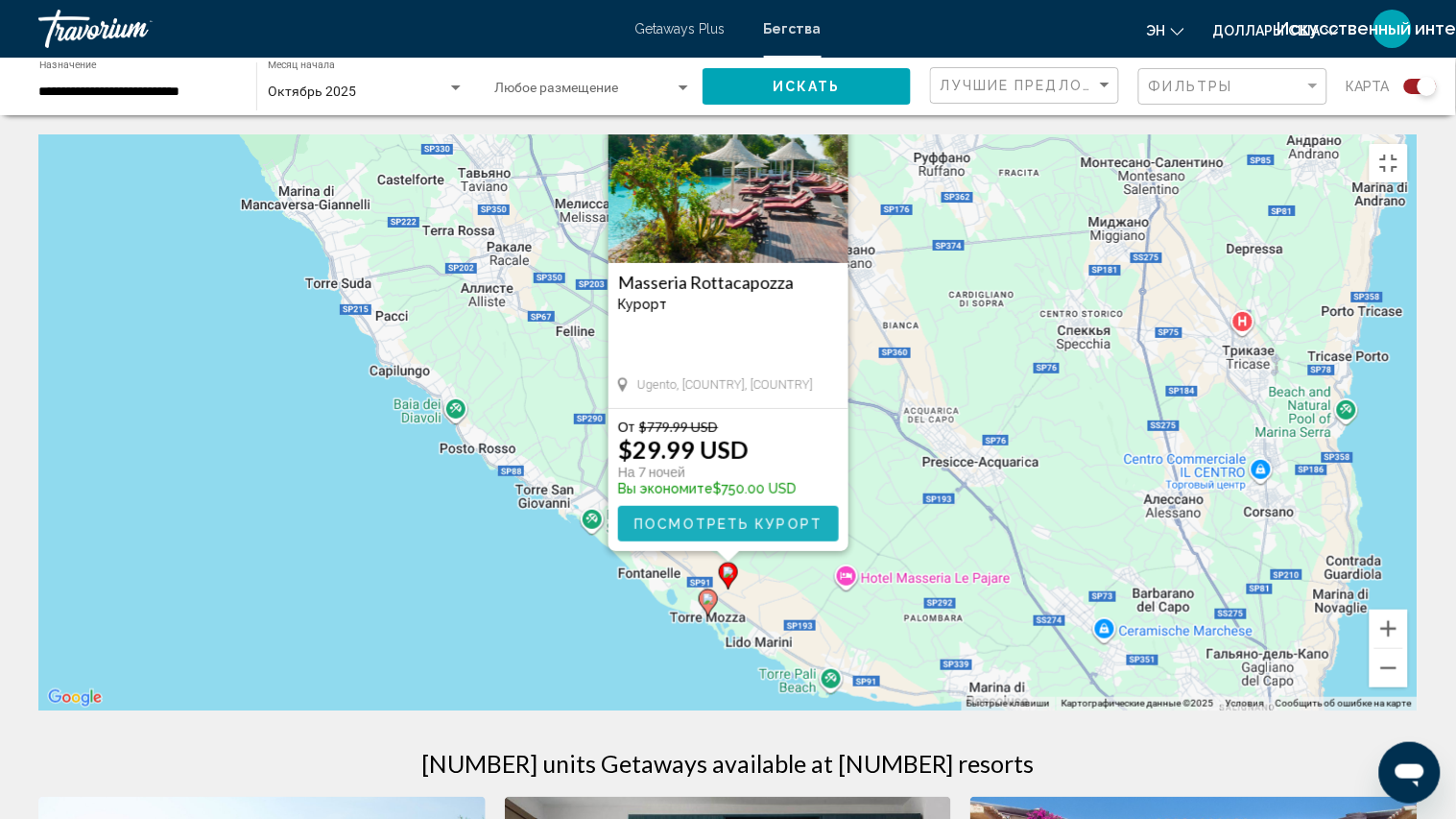 click on "Посмотреть курорт" at bounding box center (728, 524) 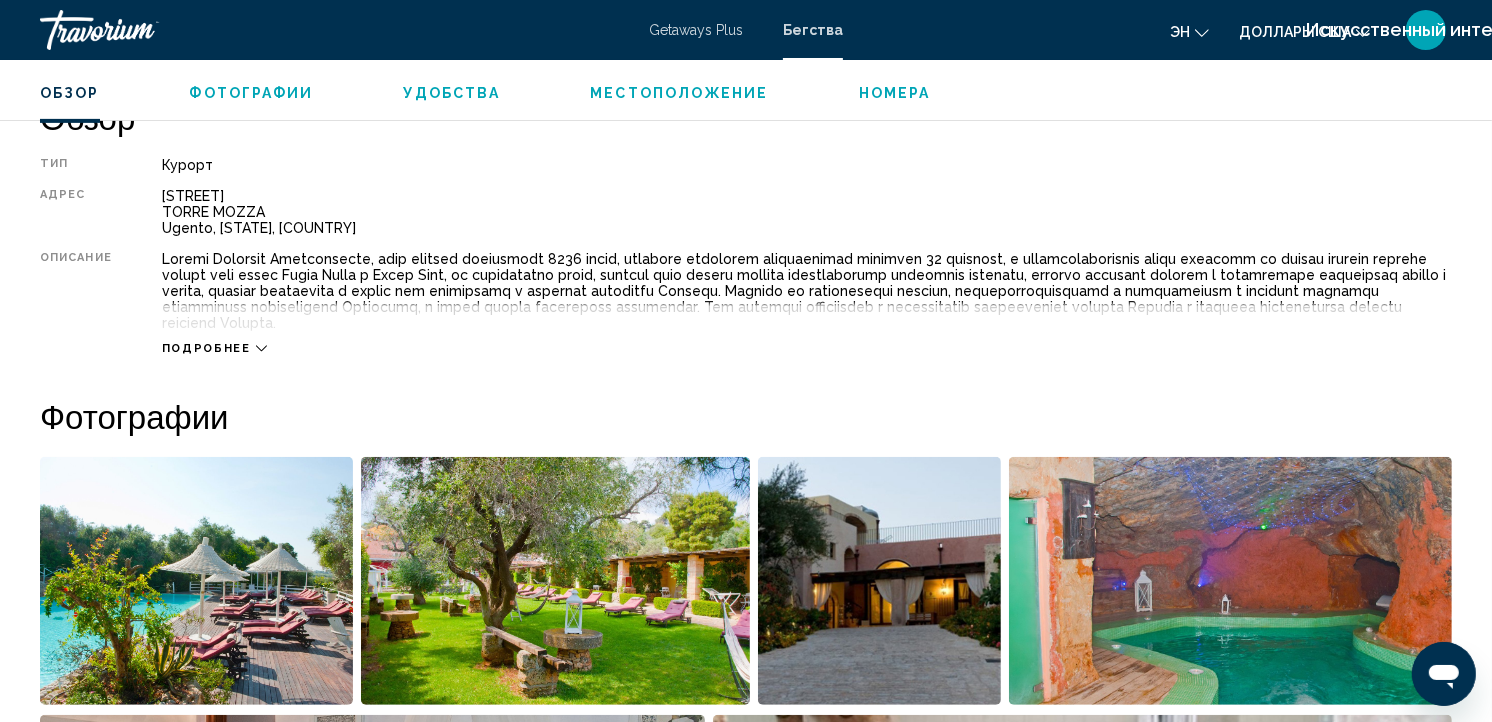 scroll, scrollTop: 622, scrollLeft: 0, axis: vertical 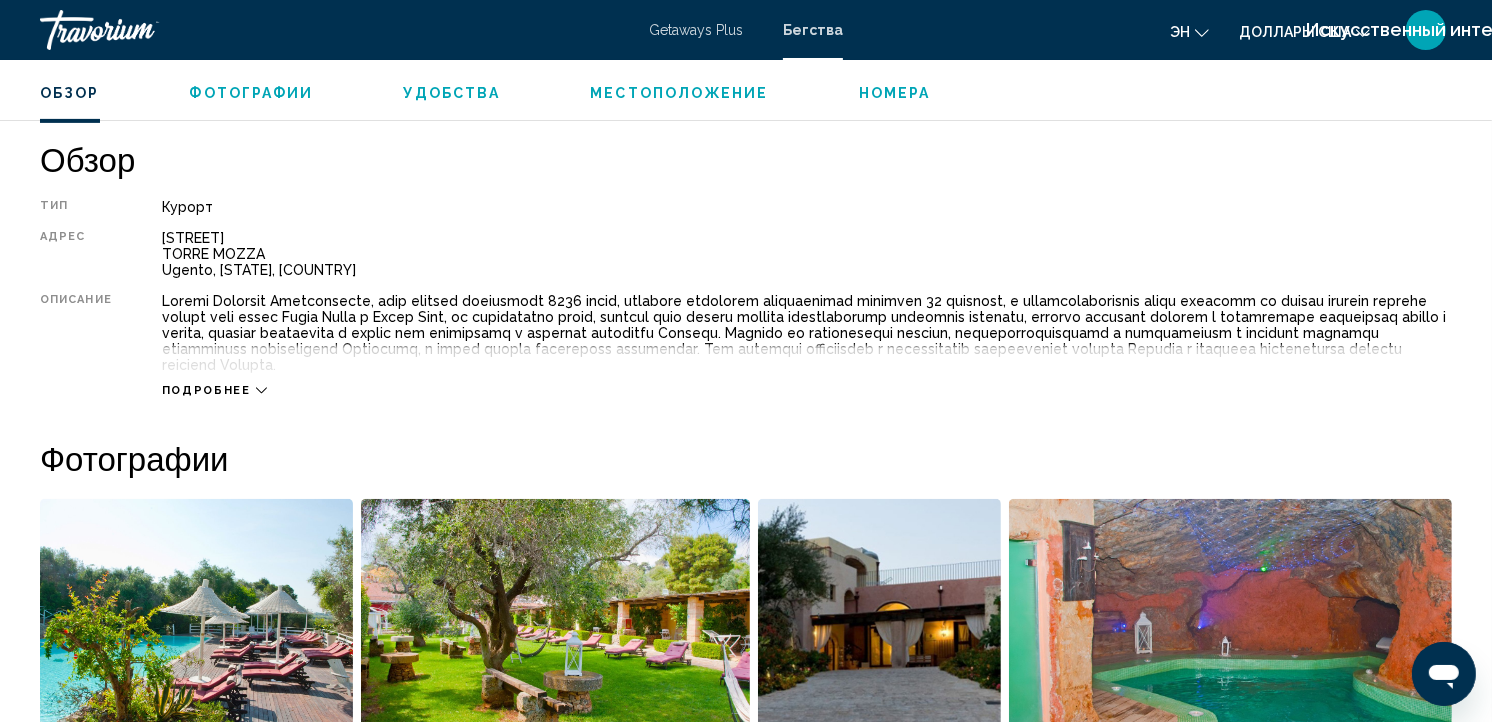 click on "Подробнее" at bounding box center (206, 390) 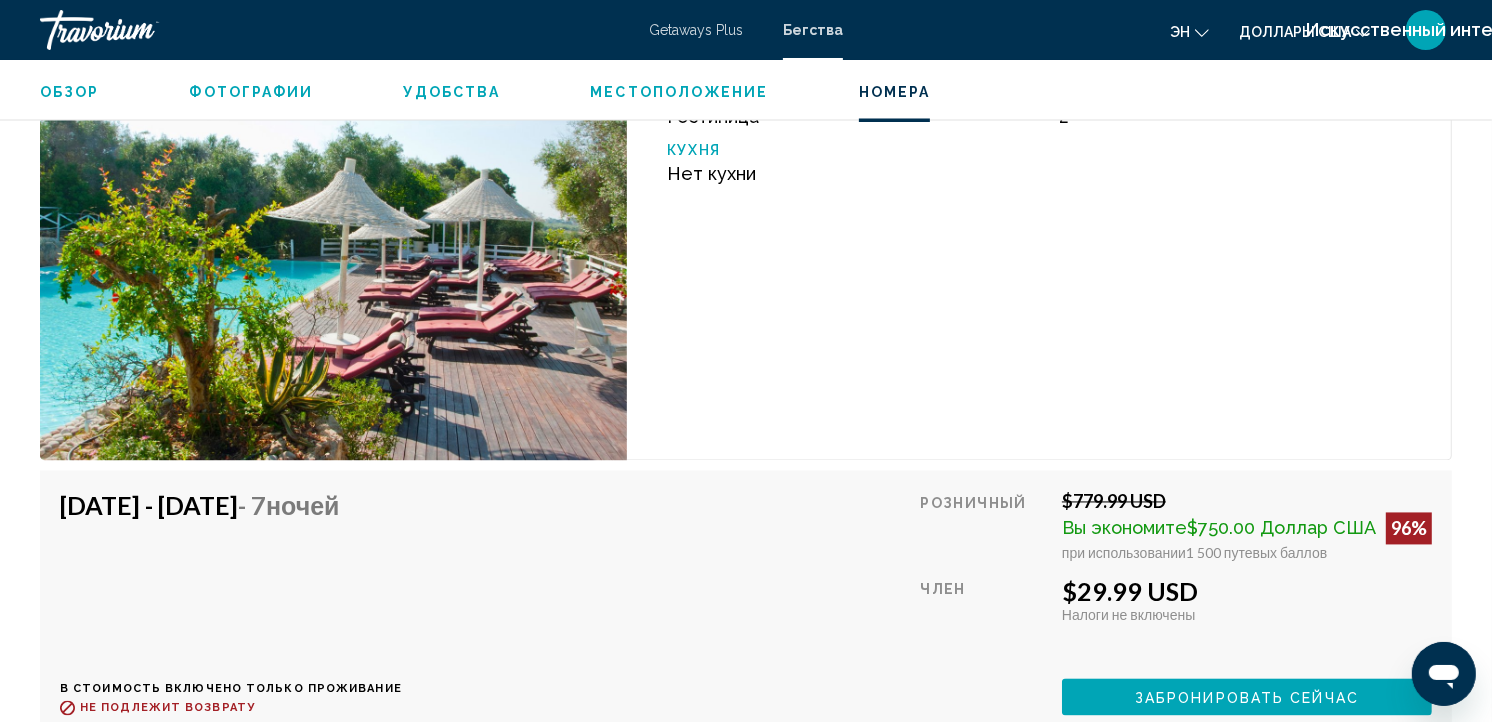 scroll, scrollTop: 3357, scrollLeft: 0, axis: vertical 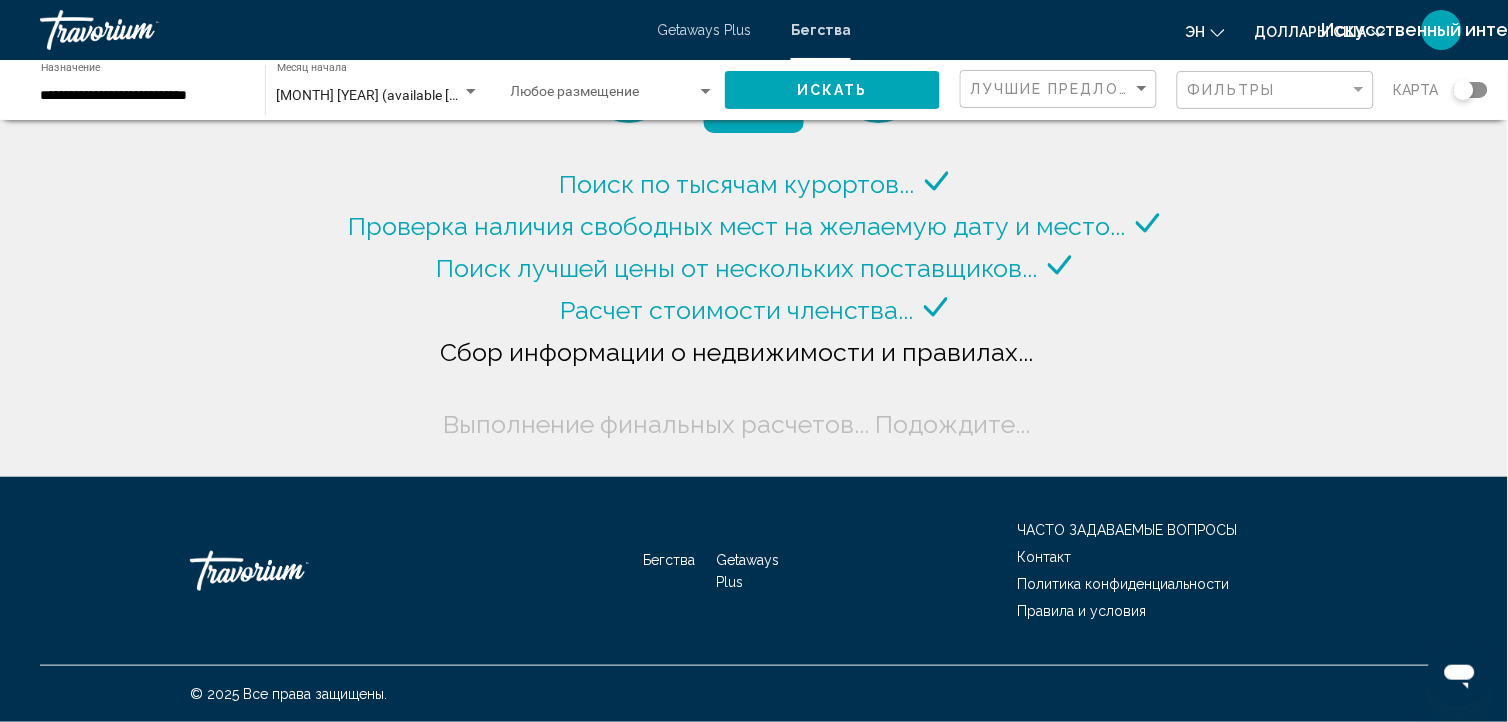 click at bounding box center [1471, 90] 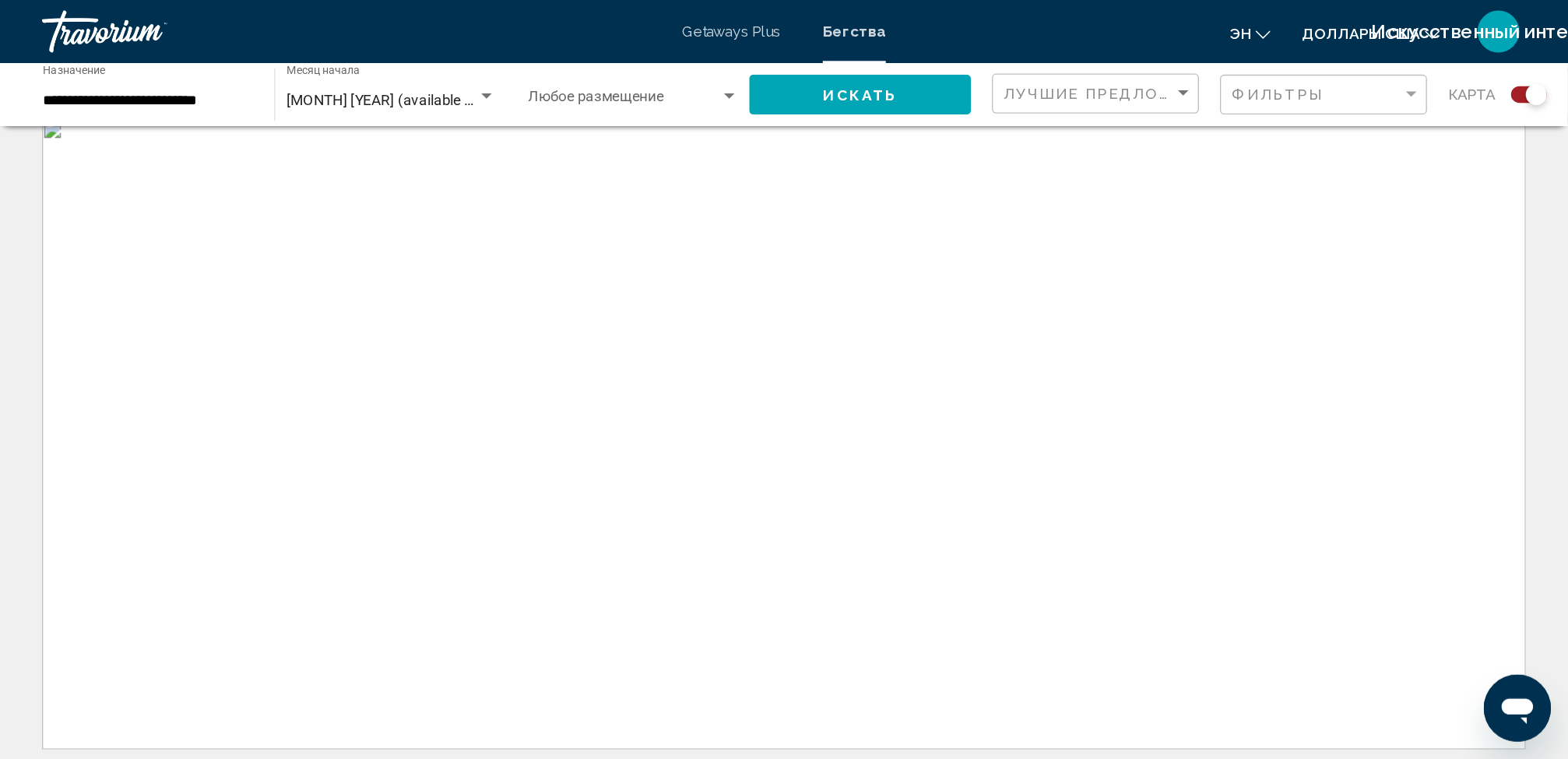 scroll, scrollTop: 0, scrollLeft: 0, axis: both 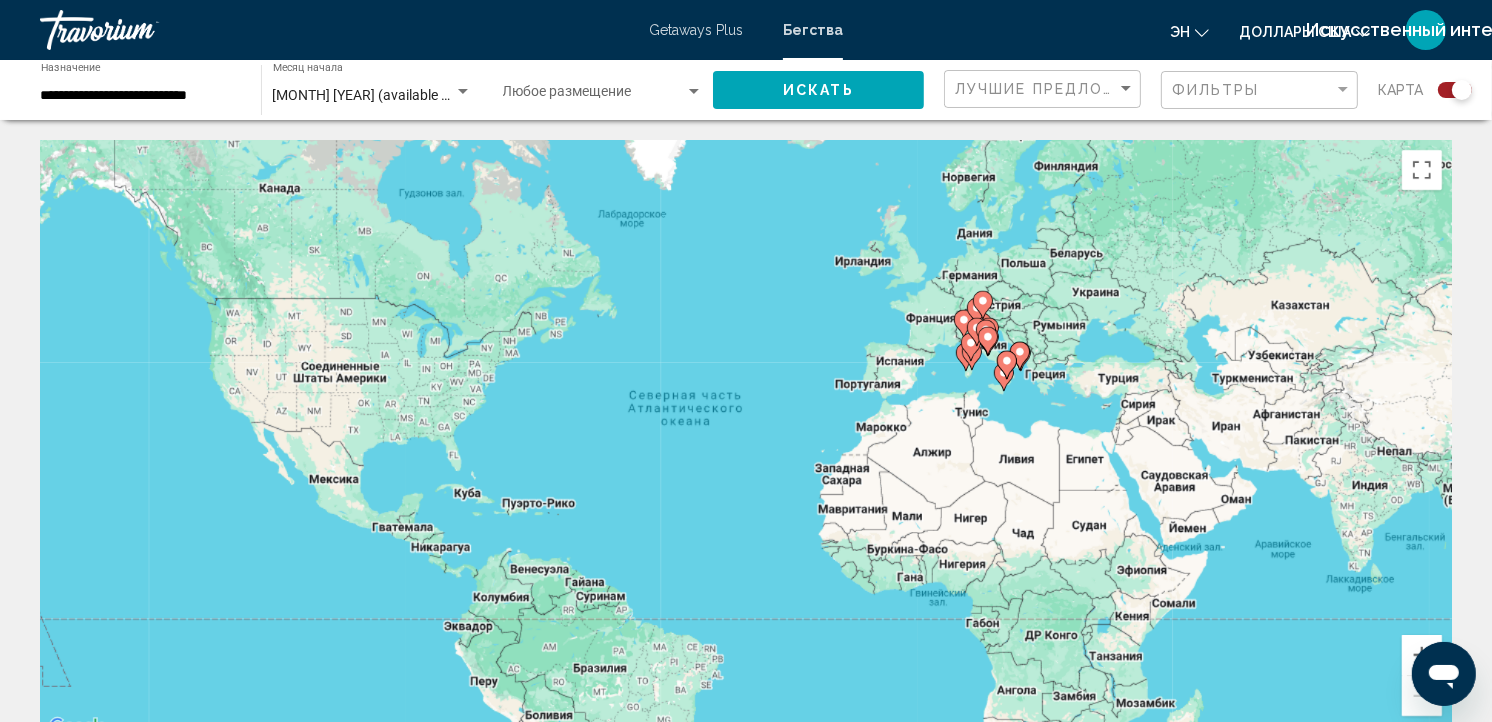 click on "Для навигации используйте клавиши со стрелками. Чтобы активировать перетаскивание с помощью клавиатуры, нажмите Alt + Ввод. После этого перемещайте маркер, используя клавиши со стрелками. Чтобы завершить перетаскивание, нажмите клавишу Ввод. Чтобы отменить действие, нажмите клавишу Esc." at bounding box center (746, 440) 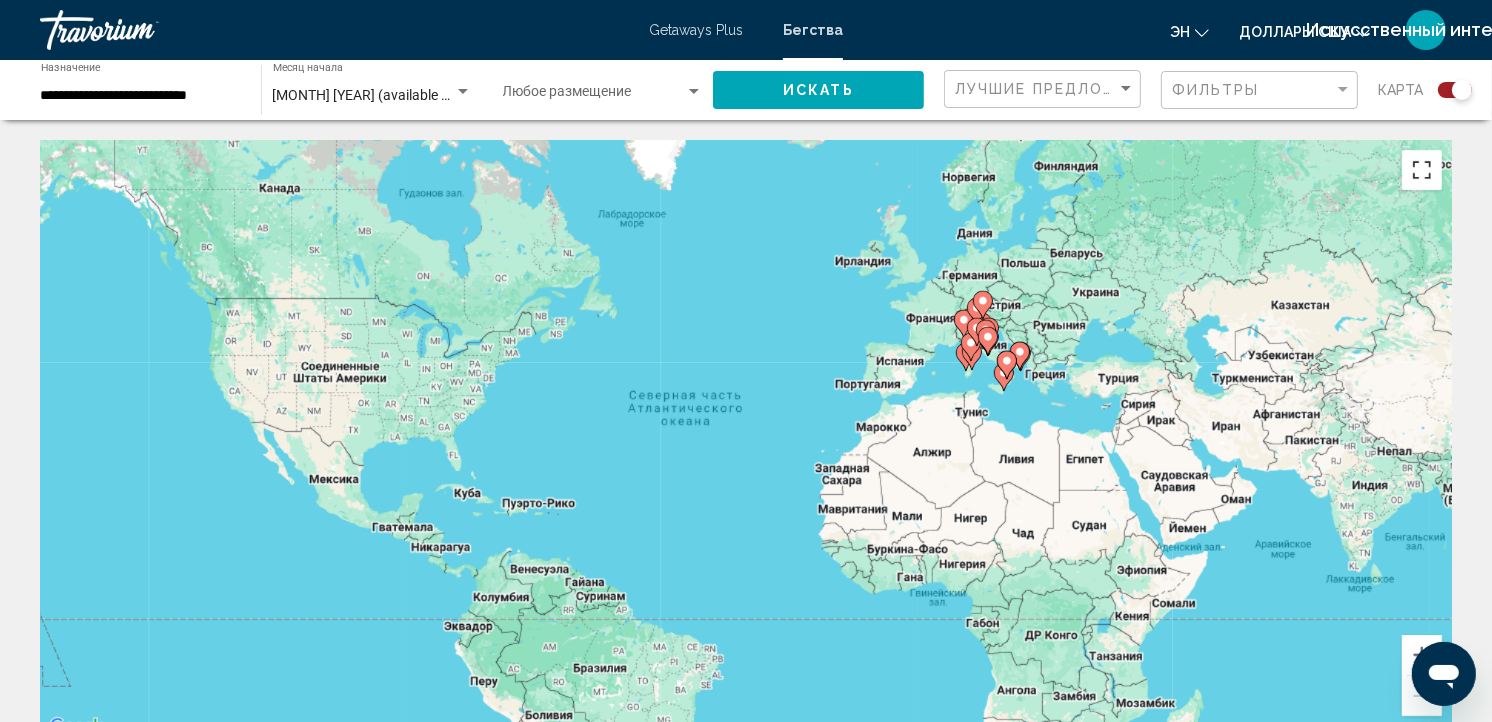 click at bounding box center [1422, 170] 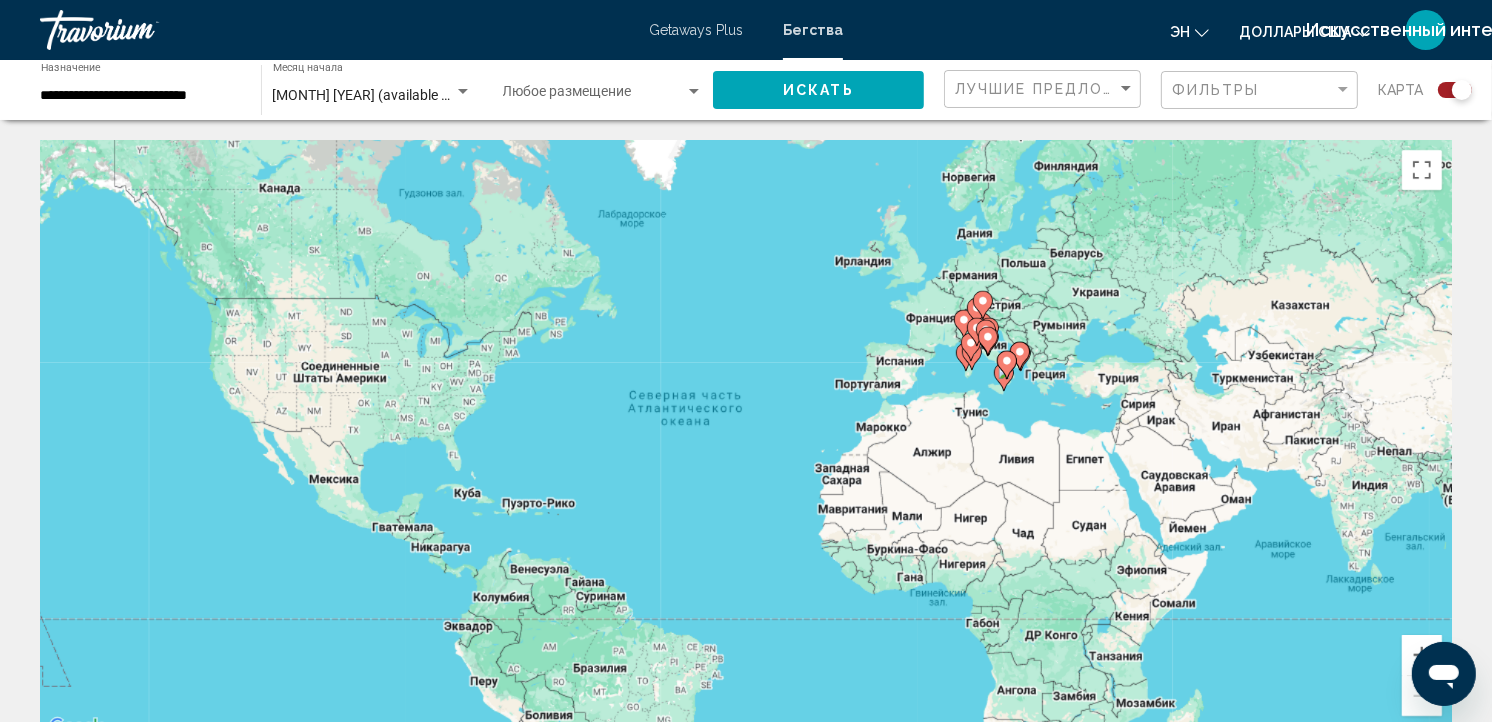 click on "Для навигации используйте клавиши со стрелками. Чтобы активировать перетаскивание с помощью клавиатуры, нажмите Alt + Ввод. После этого перемещайте маркер, используя клавиши со стрелками. Чтобы завершить перетаскивание, нажмите клавишу Ввод. Чтобы отменить действие, нажмите клавишу Esc." at bounding box center (746, 440) 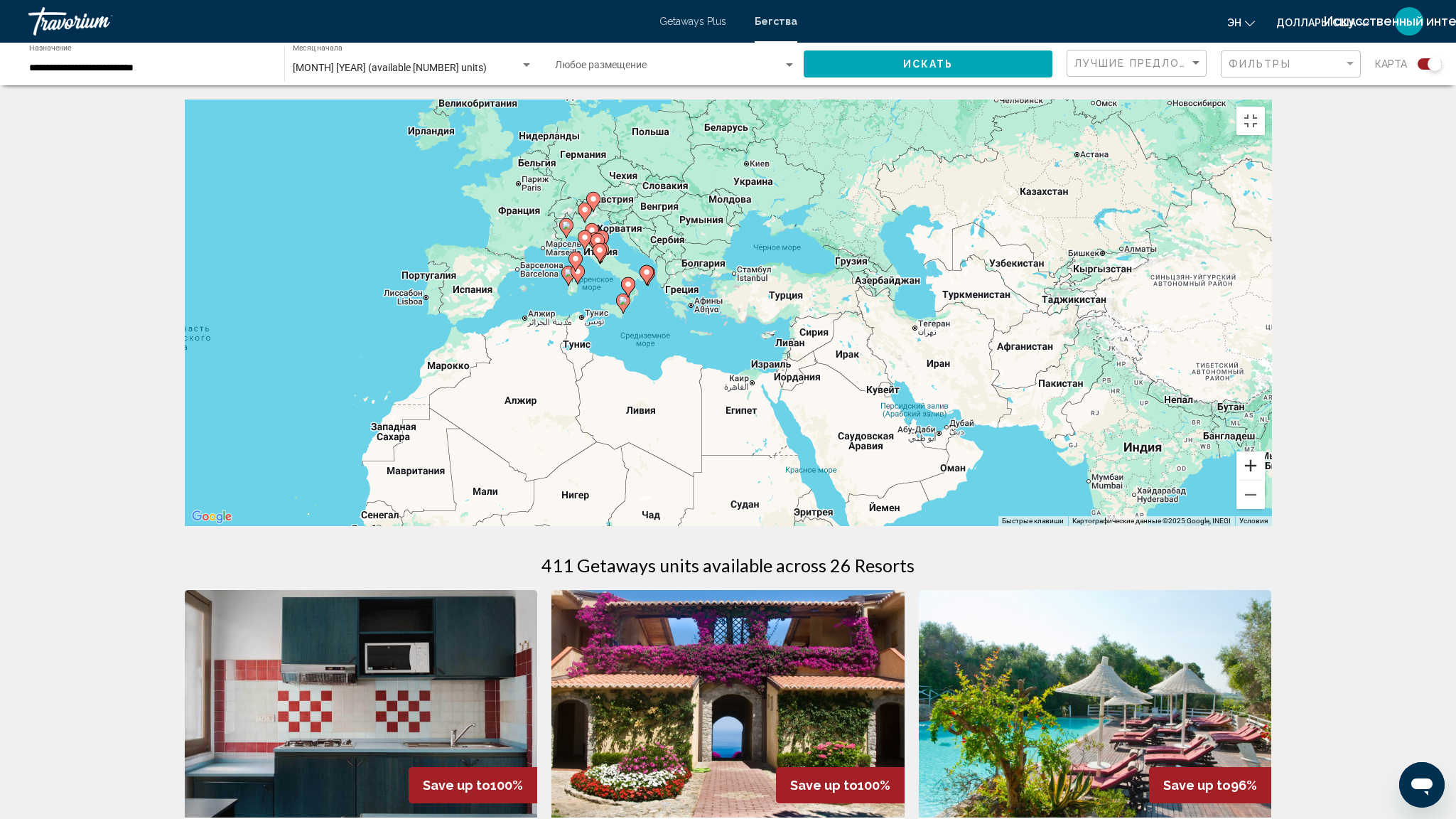 click at bounding box center [1251, 466] 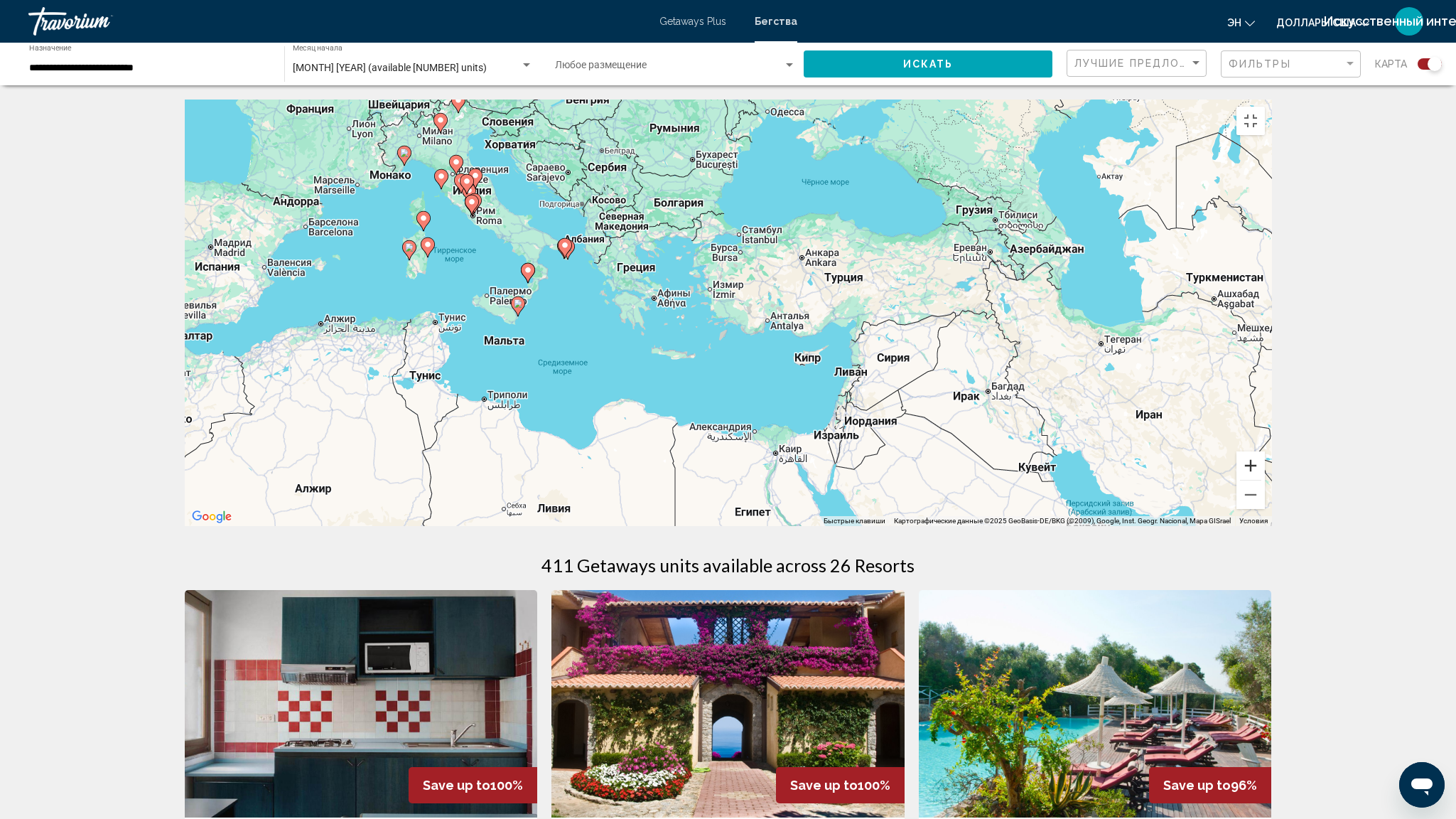 click at bounding box center [1251, 466] 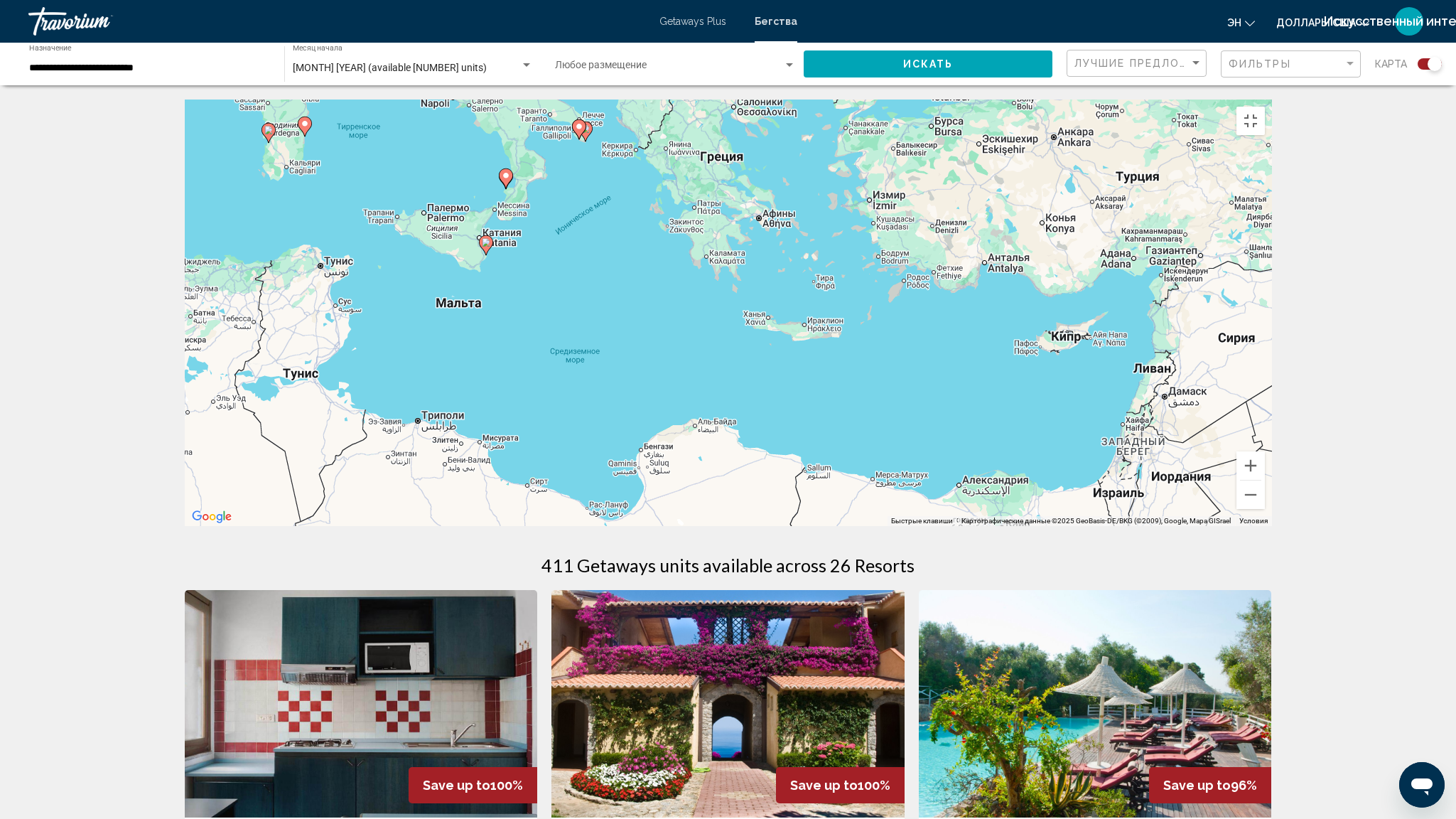 drag, startPoint x: 996, startPoint y: 749, endPoint x: 1175, endPoint y: 683, distance: 190.78 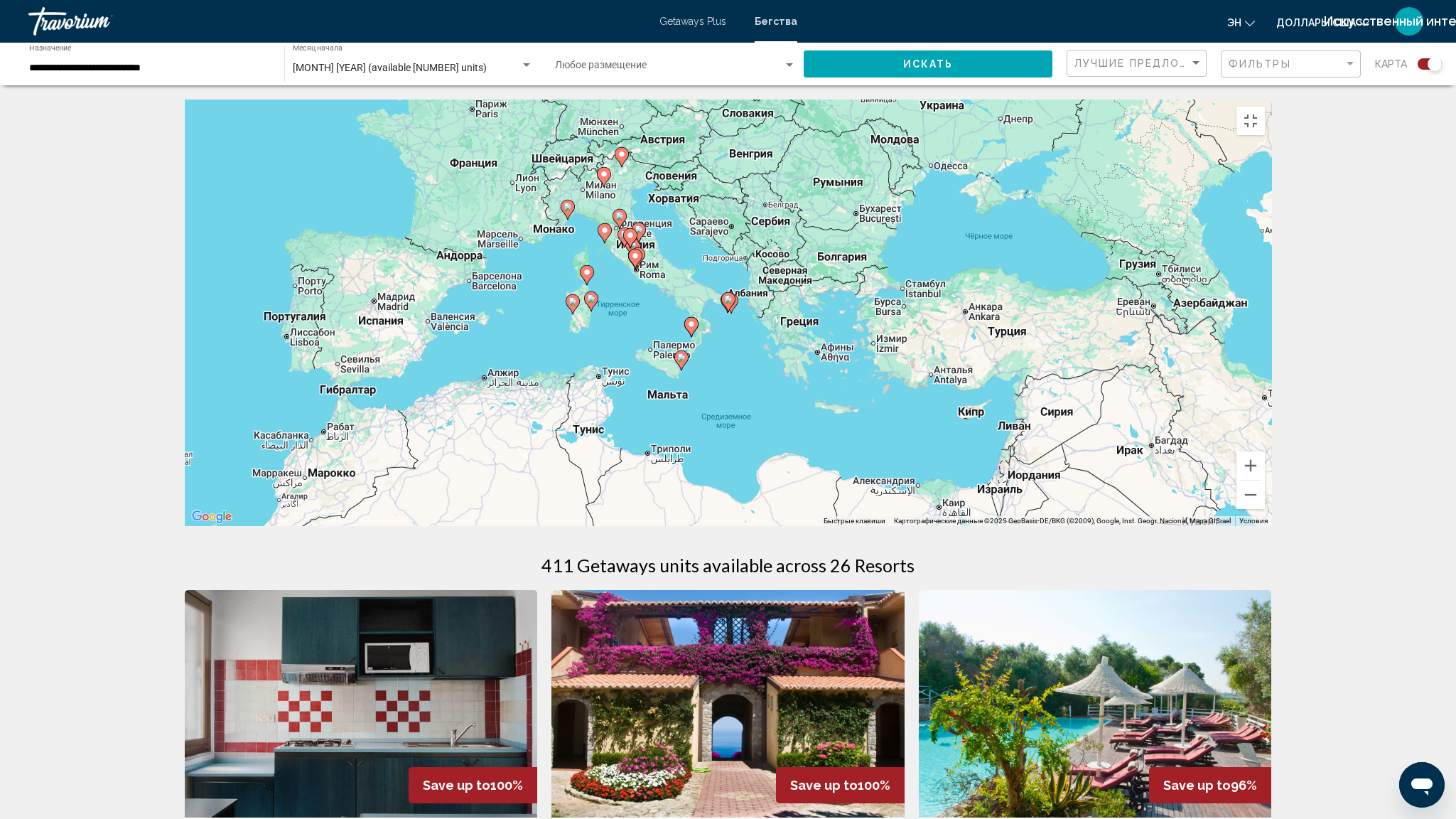 click on "Для навигации используйте клавиши со стрелками. Чтобы активировать перетаскивание с помощью клавиатуры, нажмите Alt + Ввод. После этого перемещайте маркер, используя клавиши со стрелками. Чтобы завершить перетаскивание, нажмите клавишу Ввод. Чтобы отменить действие, нажмите клавишу Esc." at bounding box center (728, 313) 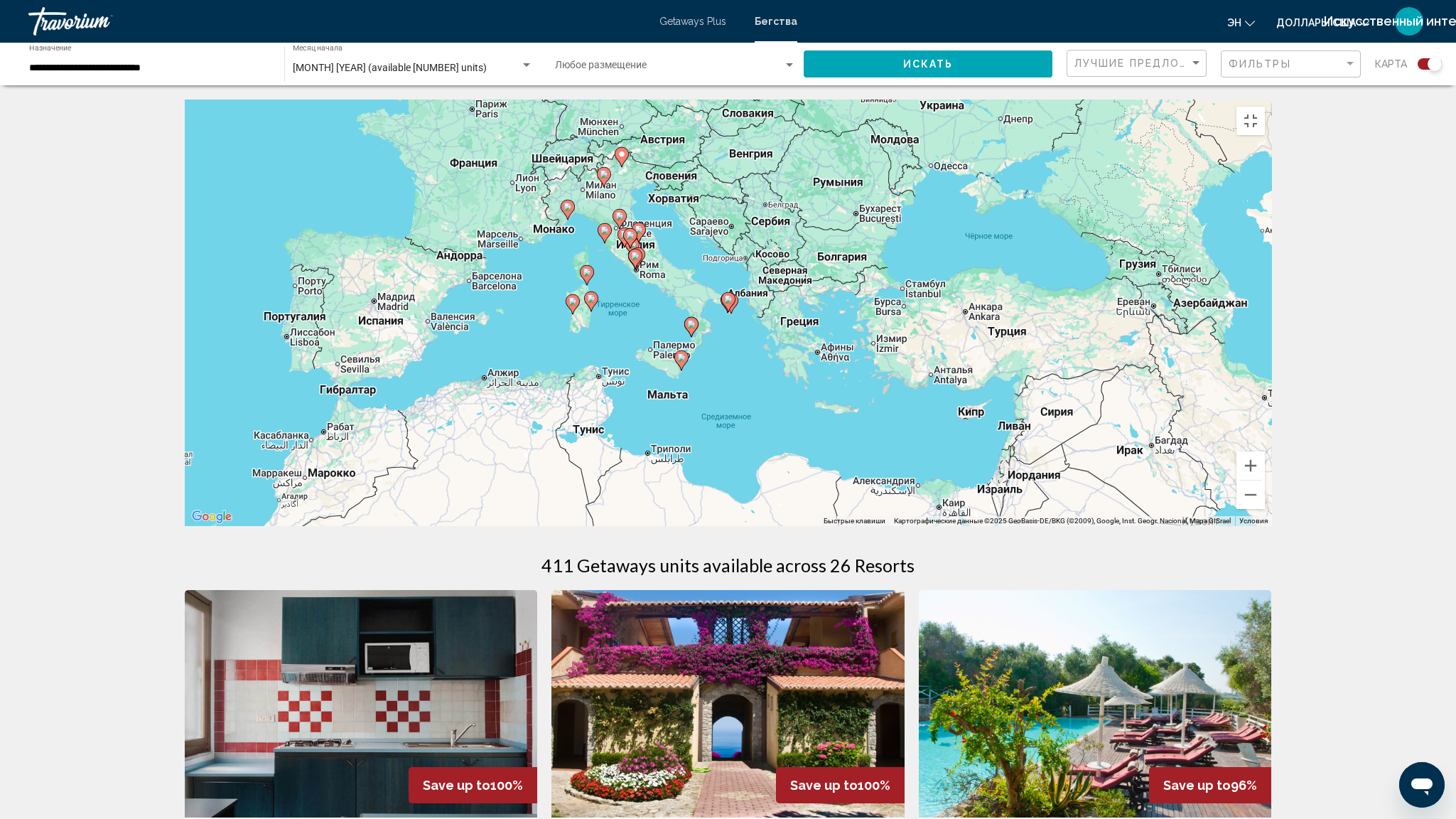 click at bounding box center (681, 358) 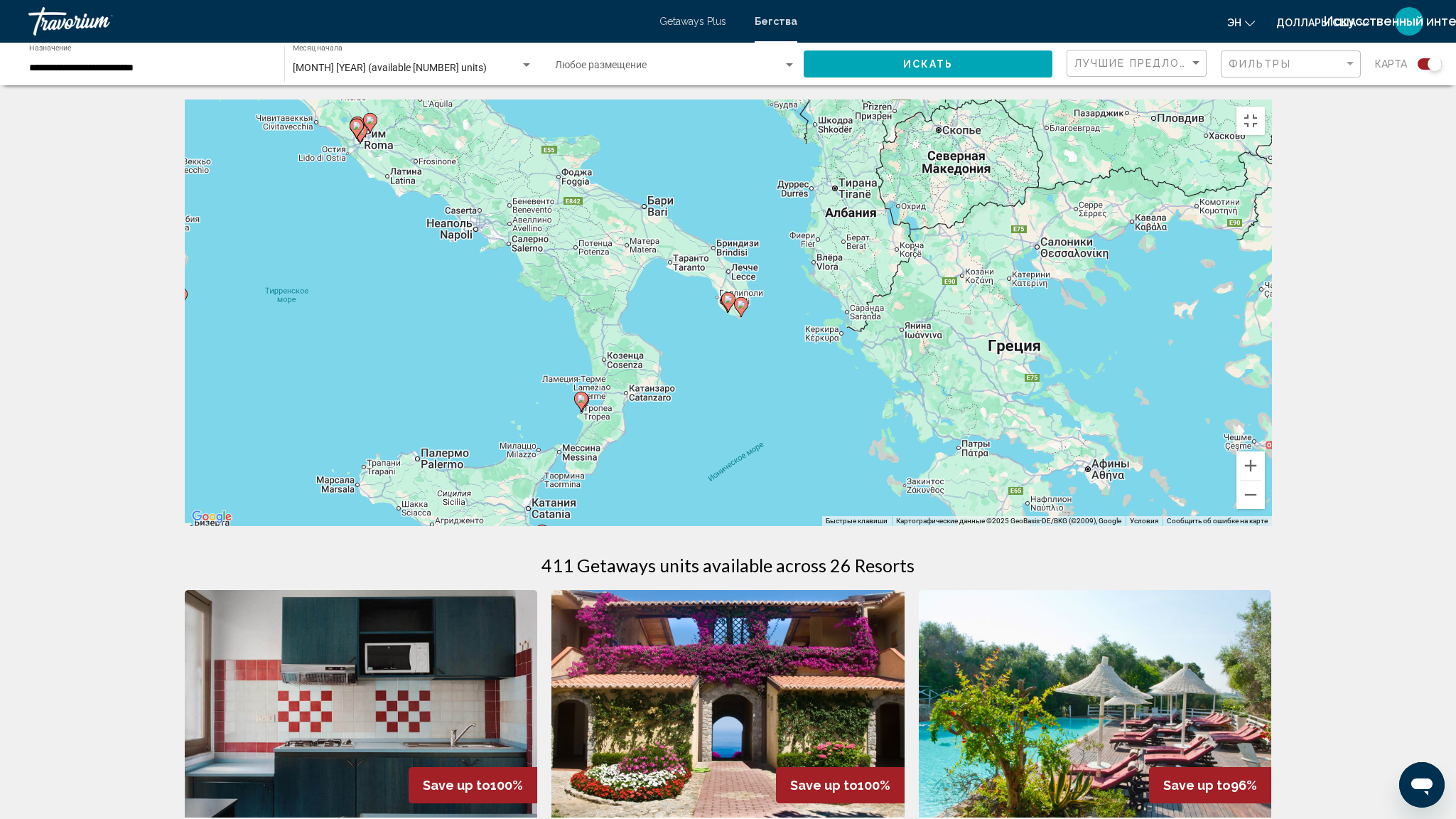 click at bounding box center [542, 532] 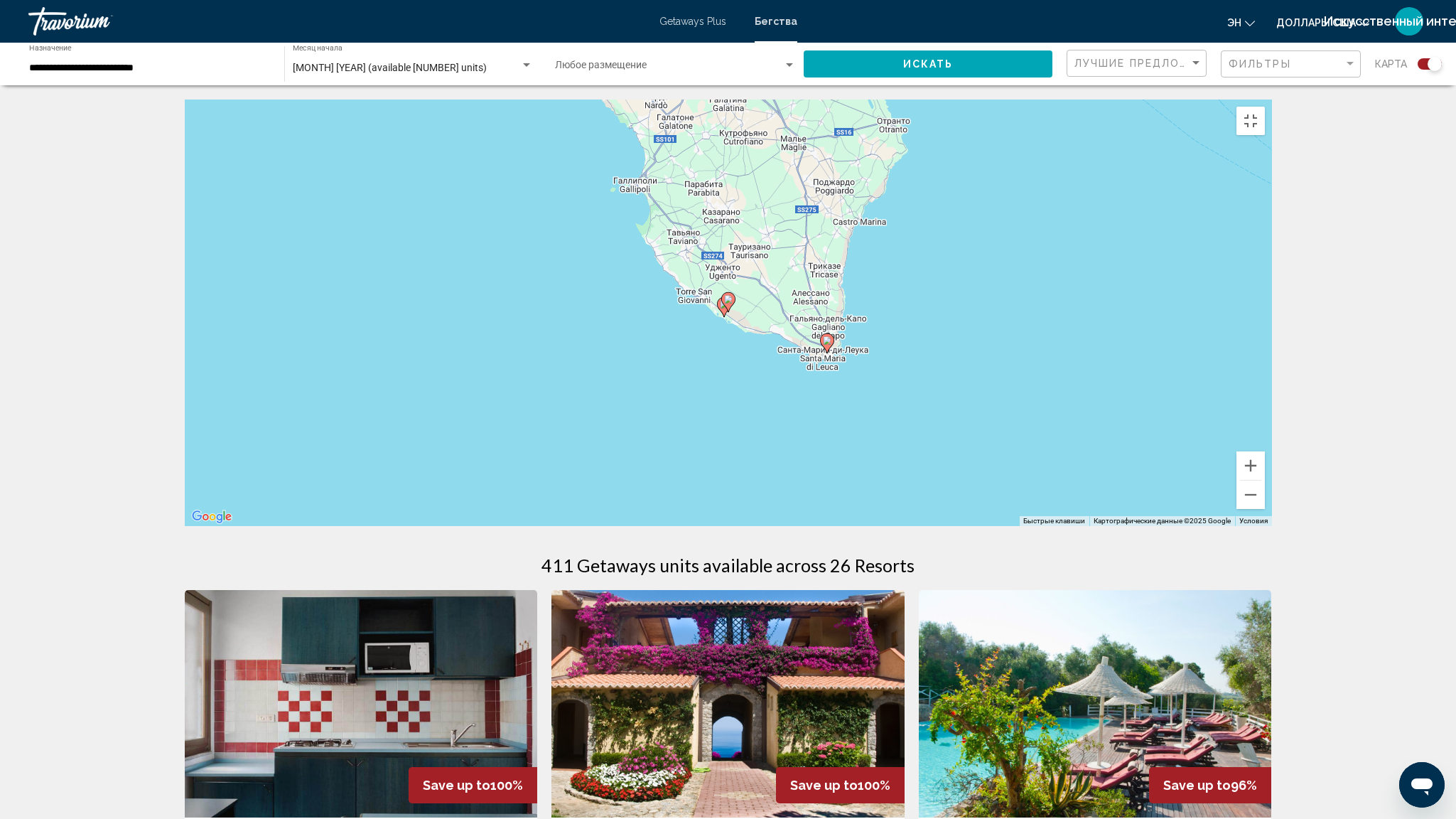 click at bounding box center (827, 341) 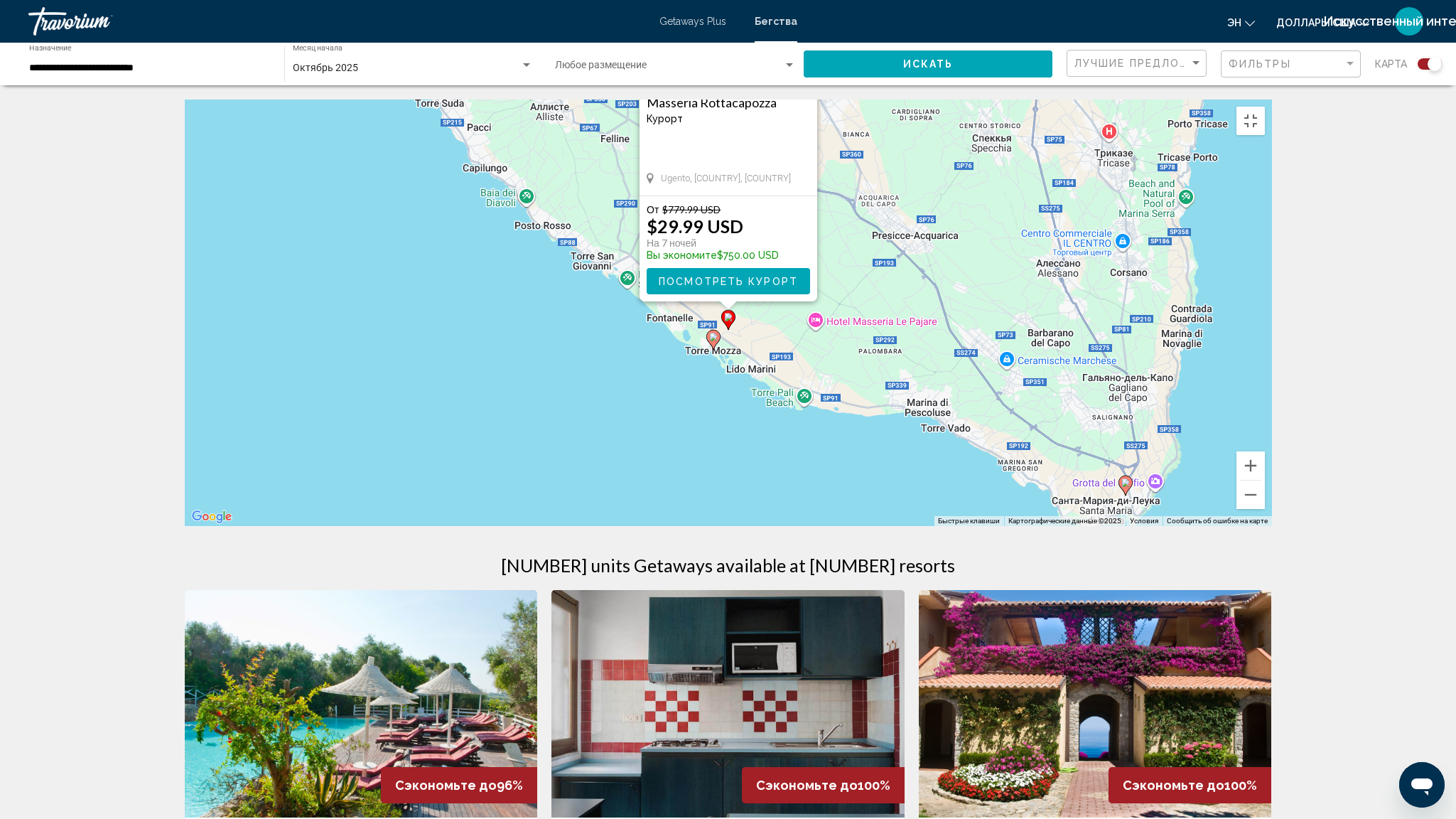 click at bounding box center (1125, 486) 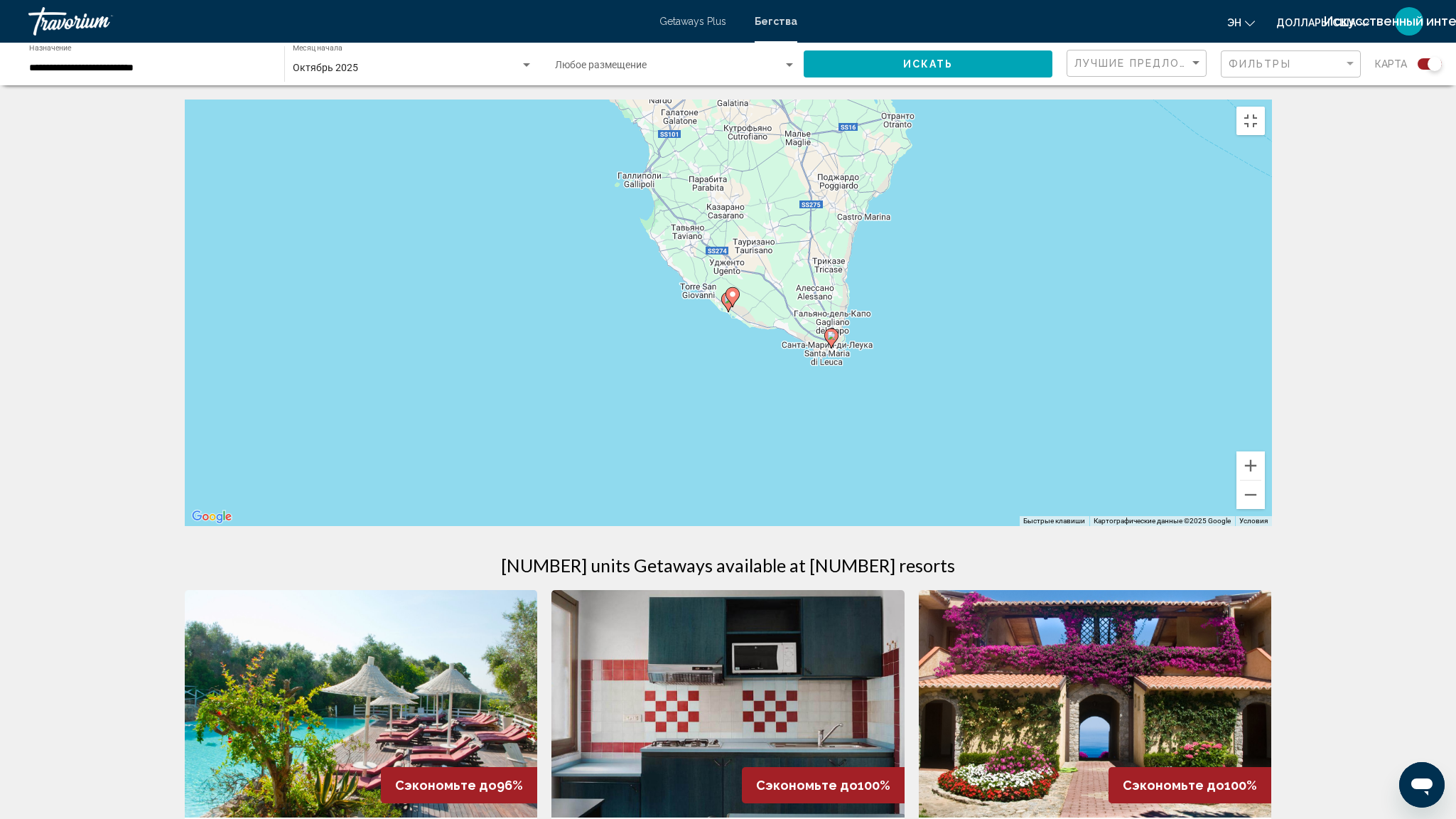 click on "Для навигации используйте клавиши со стрелками. Чтобы активировать перетаскивание с помощью клавиатуры, нажмите Alt + Ввод. После этого перемещайте маркер, используя клавиши со стрелками. Чтобы завершить перетаскивание, нажмите клавишу Ввод. Чтобы отменить действие, нажмите клавишу Esc." at bounding box center (728, 313) 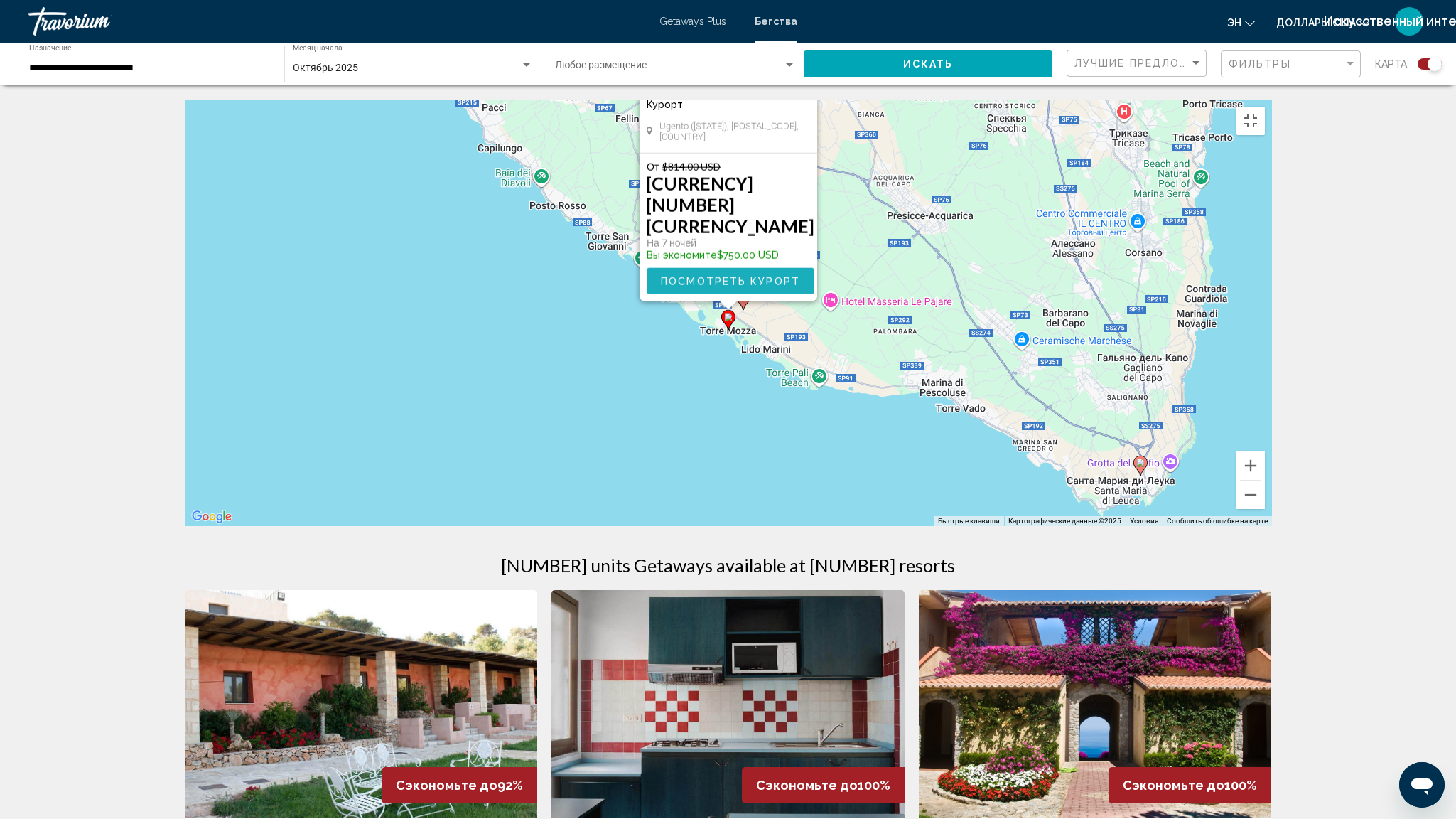 click on "Посмотреть курорт" at bounding box center (730, 282) 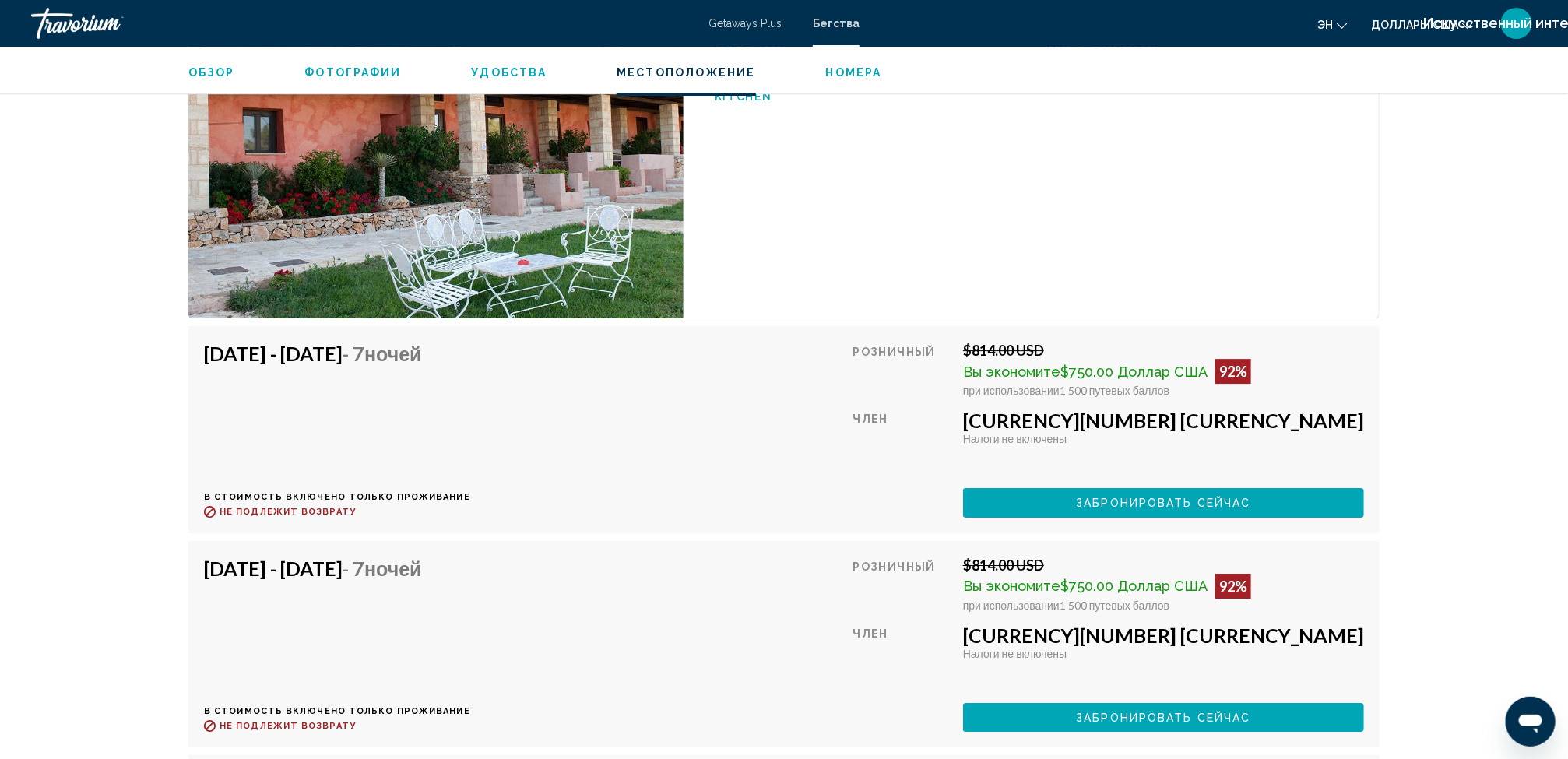 scroll, scrollTop: 2307, scrollLeft: 0, axis: vertical 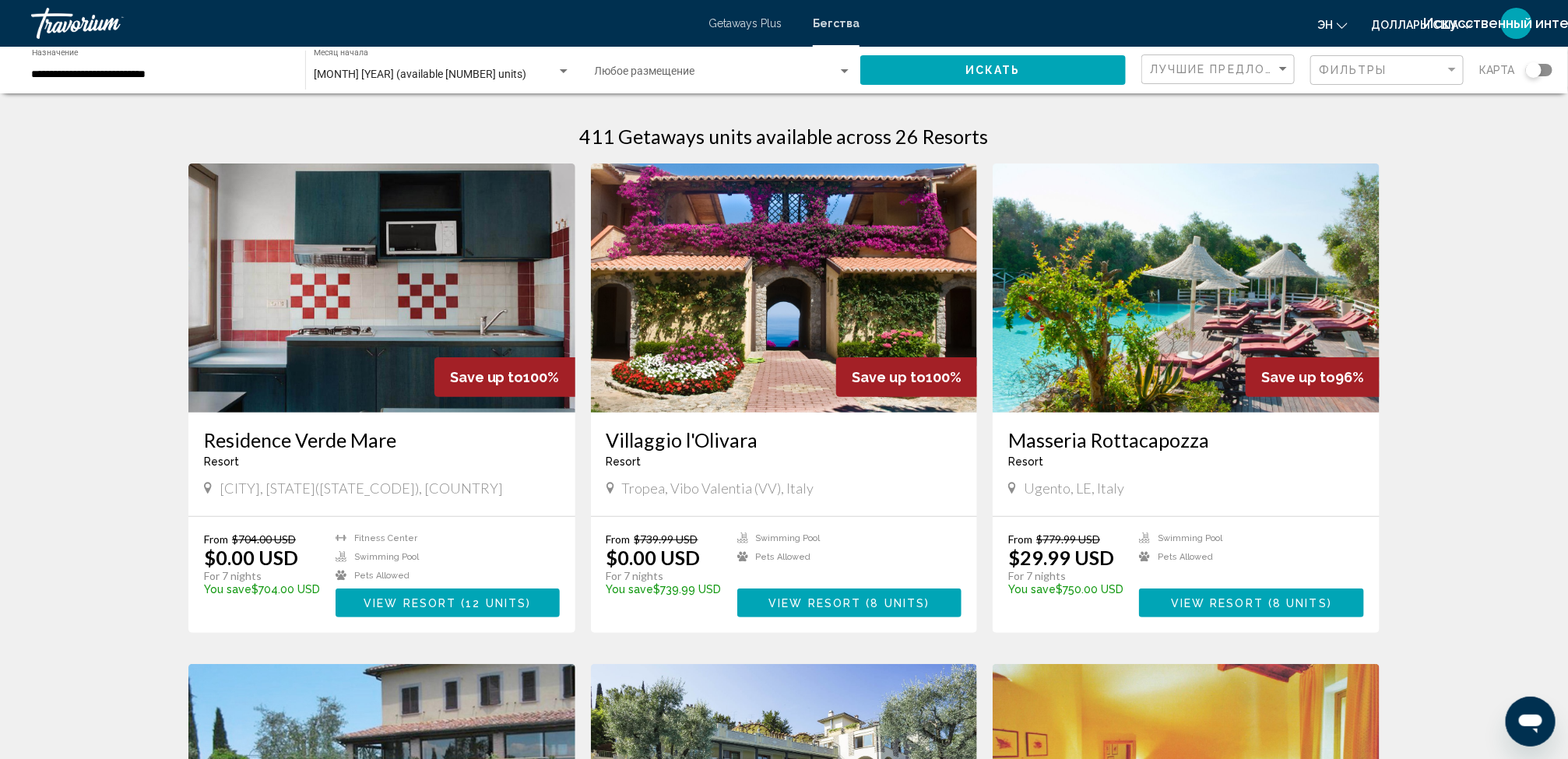 click at bounding box center [1539, 70] 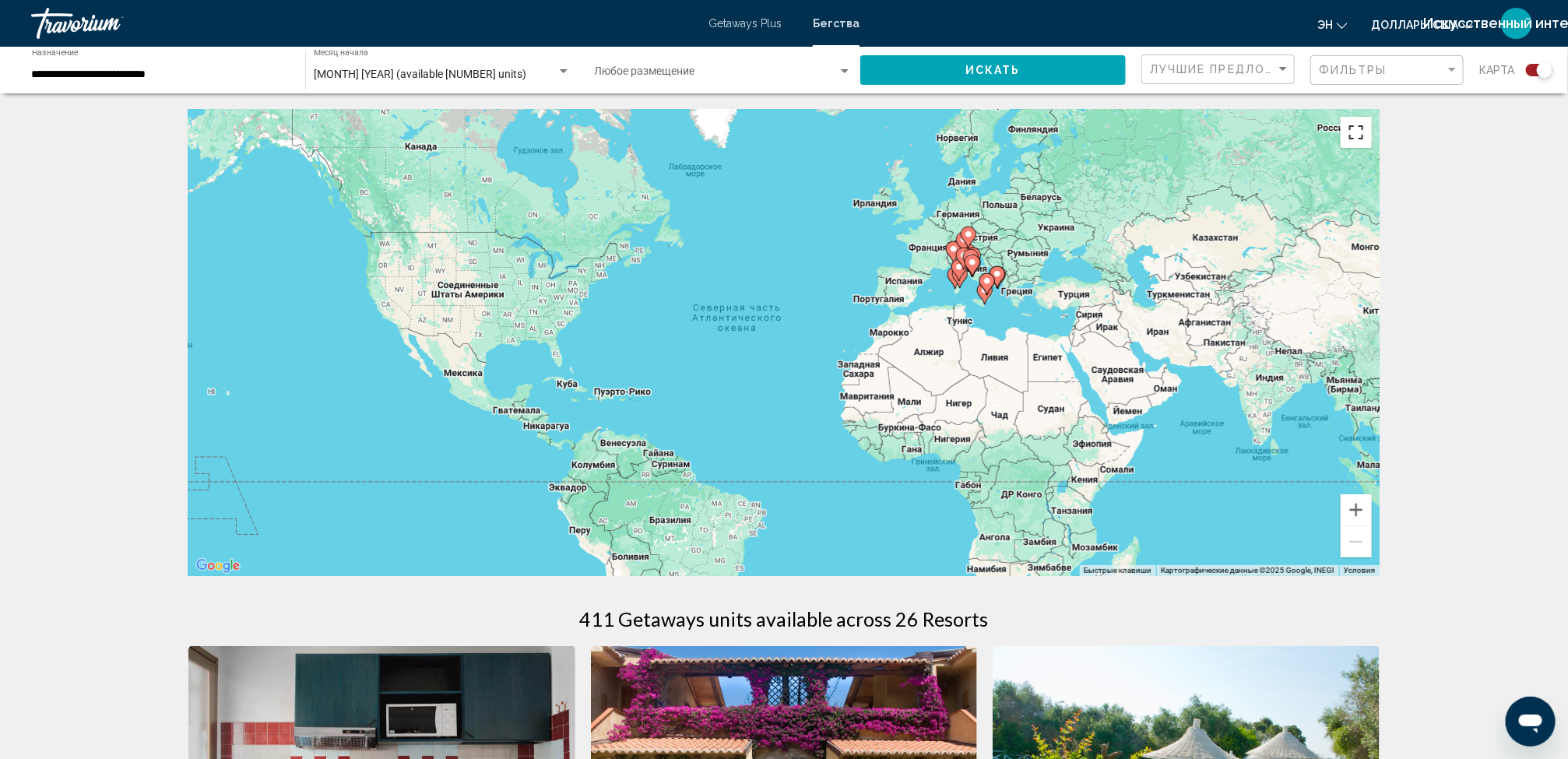 click at bounding box center [1356, 132] 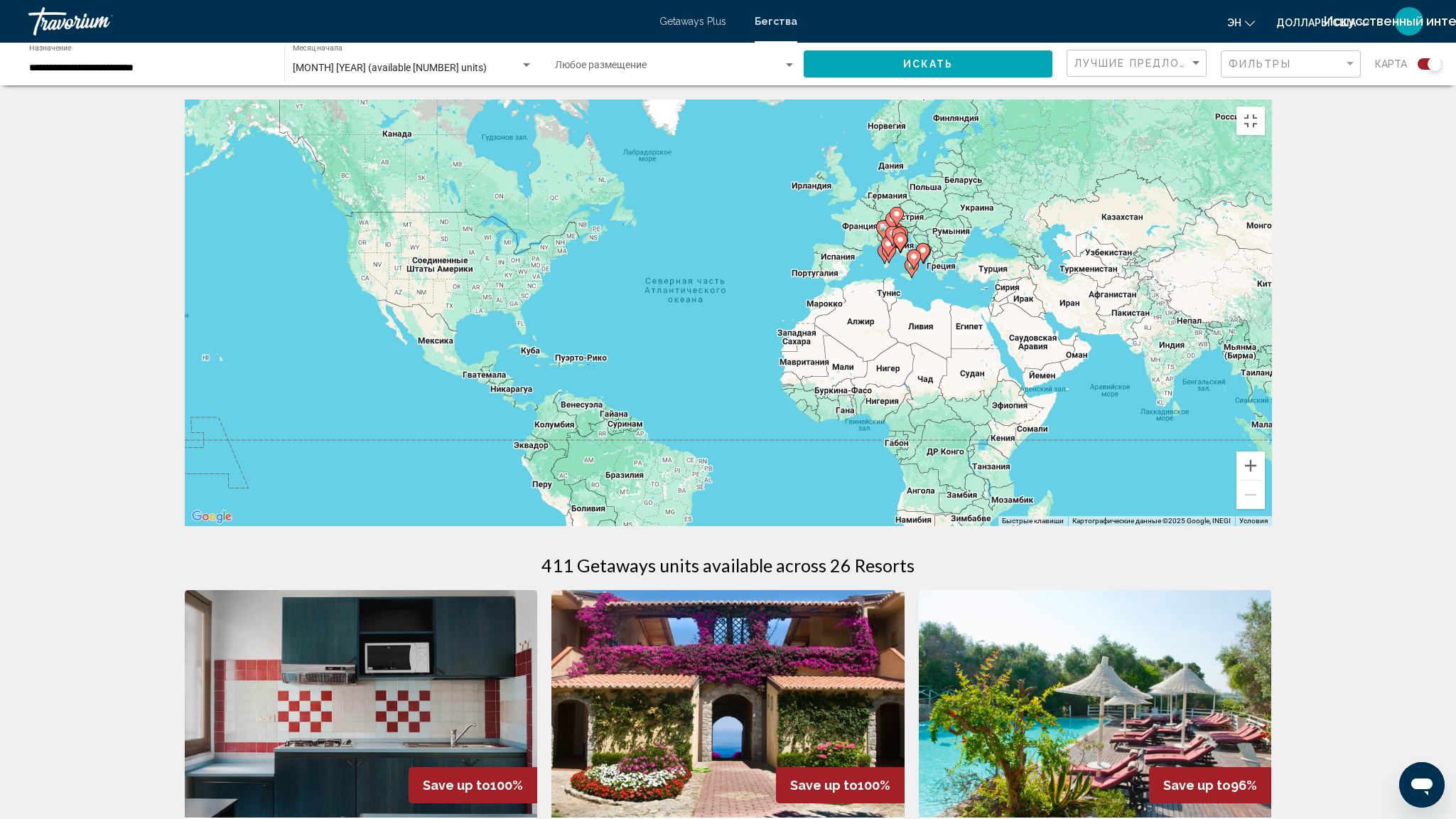 click on "Для навигации используйте клавиши со стрелками. Чтобы активировать перетаскивание с помощью клавиатуры, нажмите Alt + Ввод. После этого перемещайте маркер, используя клавиши со стрелками. Чтобы завершить перетаскивание, нажмите клавишу Ввод. Чтобы отменить действие, нажмите клавишу Esc." at bounding box center [728, 313] 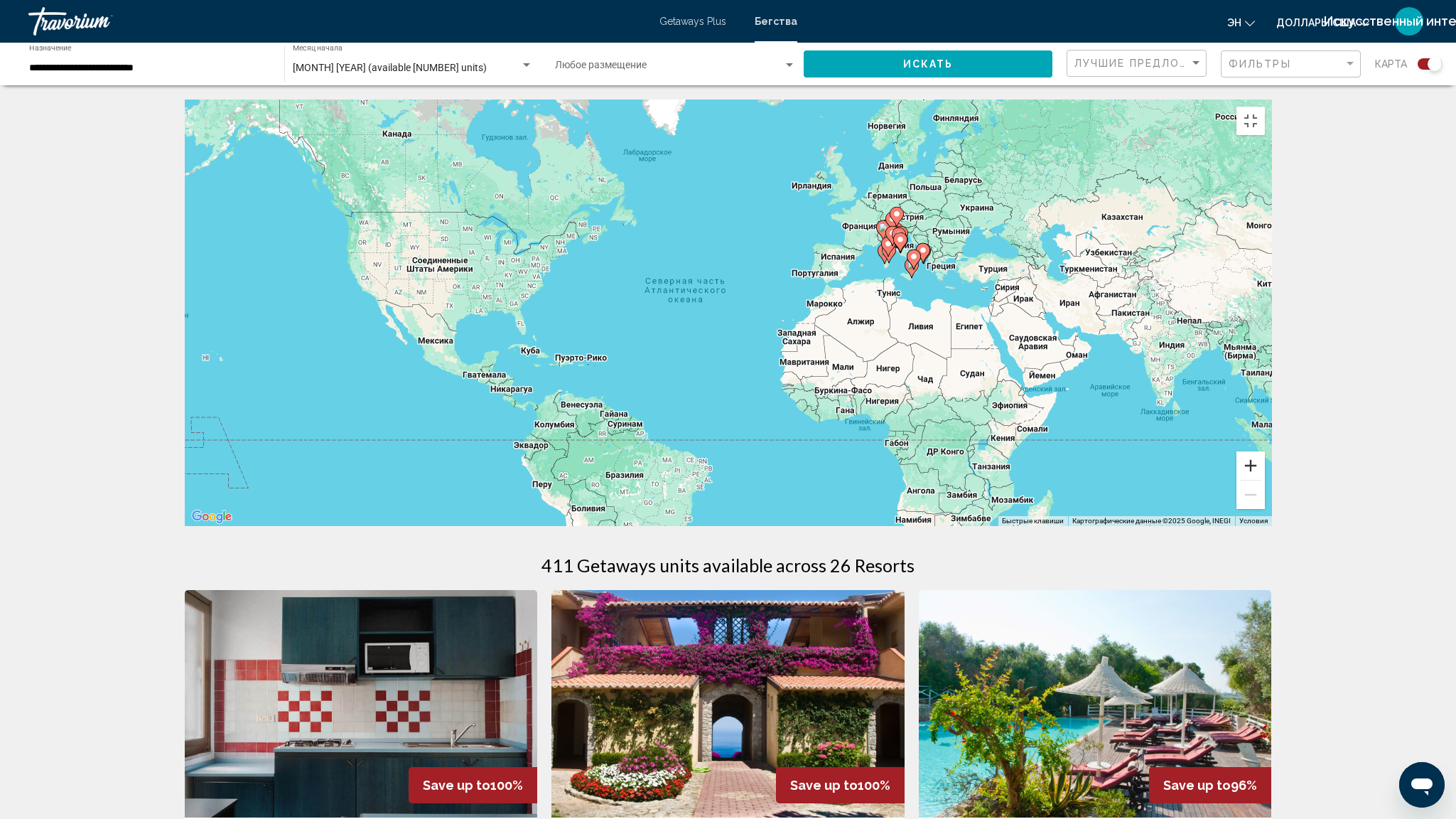 click at bounding box center [1251, 466] 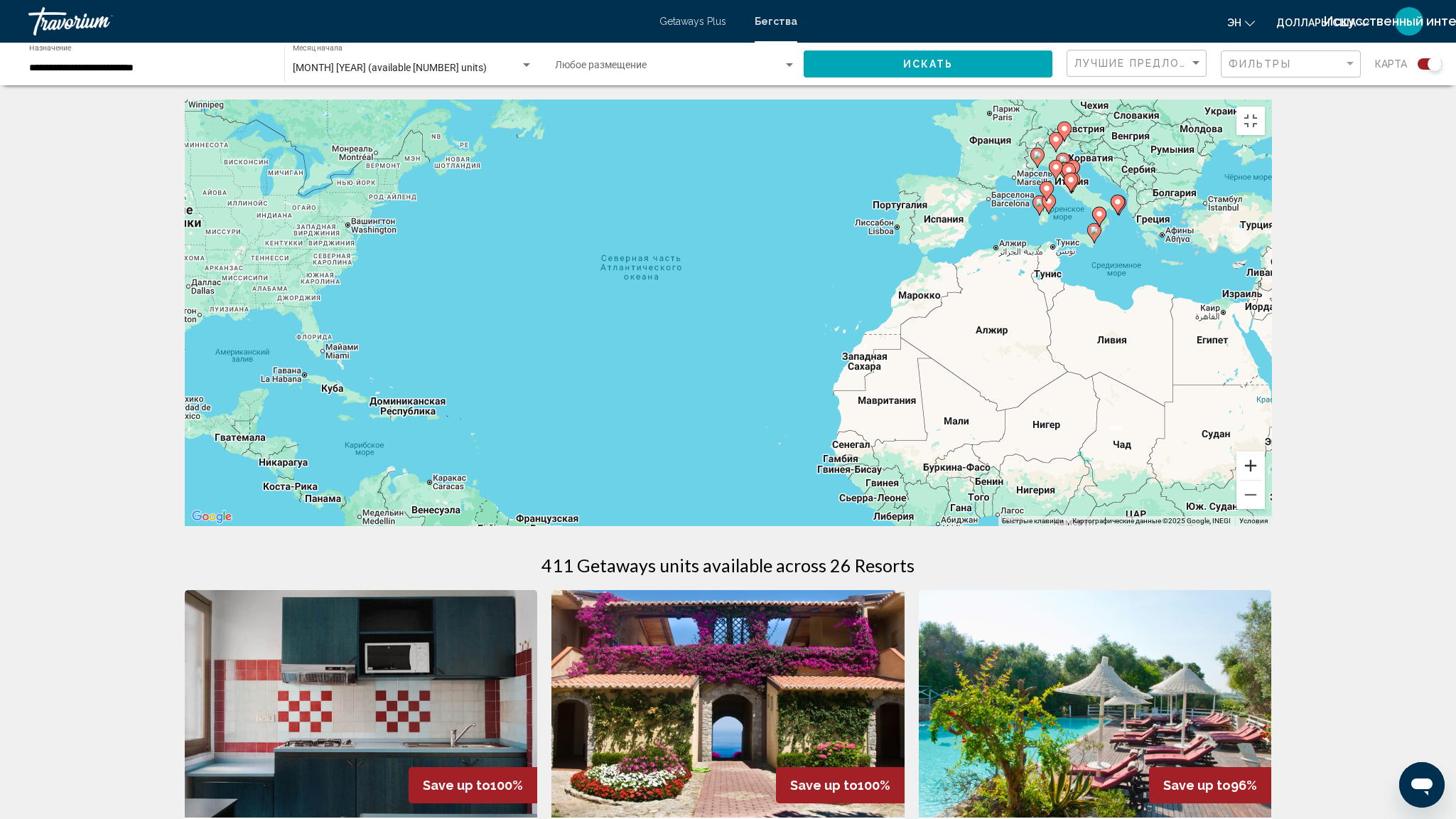 click at bounding box center (1251, 466) 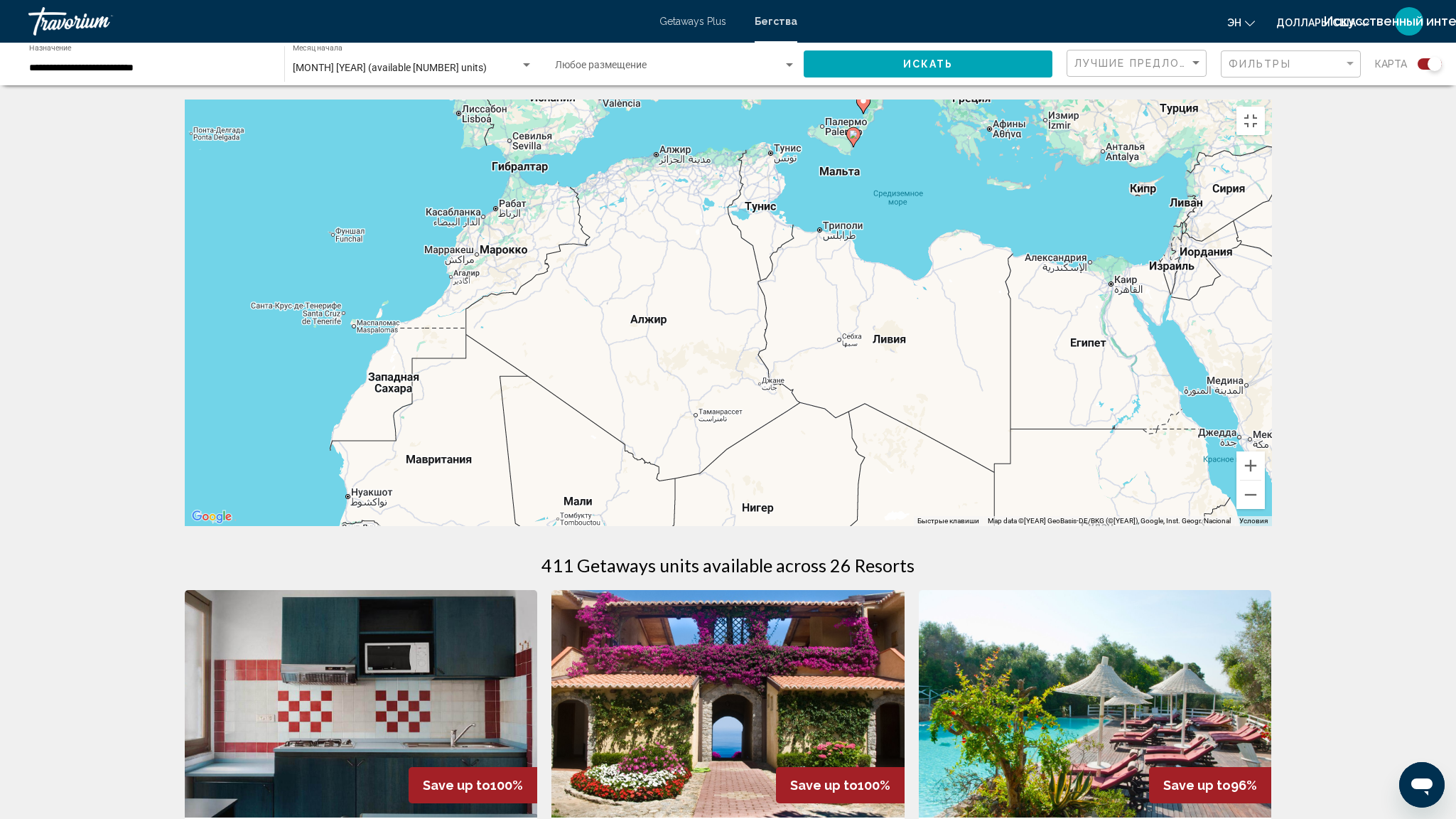 drag, startPoint x: 1277, startPoint y: 660, endPoint x: 657, endPoint y: 630, distance: 620.72538 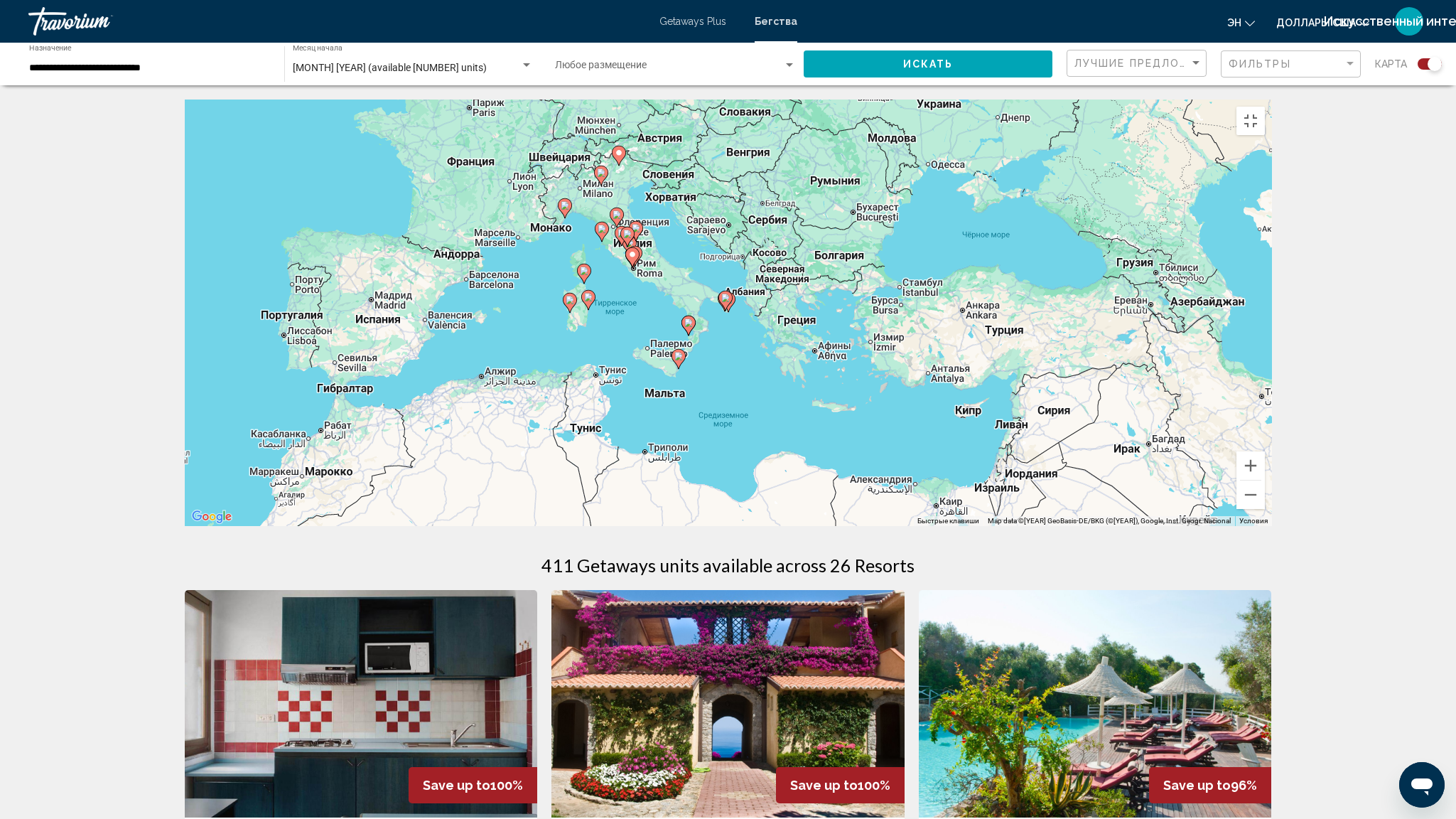 click at bounding box center (679, 356) 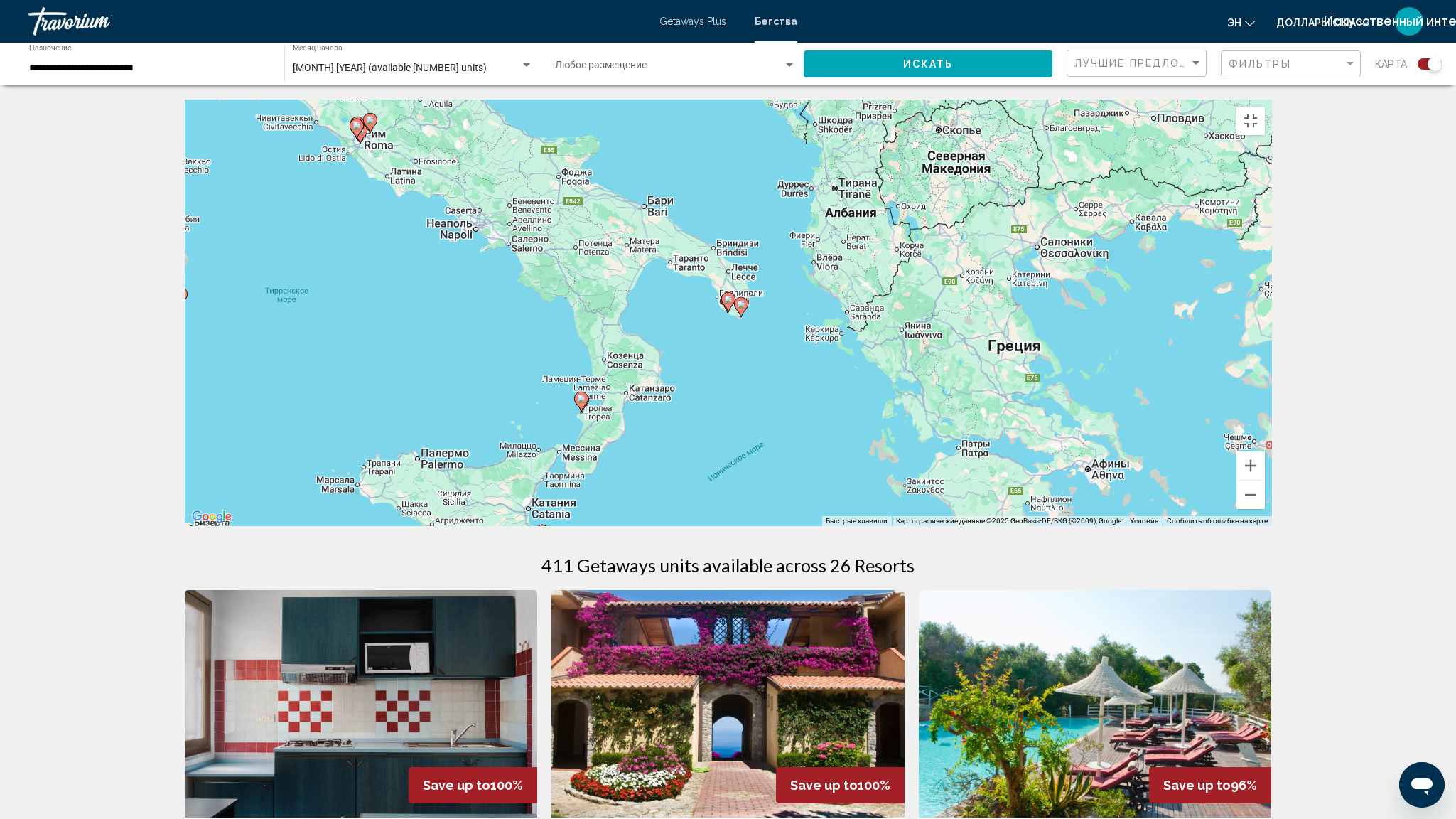 click at bounding box center [542, 532] 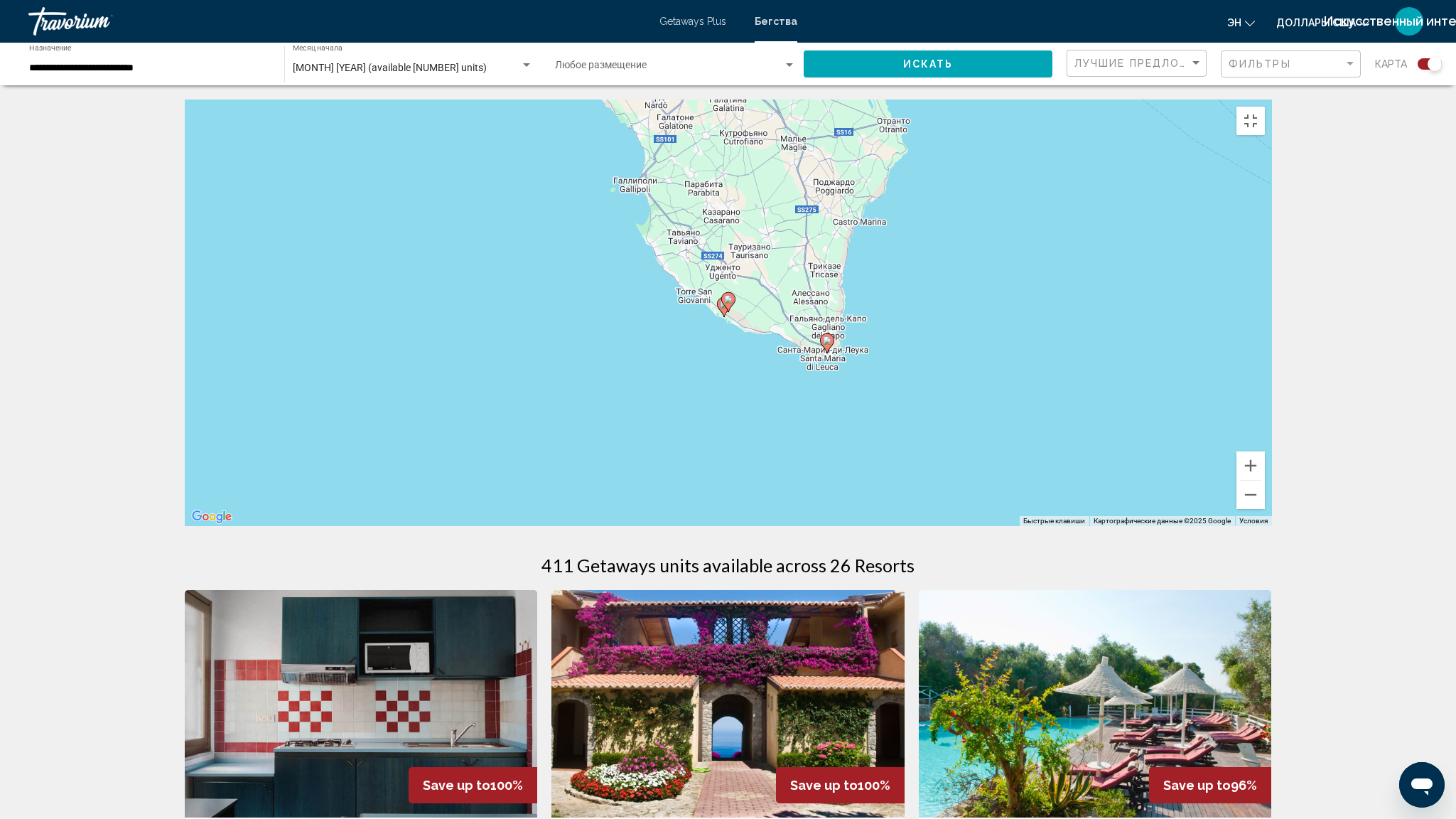 click at bounding box center [827, 341] 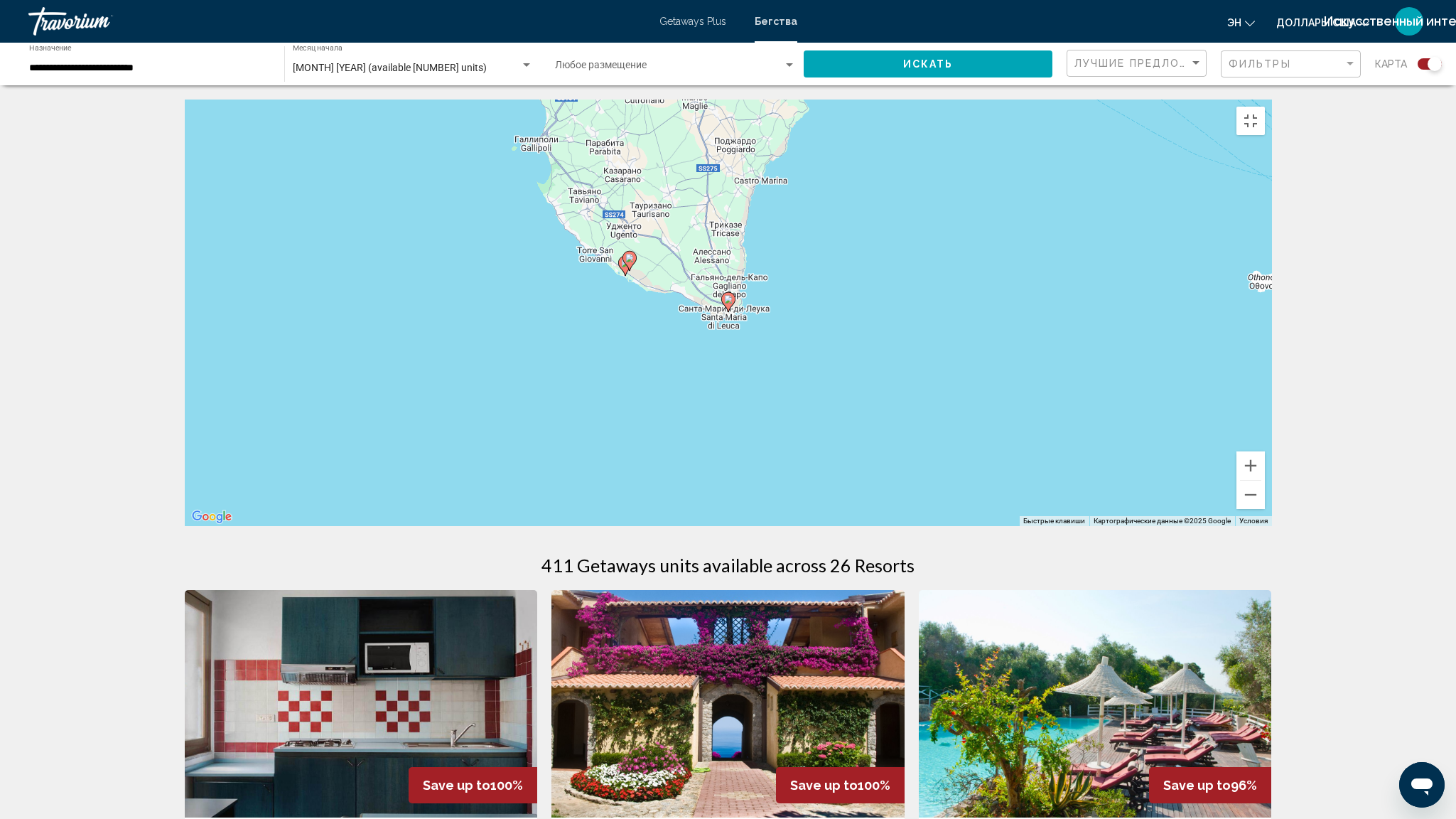 click at bounding box center (728, 302) 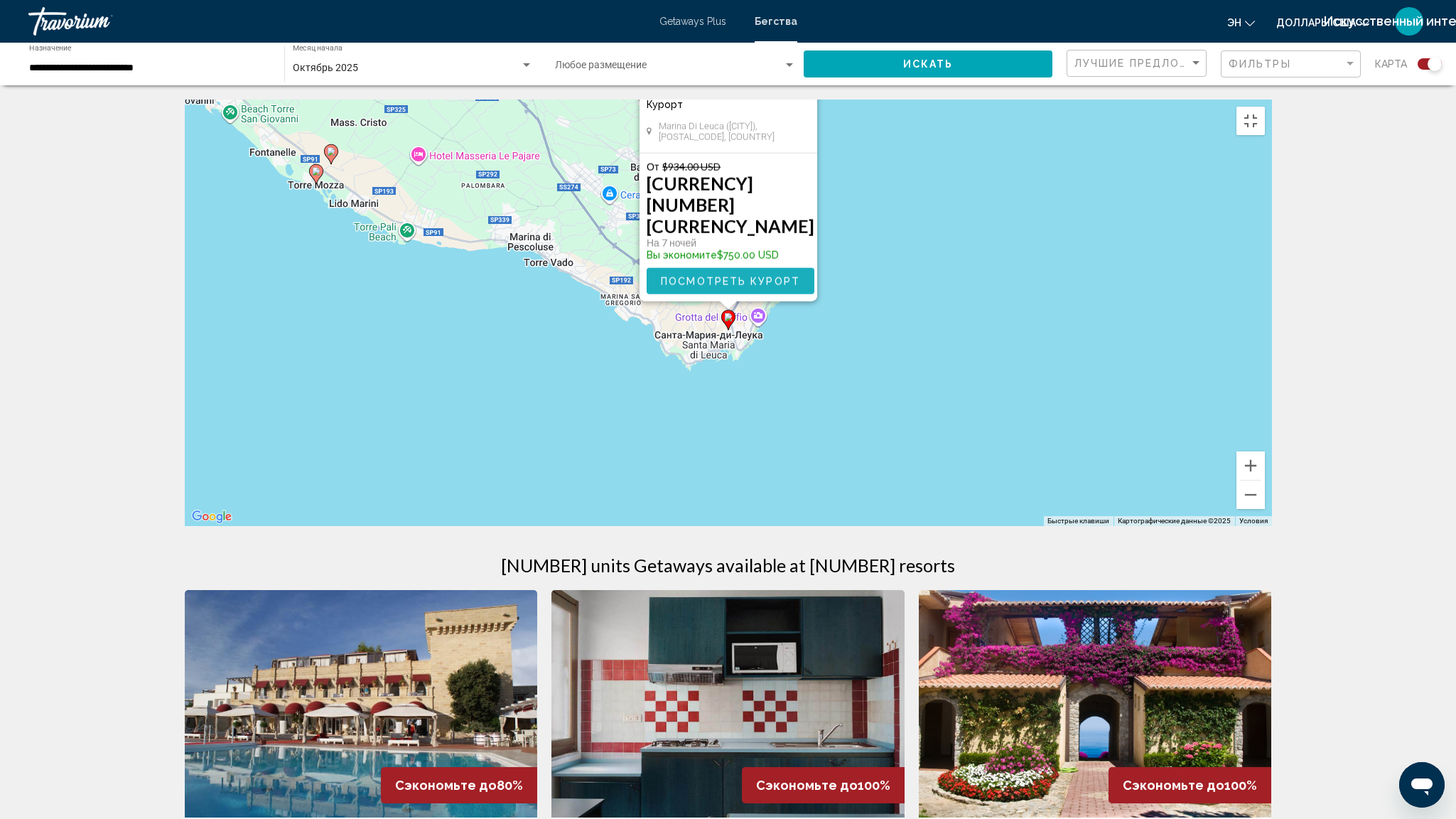 click on "Посмотреть курорт" at bounding box center (730, 282) 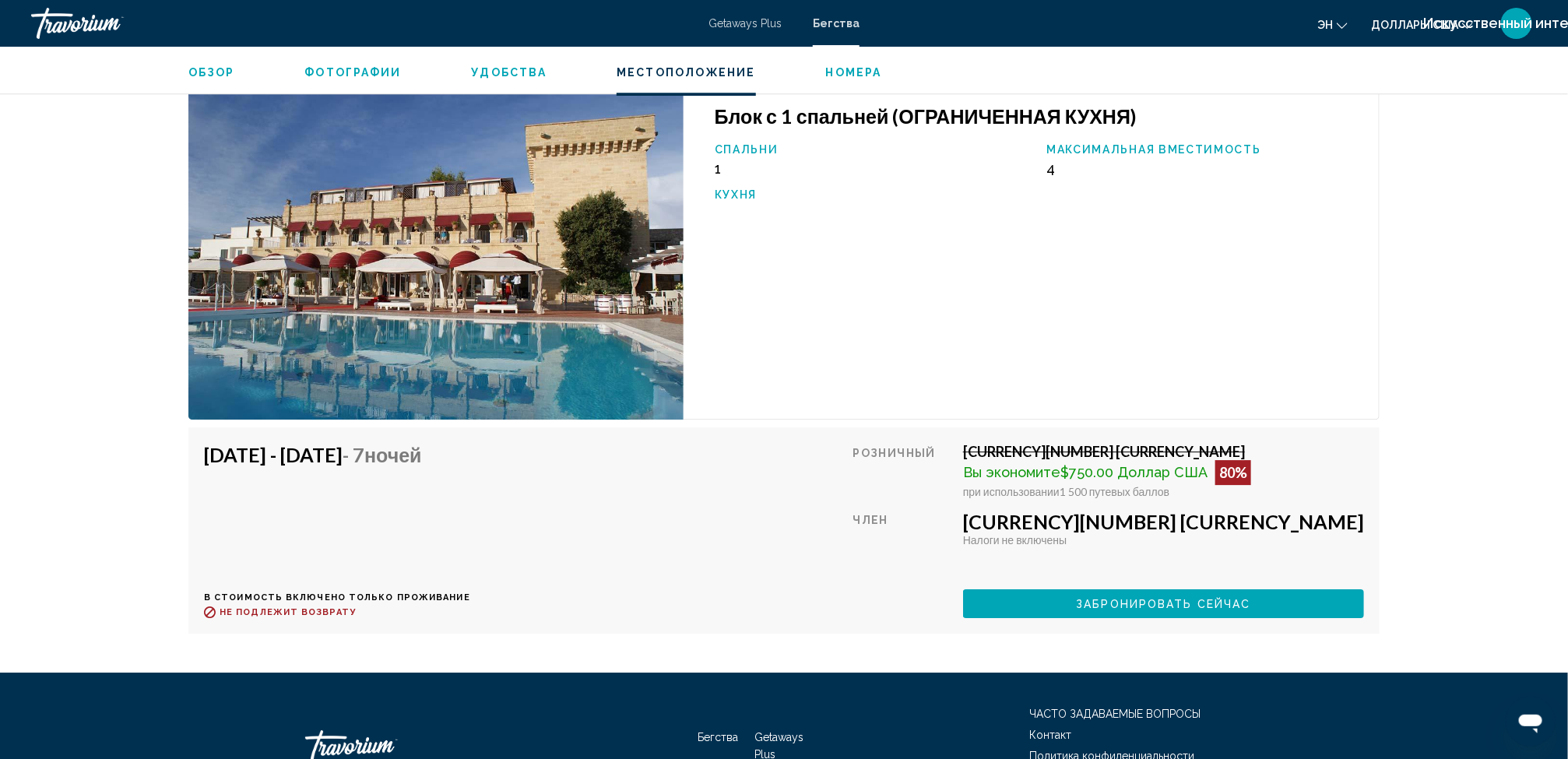 scroll, scrollTop: 2270, scrollLeft: 0, axis: vertical 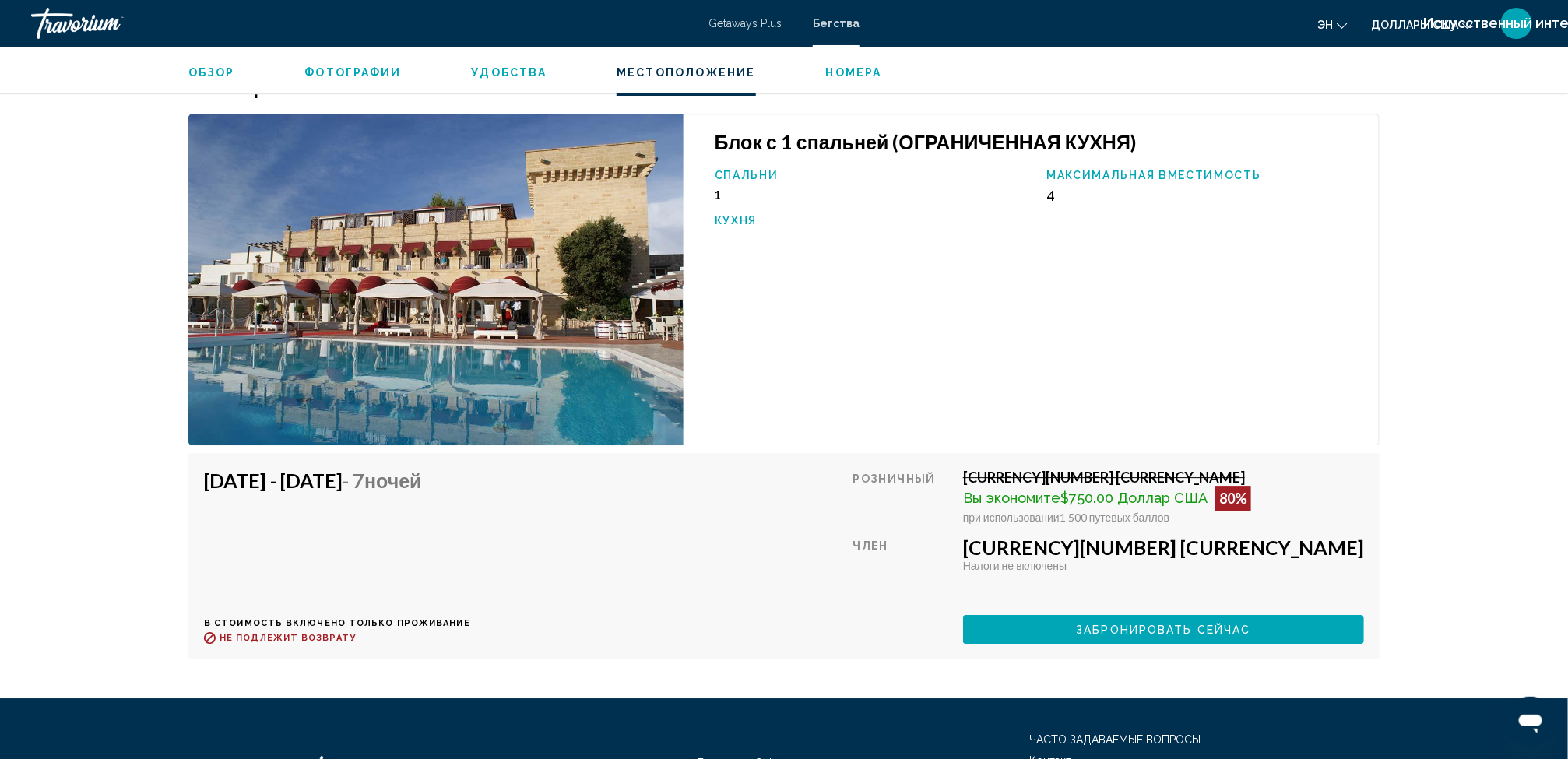 click on "Местоположение" at bounding box center [686, 72] 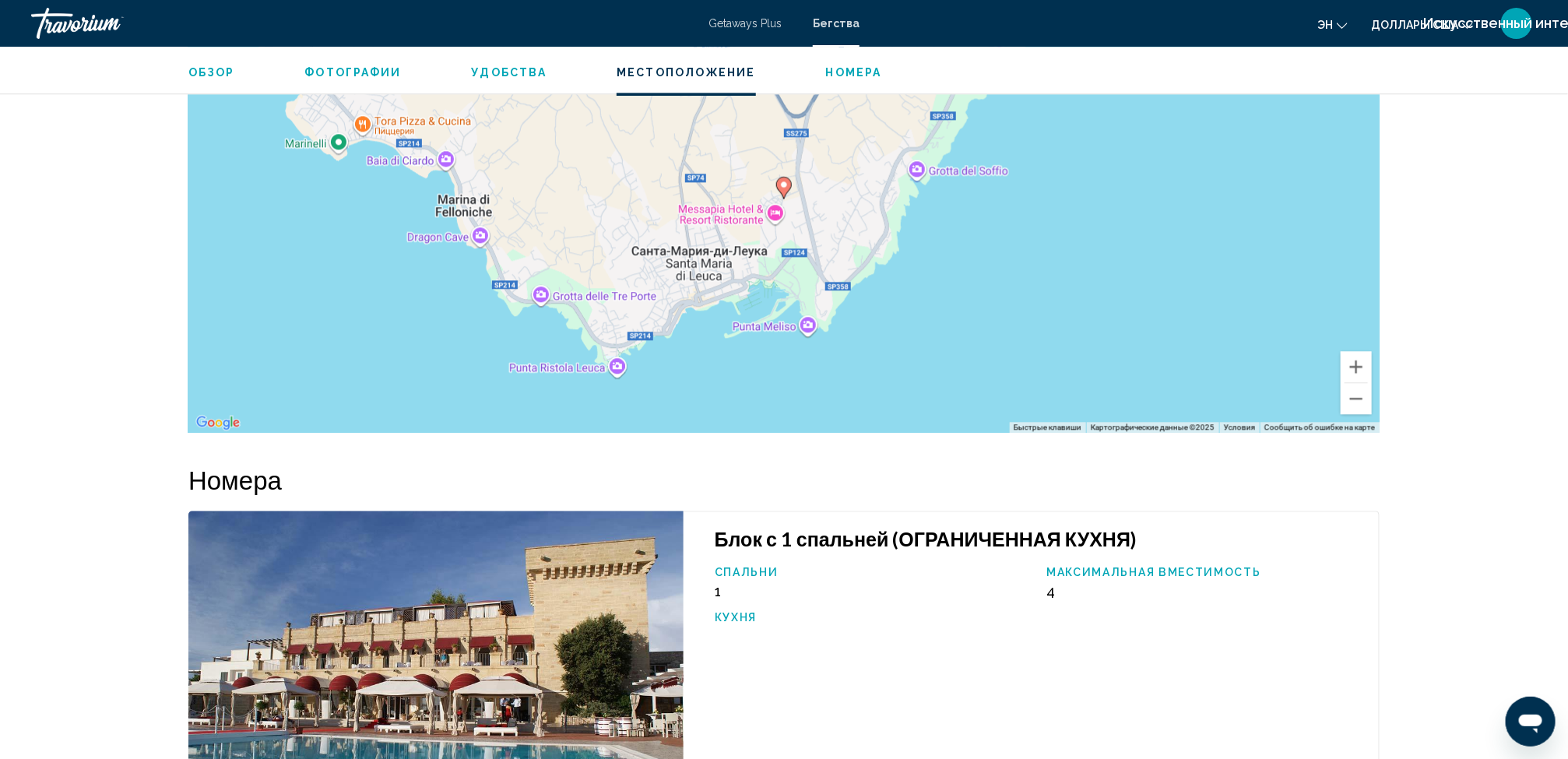 scroll, scrollTop: 1750, scrollLeft: 0, axis: vertical 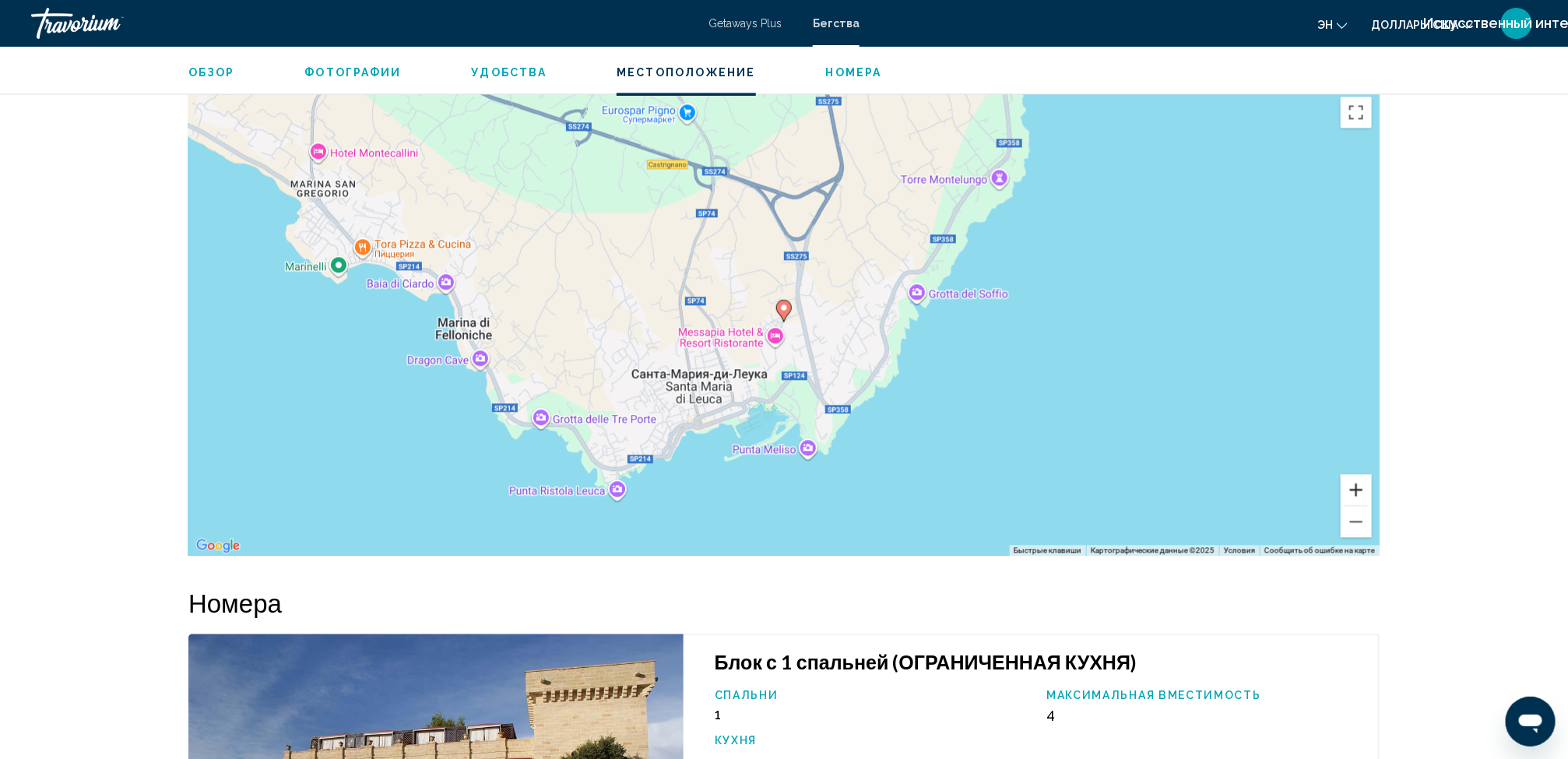 click at bounding box center (1356, 490) 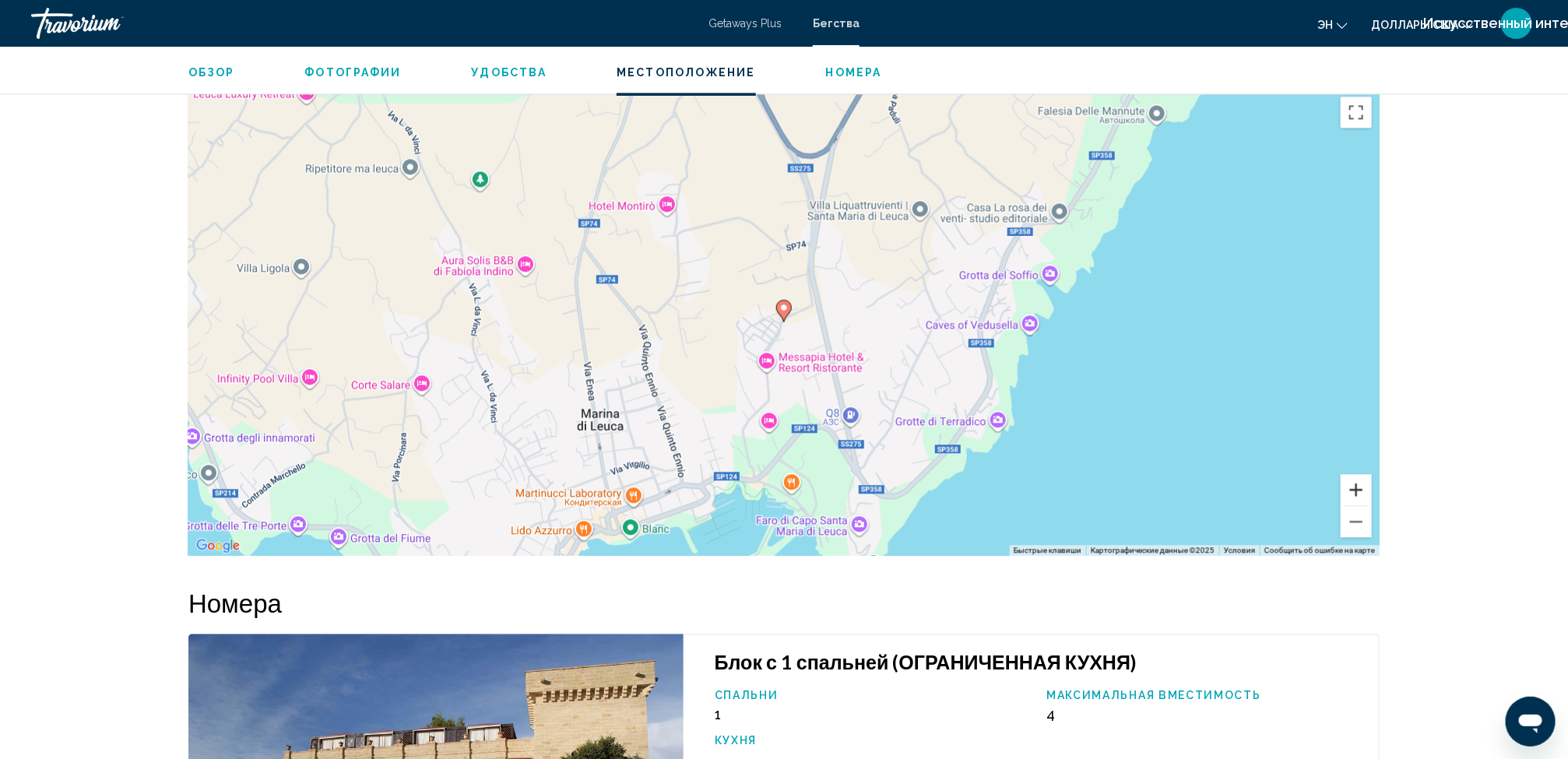 click at bounding box center (1356, 490) 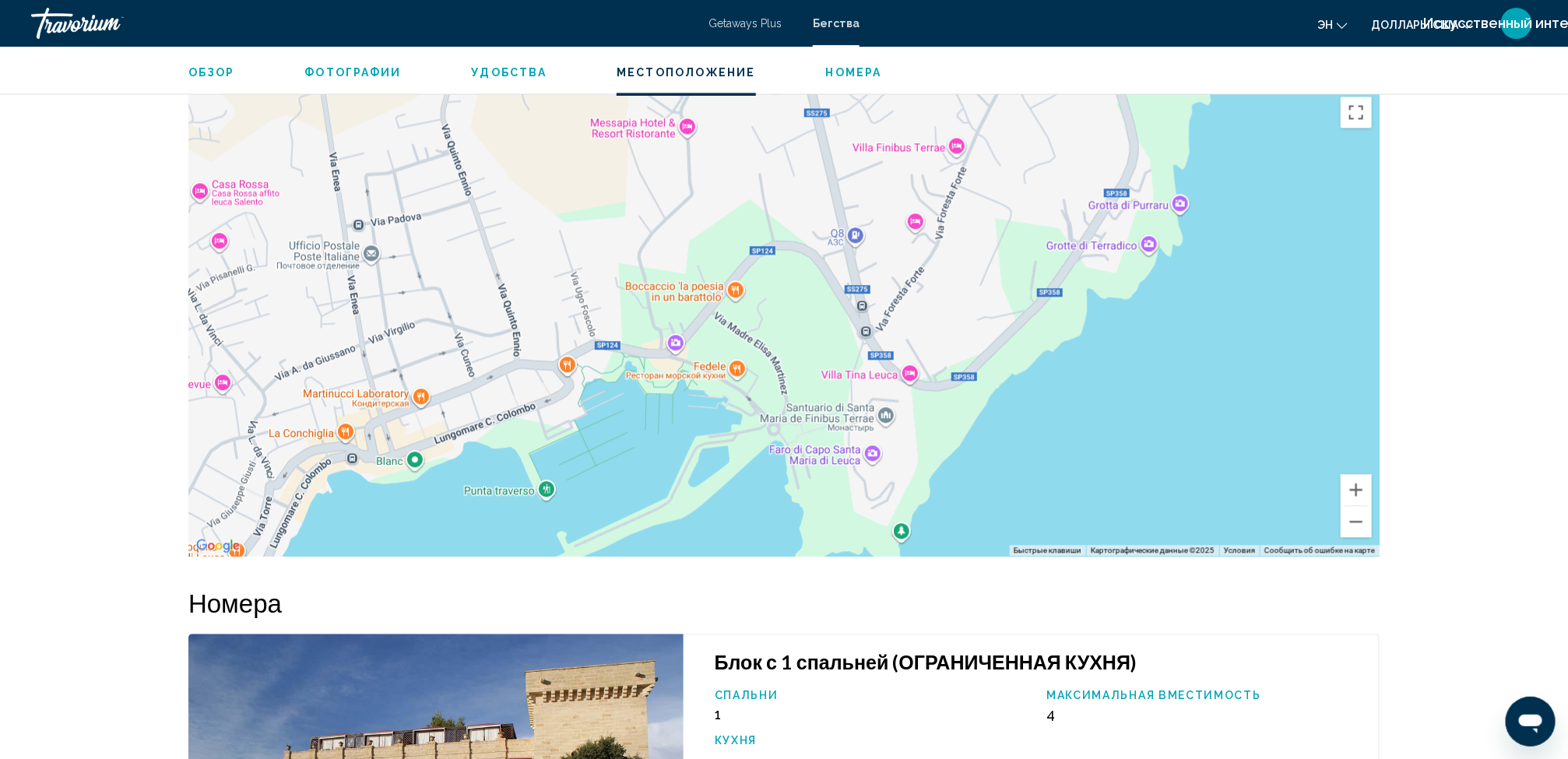 drag, startPoint x: 1158, startPoint y: 402, endPoint x: 1137, endPoint y: 195, distance: 208.0625 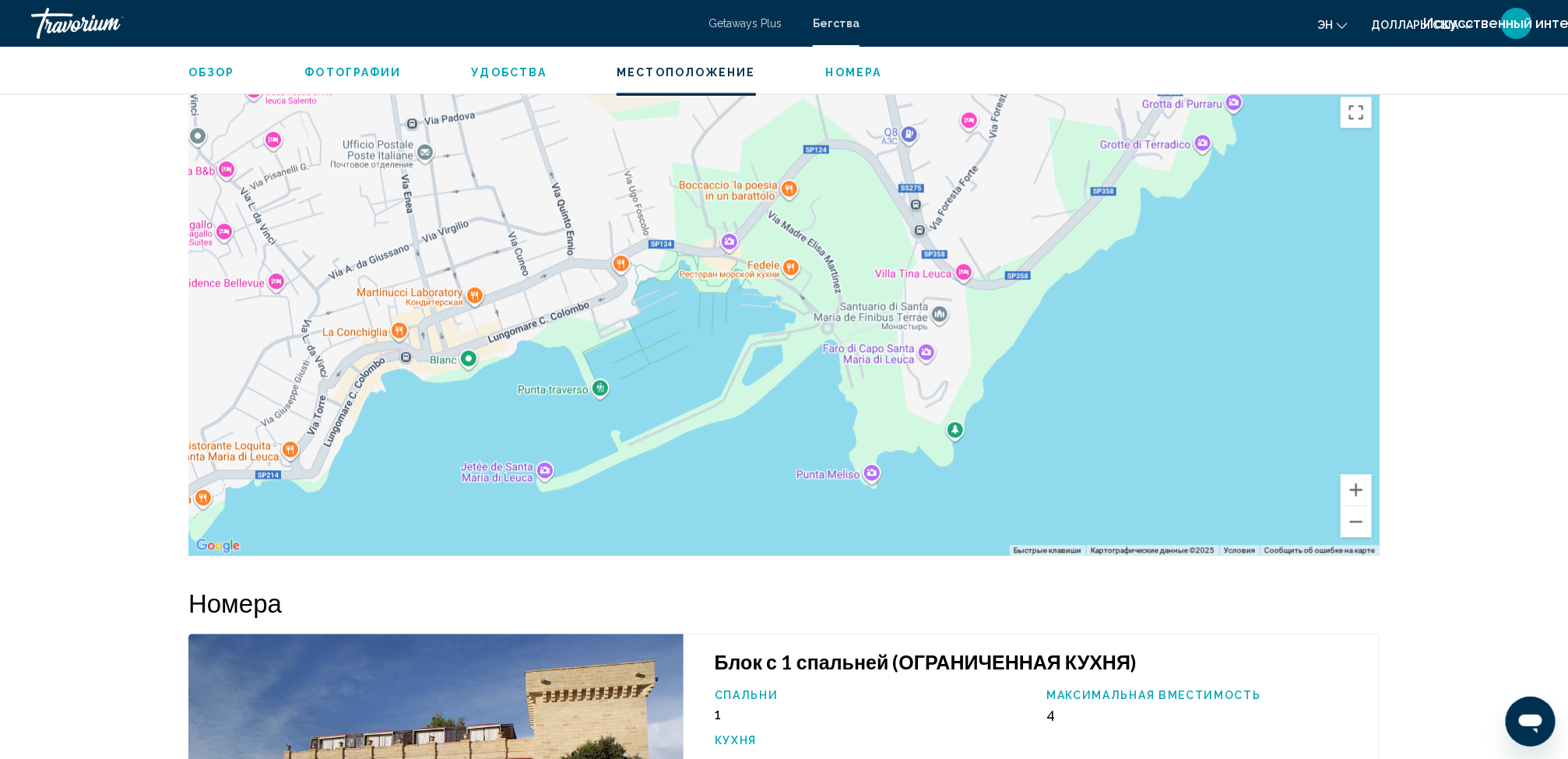 drag, startPoint x: 997, startPoint y: 395, endPoint x: 1049, endPoint y: 311, distance: 98.79271 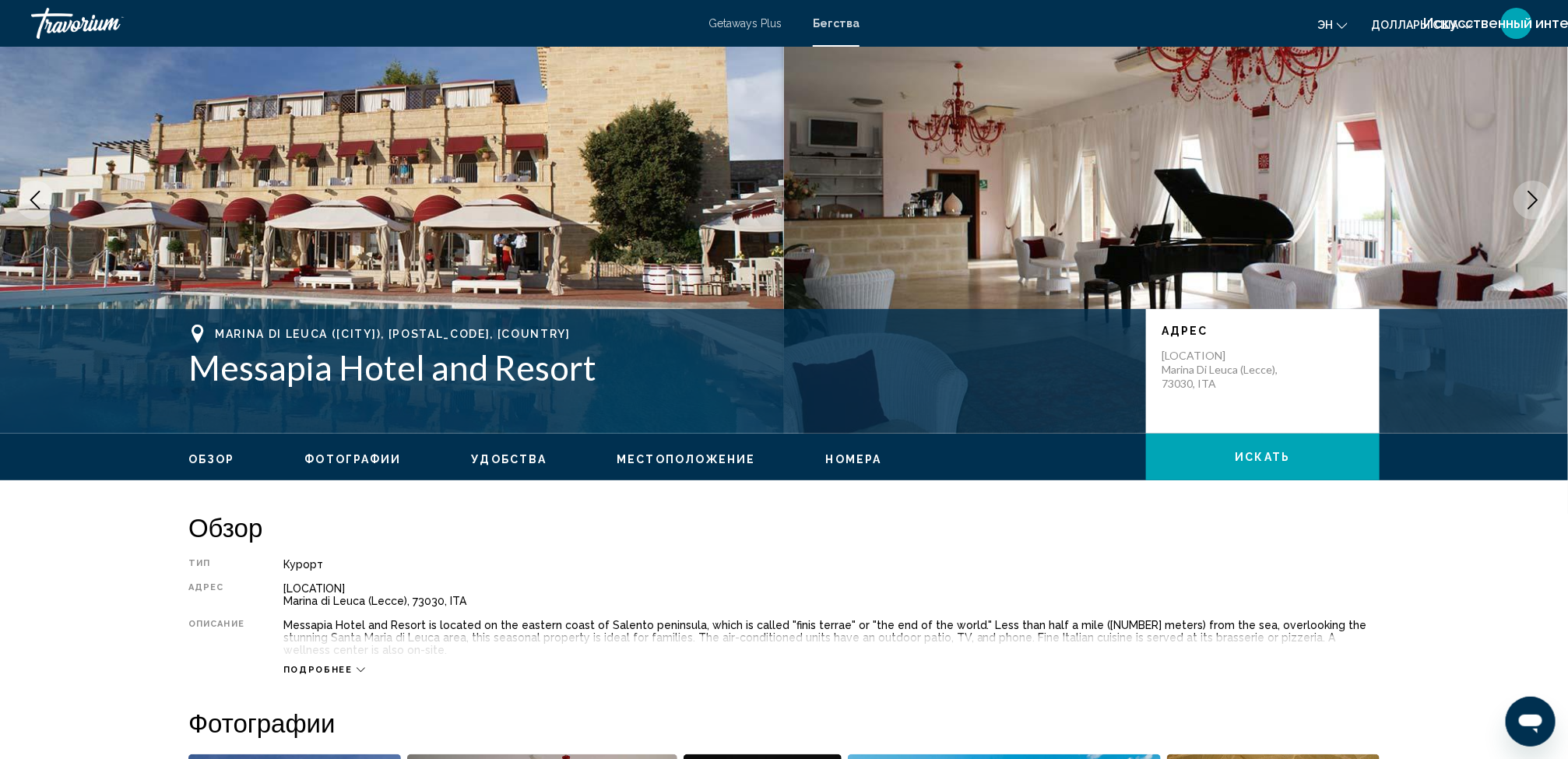 scroll, scrollTop: 36, scrollLeft: 0, axis: vertical 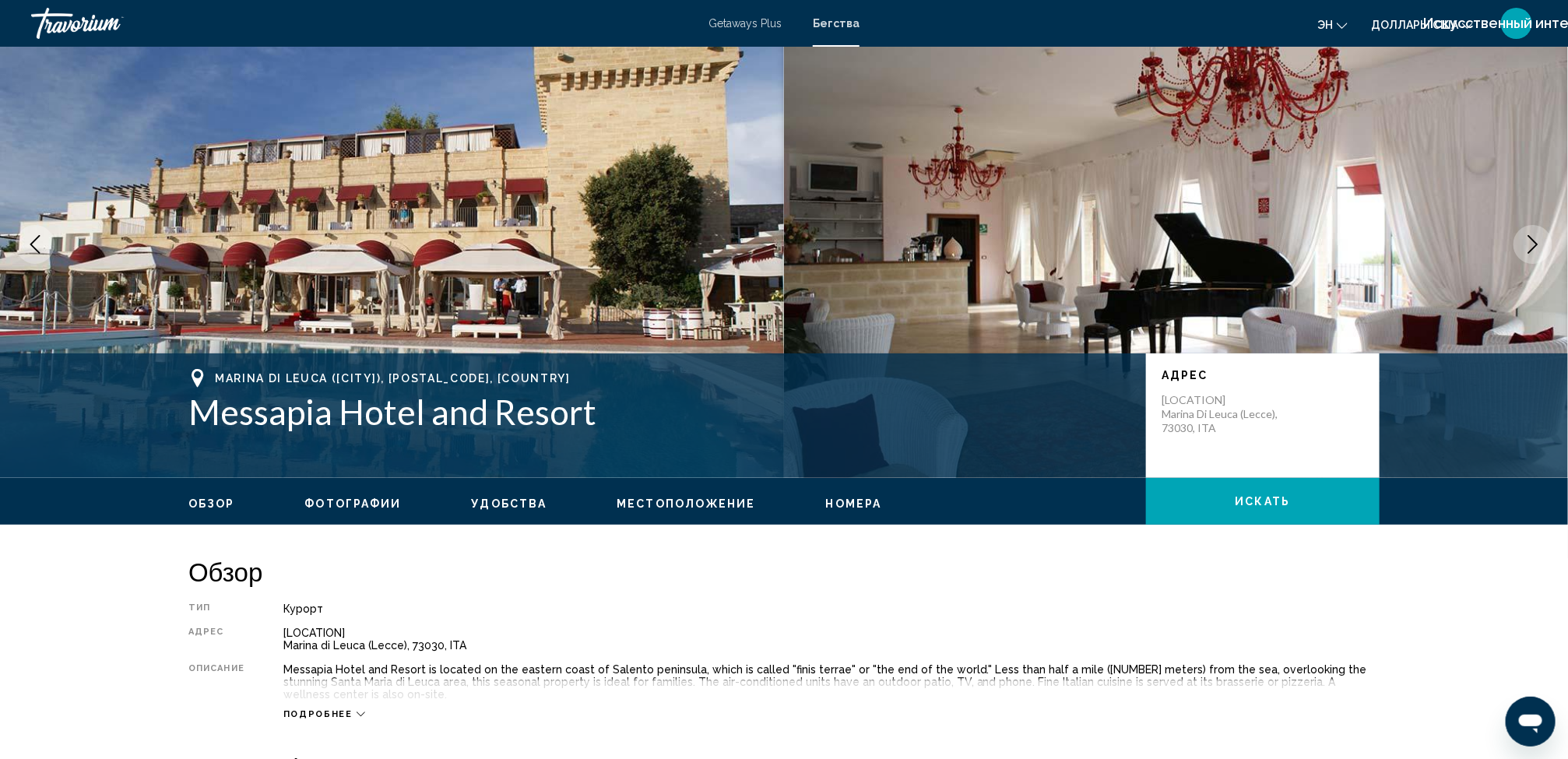 click on "Обзор" at bounding box center [212, 504] 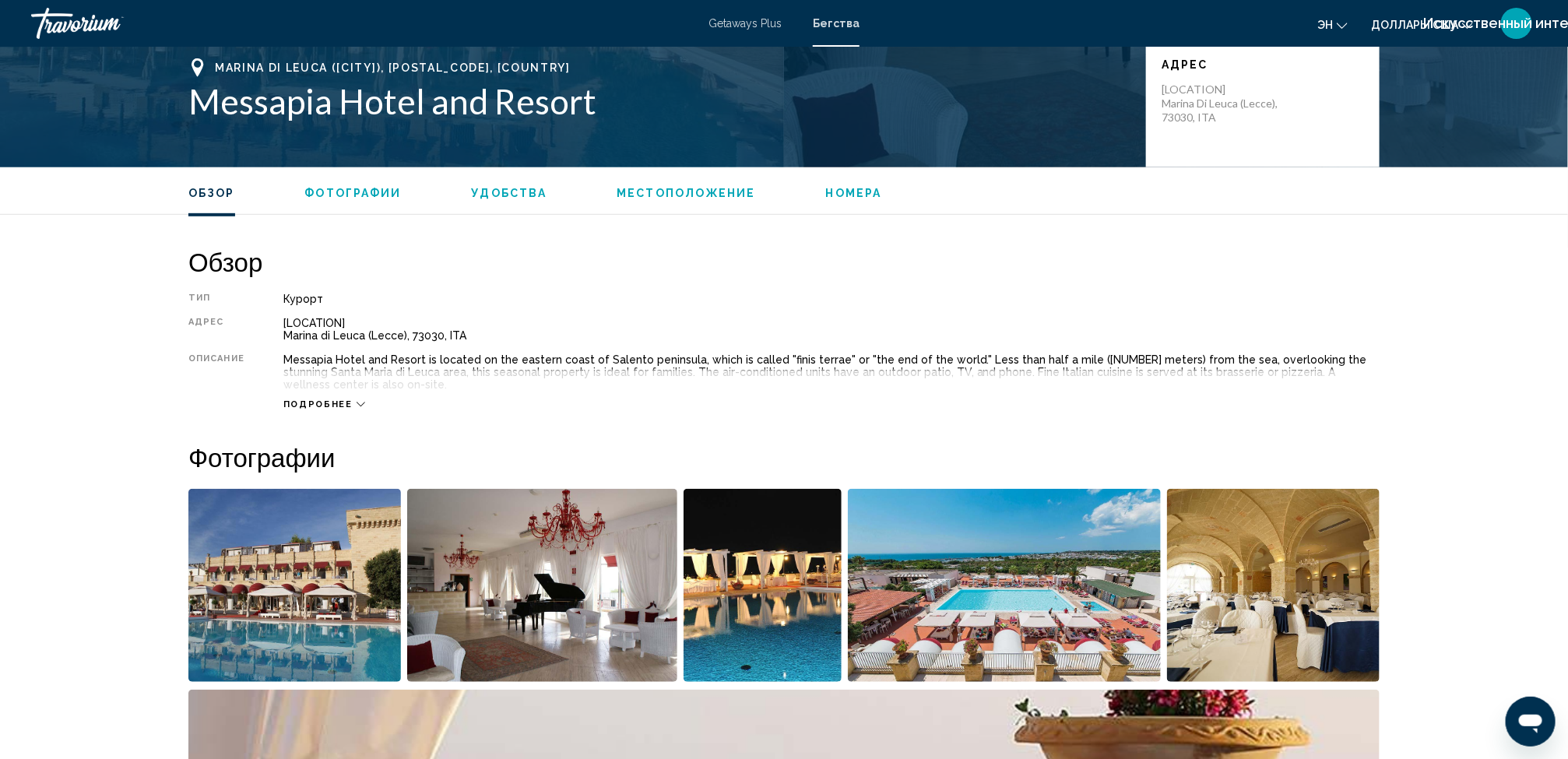 scroll, scrollTop: 498, scrollLeft: 0, axis: vertical 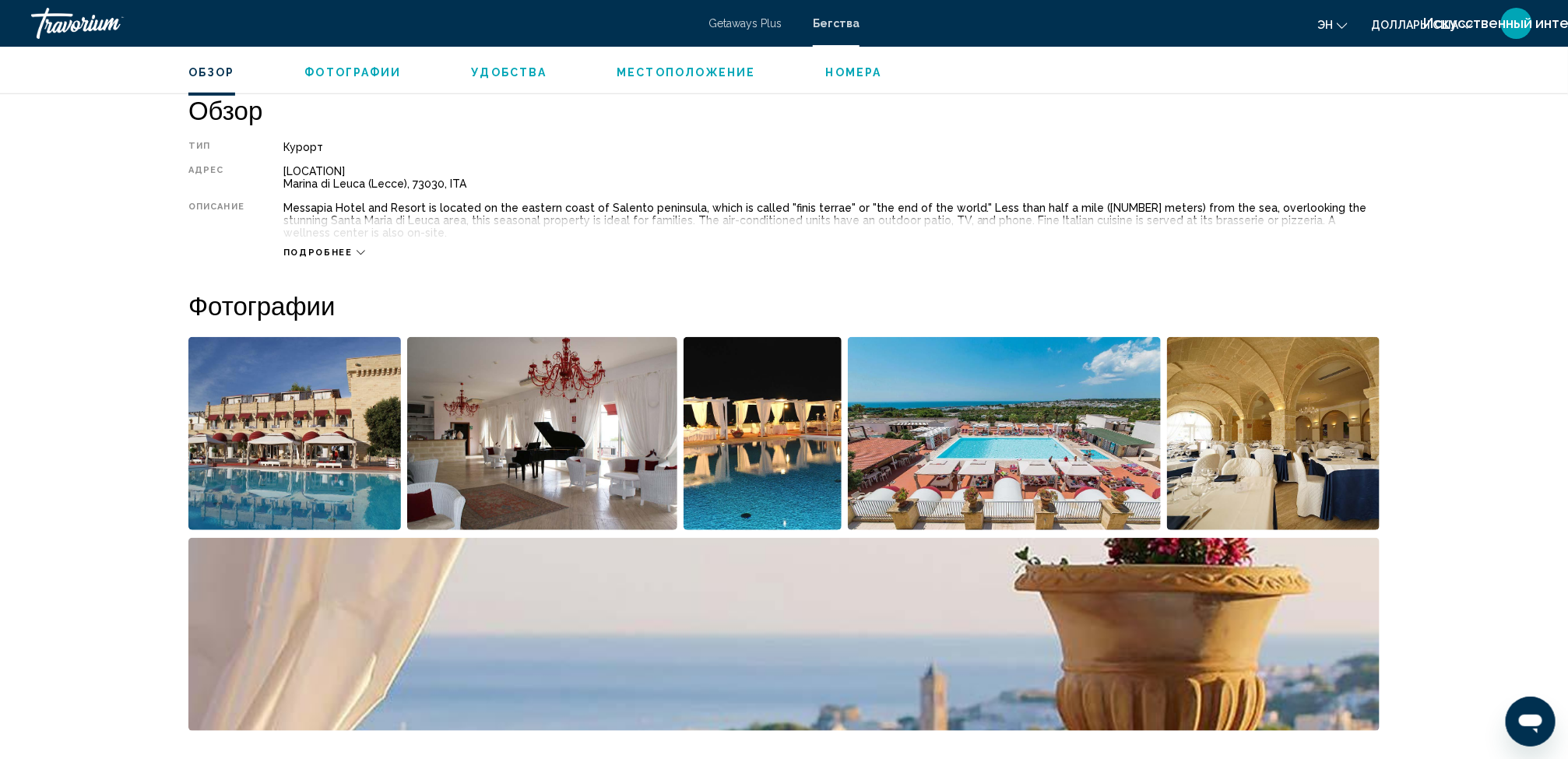 click on "Подробнее" at bounding box center [318, 252] 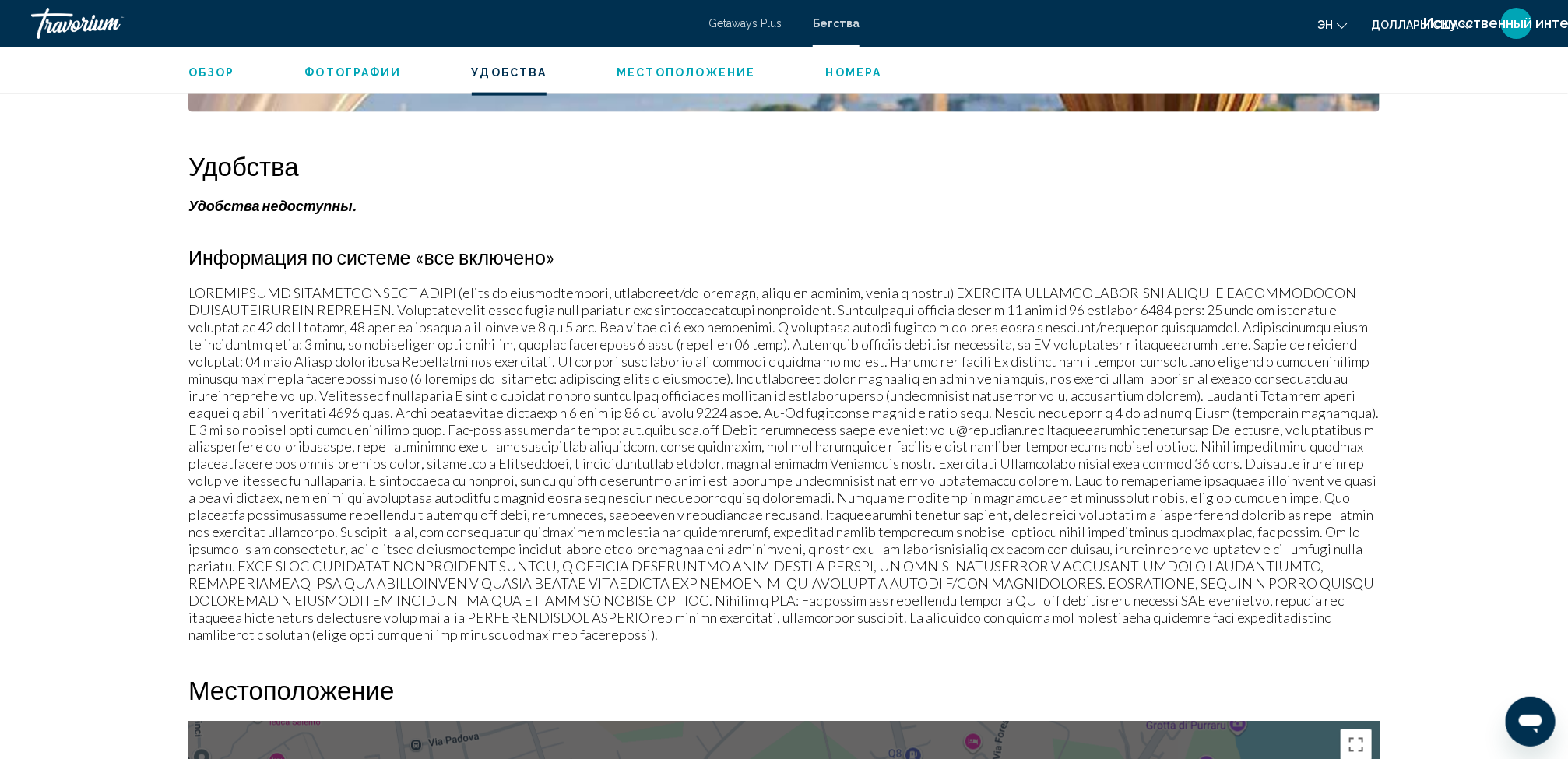 scroll, scrollTop: 1058, scrollLeft: 0, axis: vertical 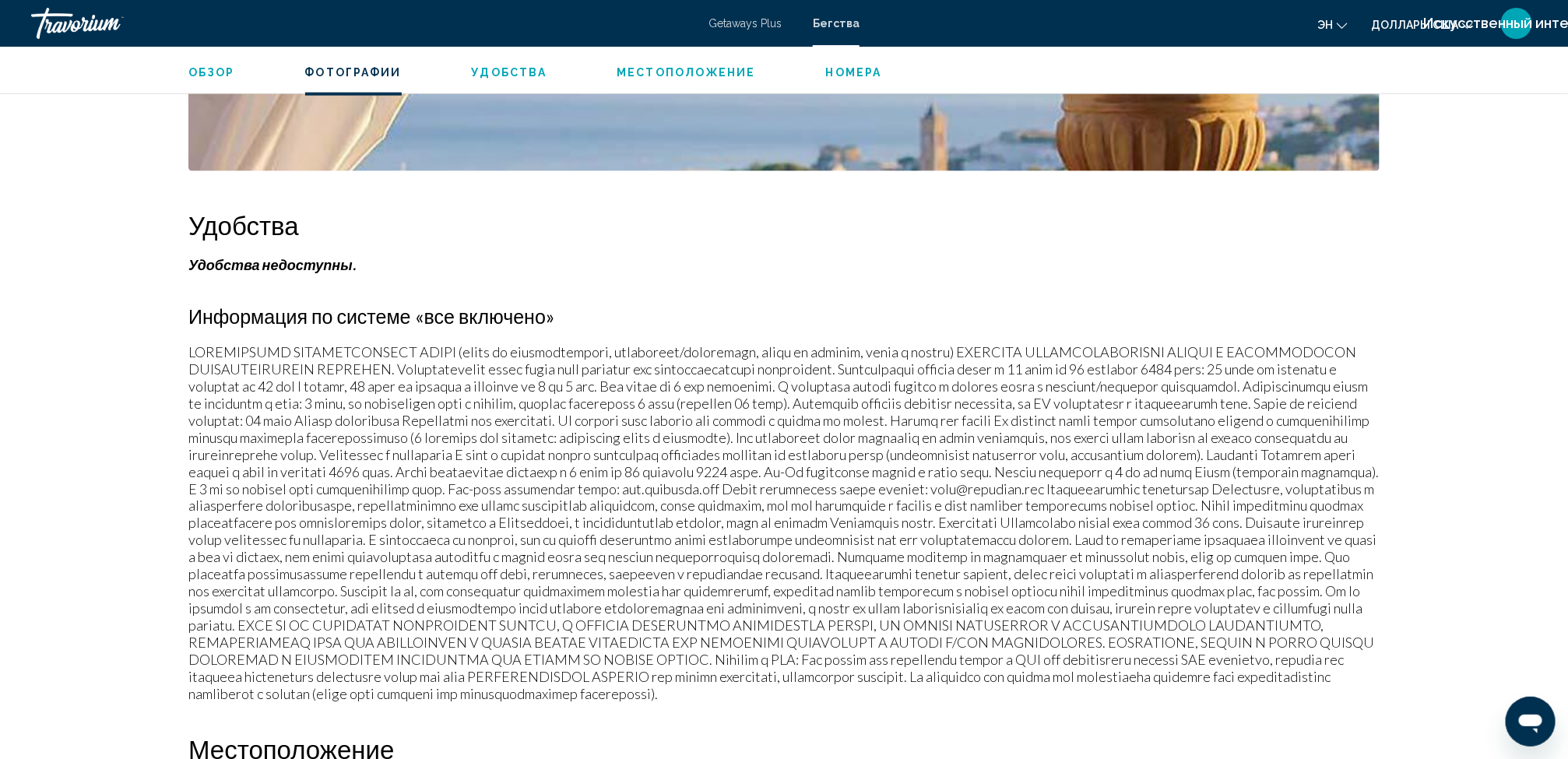click on "Обзор
Фотографии
Удобства
Местоположение
Номера
Искать" at bounding box center [784, 71] 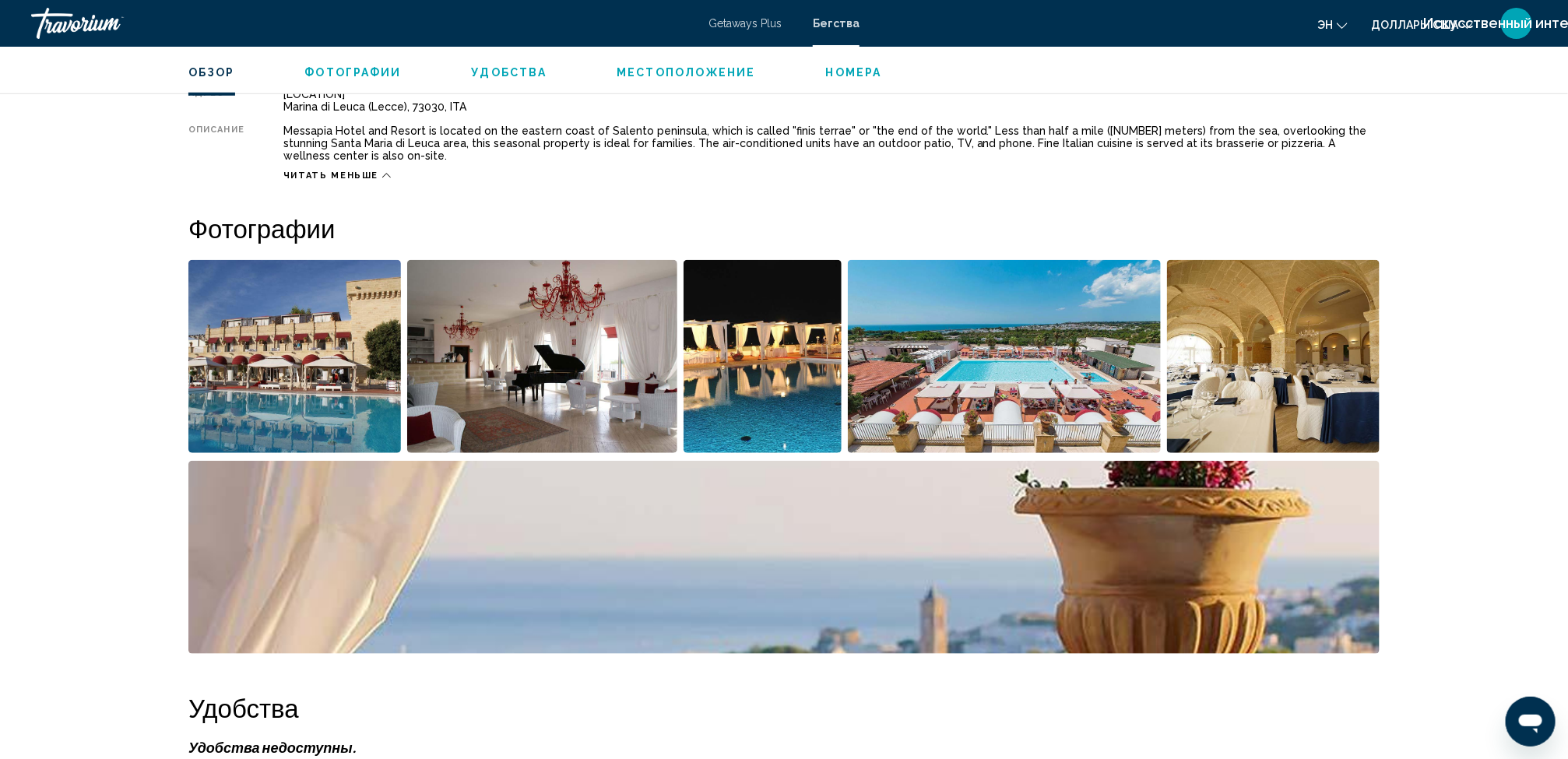 scroll, scrollTop: 559, scrollLeft: 0, axis: vertical 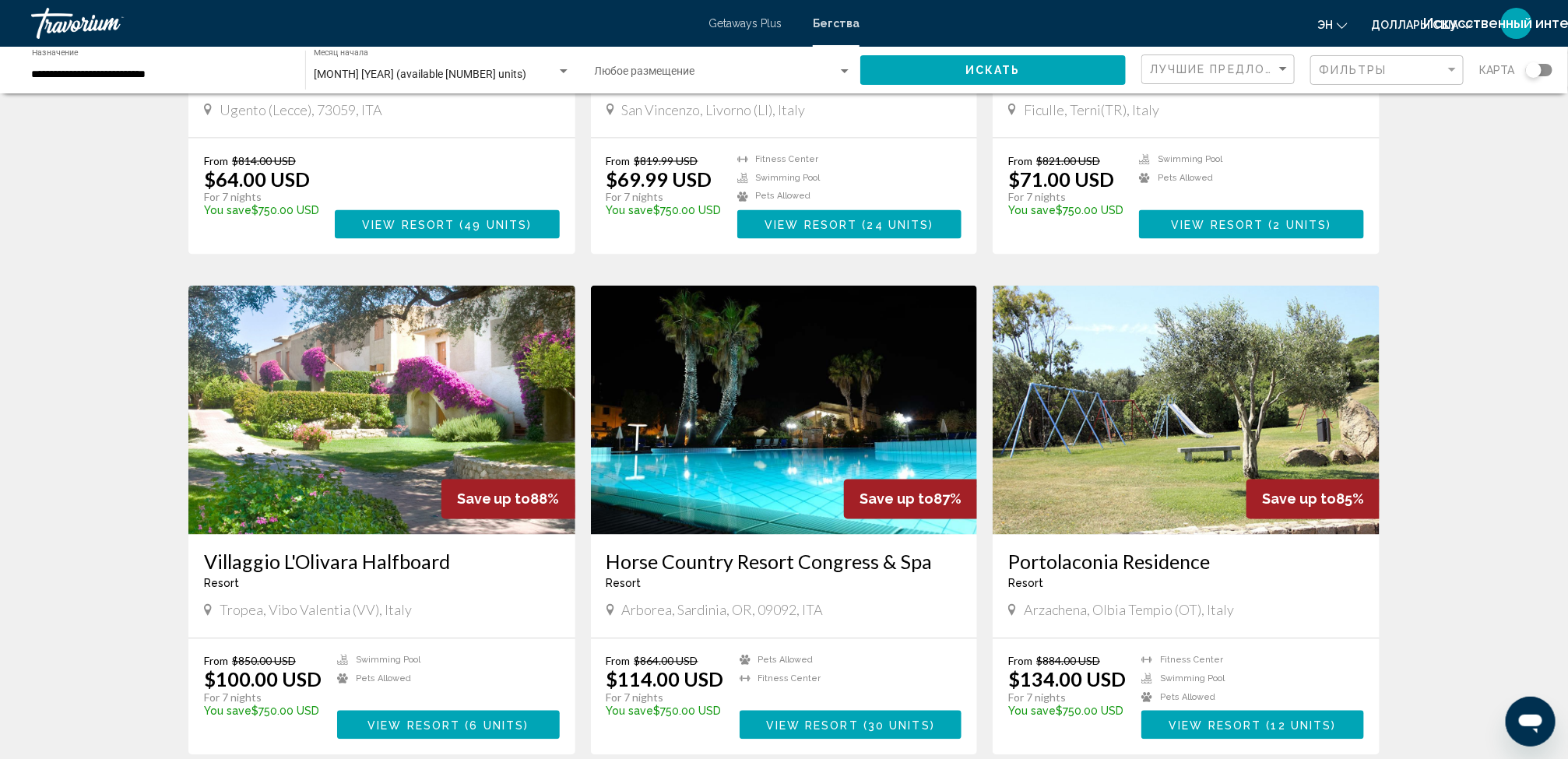 click on "Villaggio L'Olivara Halfboard" at bounding box center (381, 562) 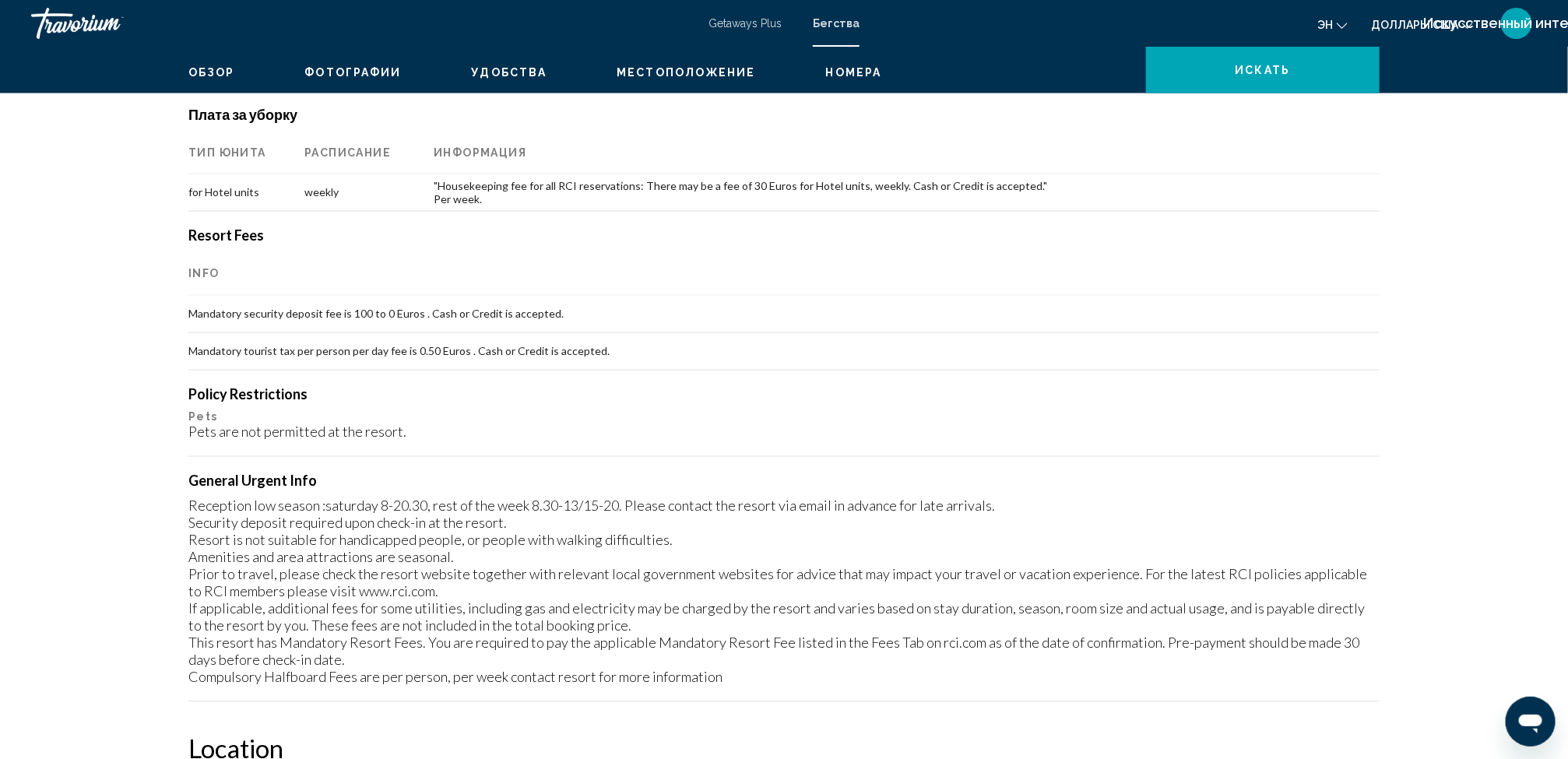 scroll, scrollTop: 0, scrollLeft: 0, axis: both 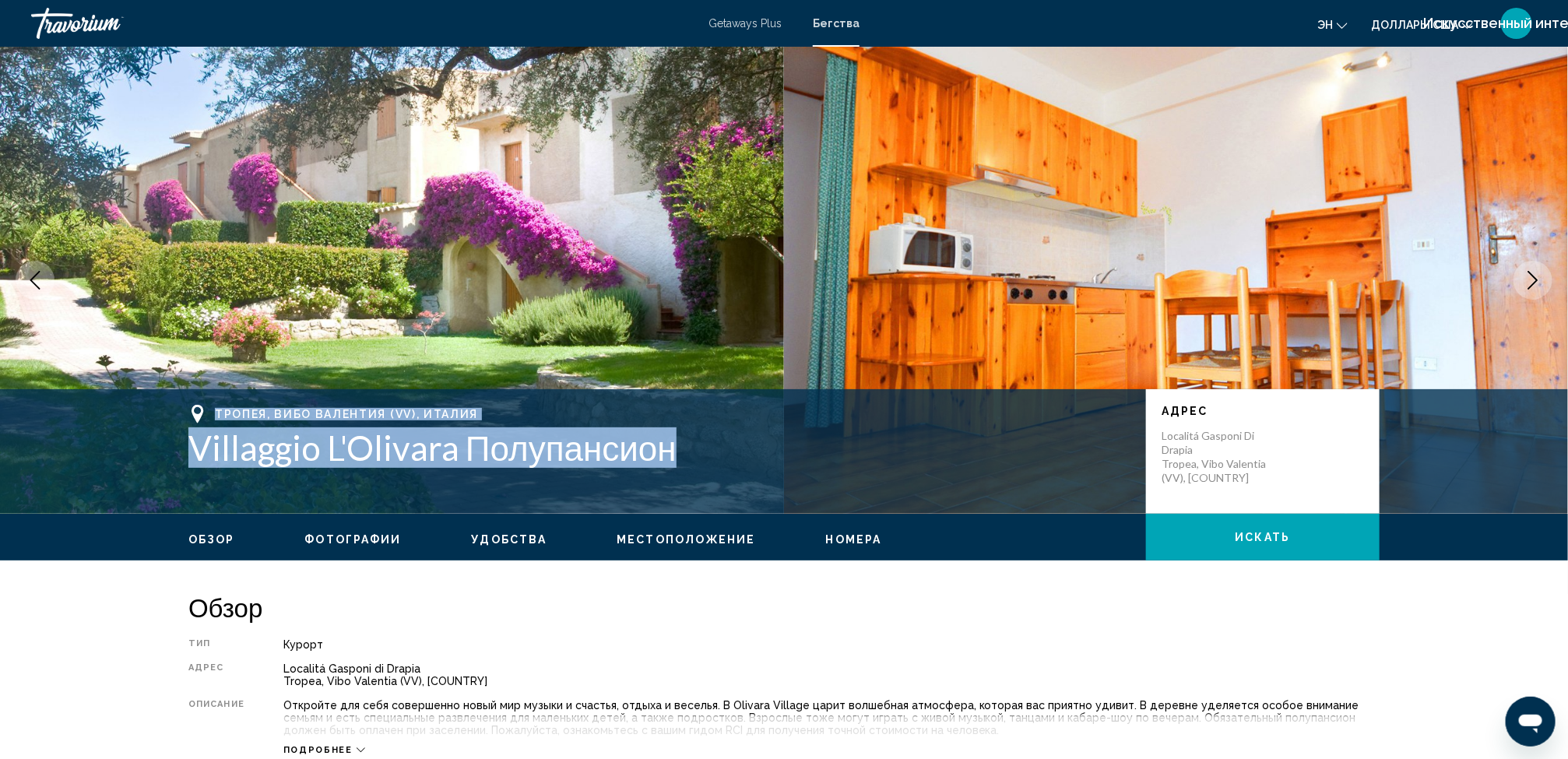 drag, startPoint x: 580, startPoint y: 497, endPoint x: 682, endPoint y: 460, distance: 108.50346 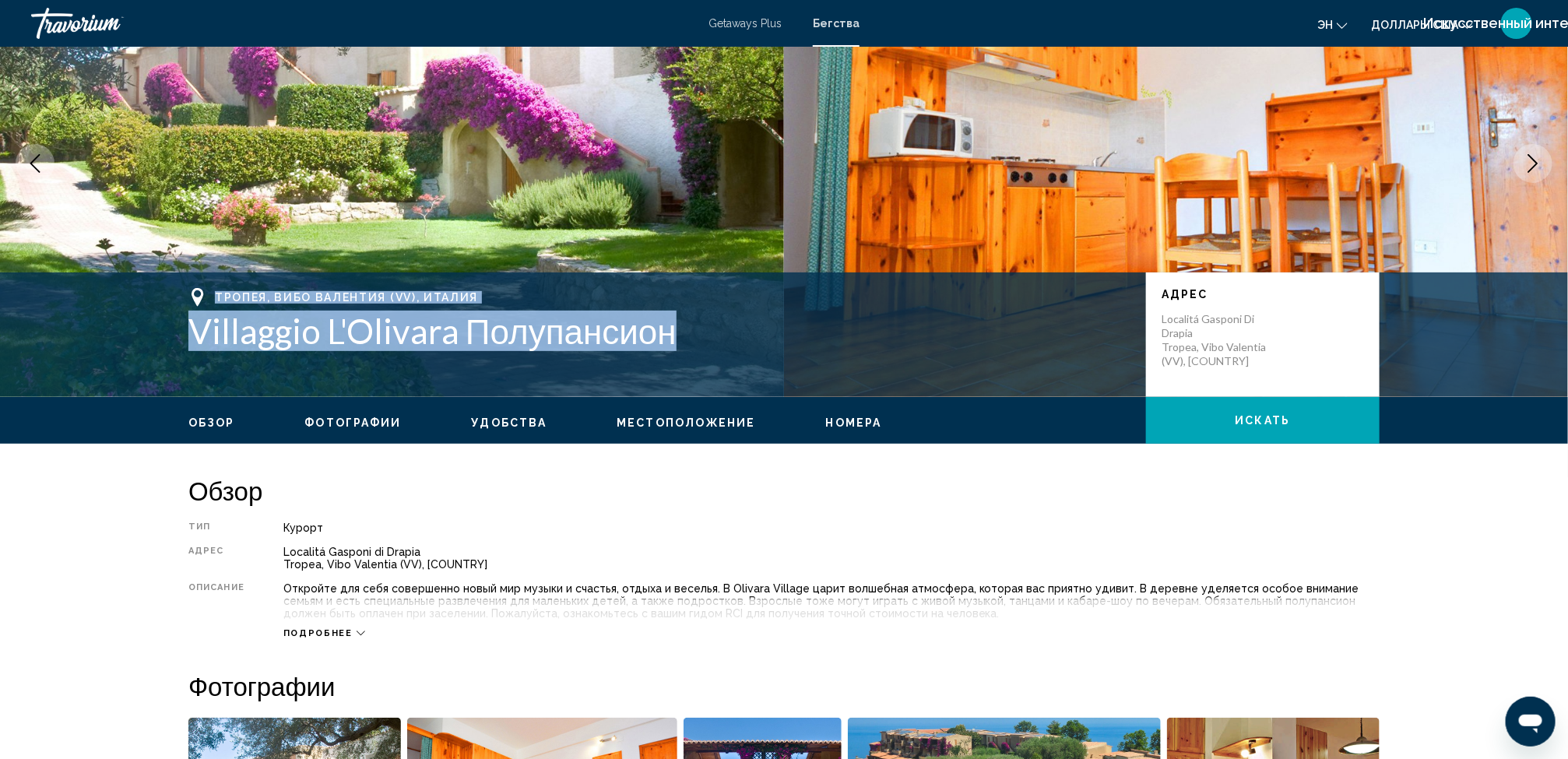 scroll, scrollTop: 118, scrollLeft: 0, axis: vertical 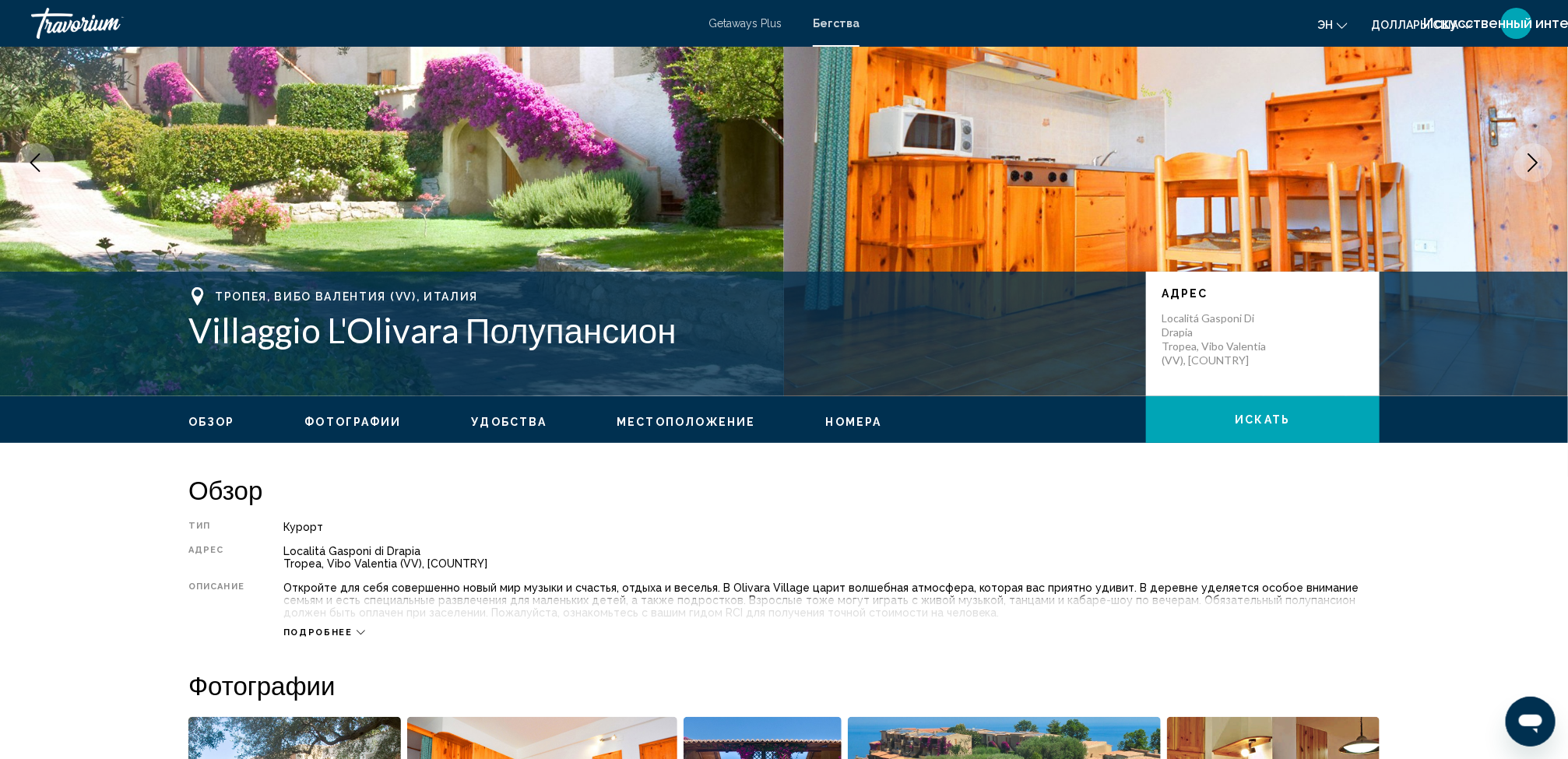 drag, startPoint x: 655, startPoint y: 391, endPoint x: 832, endPoint y: 519, distance: 218.43306 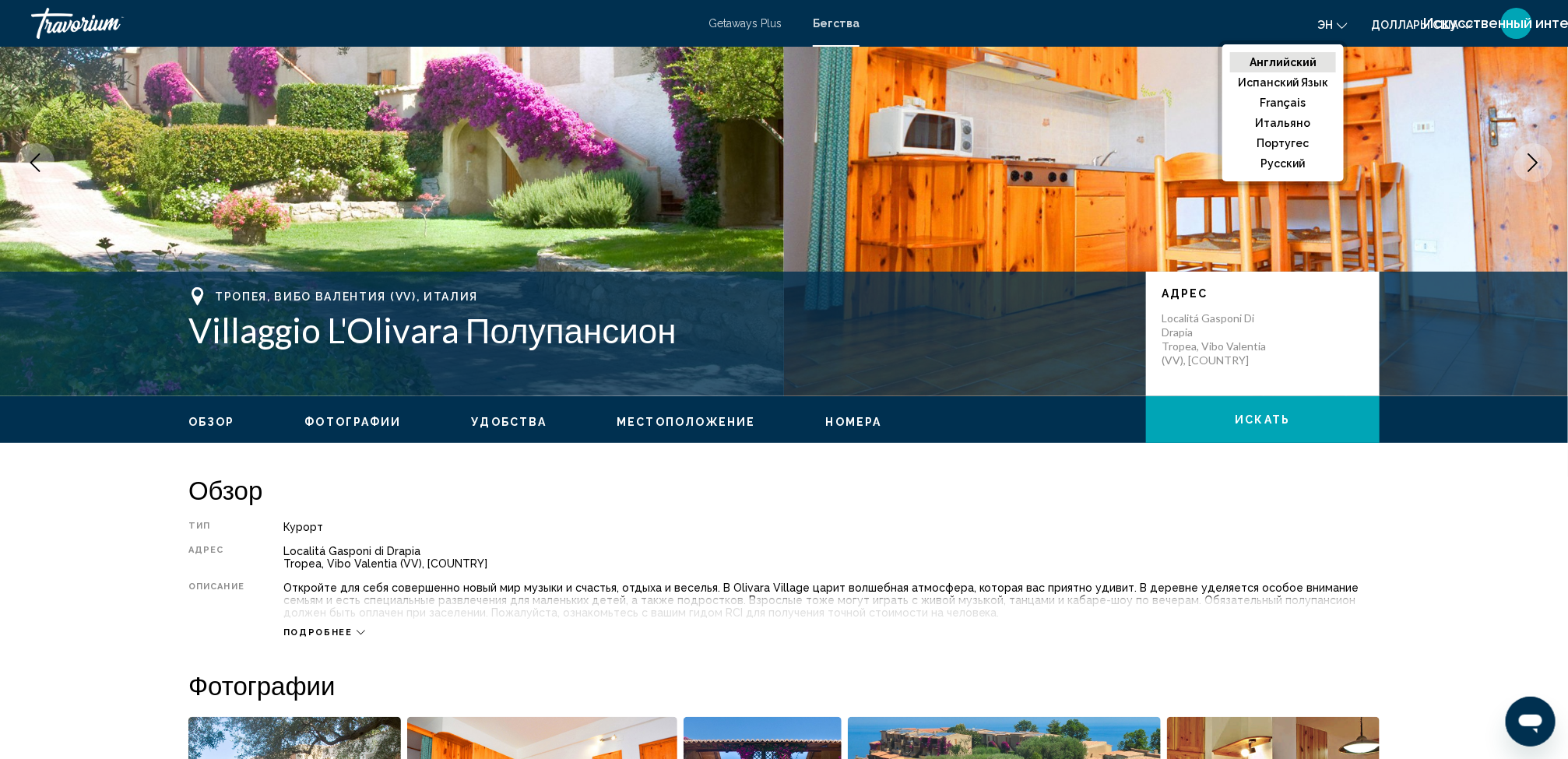 click on "Английский" at bounding box center [1283, 62] 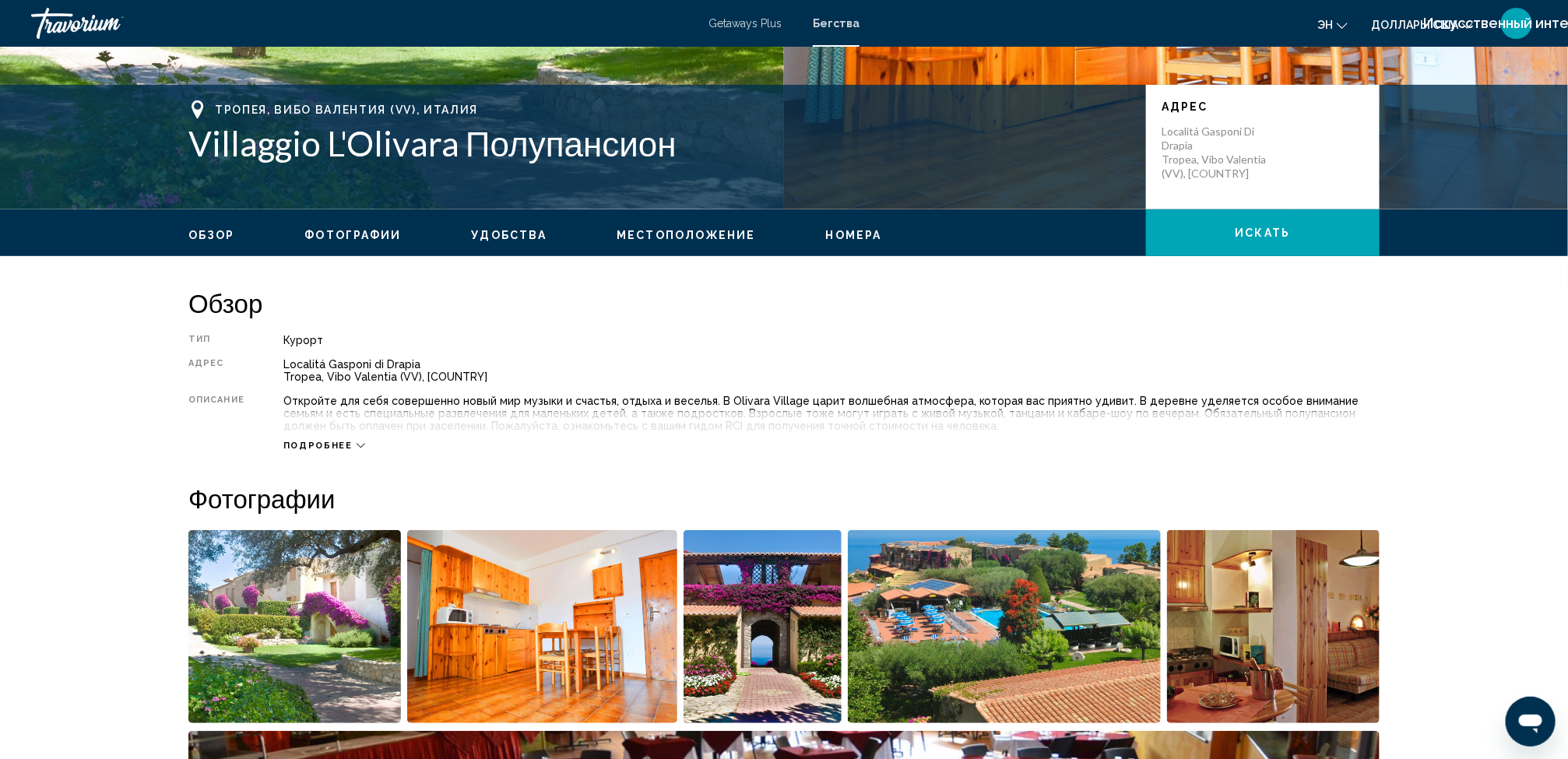 scroll, scrollTop: 318, scrollLeft: 0, axis: vertical 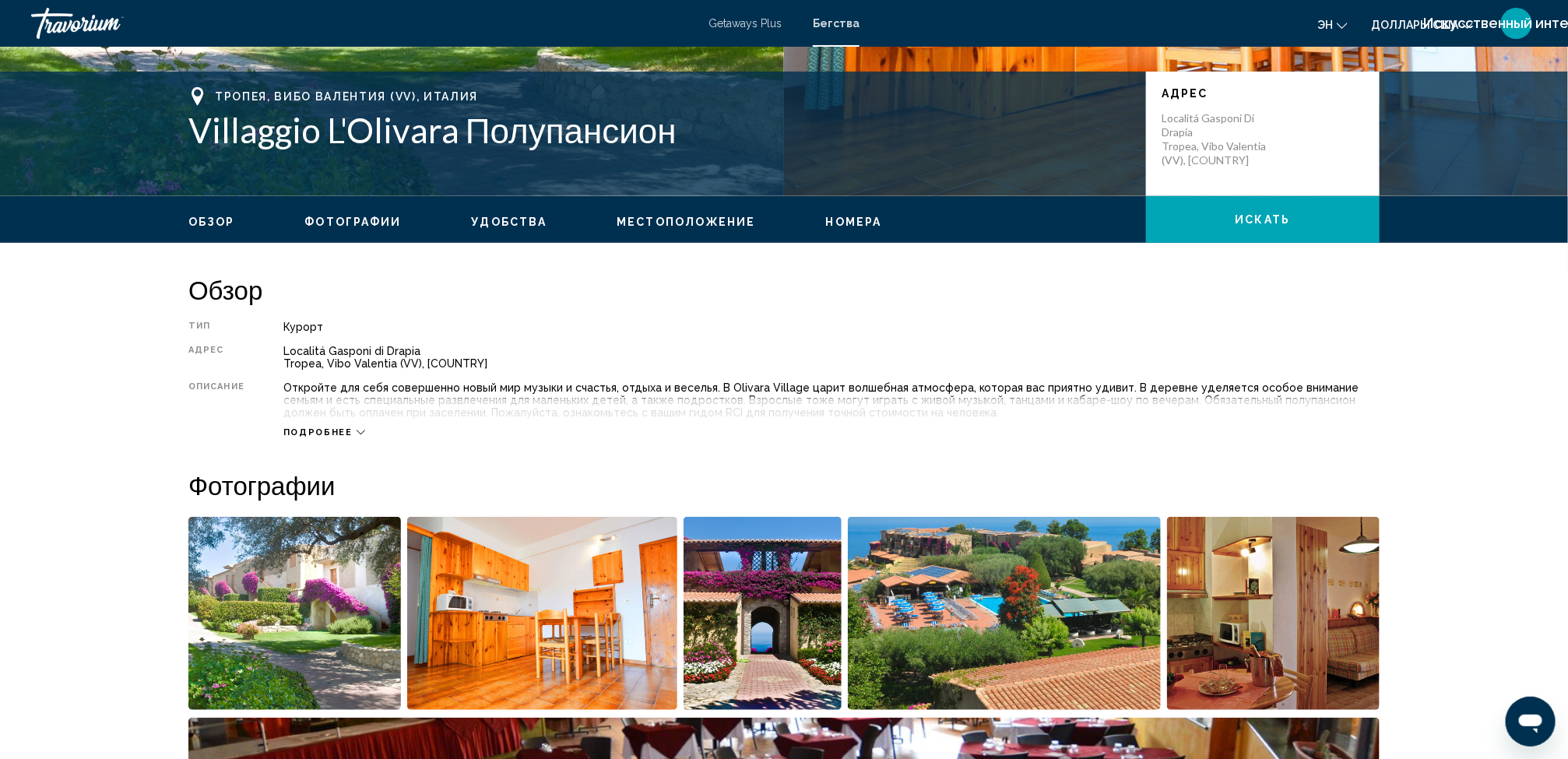 click on "Подробнее" at bounding box center (318, 432) 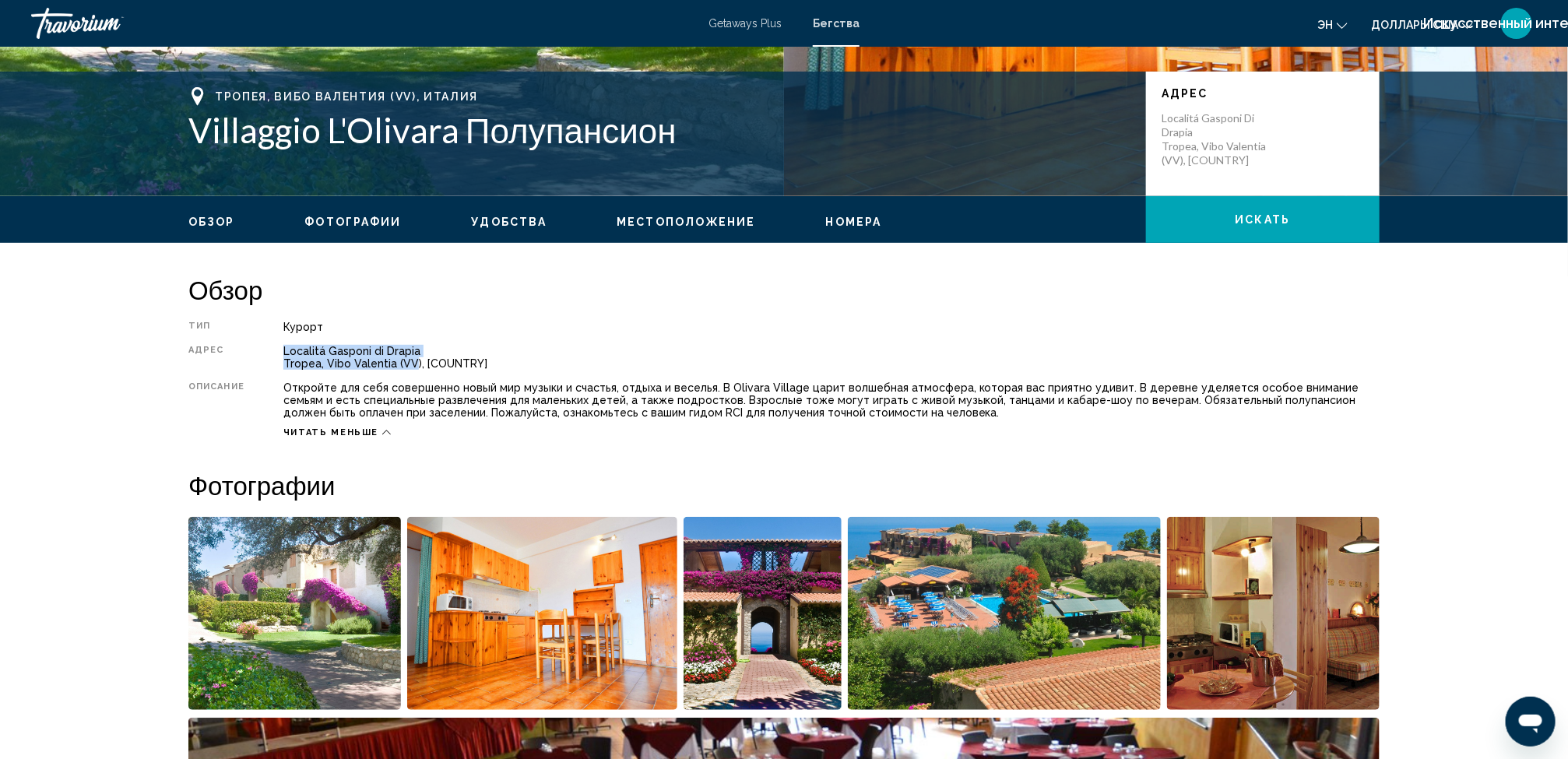 drag, startPoint x: 413, startPoint y: 355, endPoint x: 407, endPoint y: 369, distance: 15.231546 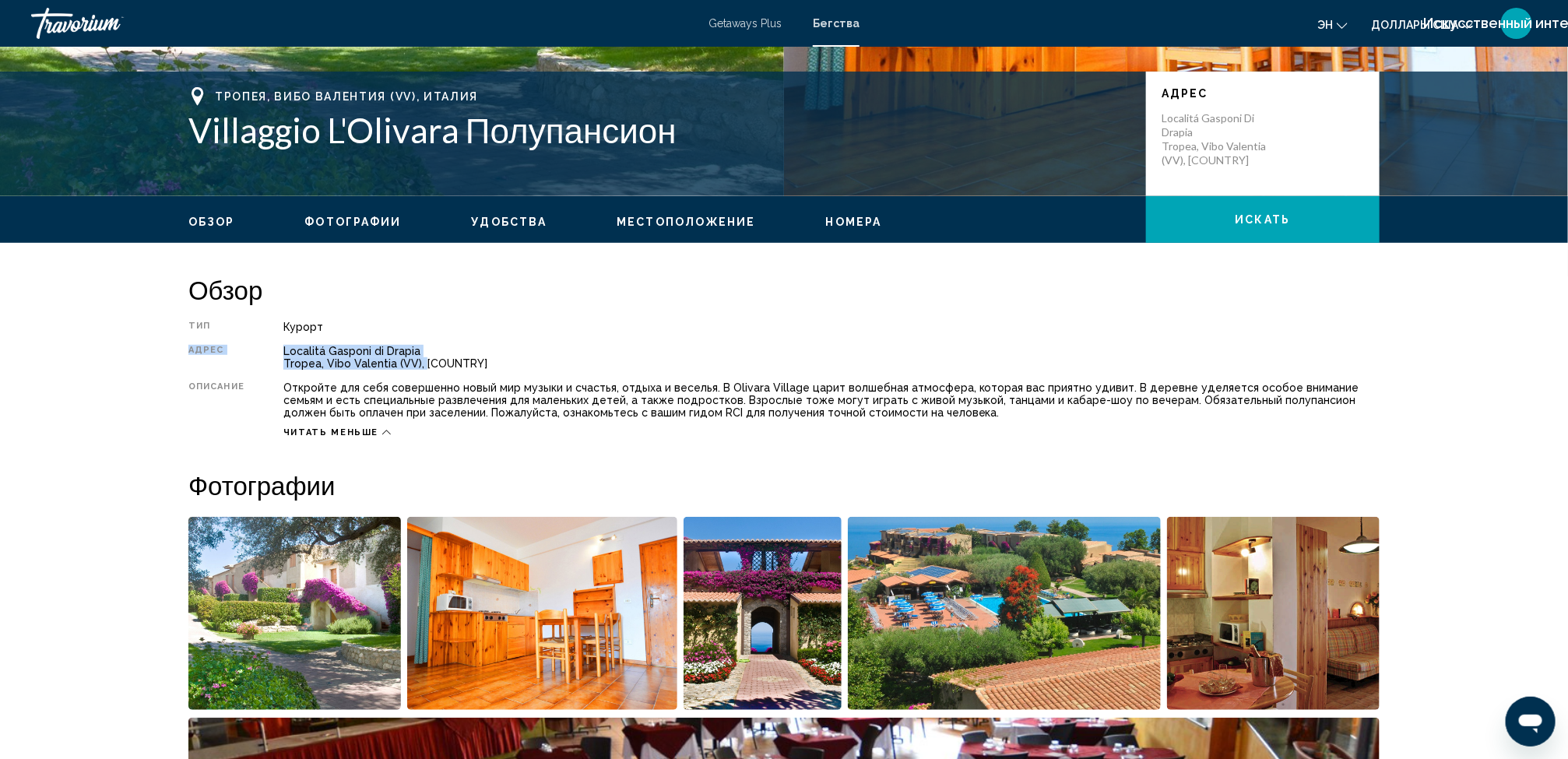 drag, startPoint x: 407, startPoint y: 369, endPoint x: 420, endPoint y: 360, distance: 15.811388 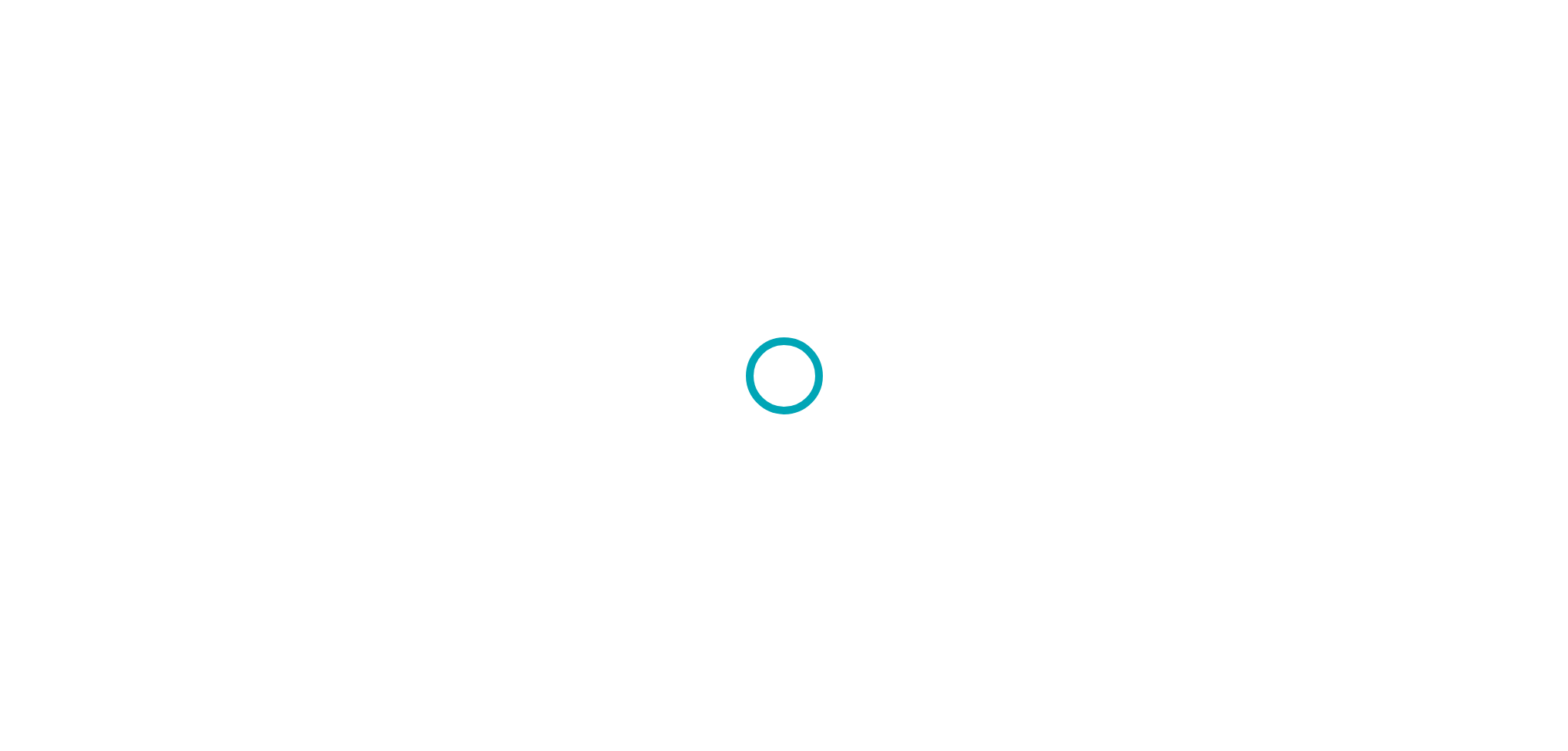 scroll, scrollTop: 0, scrollLeft: 0, axis: both 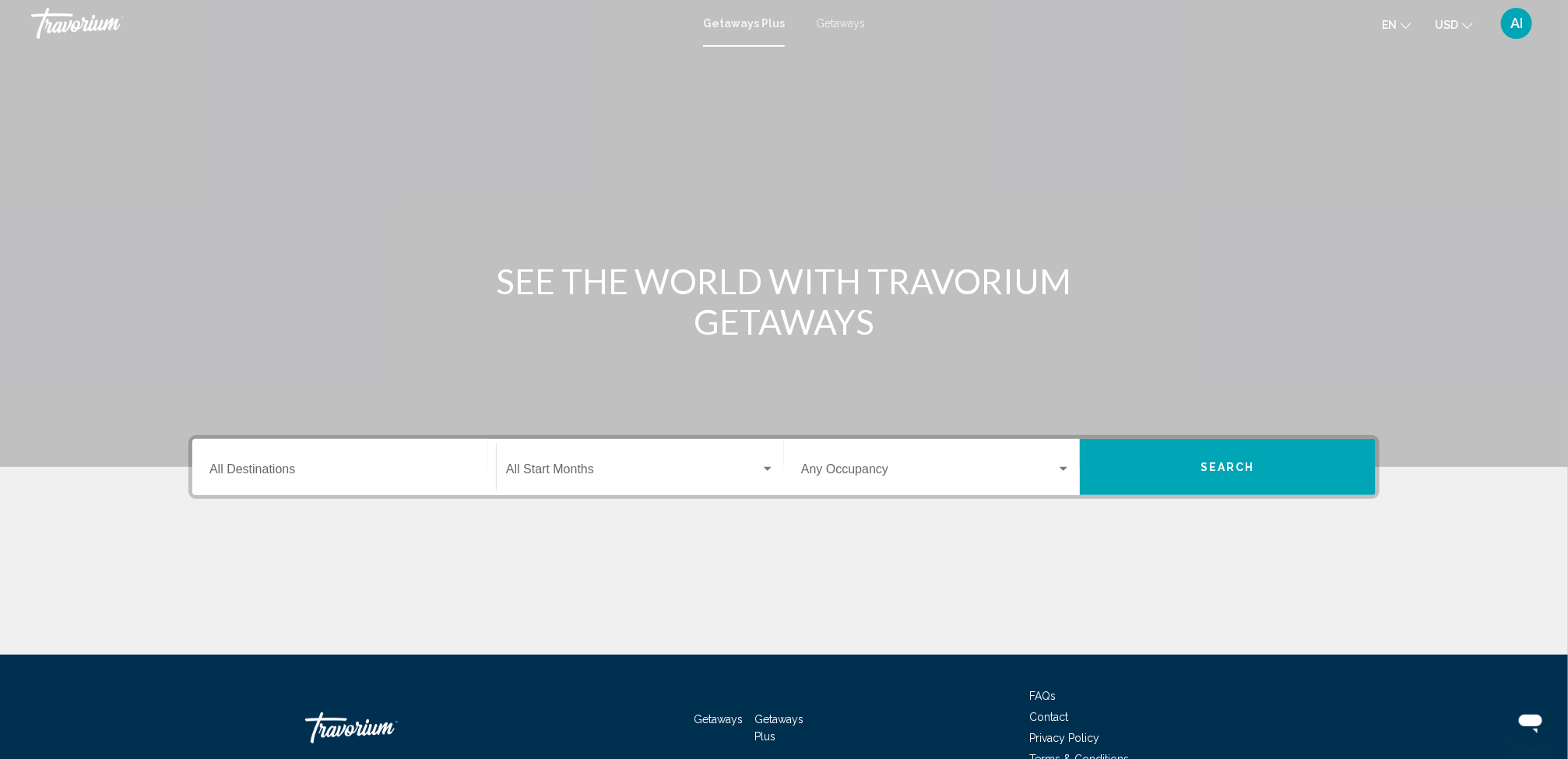 click on "Destination All Destinations" at bounding box center [344, 473] 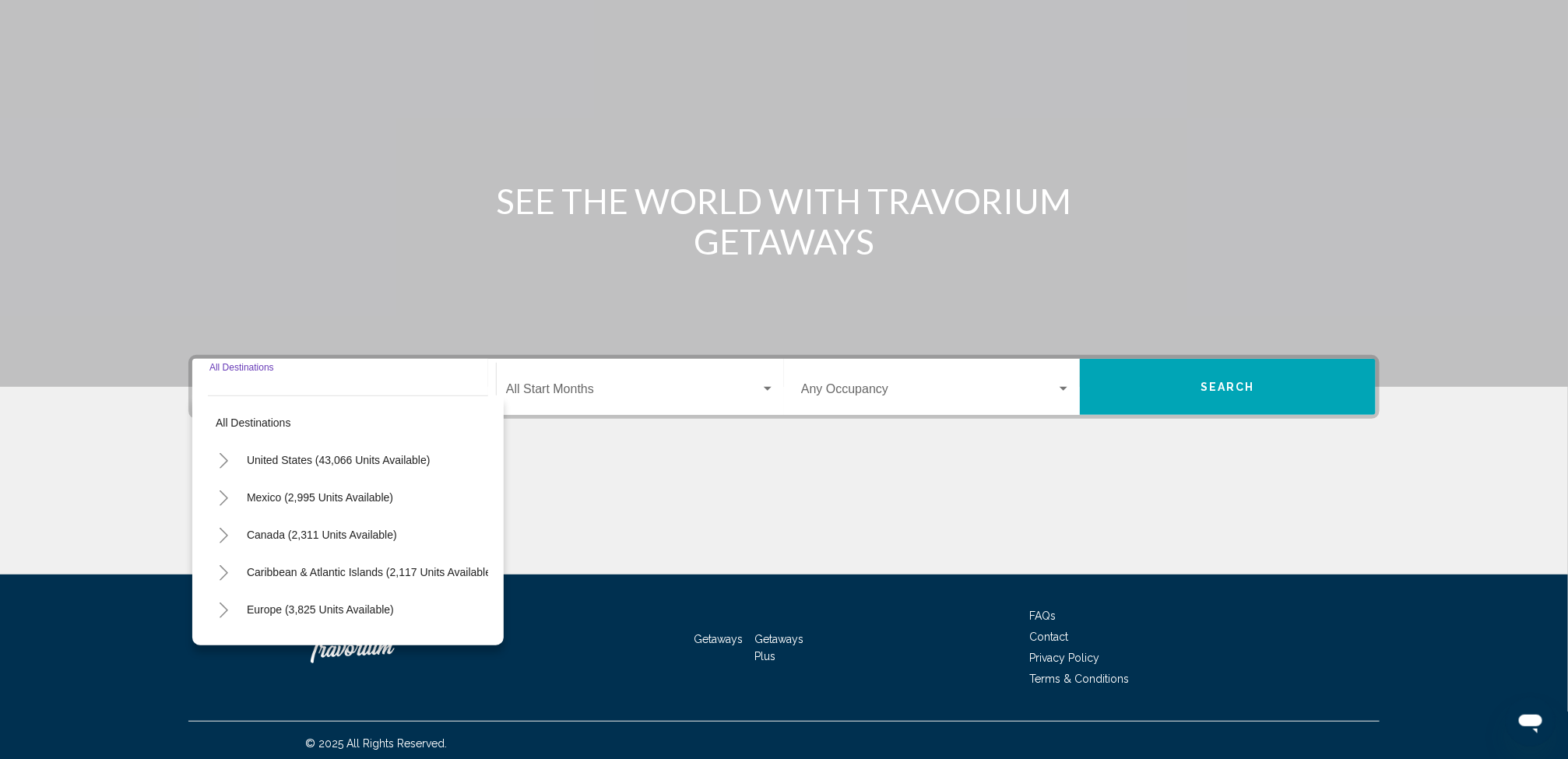 scroll, scrollTop: 86, scrollLeft: 0, axis: vertical 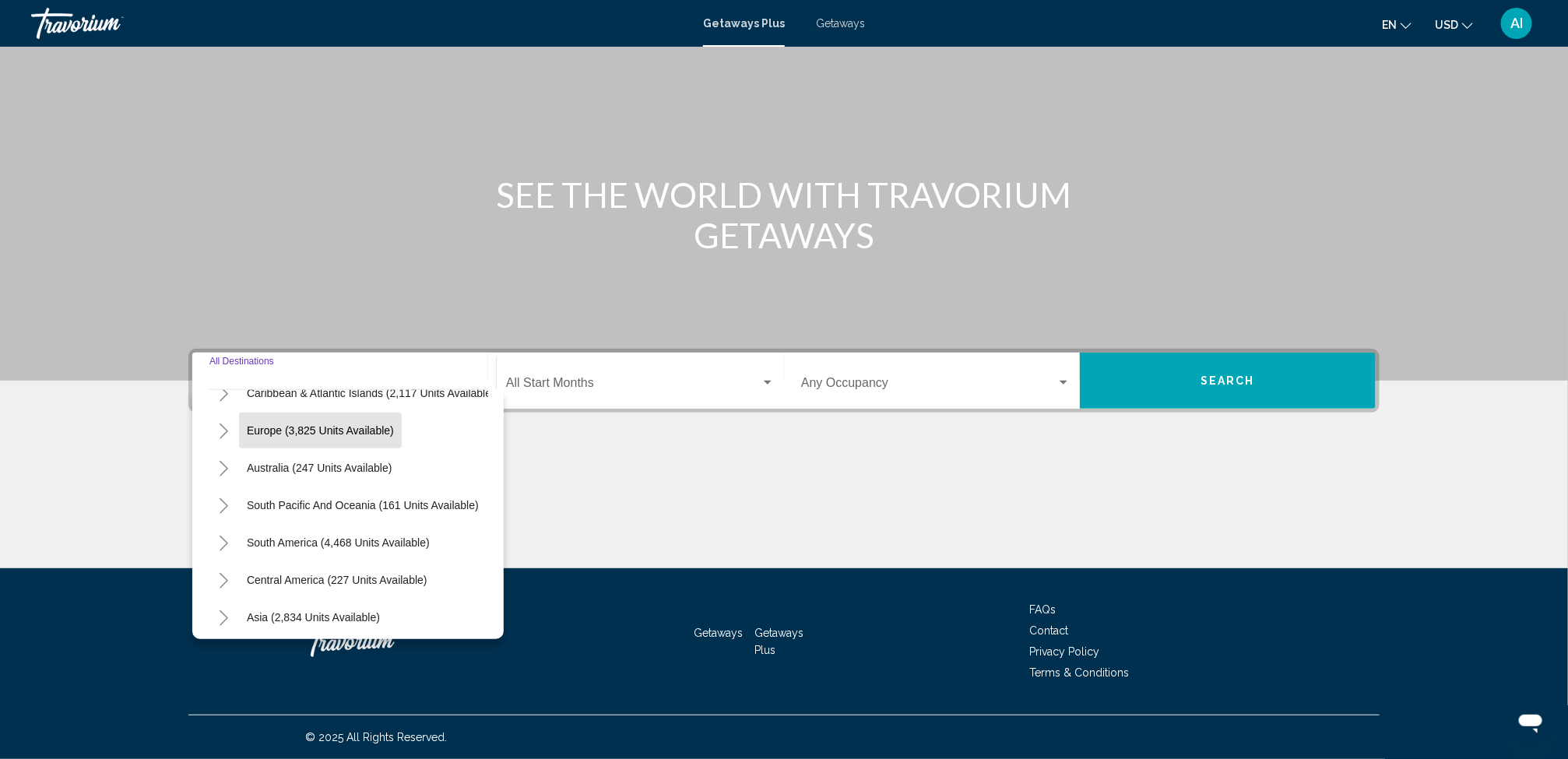 click on "Europe (3,825 units available)" at bounding box center (339, 281) 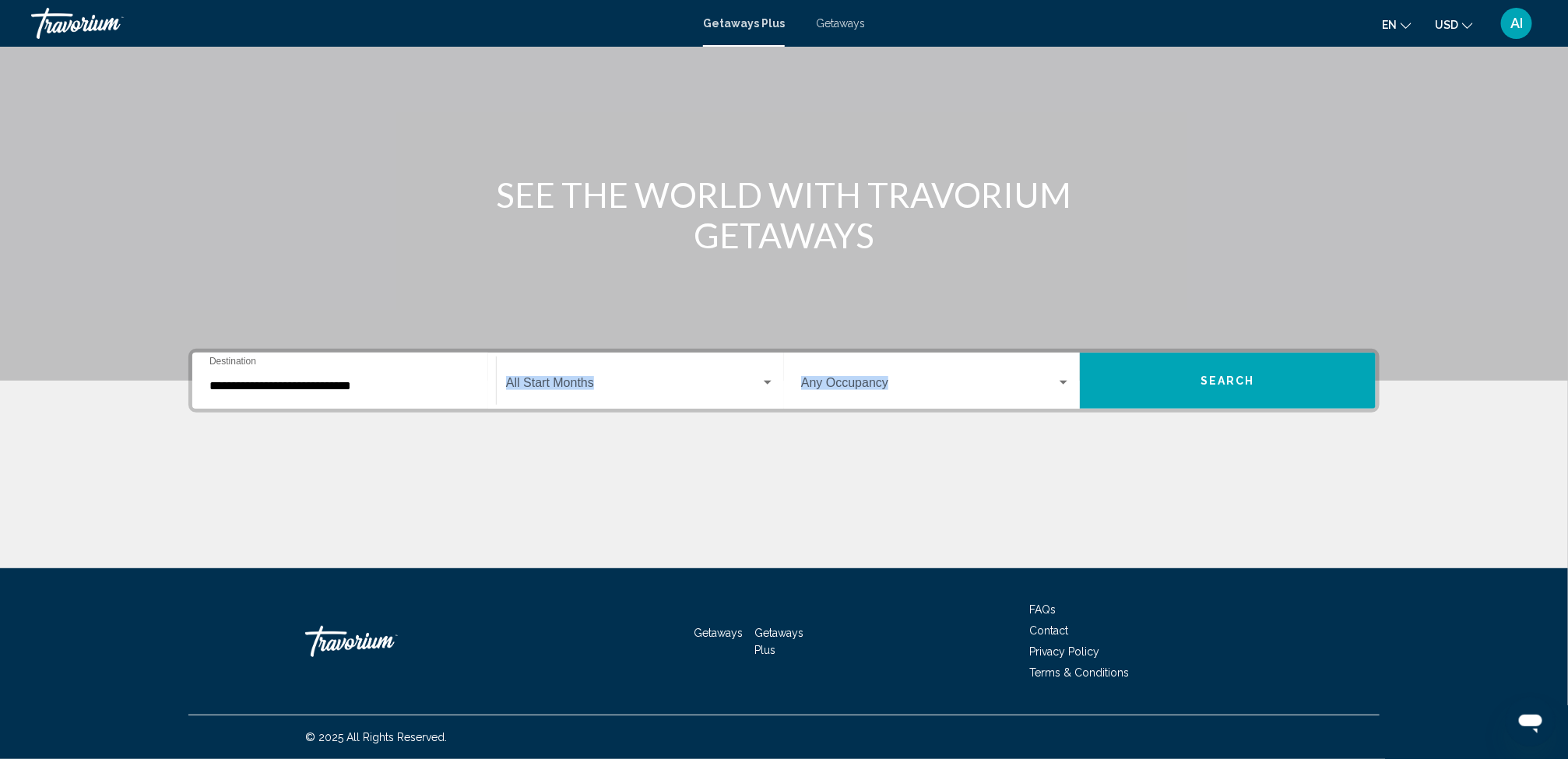 drag, startPoint x: 294, startPoint y: 441, endPoint x: 283, endPoint y: 406, distance: 36.687873 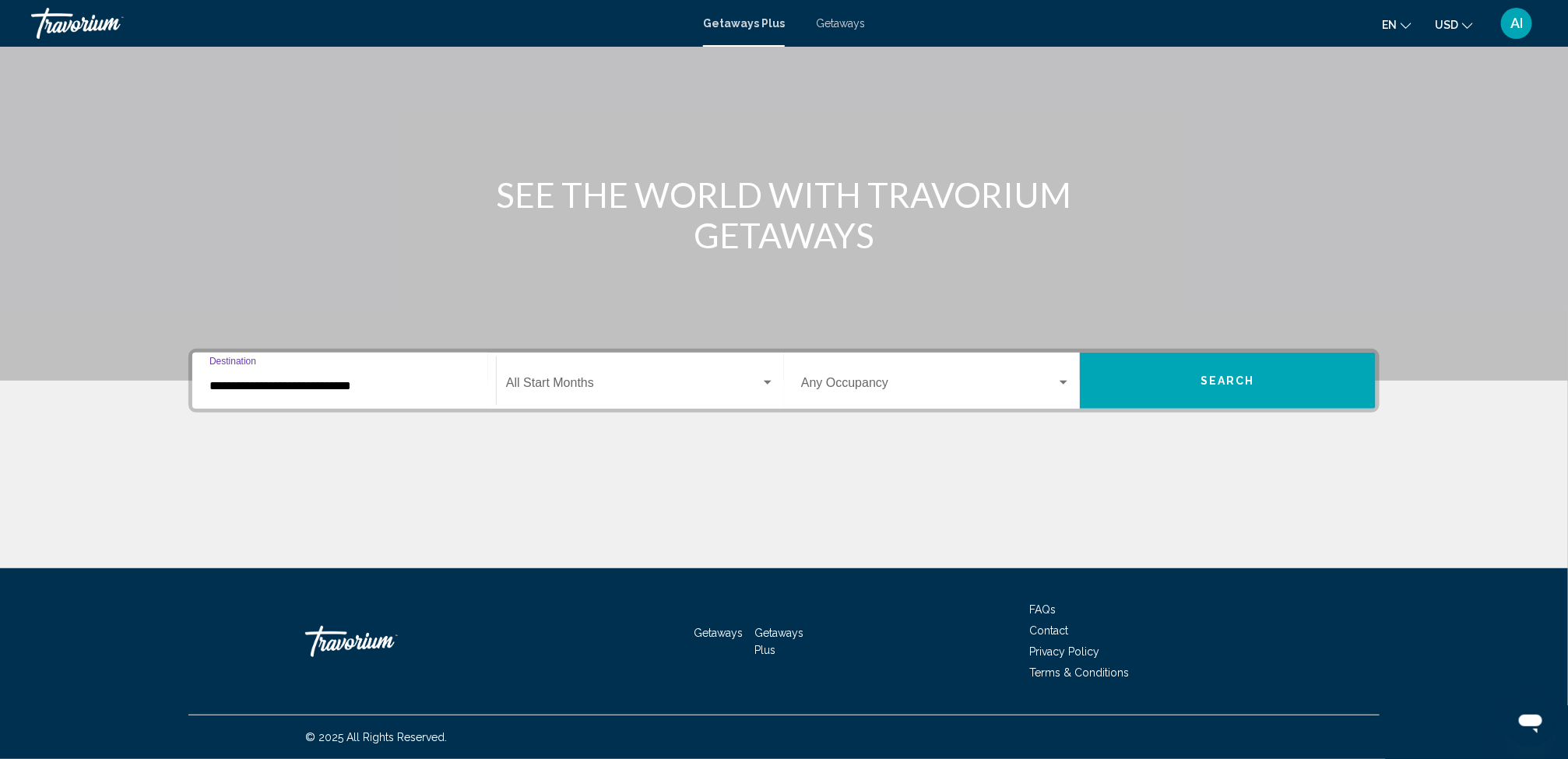 drag, startPoint x: 283, startPoint y: 406, endPoint x: 288, endPoint y: 385, distance: 21.58703 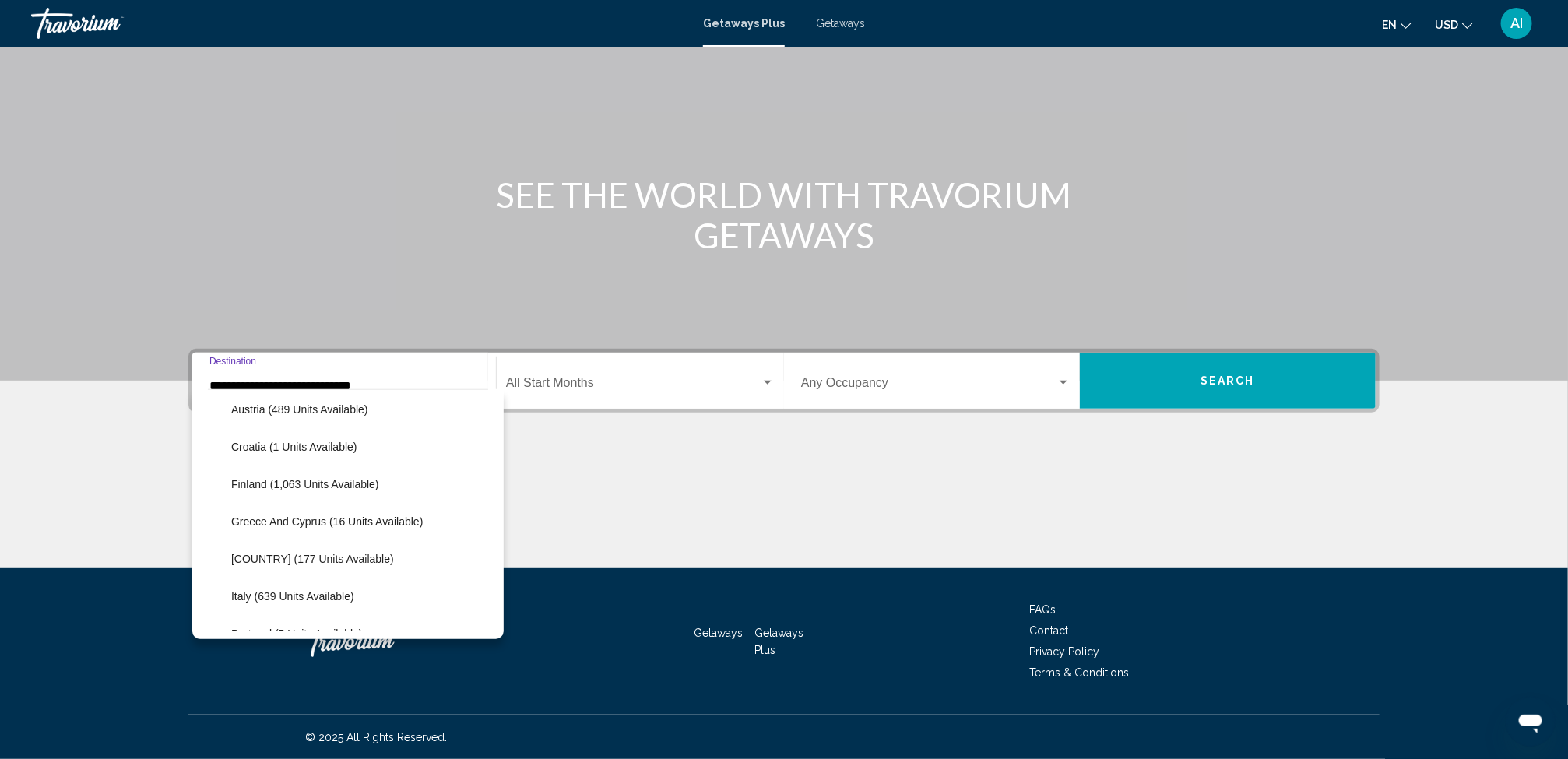 scroll, scrollTop: 356, scrollLeft: 0, axis: vertical 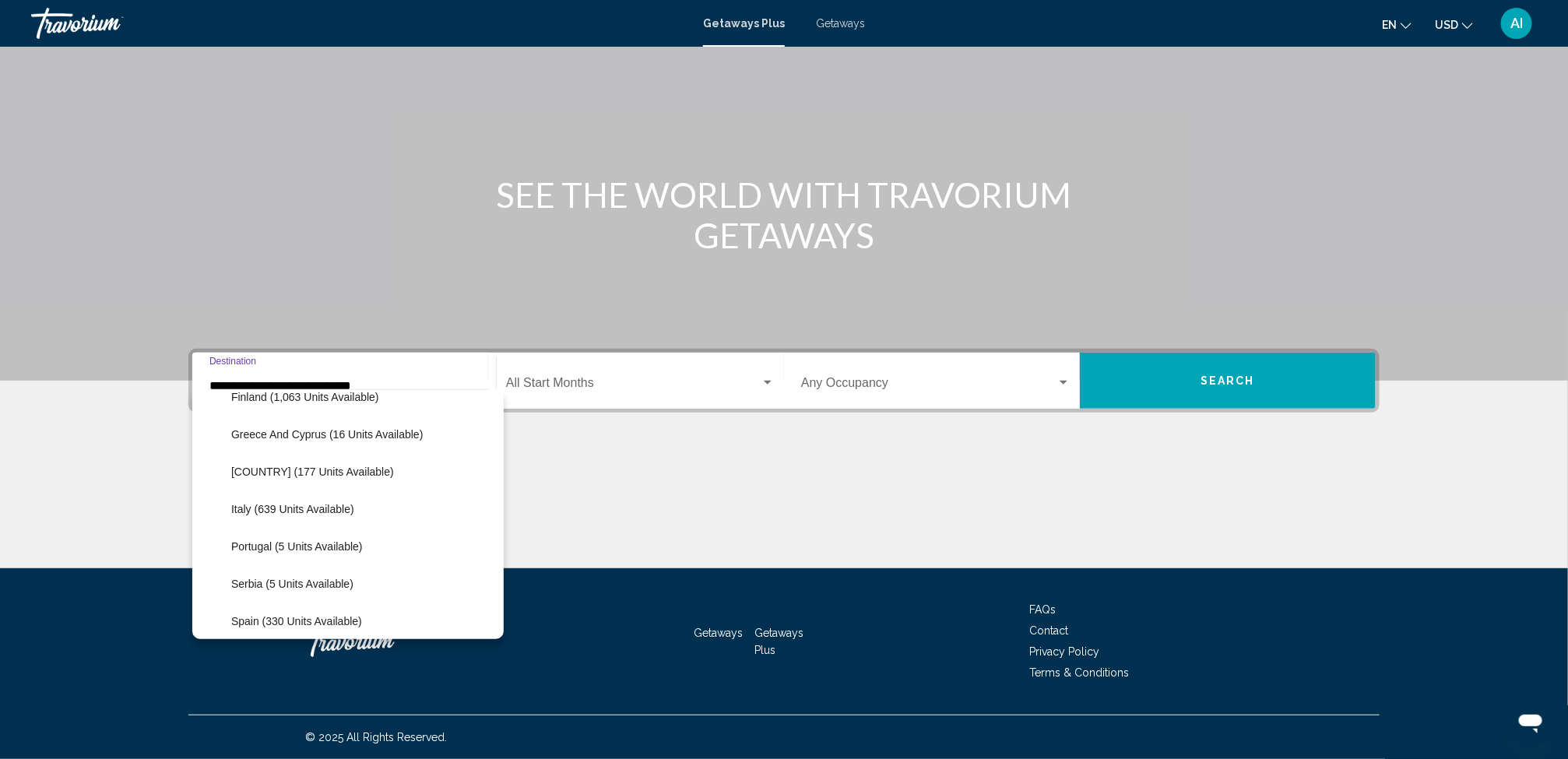 click on "Italy (639 units available)" at bounding box center [296, 285] 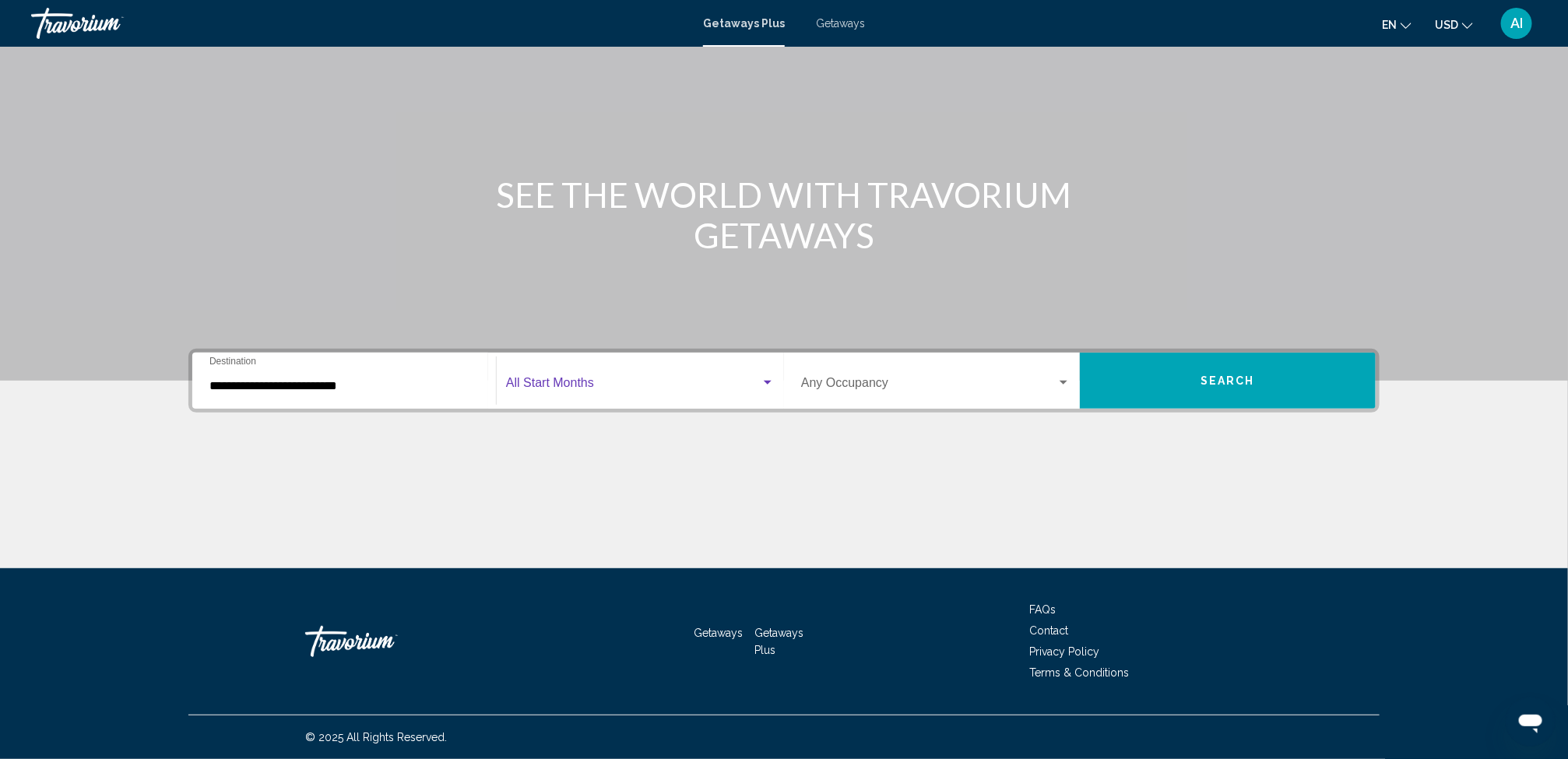 click at bounding box center (633, 386) 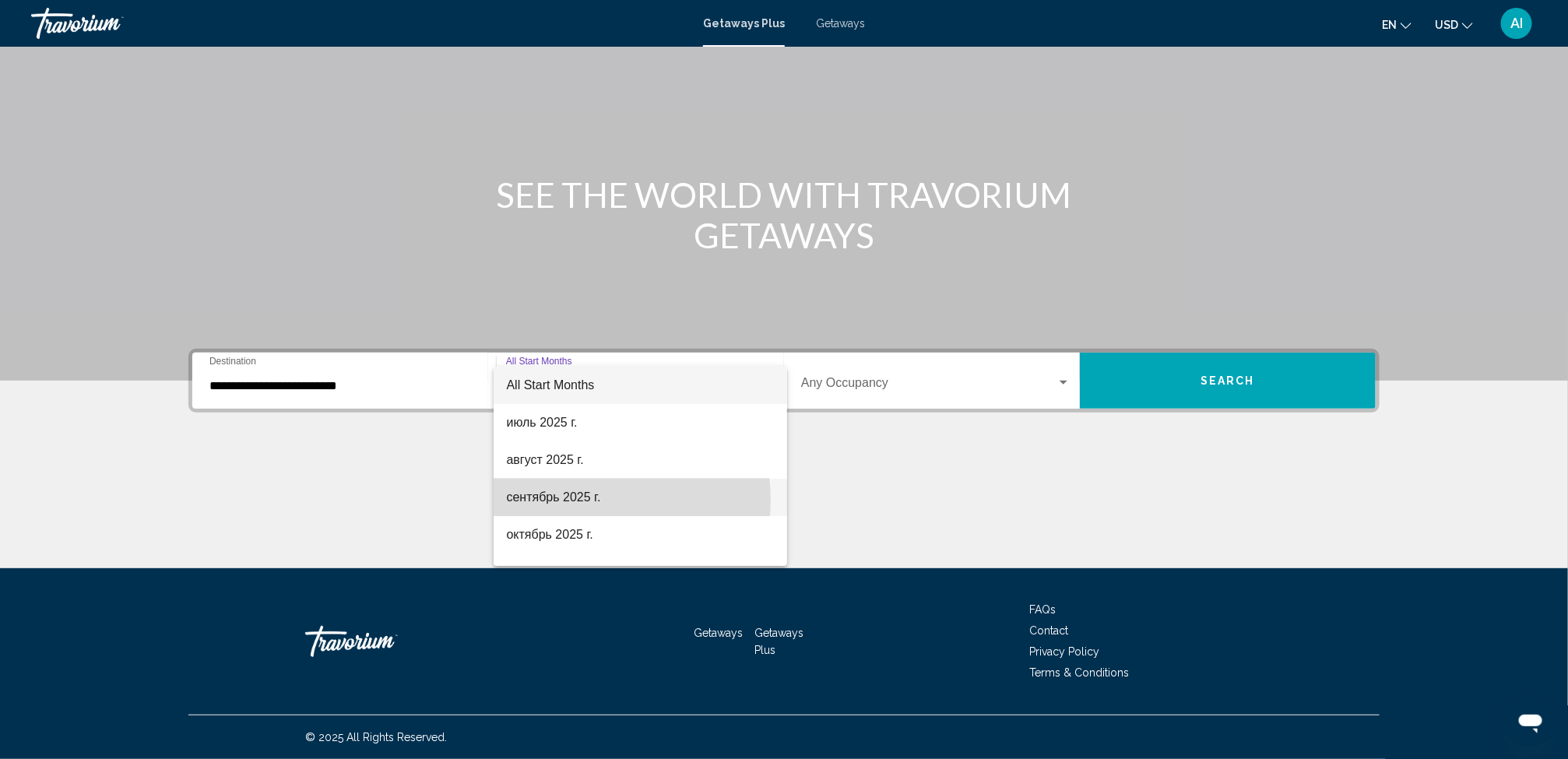 click on "сентябрь 2025 г." at bounding box center [640, 497] 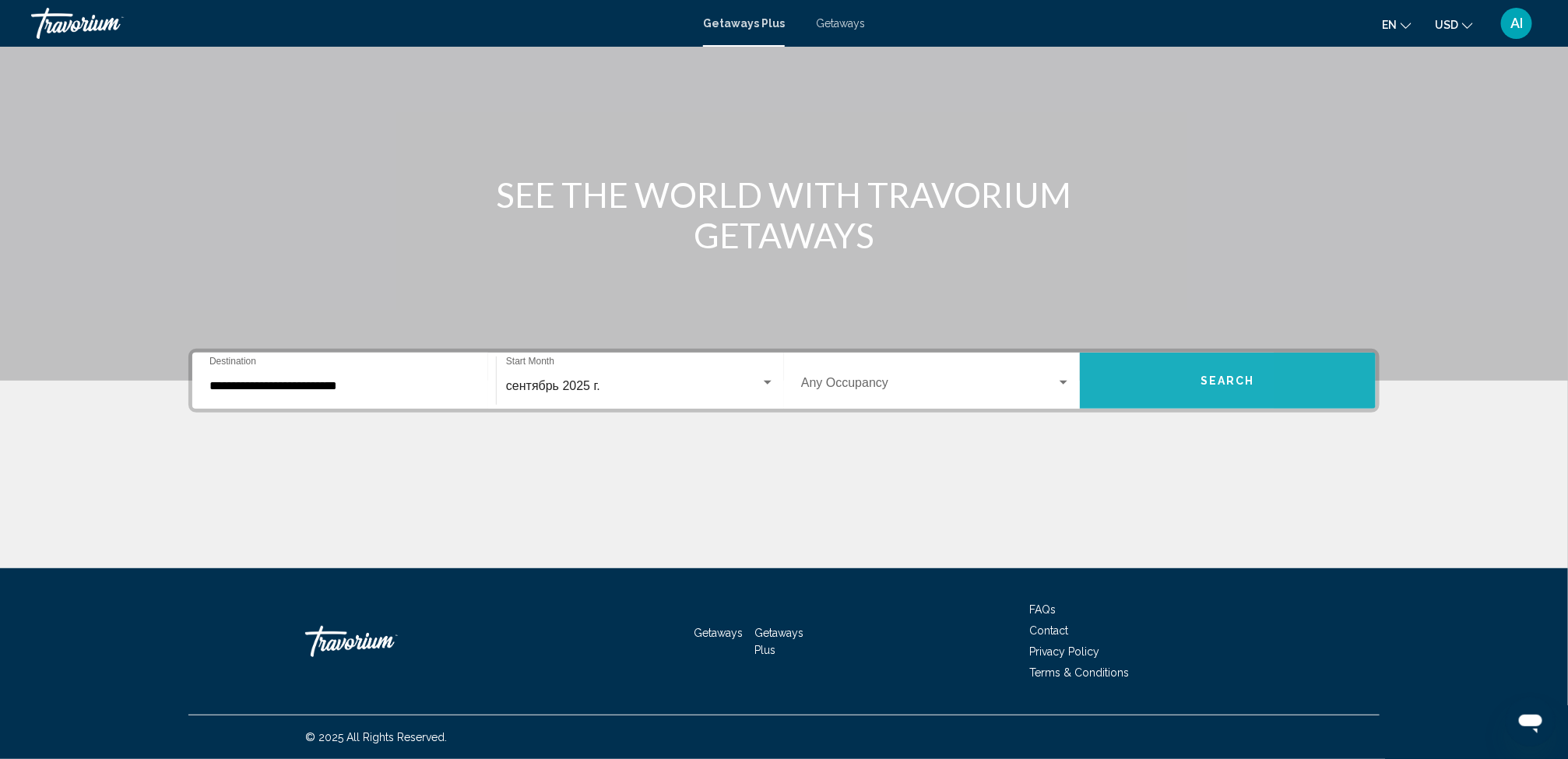 click on "Search" at bounding box center (1228, 381) 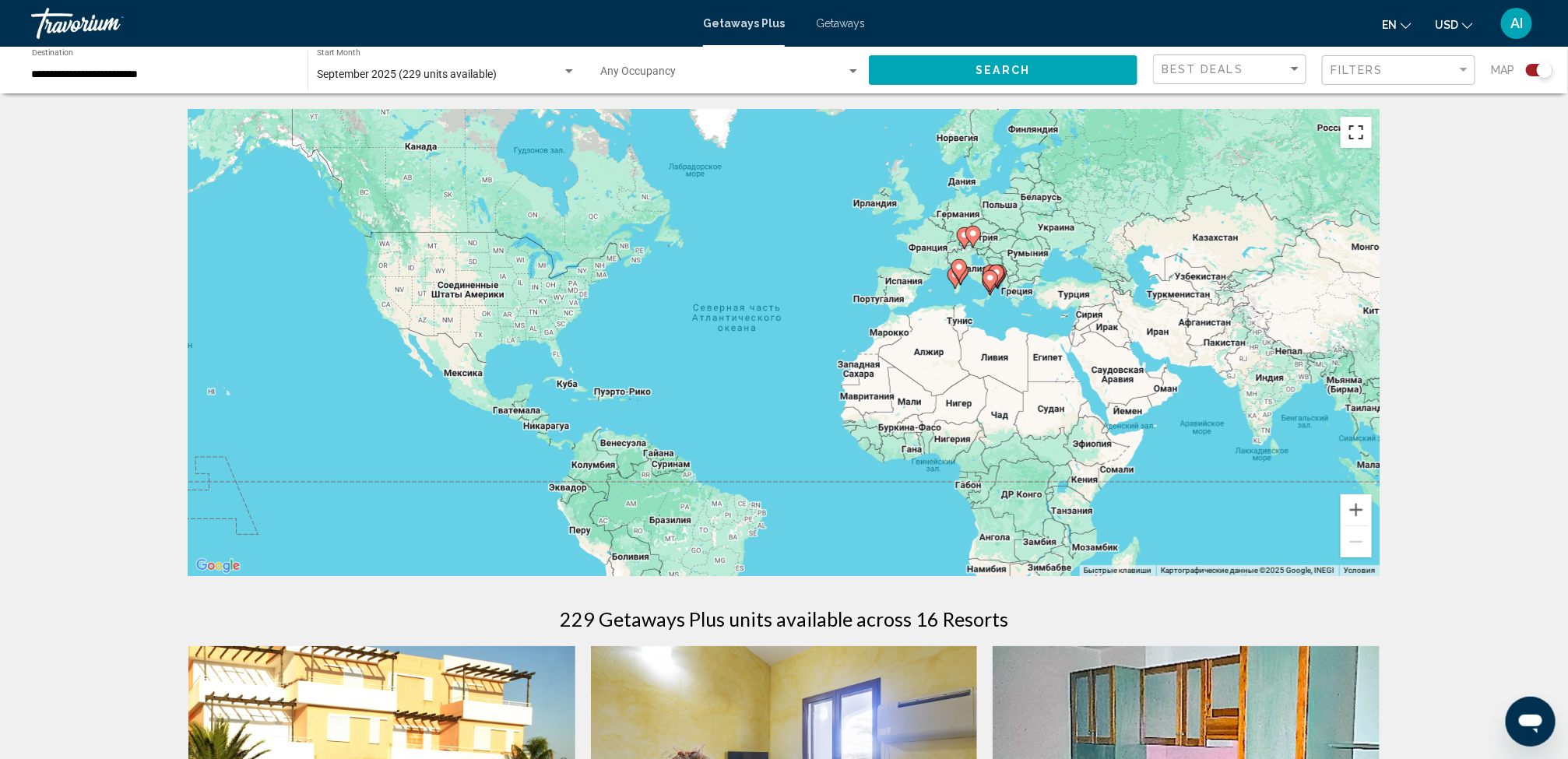 click at bounding box center (1356, 132) 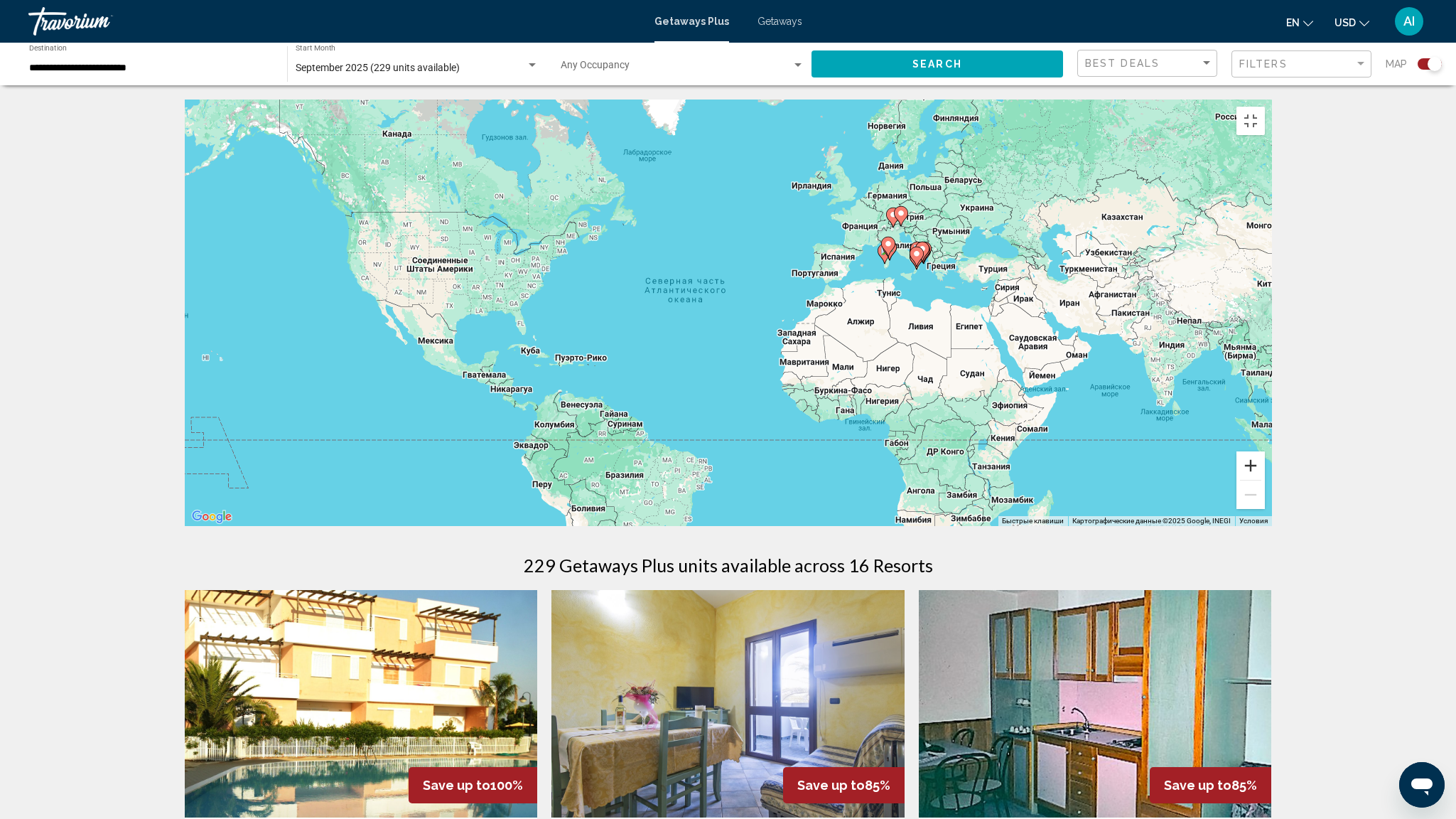 click at bounding box center [1251, 466] 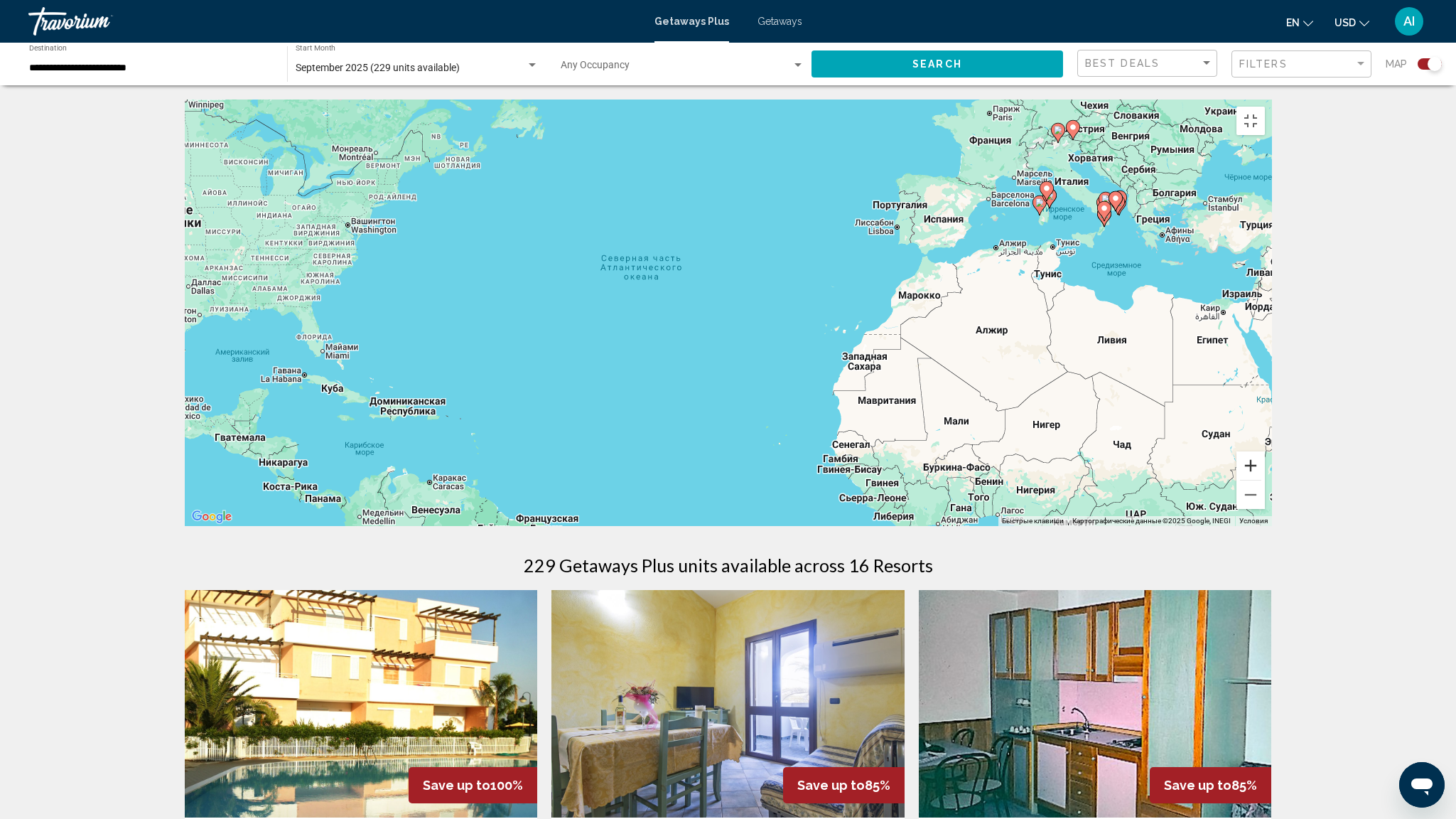 click at bounding box center [1251, 466] 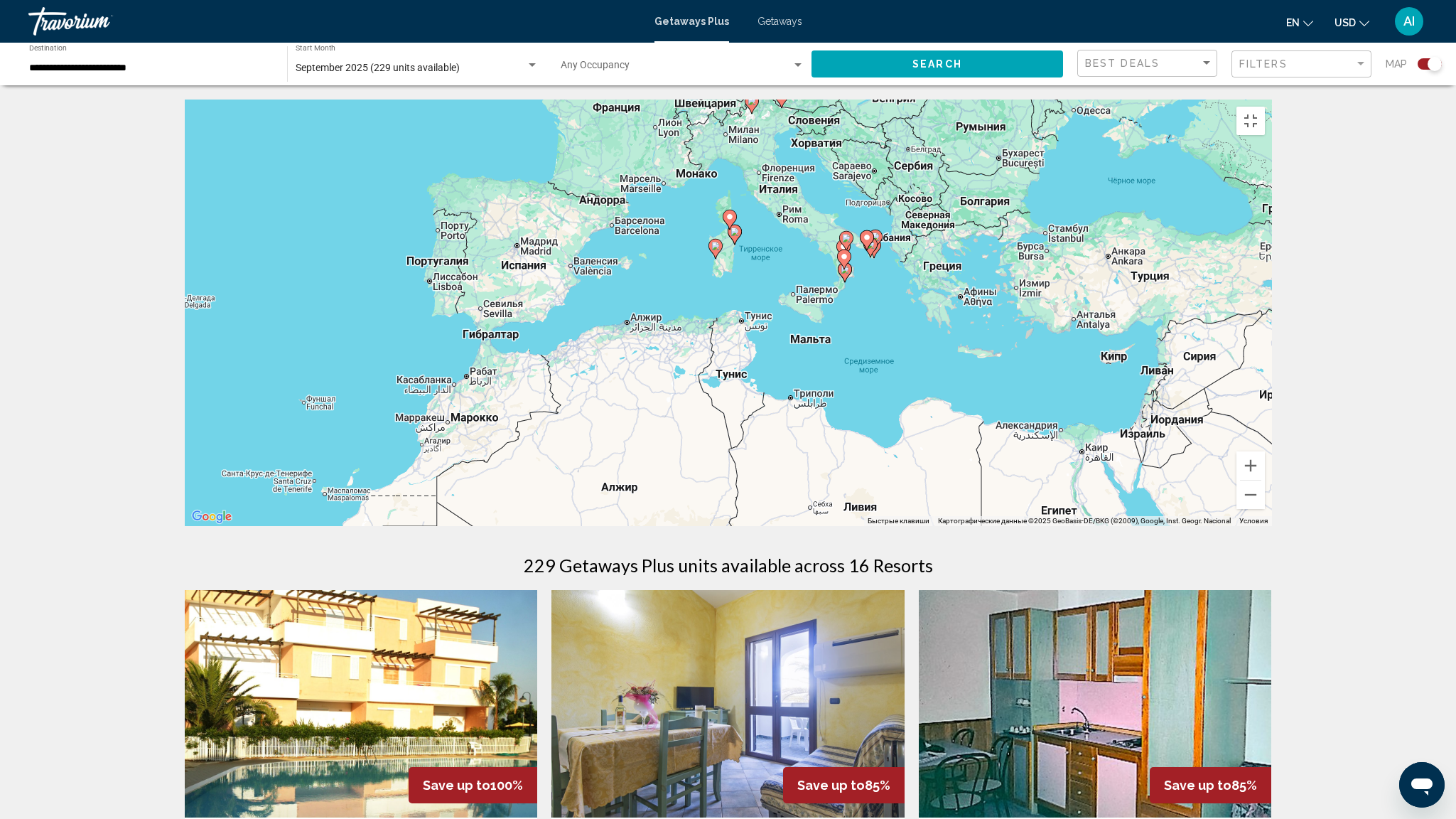 drag, startPoint x: 1293, startPoint y: 648, endPoint x: 653, endPoint y: 787, distance: 654.92061 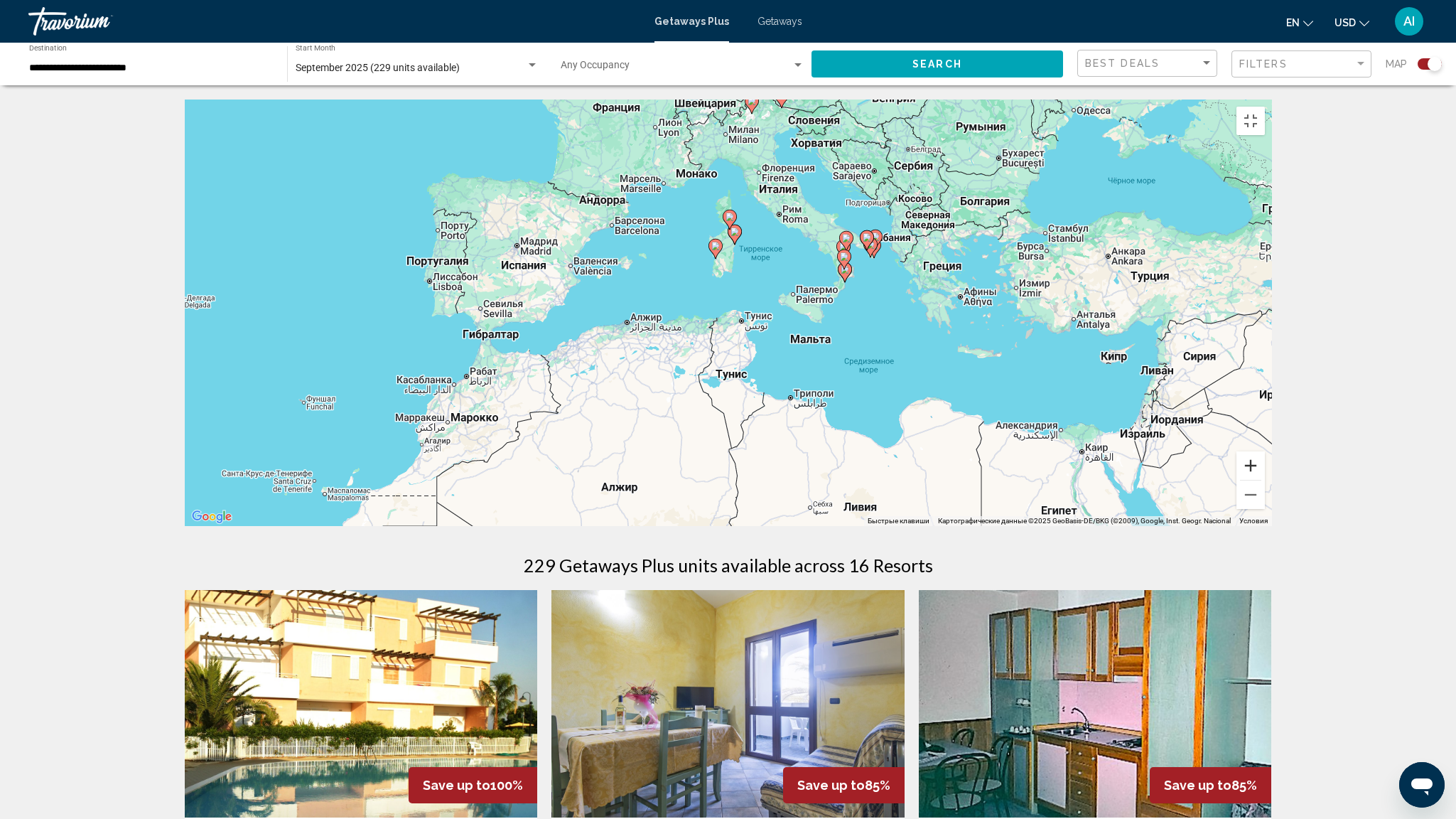 click at bounding box center (1251, 466) 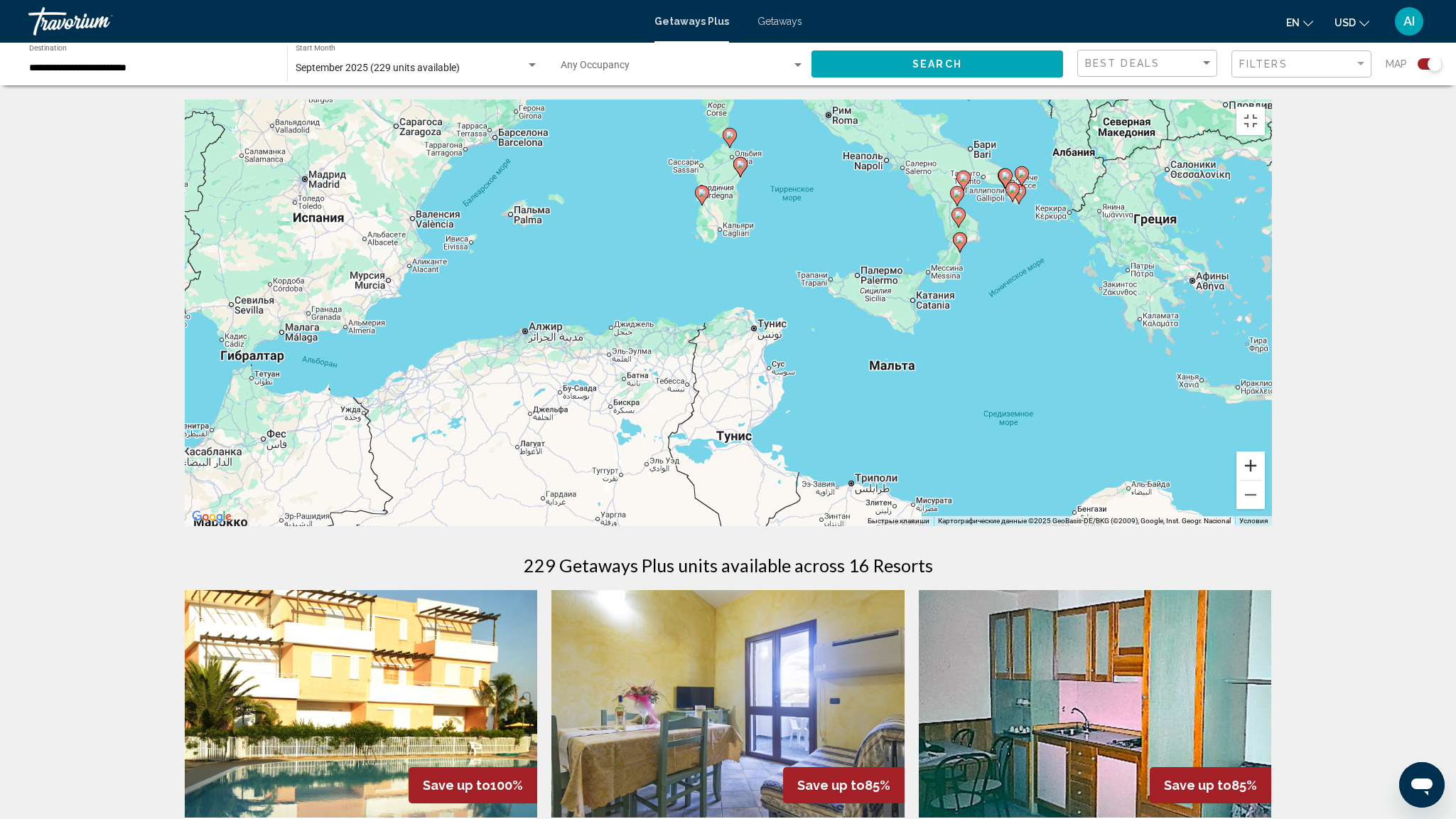 click at bounding box center [1251, 466] 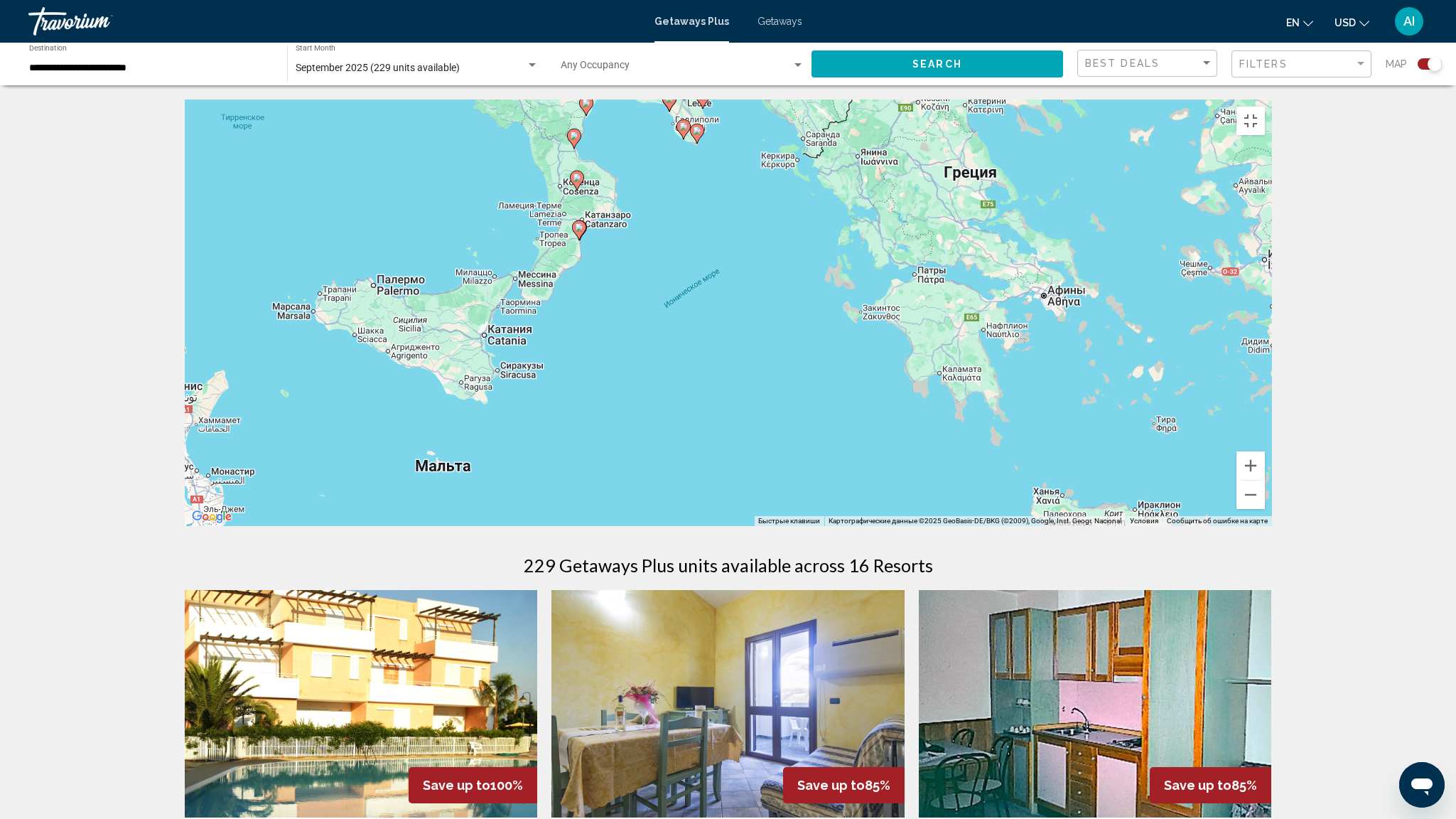 drag, startPoint x: 1305, startPoint y: 668, endPoint x: 610, endPoint y: 732, distance: 697.9405 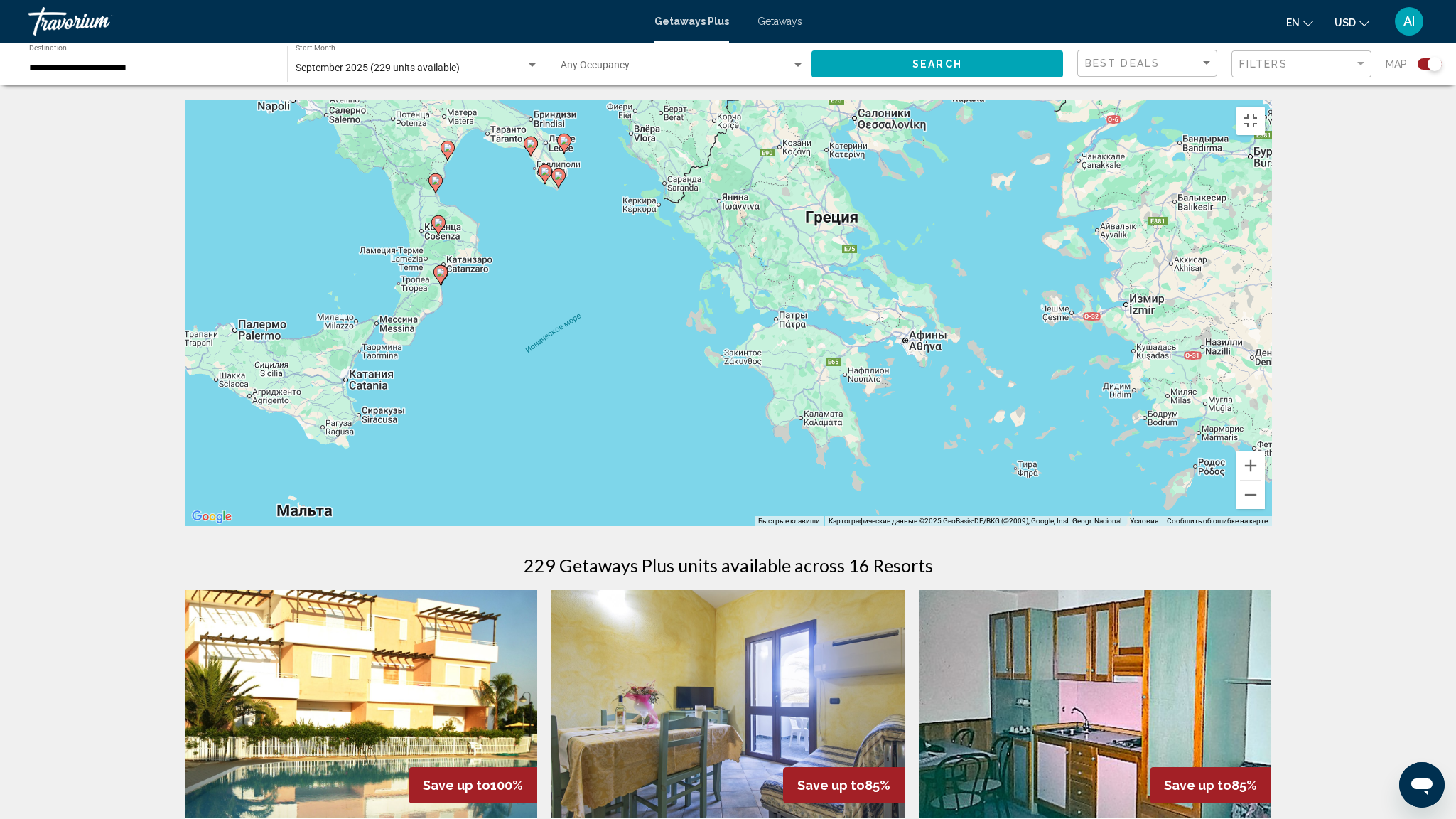 click at bounding box center [436, 181] 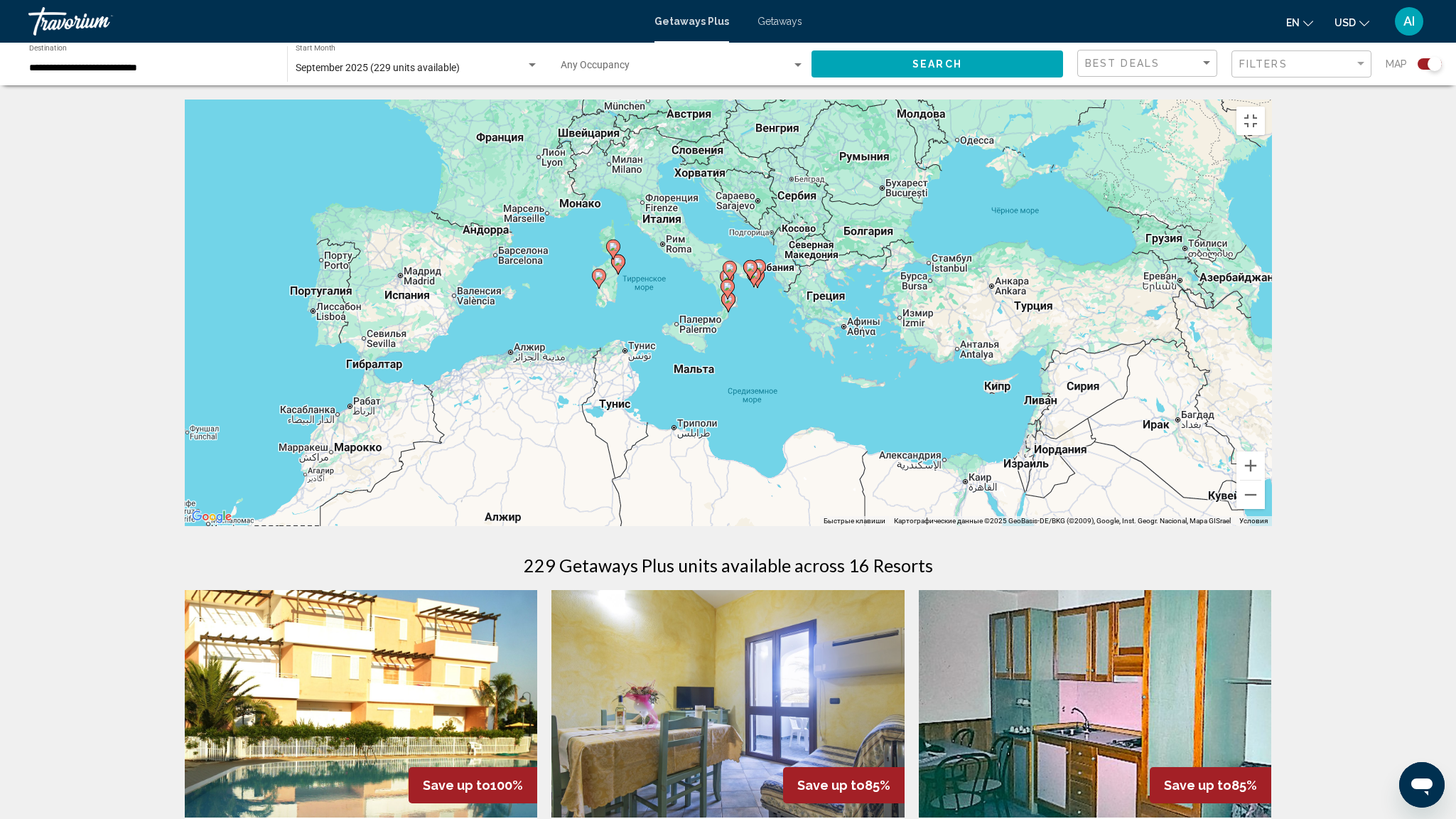 click at bounding box center (727, 279) 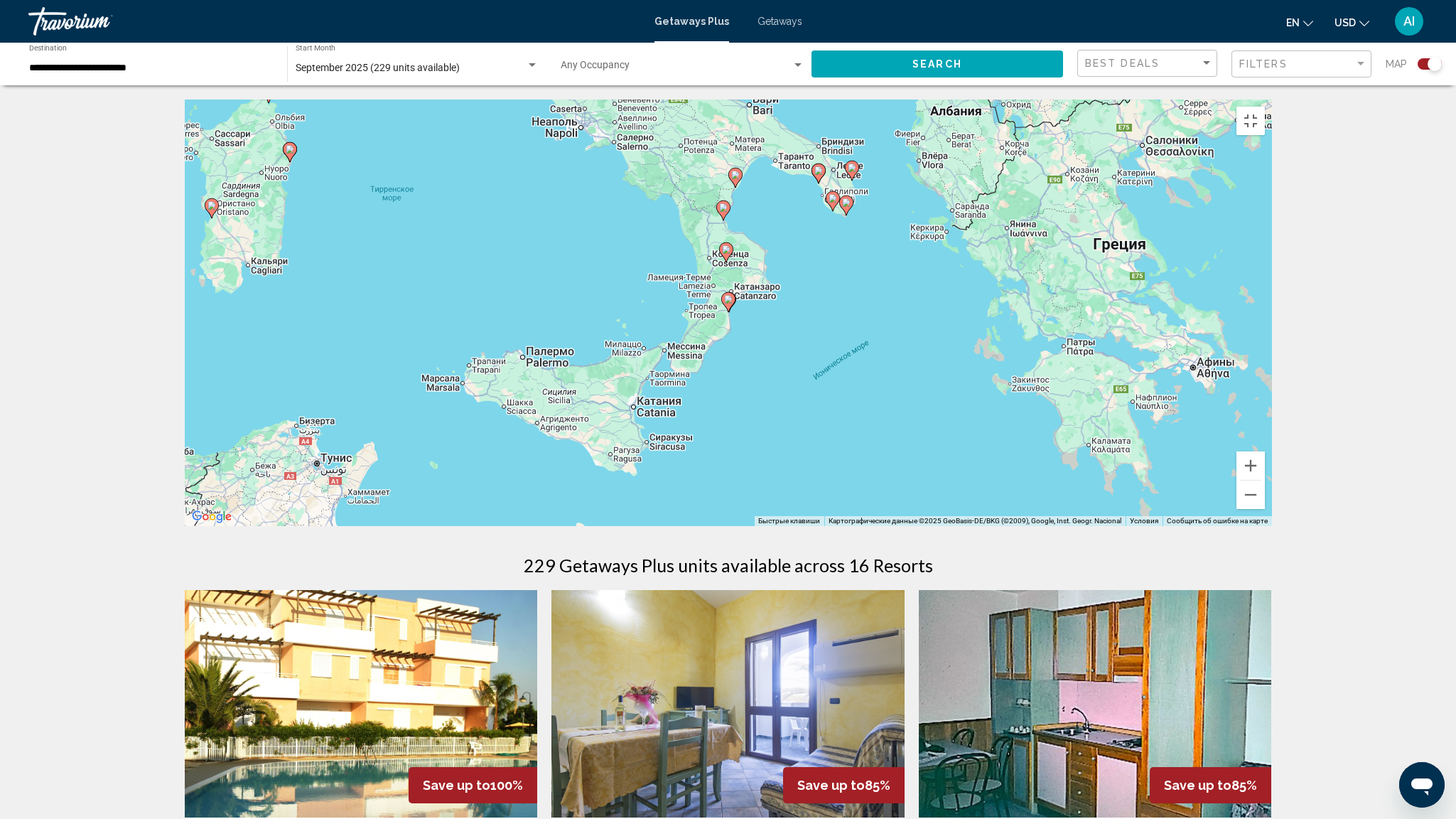 click at bounding box center [723, 210] 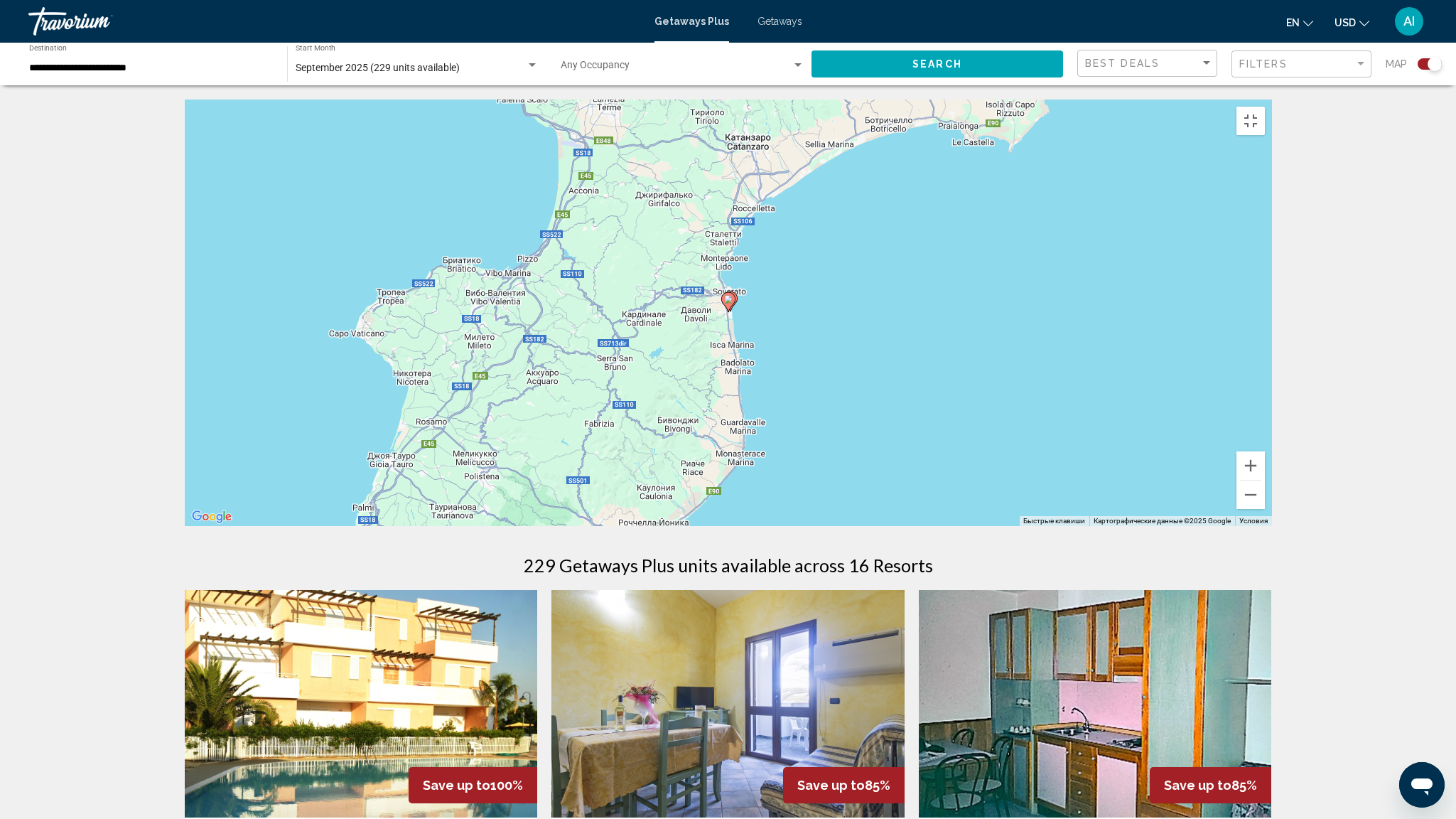 click at bounding box center (730, 301) 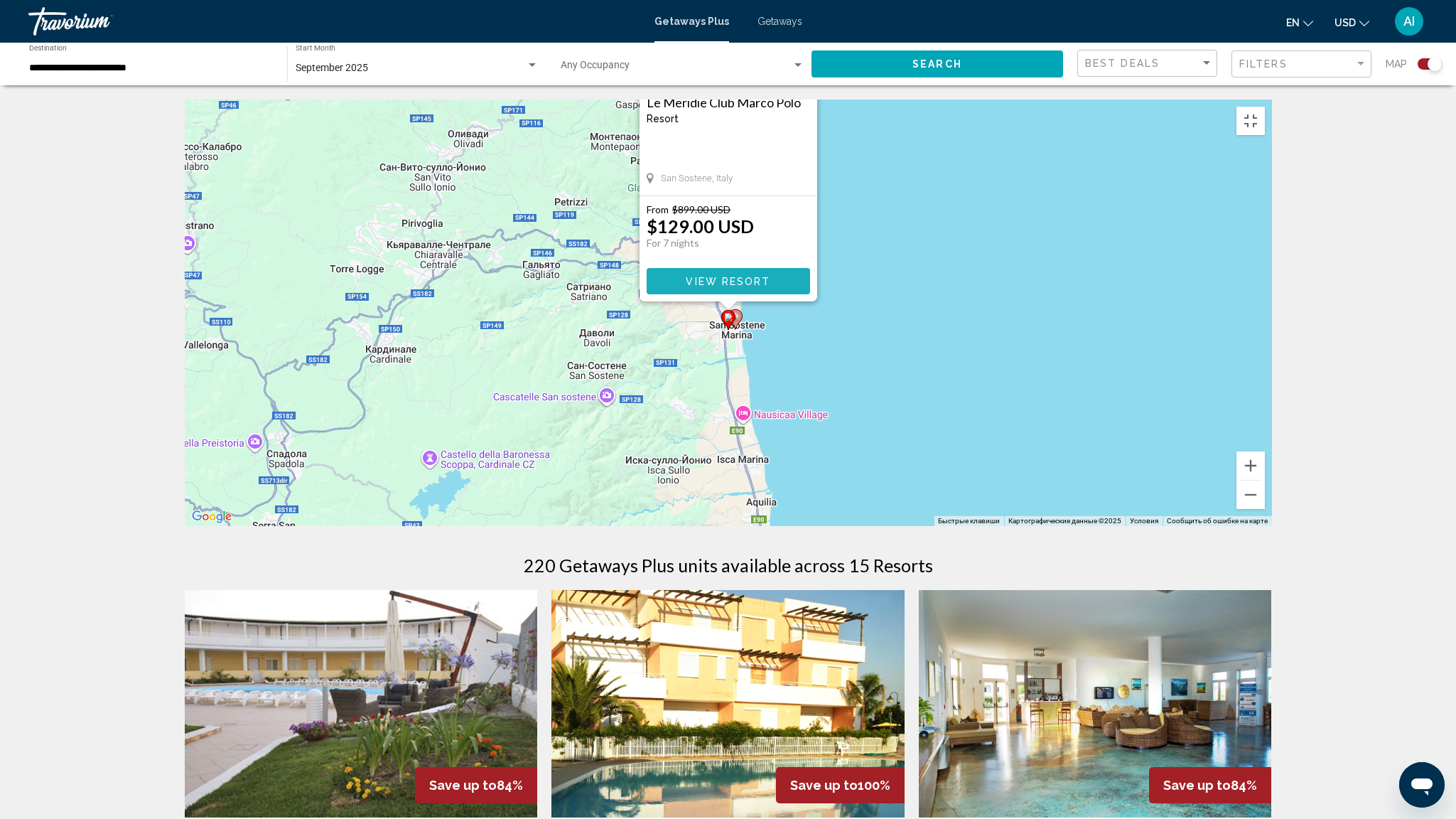 click on "View Resort" at bounding box center [728, 282] 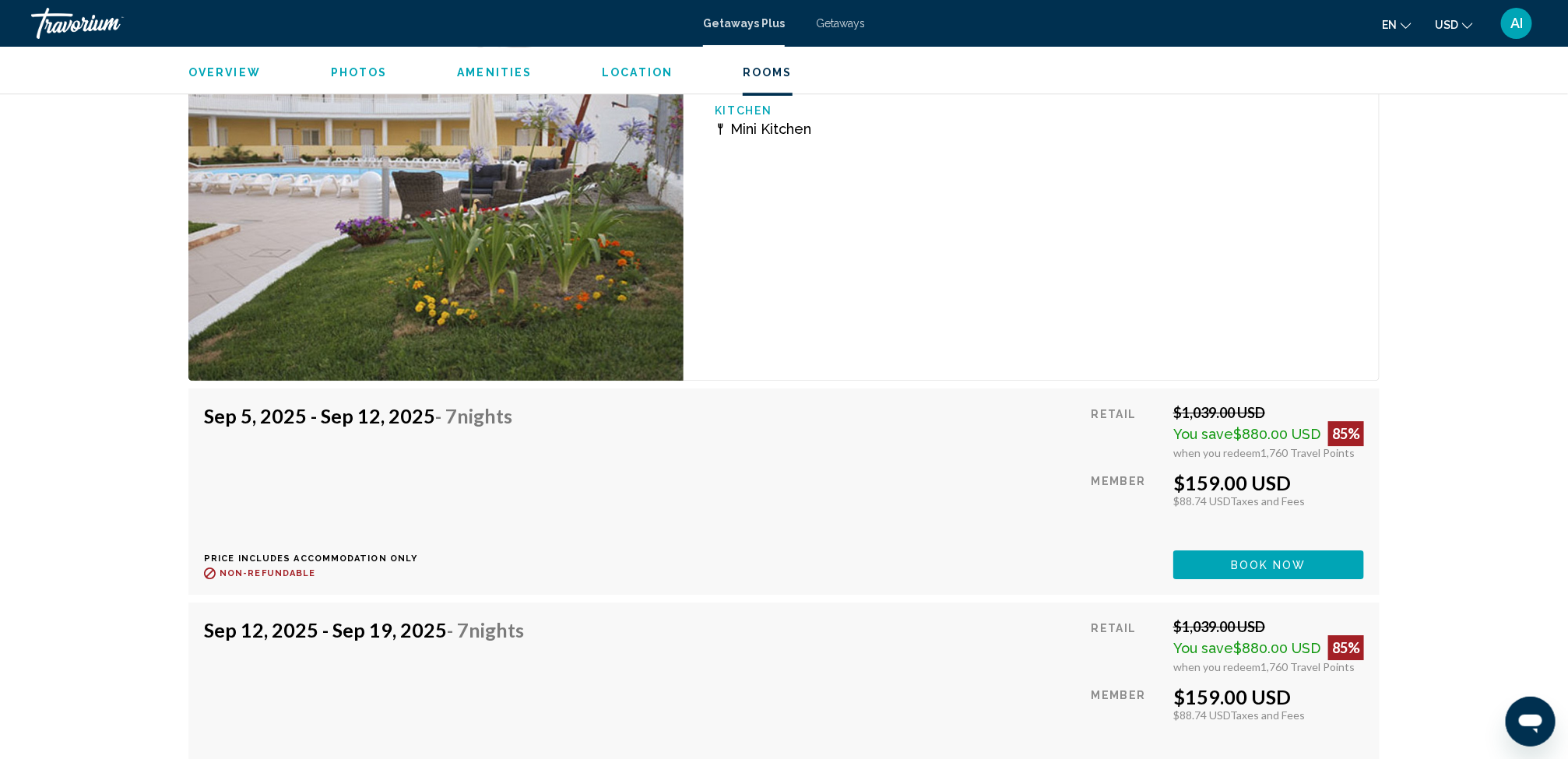 scroll, scrollTop: 2464, scrollLeft: 0, axis: vertical 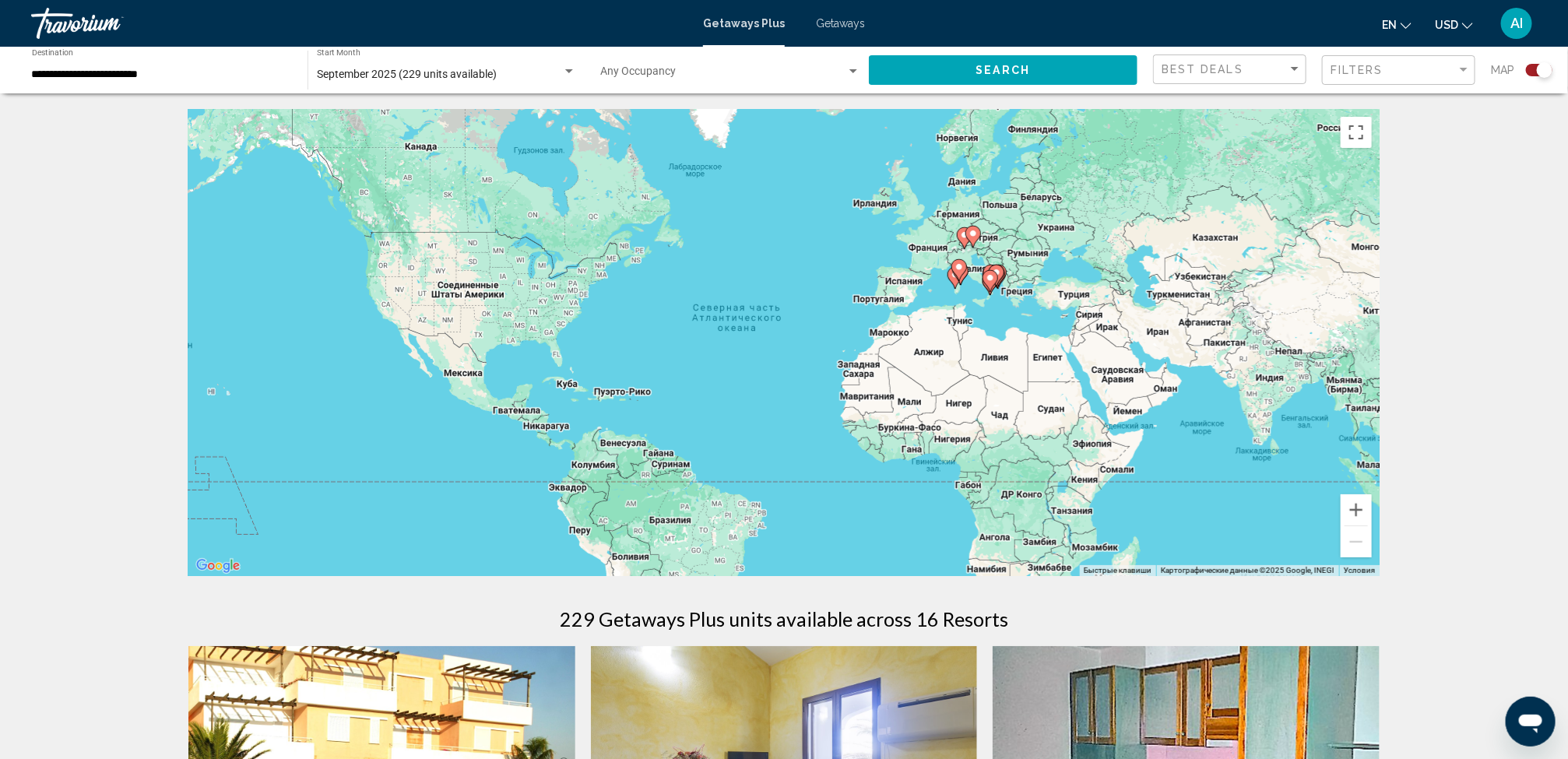 click at bounding box center [990, 275] 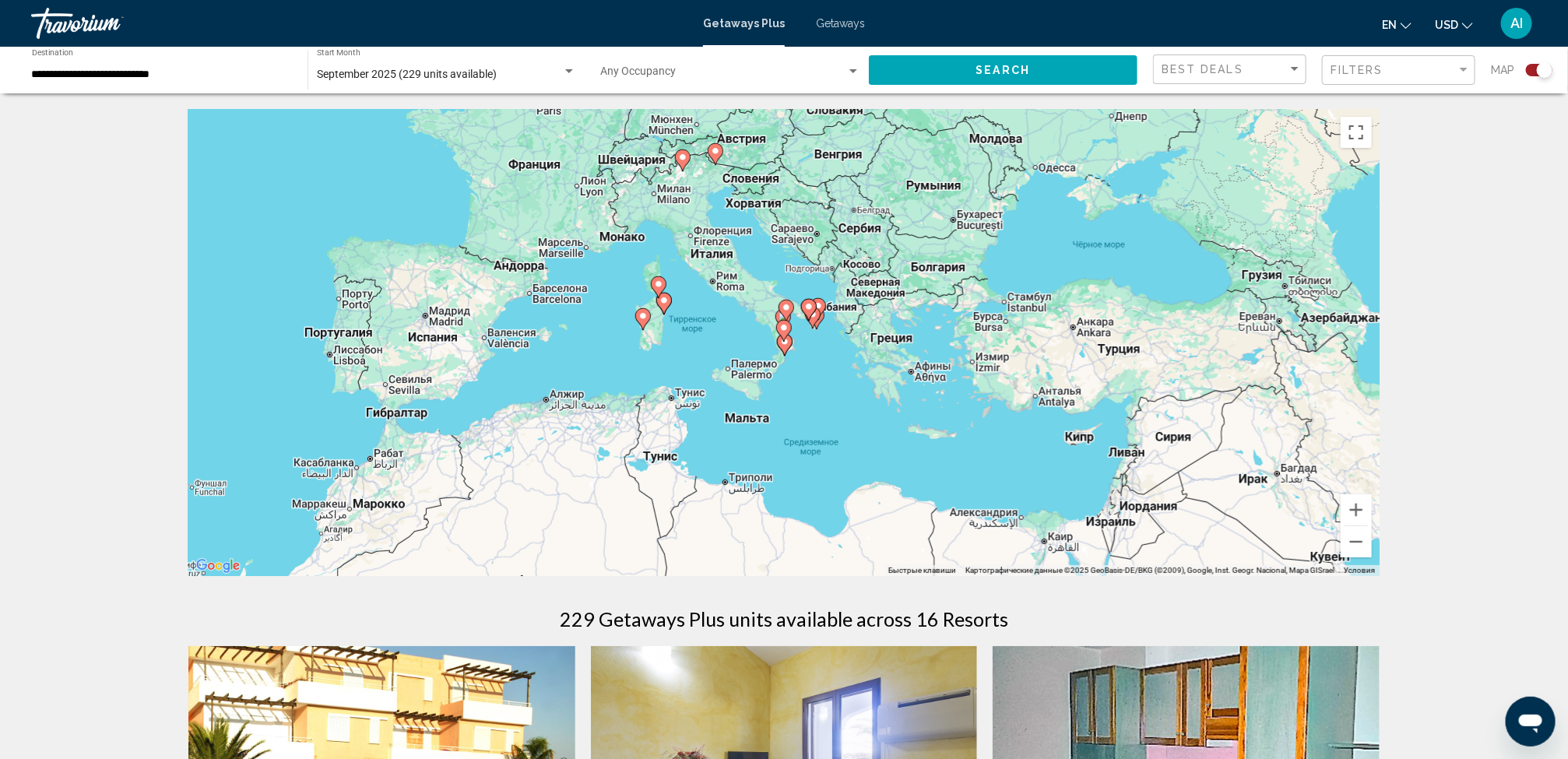 click at bounding box center (783, 317) 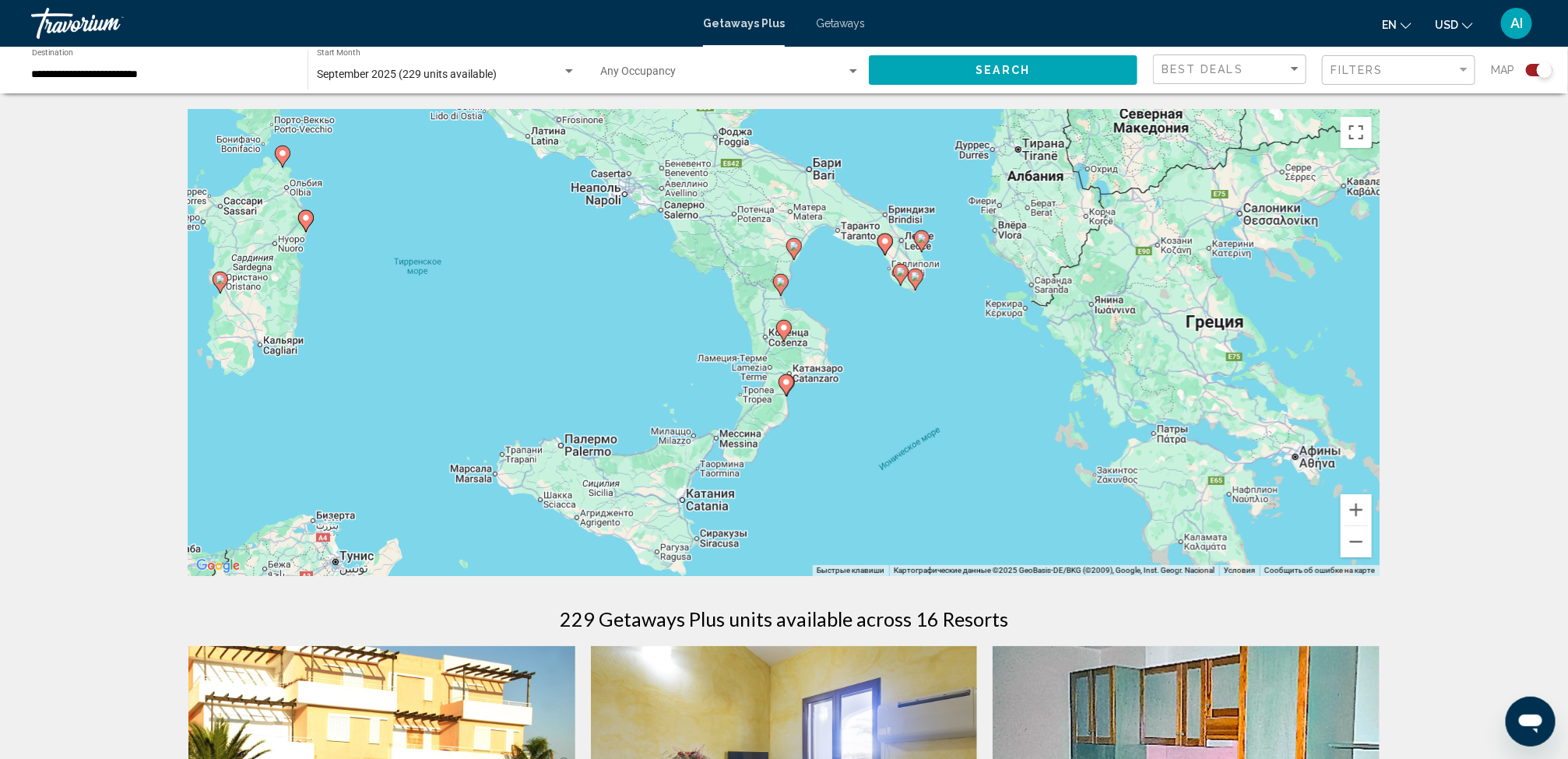 click at bounding box center [781, 285] 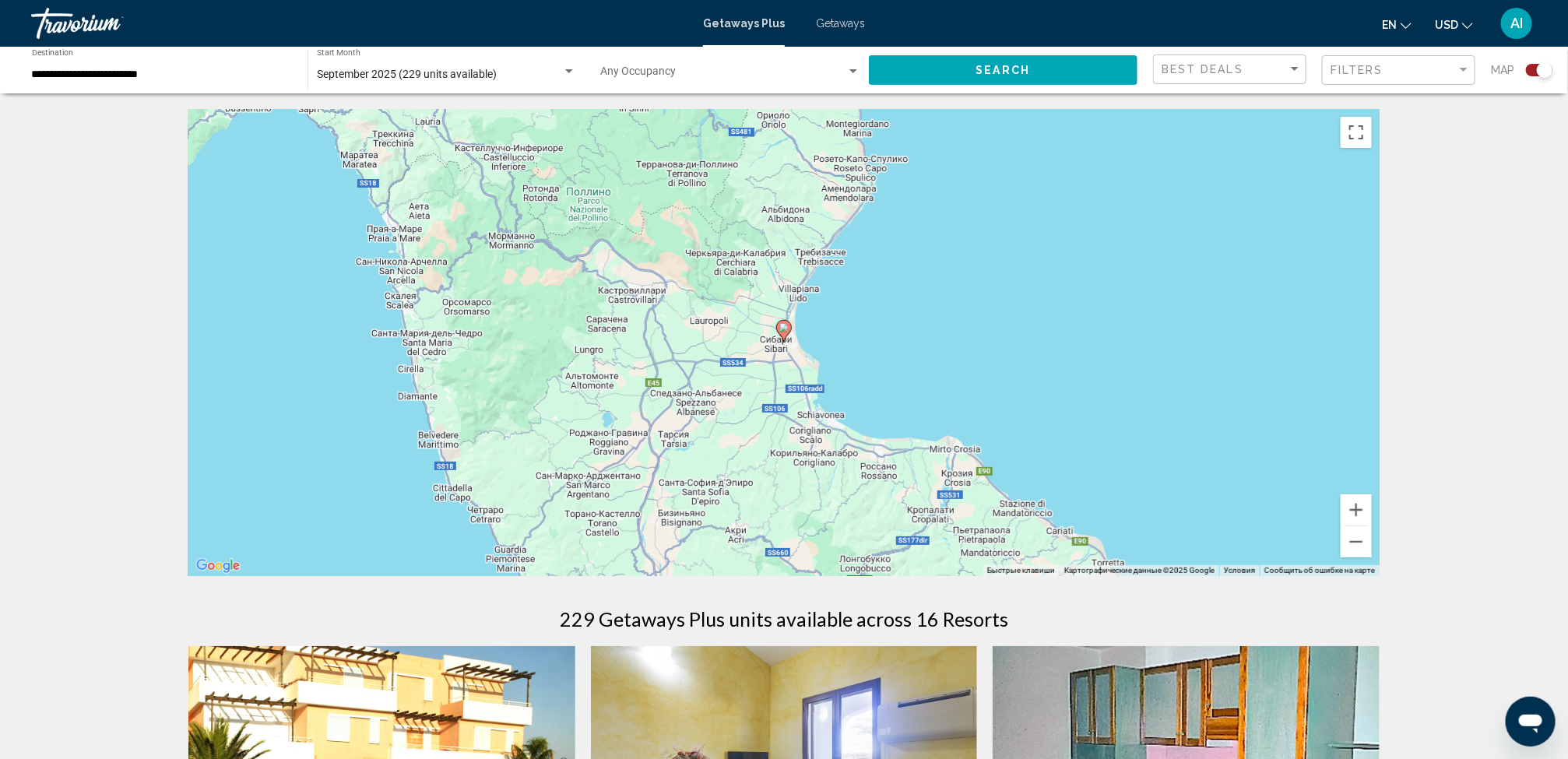 click at bounding box center (784, 331) 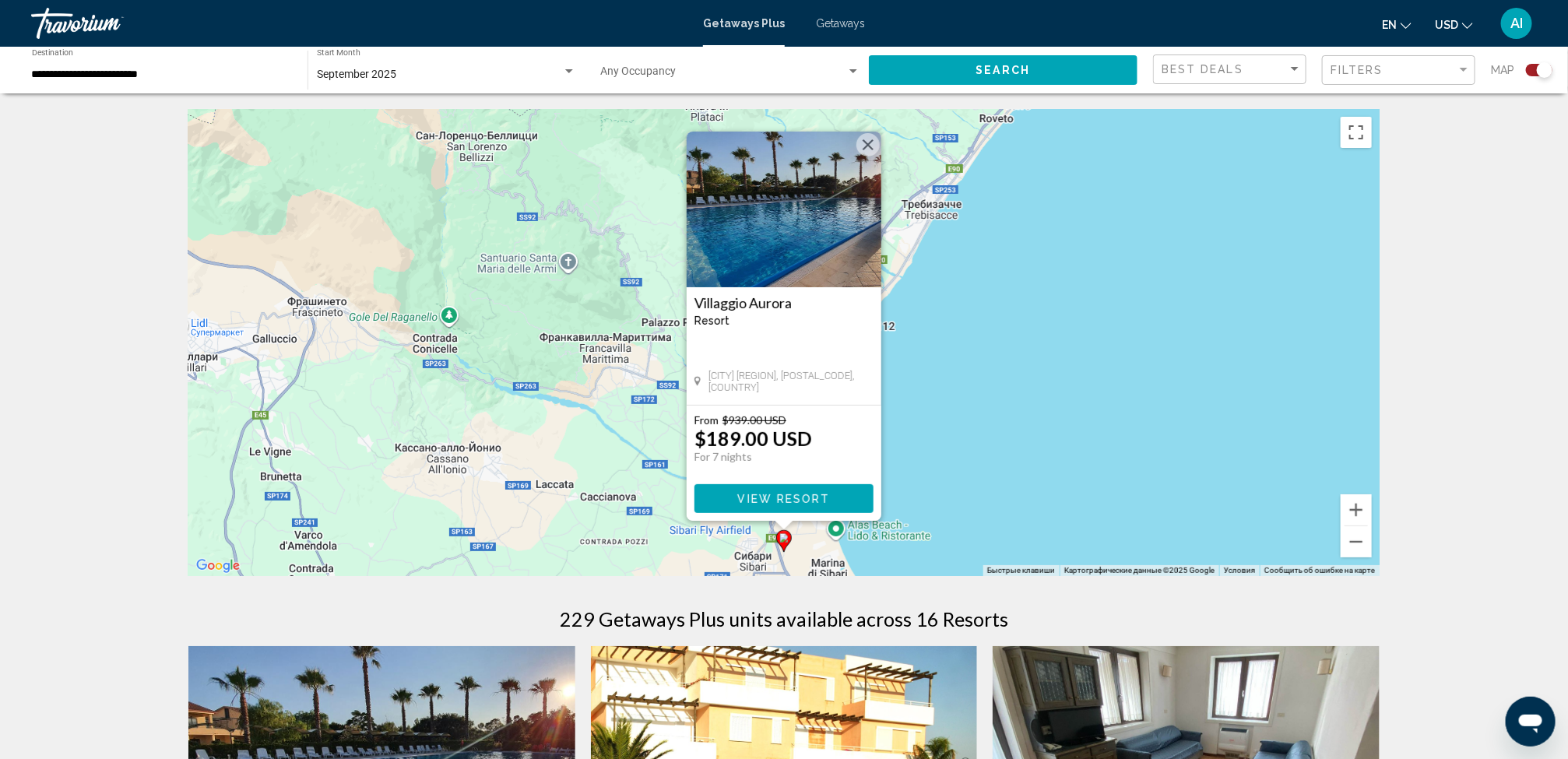 click on "View Resort" at bounding box center [783, 499] 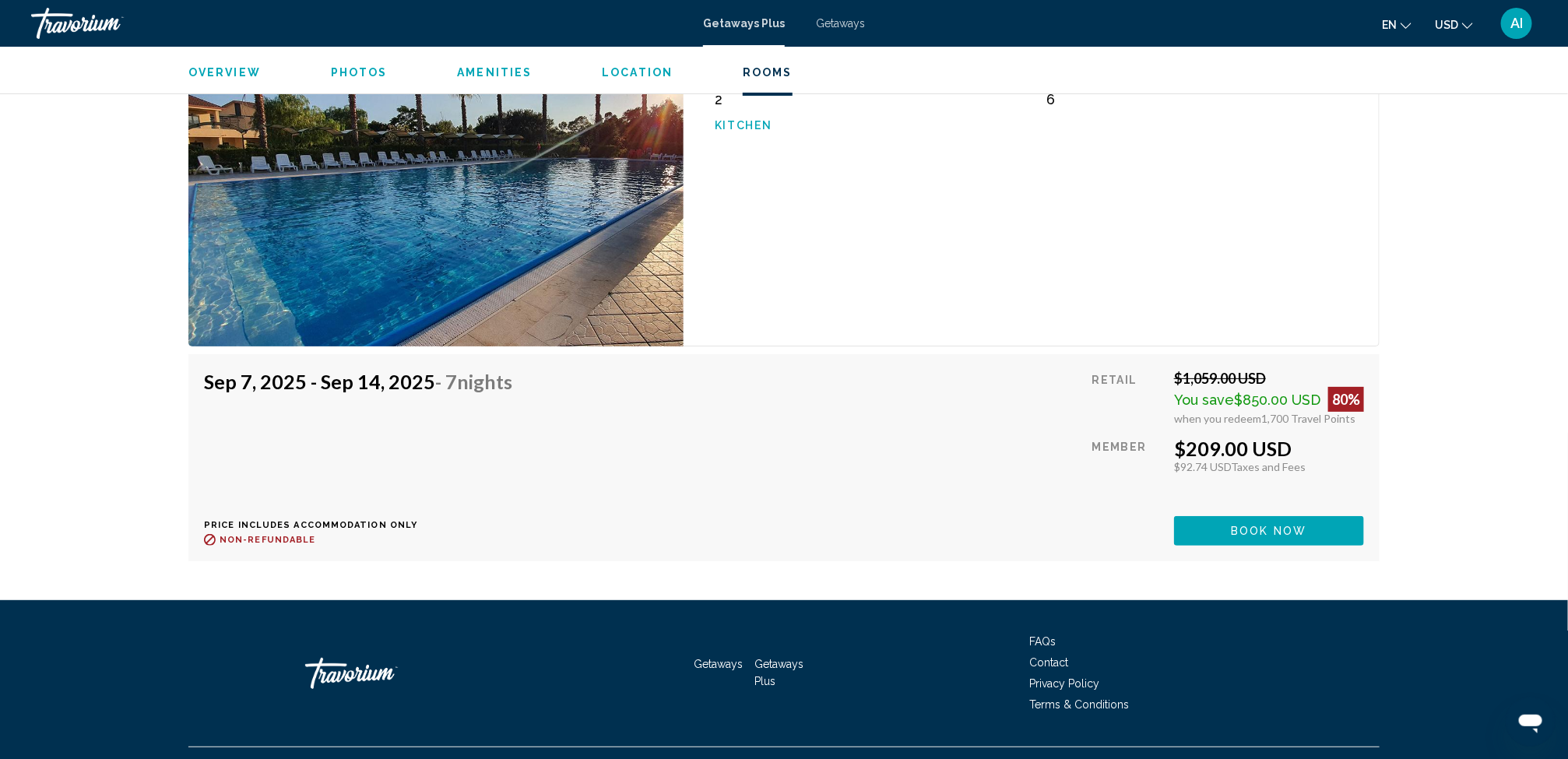 scroll, scrollTop: 3143, scrollLeft: 0, axis: vertical 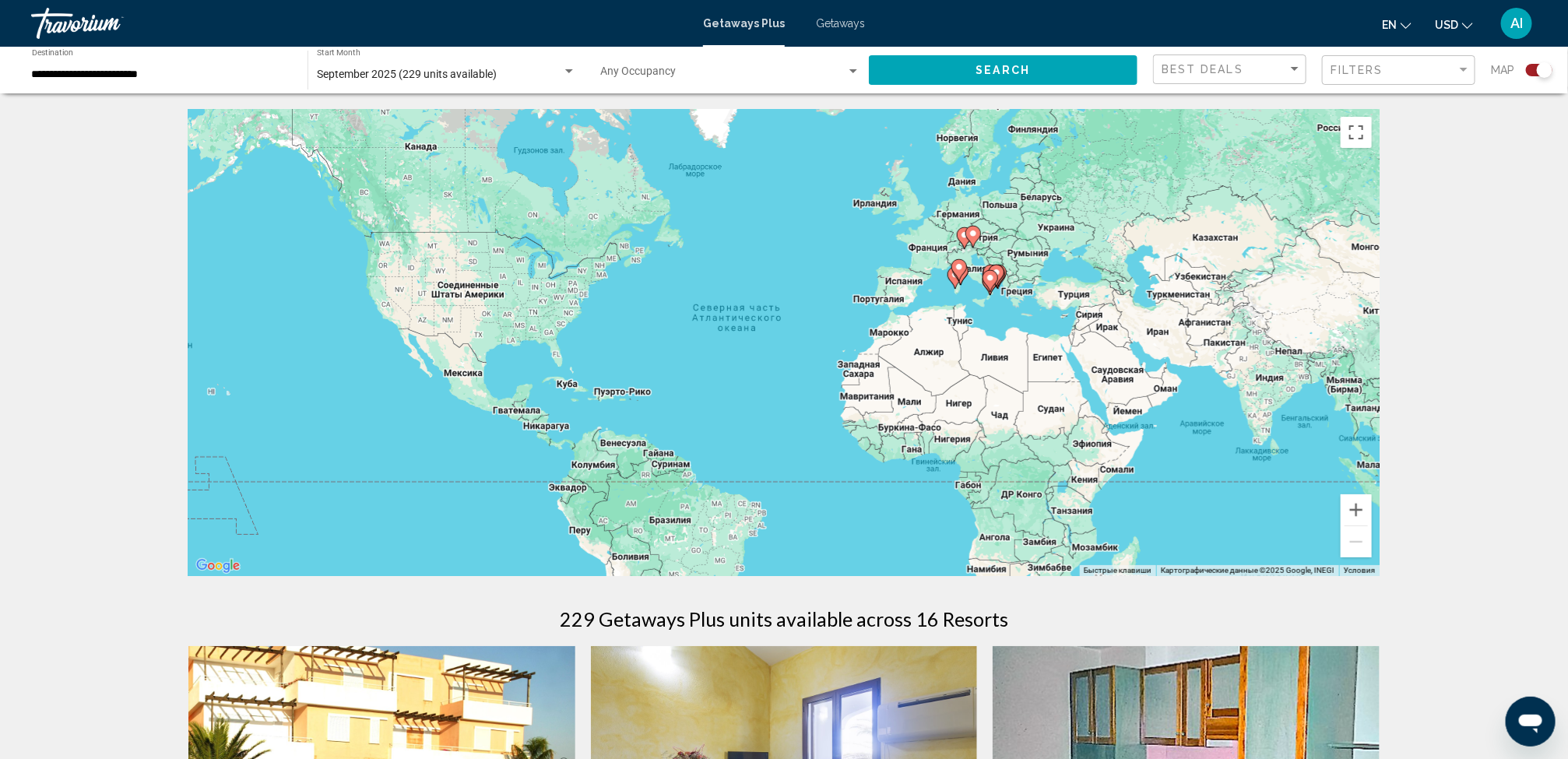 click at bounding box center (990, 275) 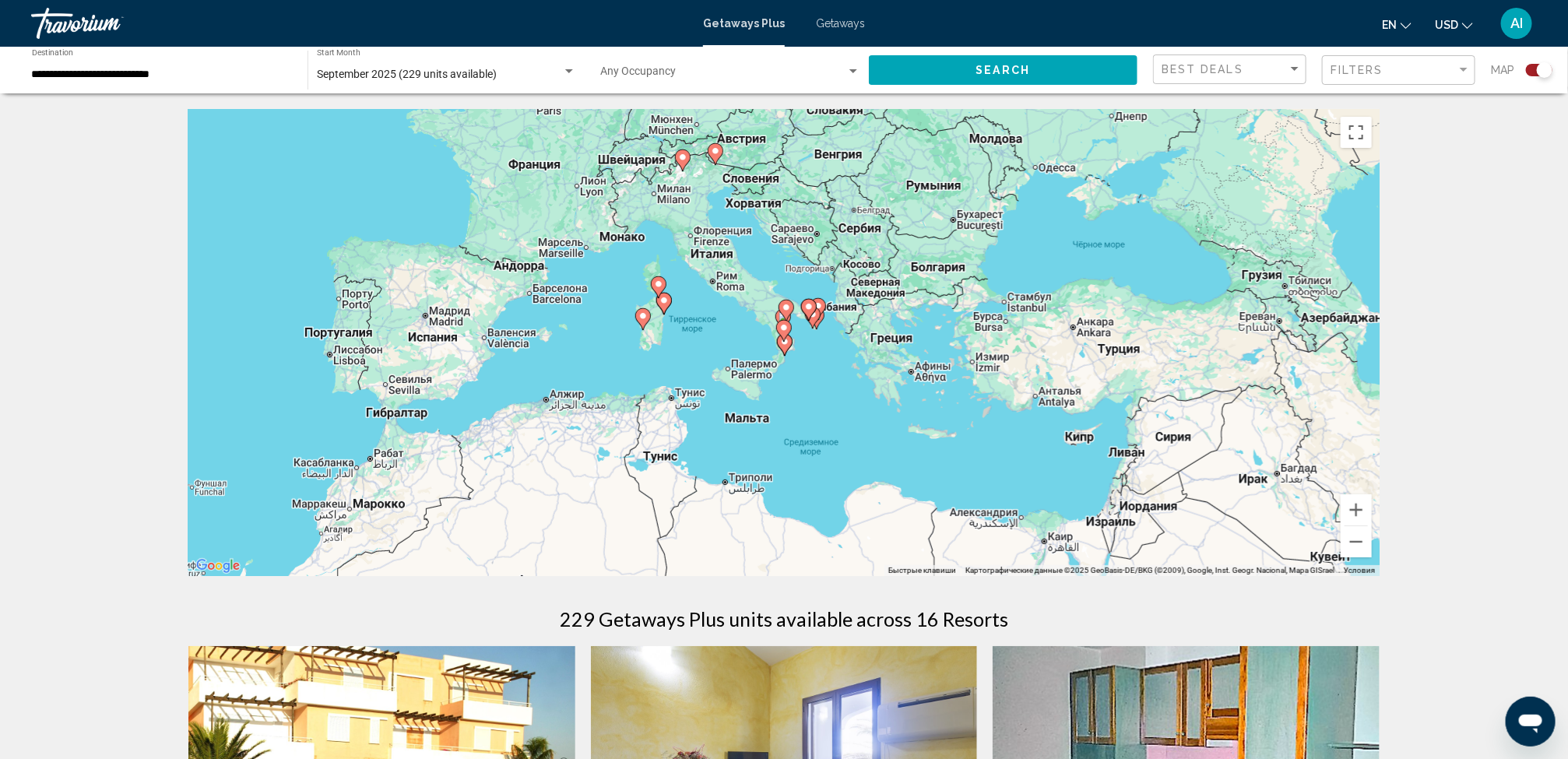 click on "Для навигации используйте клавиши со стрелками. Чтобы активировать перетаскивание с помощью клавиатуры, нажмите Alt + Ввод. После этого перемещайте маркер, используя клавиши со стрелками. Чтобы завершить перетаскивание, нажмите клавишу Ввод. Чтобы отменить действие, нажмите клавишу Esc." at bounding box center (784, 343) 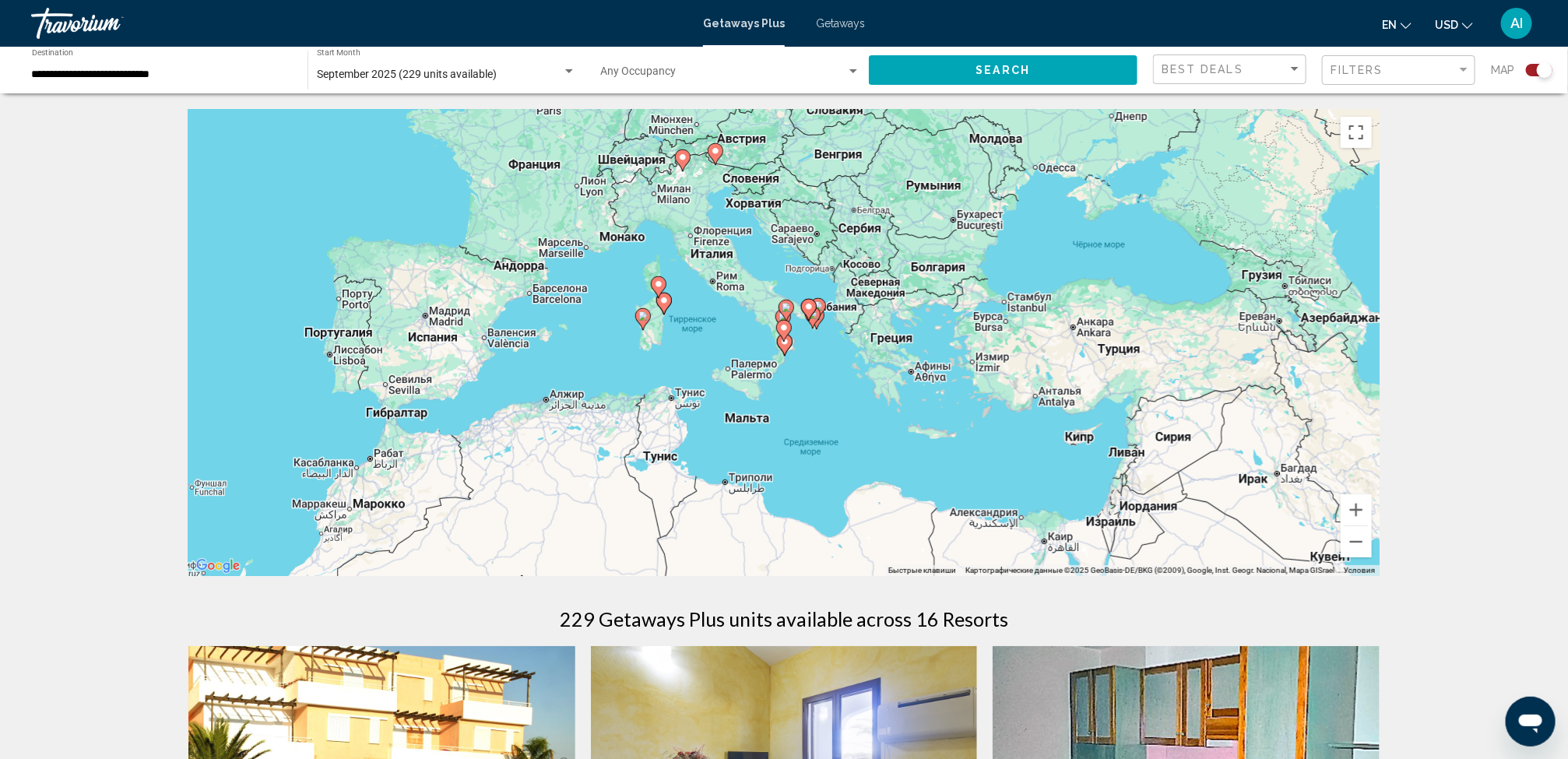 click at bounding box center [783, 317] 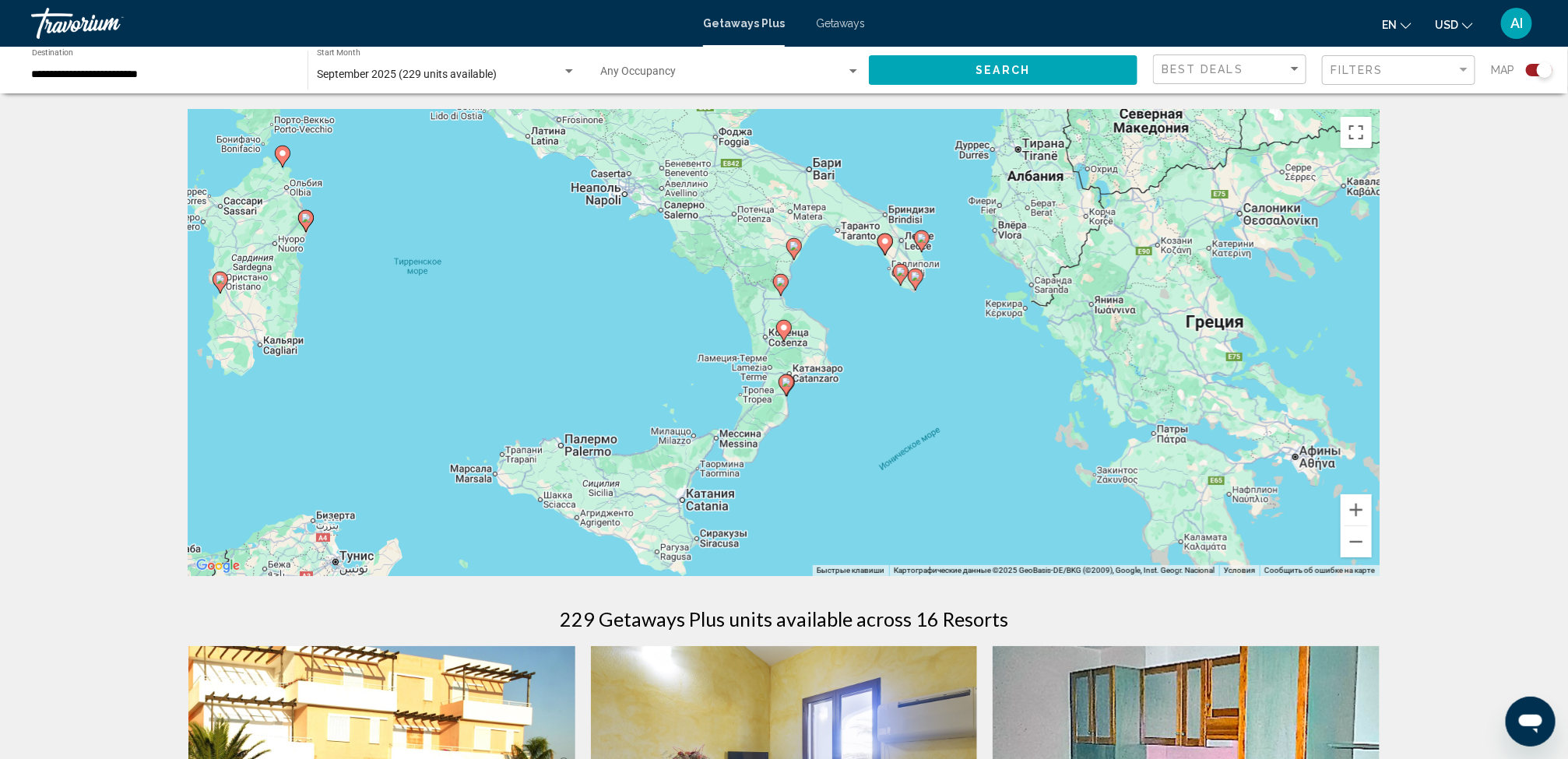 click at bounding box center (781, 282) 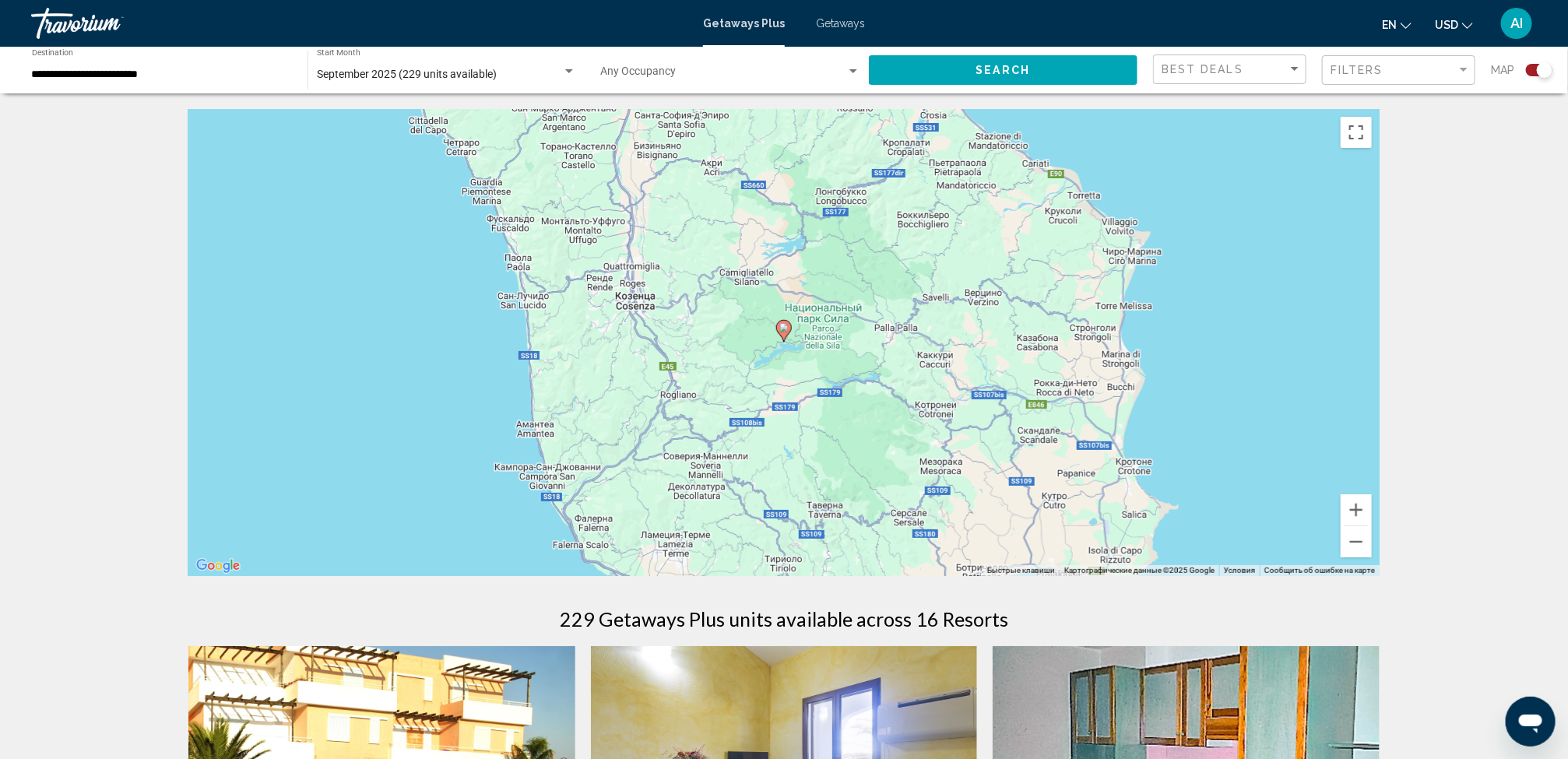 click at bounding box center (784, 328) 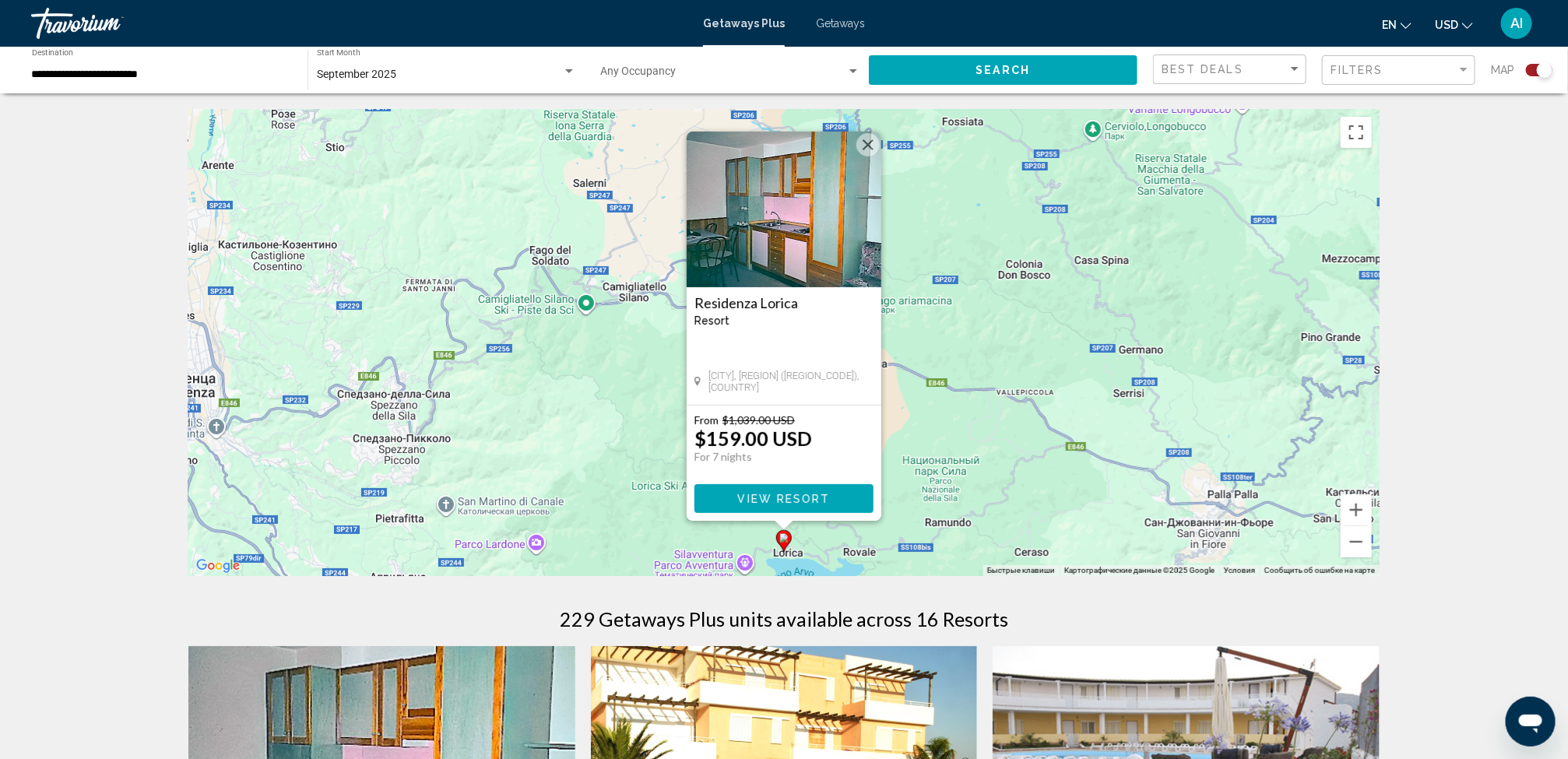 click on "View Resort" at bounding box center (783, 499) 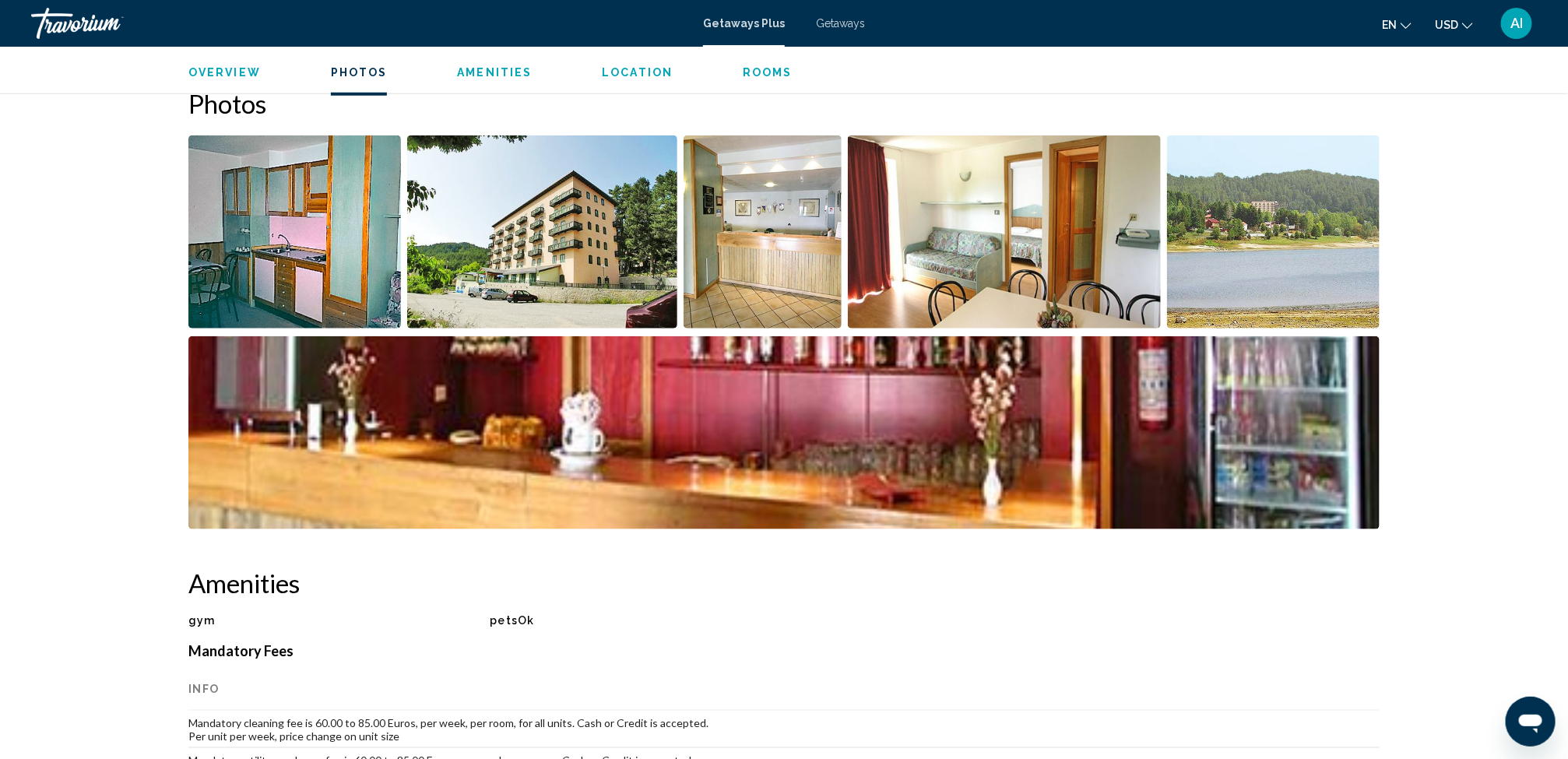 scroll, scrollTop: 701, scrollLeft: 0, axis: vertical 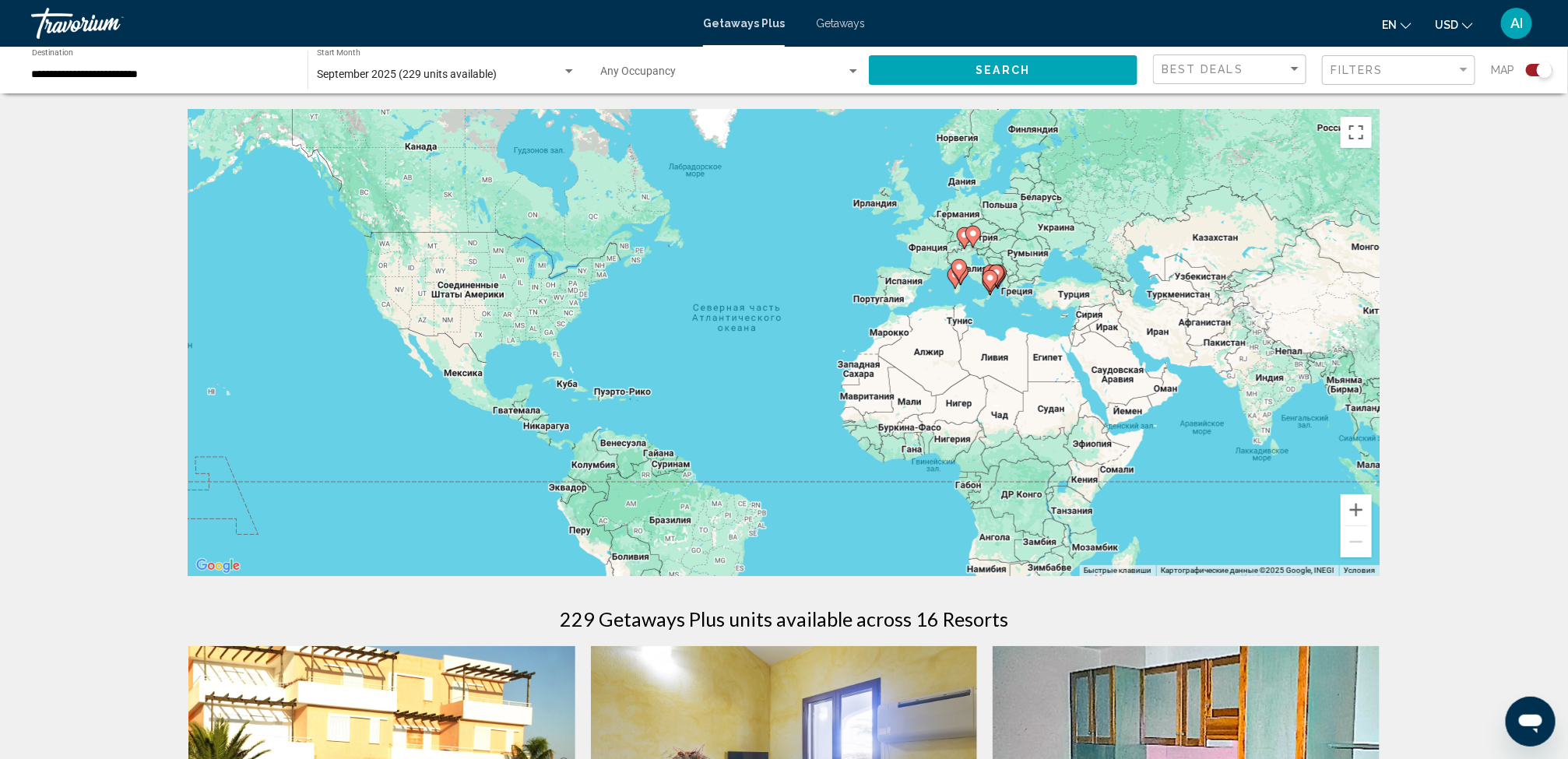 click at bounding box center (959, 270) 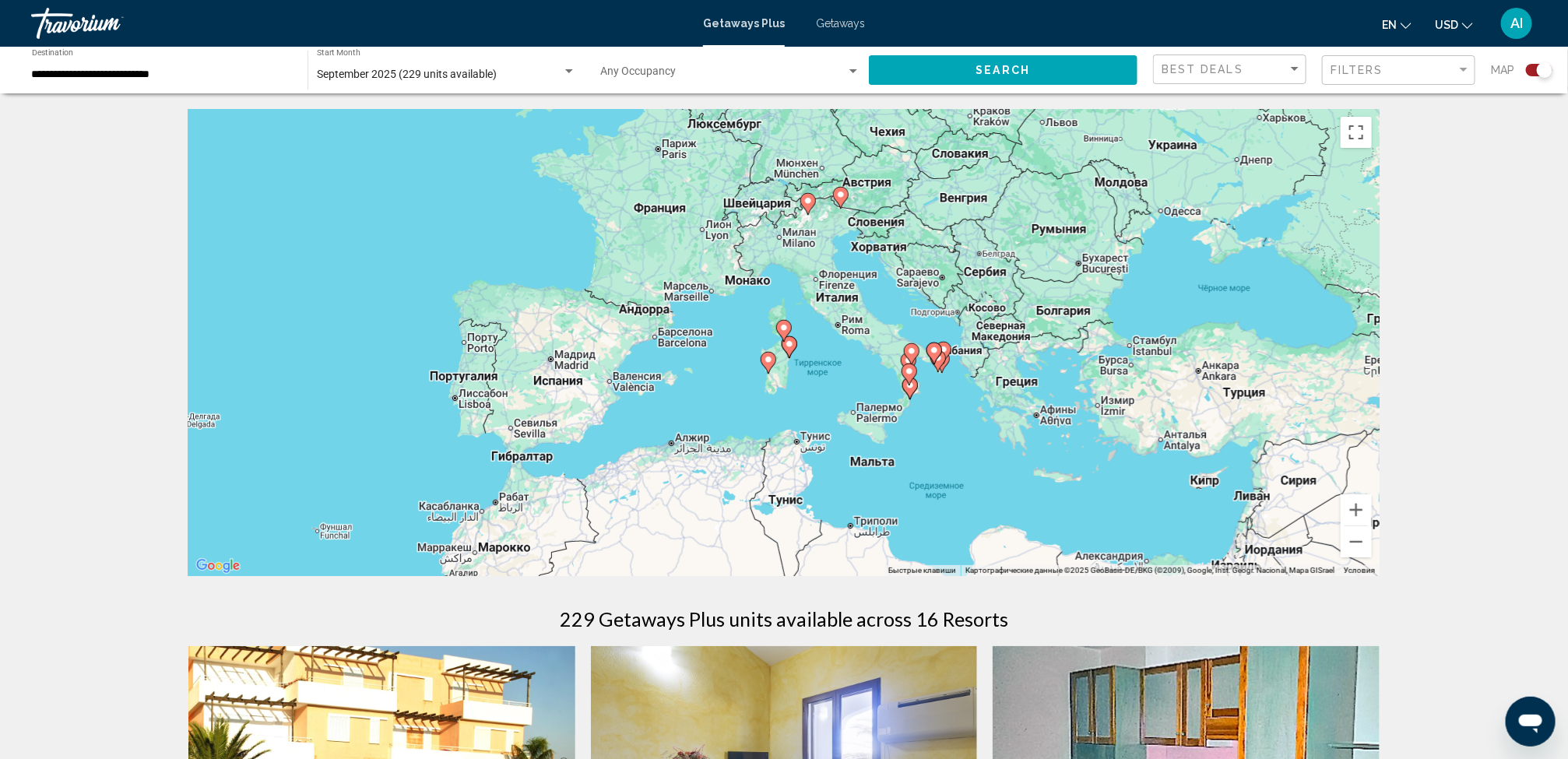 click on "Для навигации используйте клавиши со стрелками. Чтобы активировать перетаскивание с помощью клавиатуры, нажмите Alt + Ввод. После этого перемещайте маркер, используя клавиши со стрелками. Чтобы завершить перетаскивание, нажмите клавишу Ввод. Чтобы отменить действие, нажмите клавишу Esc." at bounding box center [784, 343] 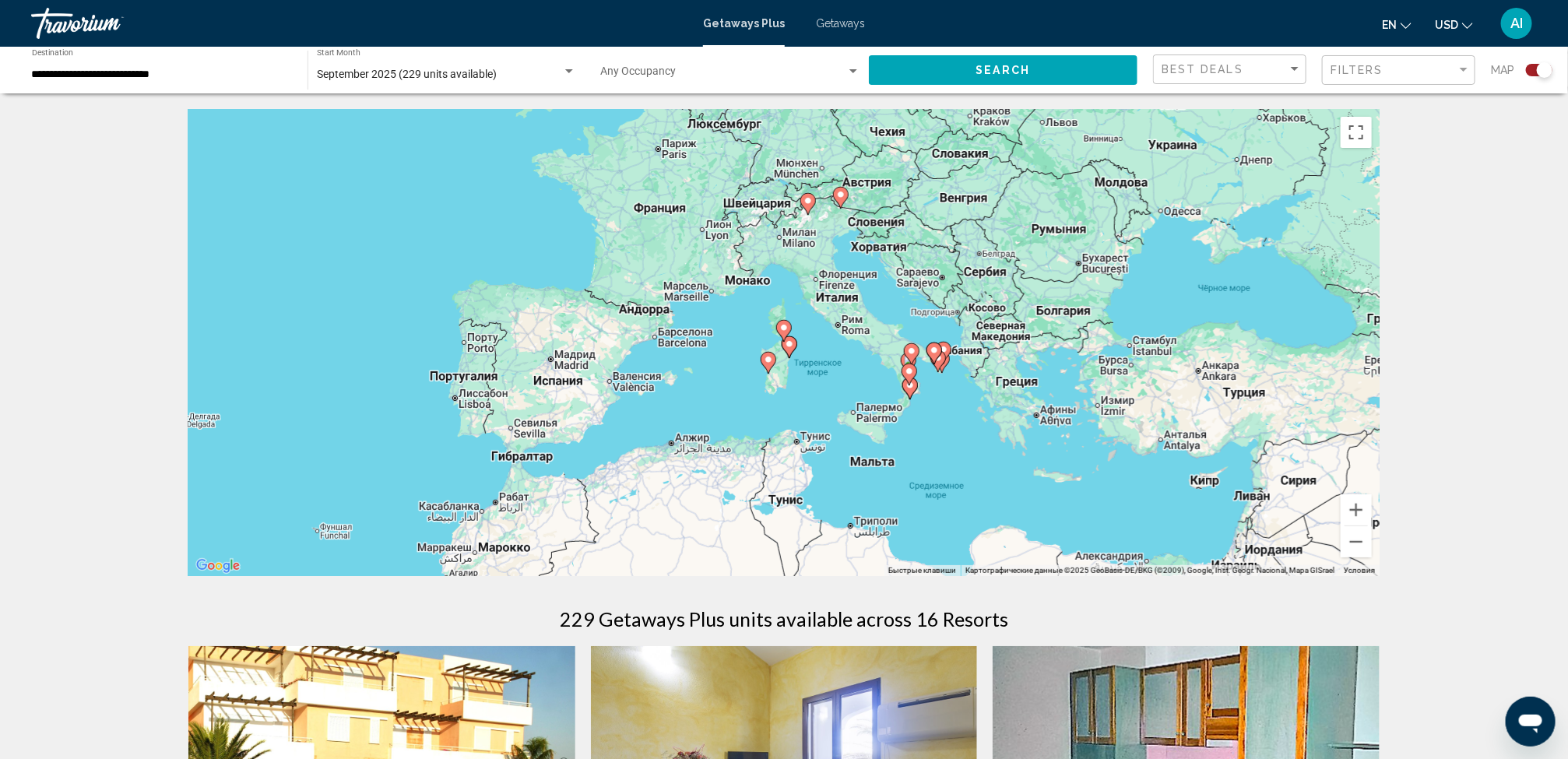 click at bounding box center [909, 364] 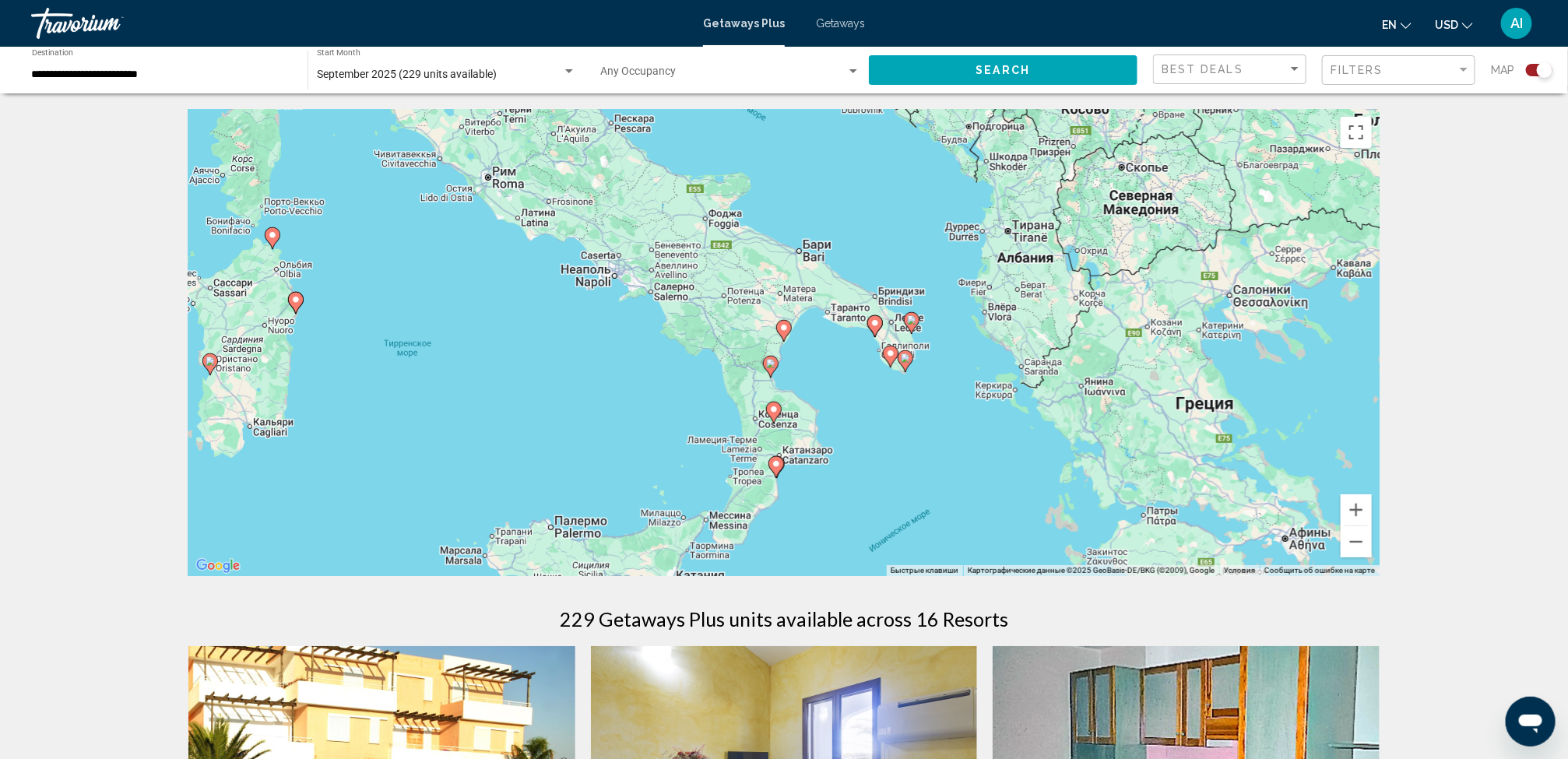 click on "Для навигации используйте клавиши со стрелками. Чтобы активировать перетаскивание с помощью клавиатуры, нажмите Alt + Ввод. После этого перемещайте маркер, используя клавиши со стрелками. Чтобы завершить перетаскивание, нажмите клавишу Ввод. Чтобы отменить действие, нажмите клавишу Esc." at bounding box center (784, 343) 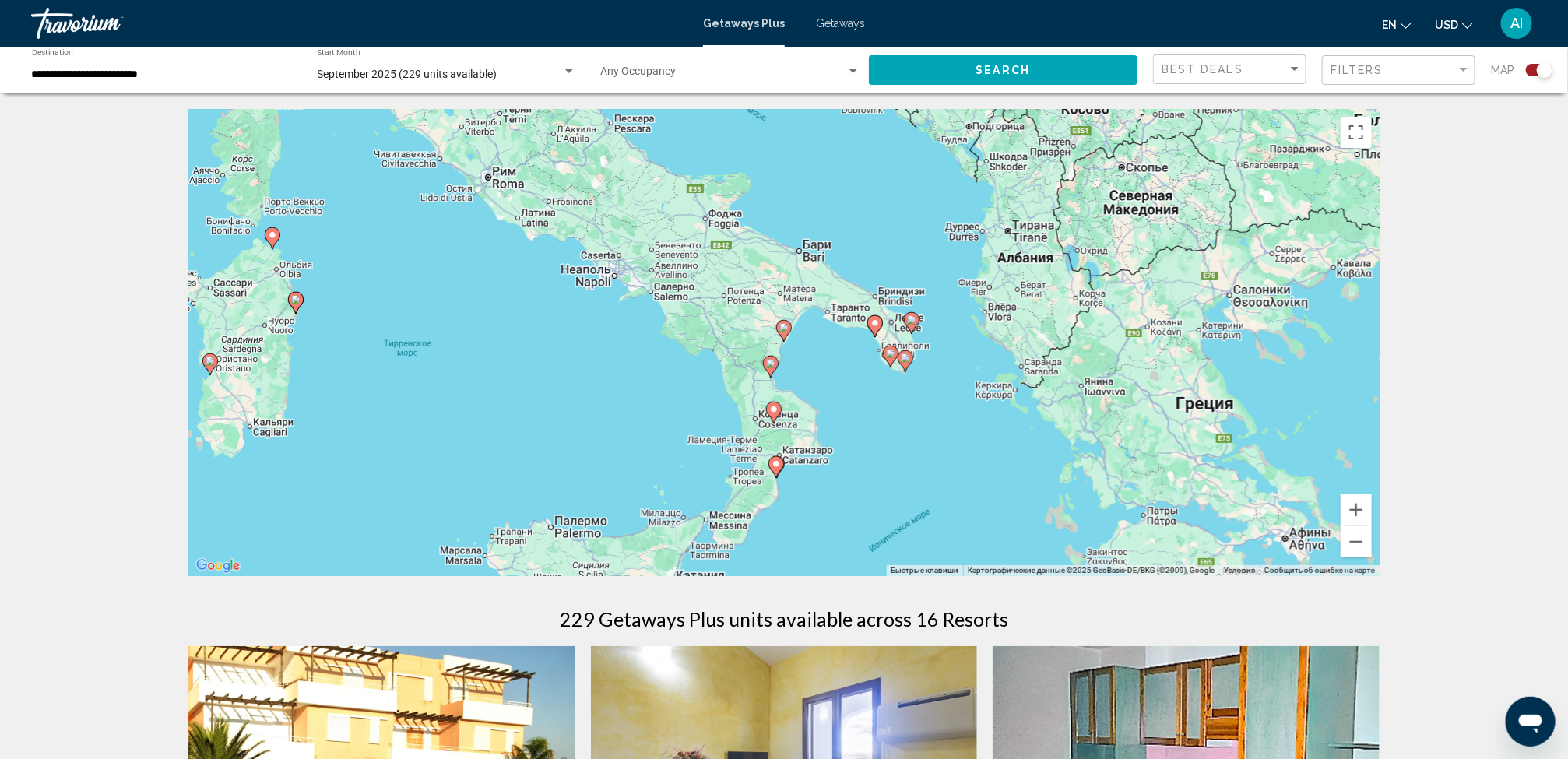 click at bounding box center [771, 367] 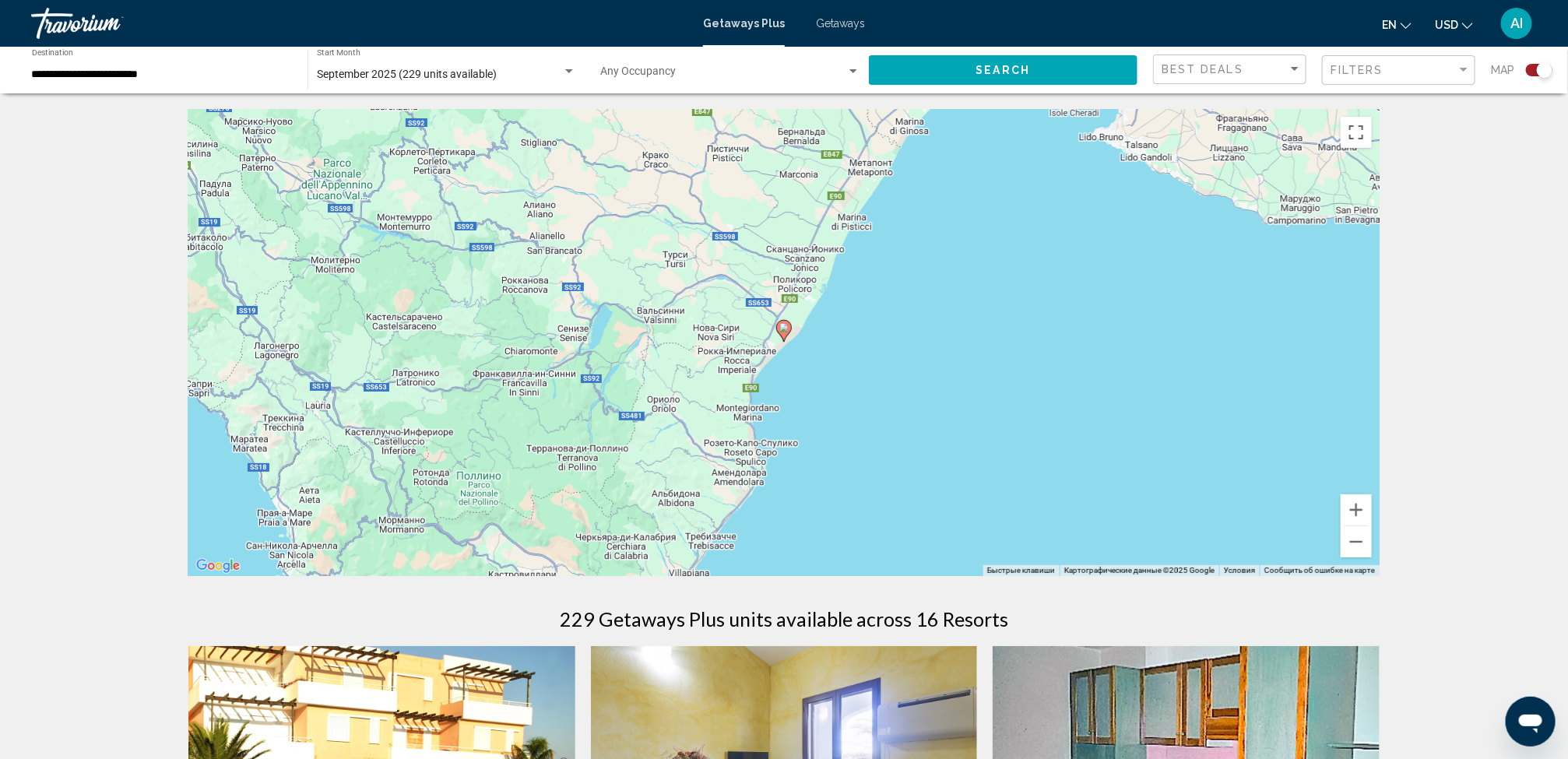 click at bounding box center (784, 331) 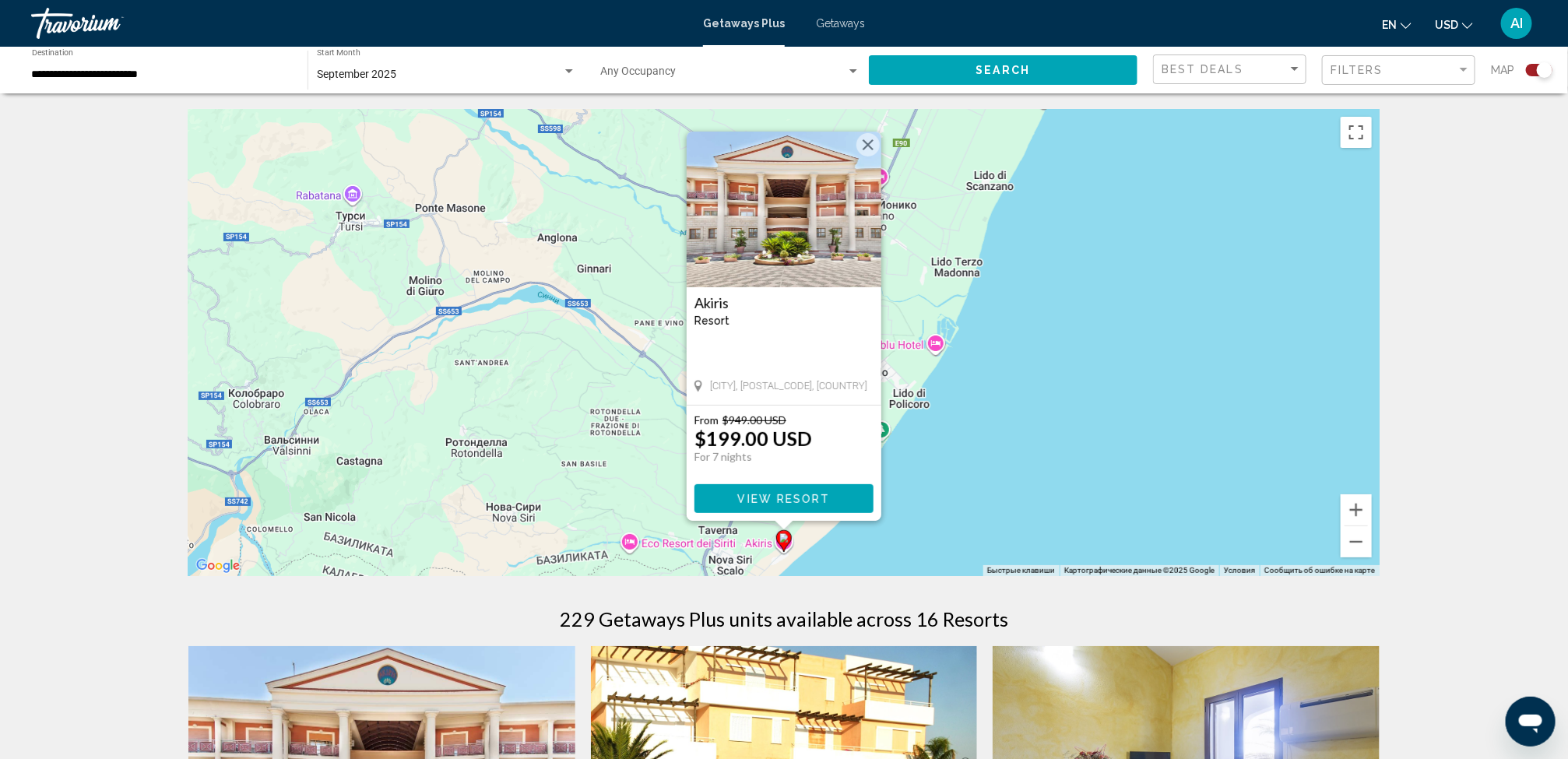 click on "Для навигации используйте клавиши со стрелками. Чтобы активировать перетаскивание с помощью клавиатуры, нажмите Alt + Ввод. После этого перемещайте маркер, используя клавиши со стрелками. Чтобы завершить перетаскивание, нажмите клавишу Ввод. Чтобы отменить действие, нажмите клавишу Esc.  Akiris  Resort  -  This is an adults only resort
Nova Siri, 75020, ITA From $949.00 USD $199.00 USD For 7 nights You save  $750.00 USD  View Resort" at bounding box center [784, 343] 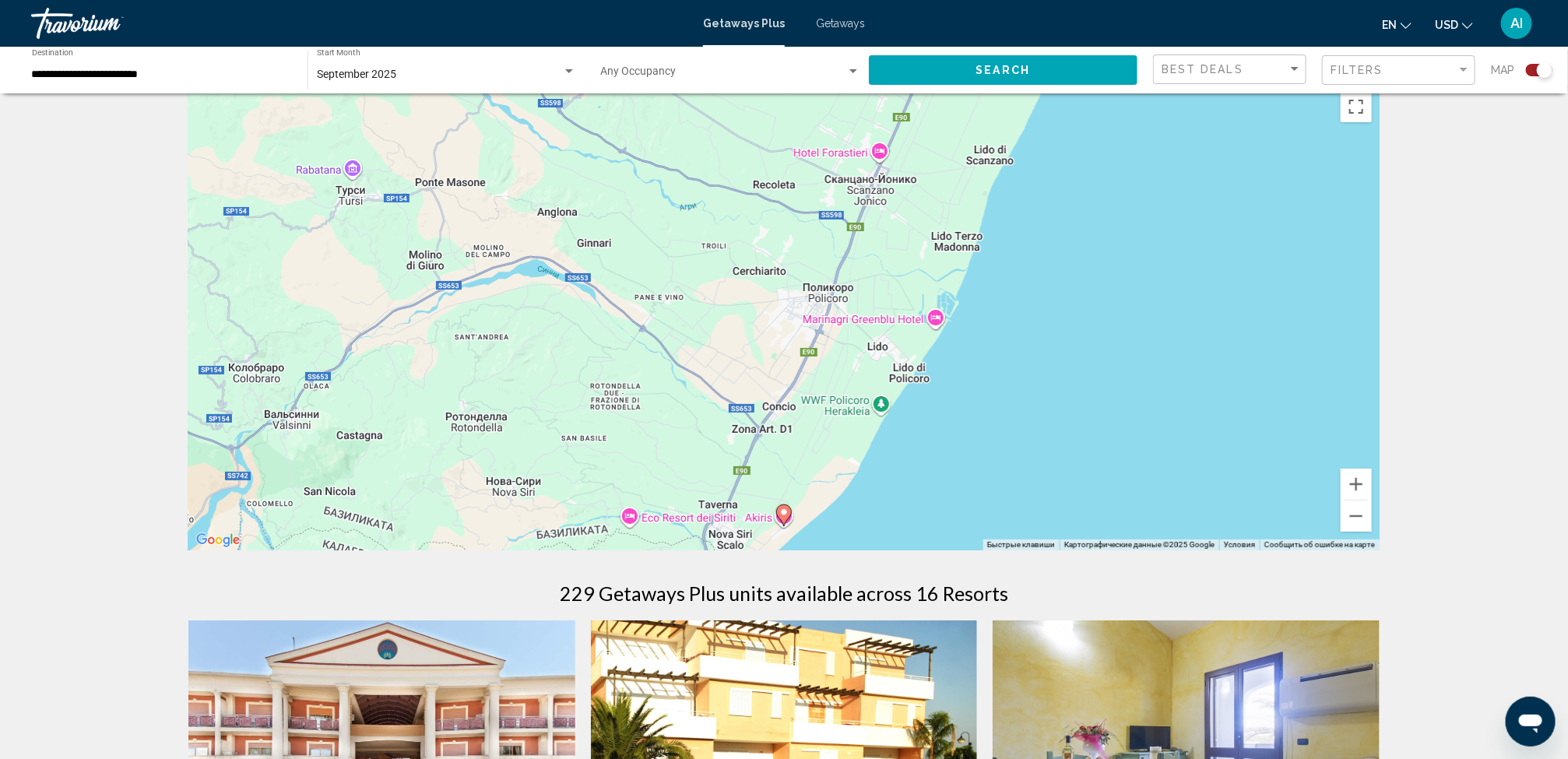 scroll, scrollTop: 0, scrollLeft: 0, axis: both 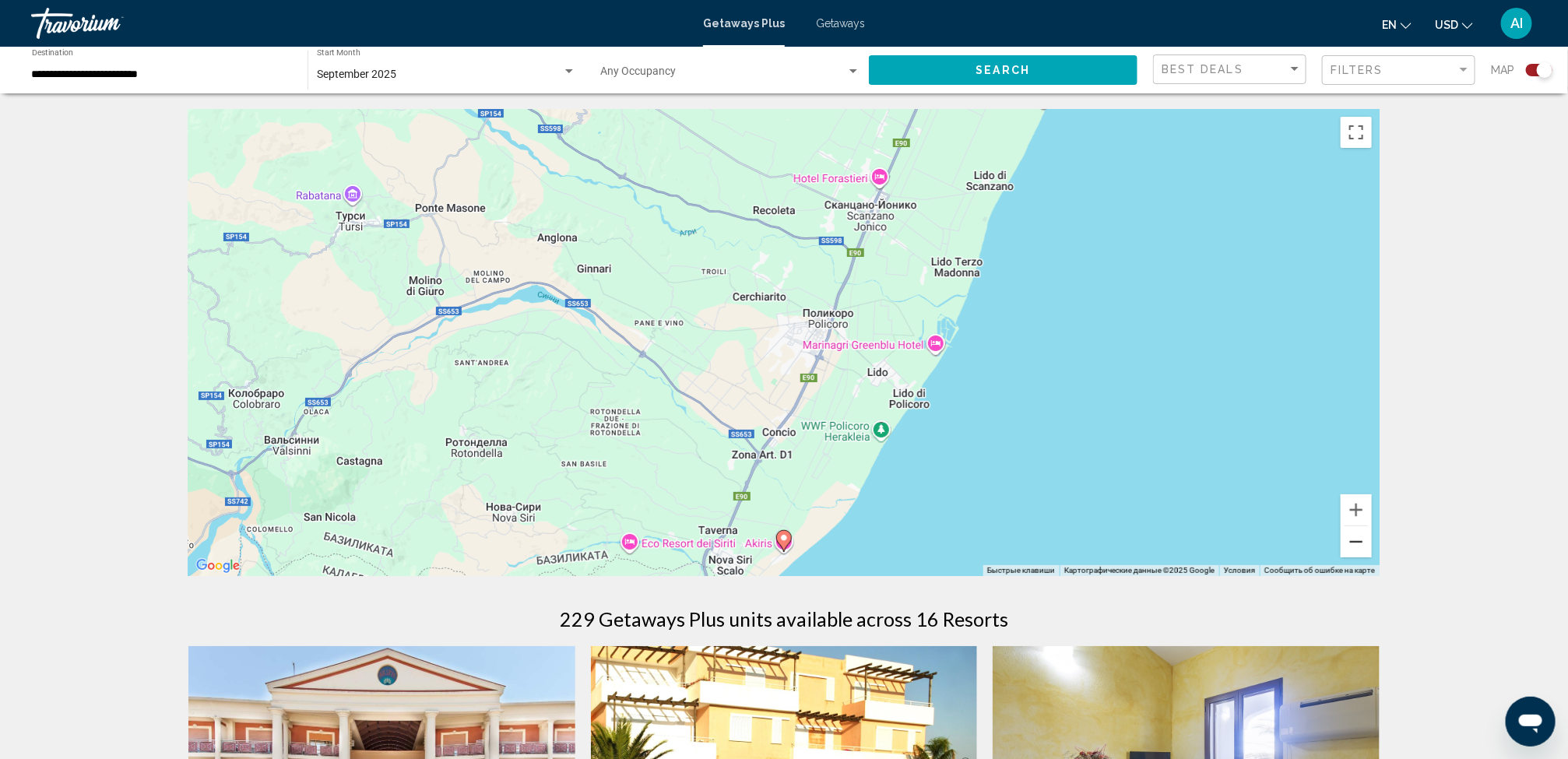 click at bounding box center [1356, 542] 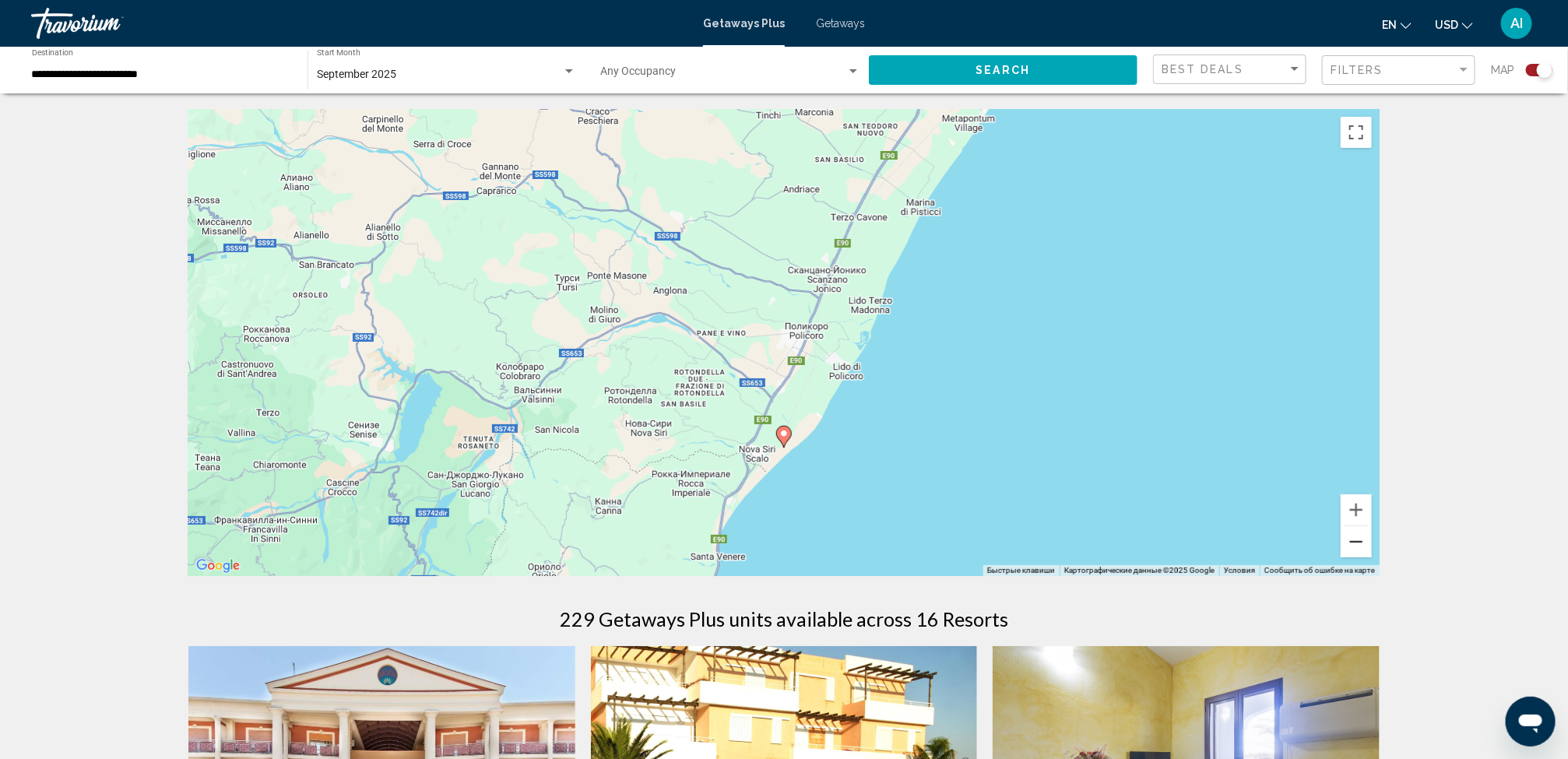 click at bounding box center [1356, 542] 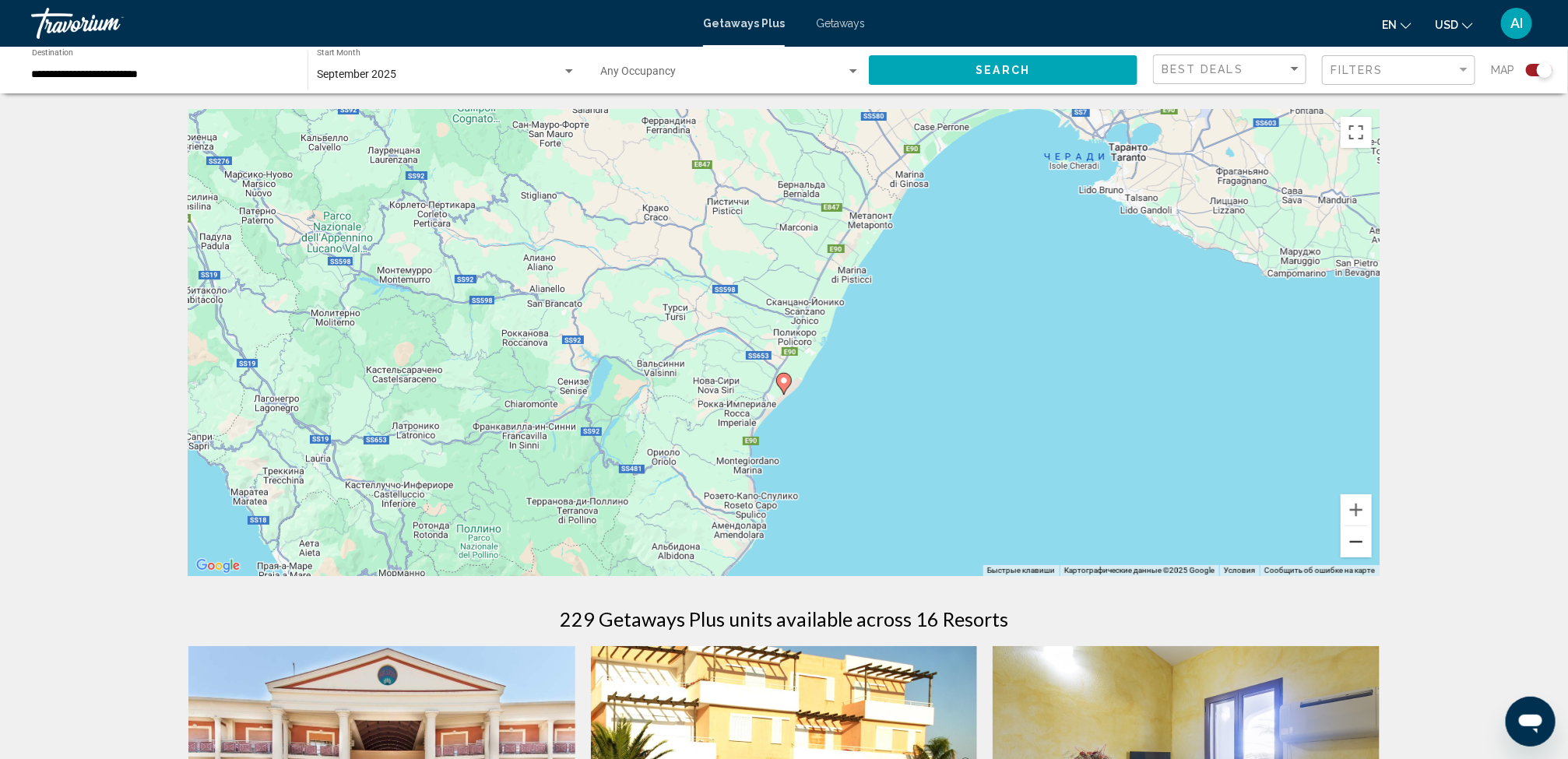 click at bounding box center (1356, 542) 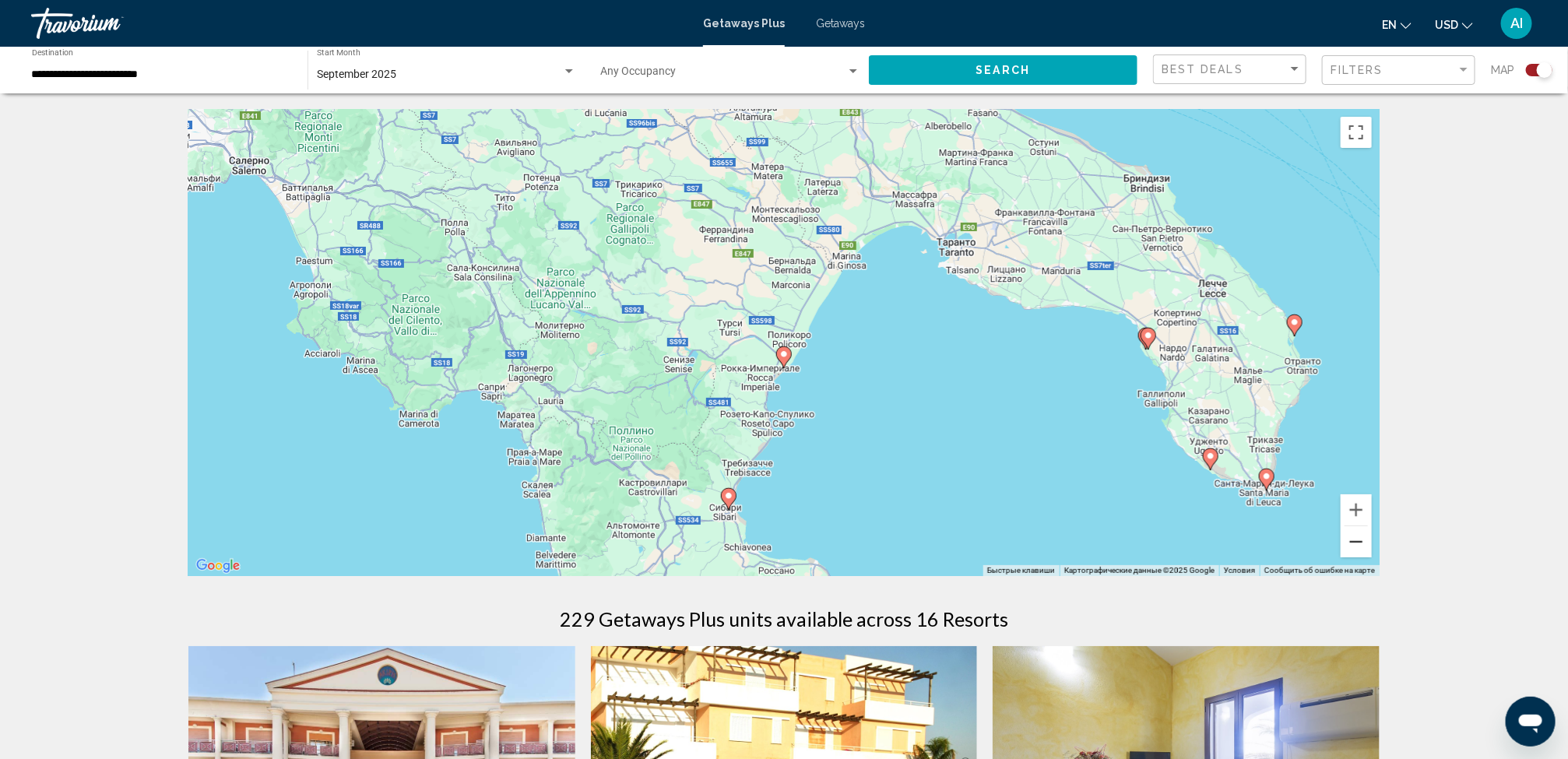 click at bounding box center [1356, 542] 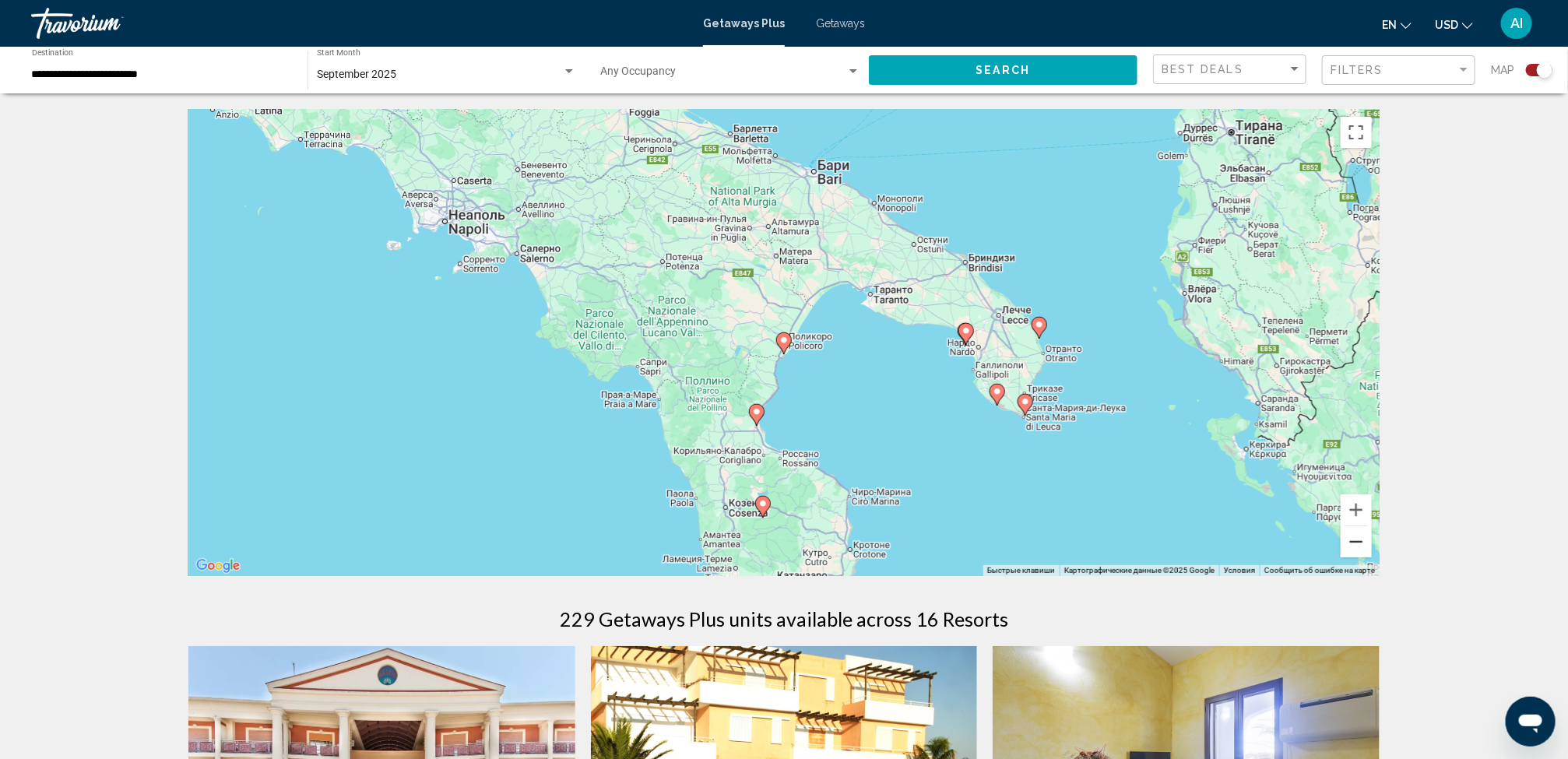 click at bounding box center (1356, 542) 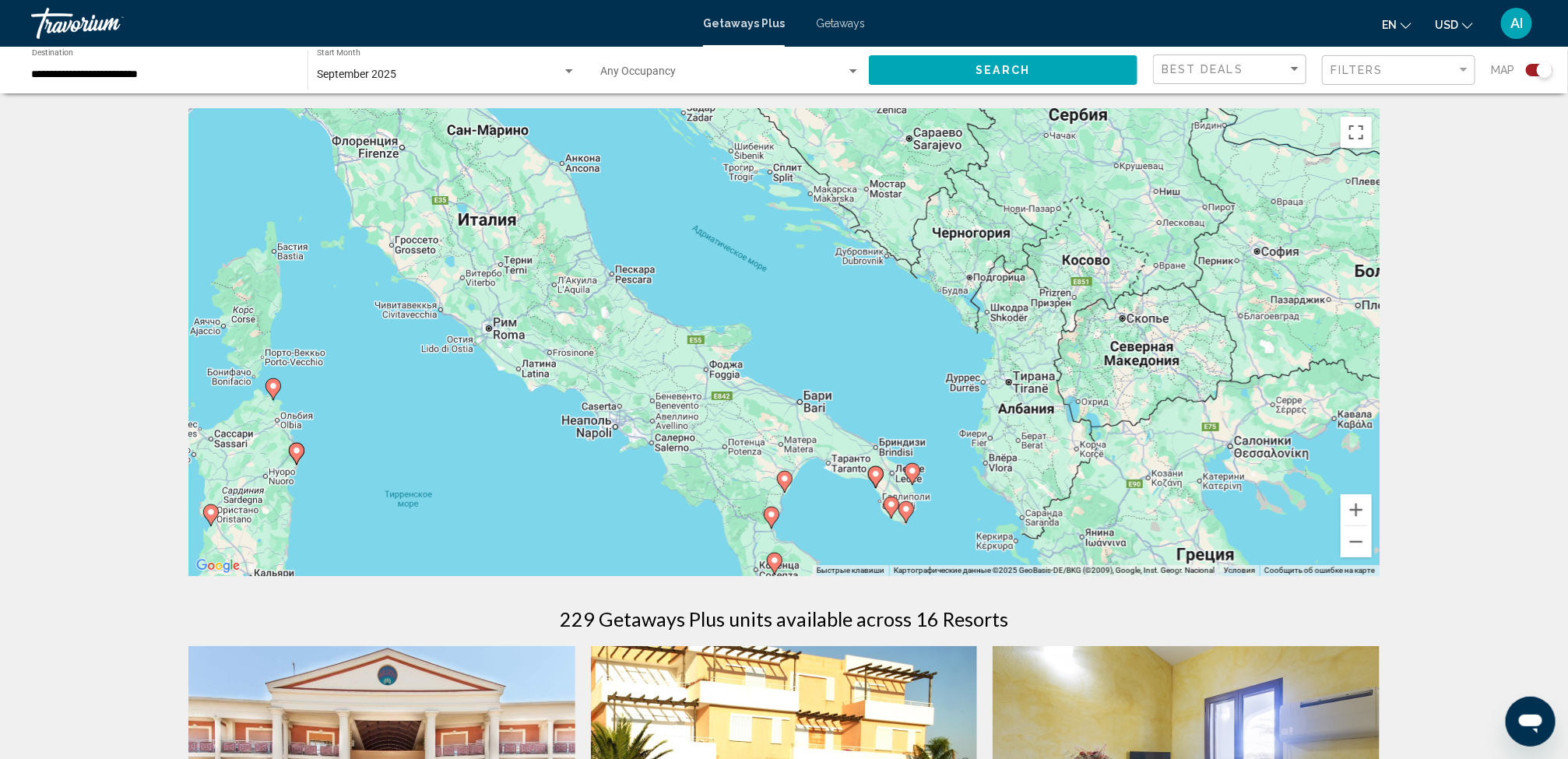 drag, startPoint x: 1120, startPoint y: 381, endPoint x: 1122, endPoint y: 539, distance: 158.01266 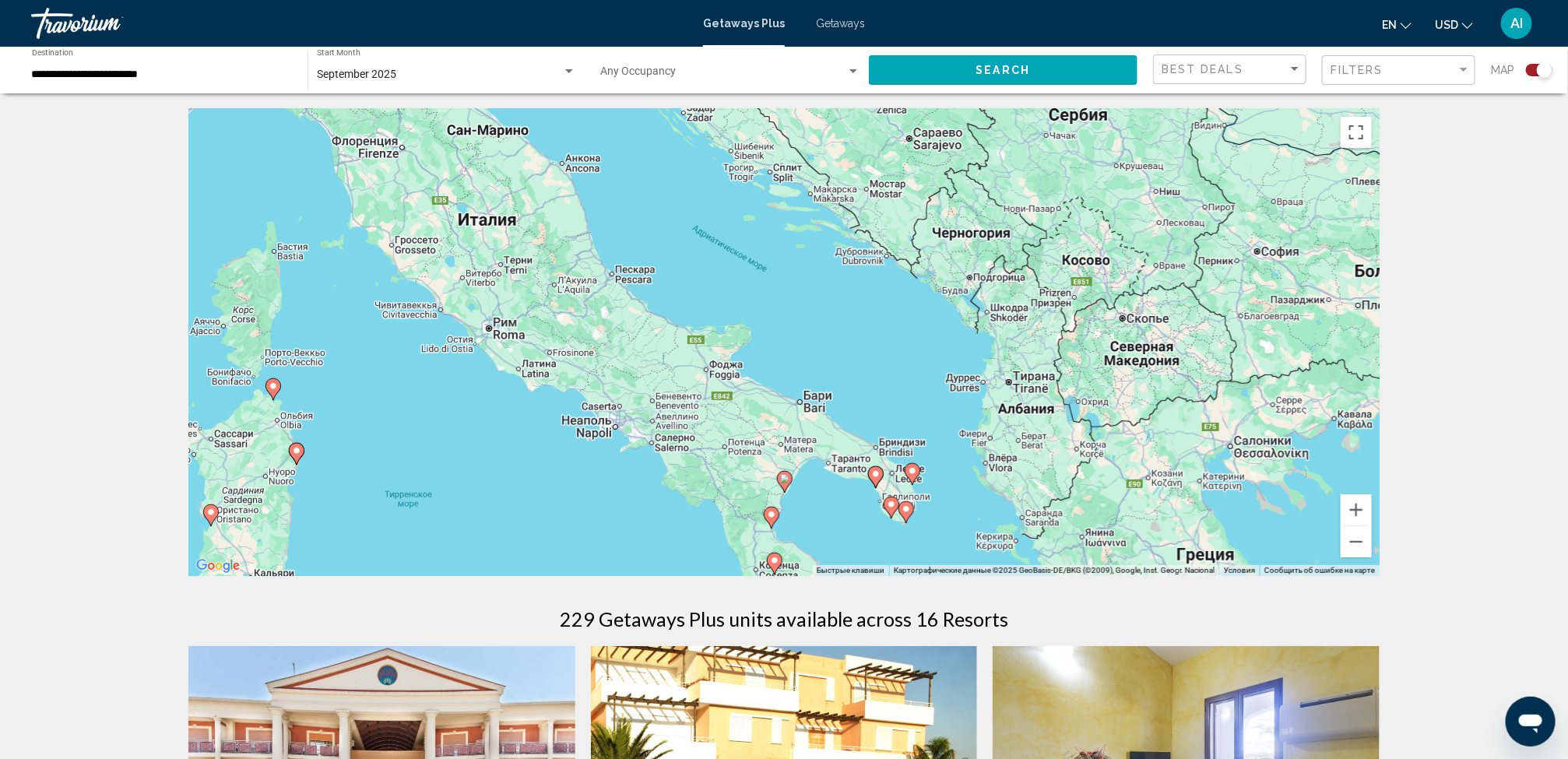 click on "Для навигации используйте клавиши со стрелками. Чтобы активировать перетаскивание с помощью клавиатуры, нажмите Alt + Ввод. После этого перемещайте маркер, используя клавиши со стрелками. Чтобы завершить перетаскивание, нажмите клавишу Ввод. Чтобы отменить действие, нажмите клавишу Esc." at bounding box center [784, 343] 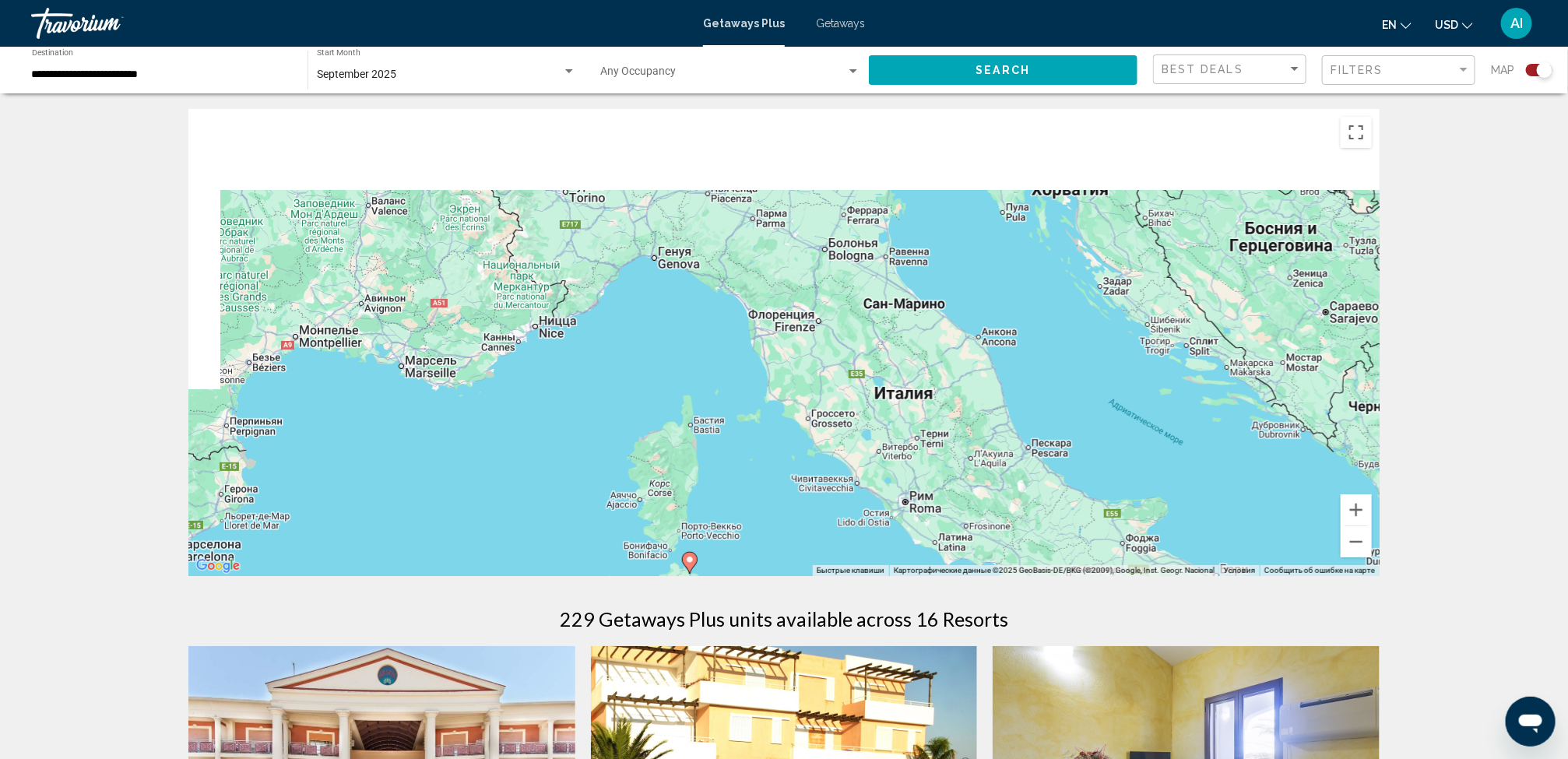 drag, startPoint x: 439, startPoint y: 288, endPoint x: 877, endPoint y: 466, distance: 472.7875 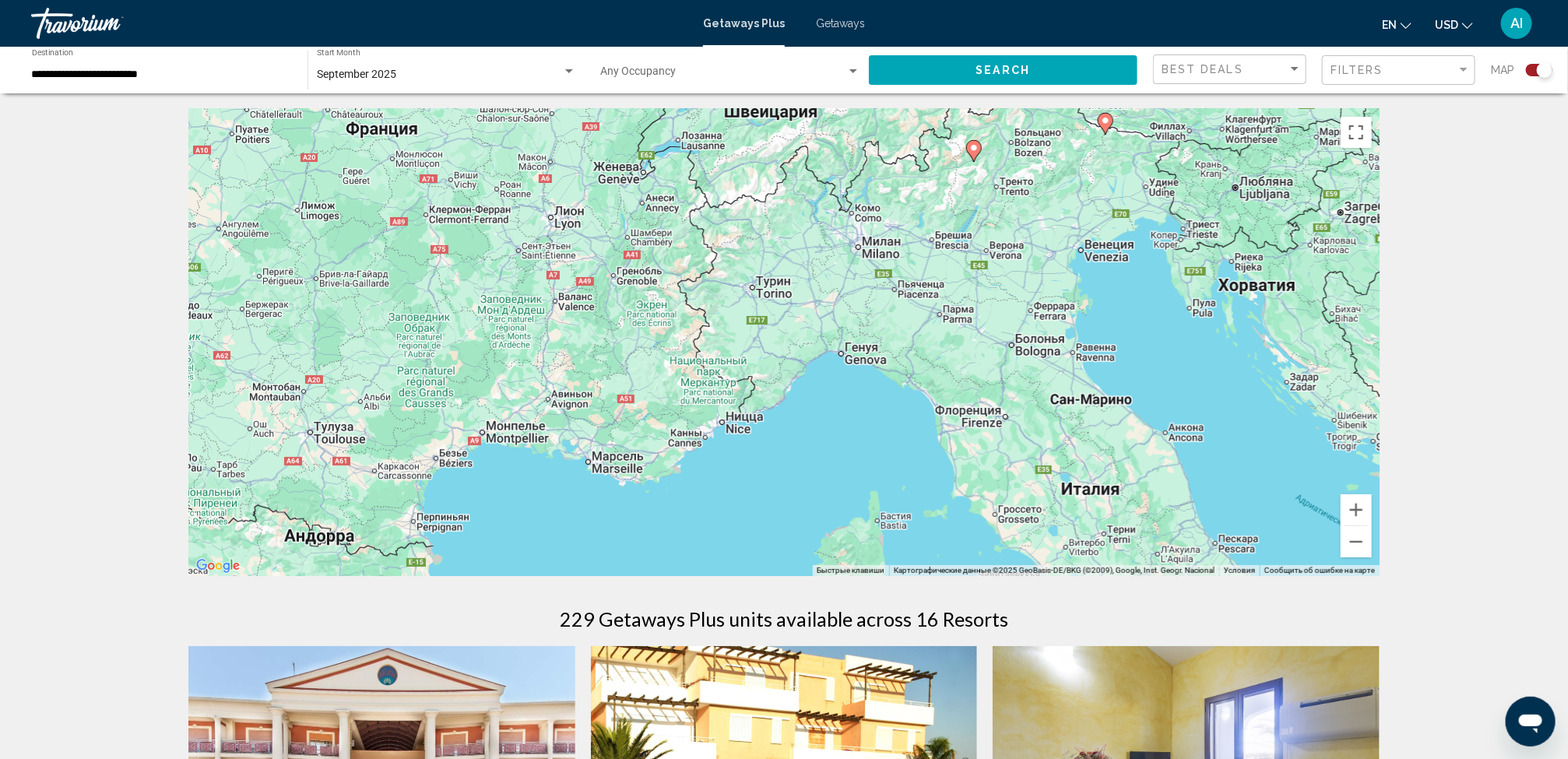 drag, startPoint x: 710, startPoint y: 364, endPoint x: 881, endPoint y: 458, distance: 195.13329 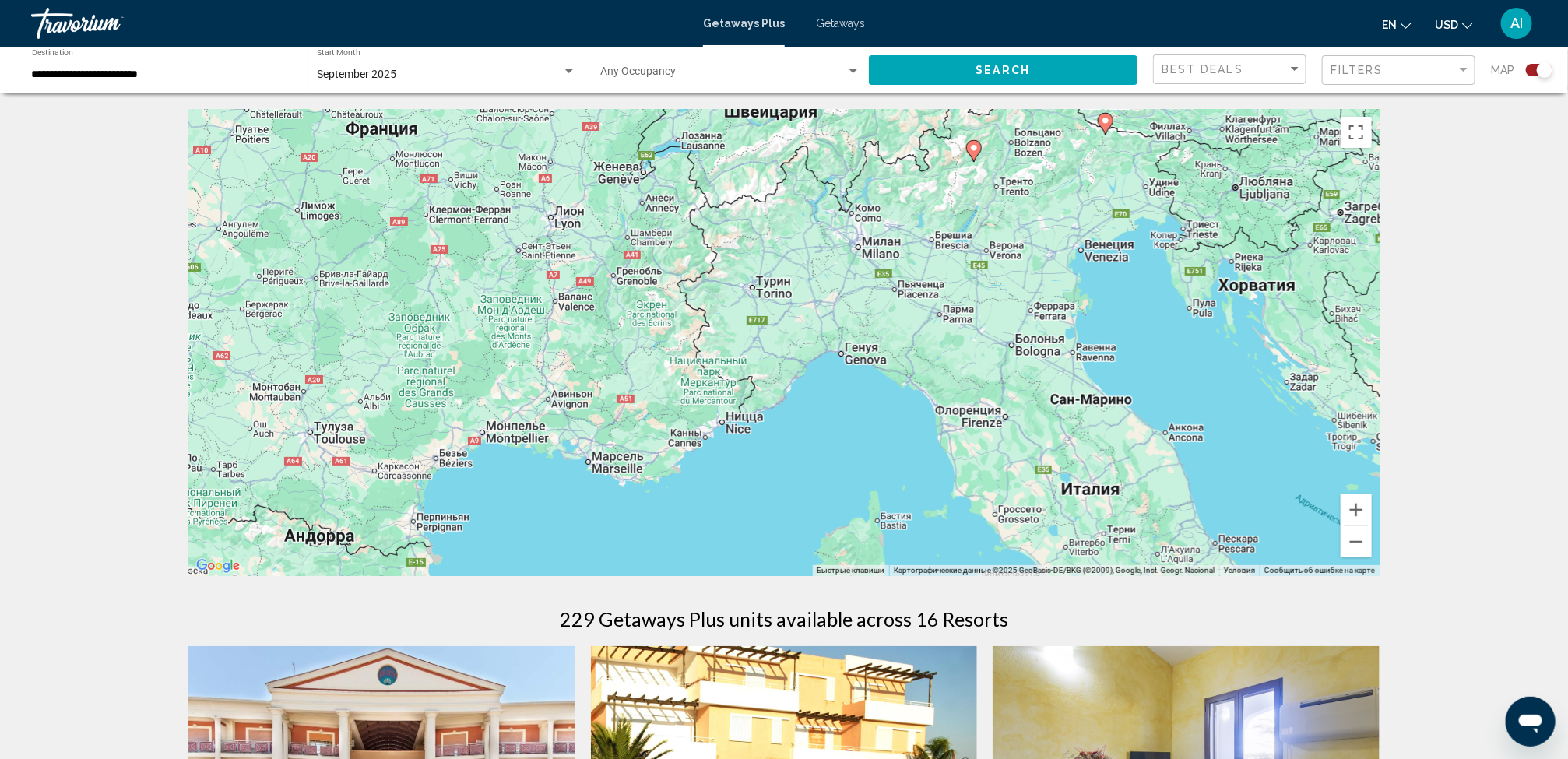 click on "Для навигации используйте клавиши со стрелками. Чтобы активировать перетаскивание с помощью клавиатуры, нажмите Alt + Ввод. После этого перемещайте маркер, используя клавиши со стрелками. Чтобы завершить перетаскивание, нажмите клавишу Ввод. Чтобы отменить действие, нажмите клавишу Esc." at bounding box center (784, 343) 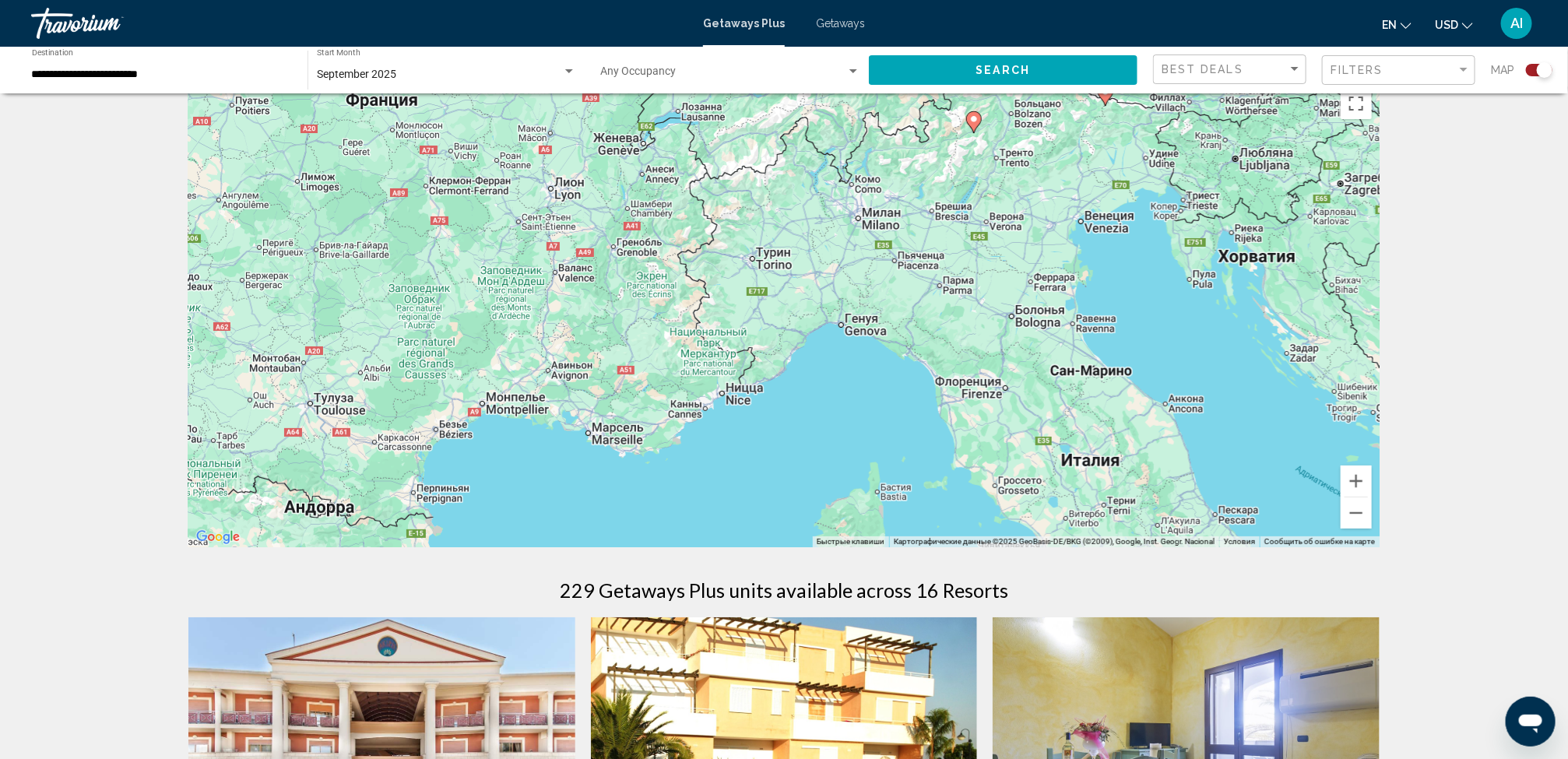 scroll, scrollTop: 0, scrollLeft: 0, axis: both 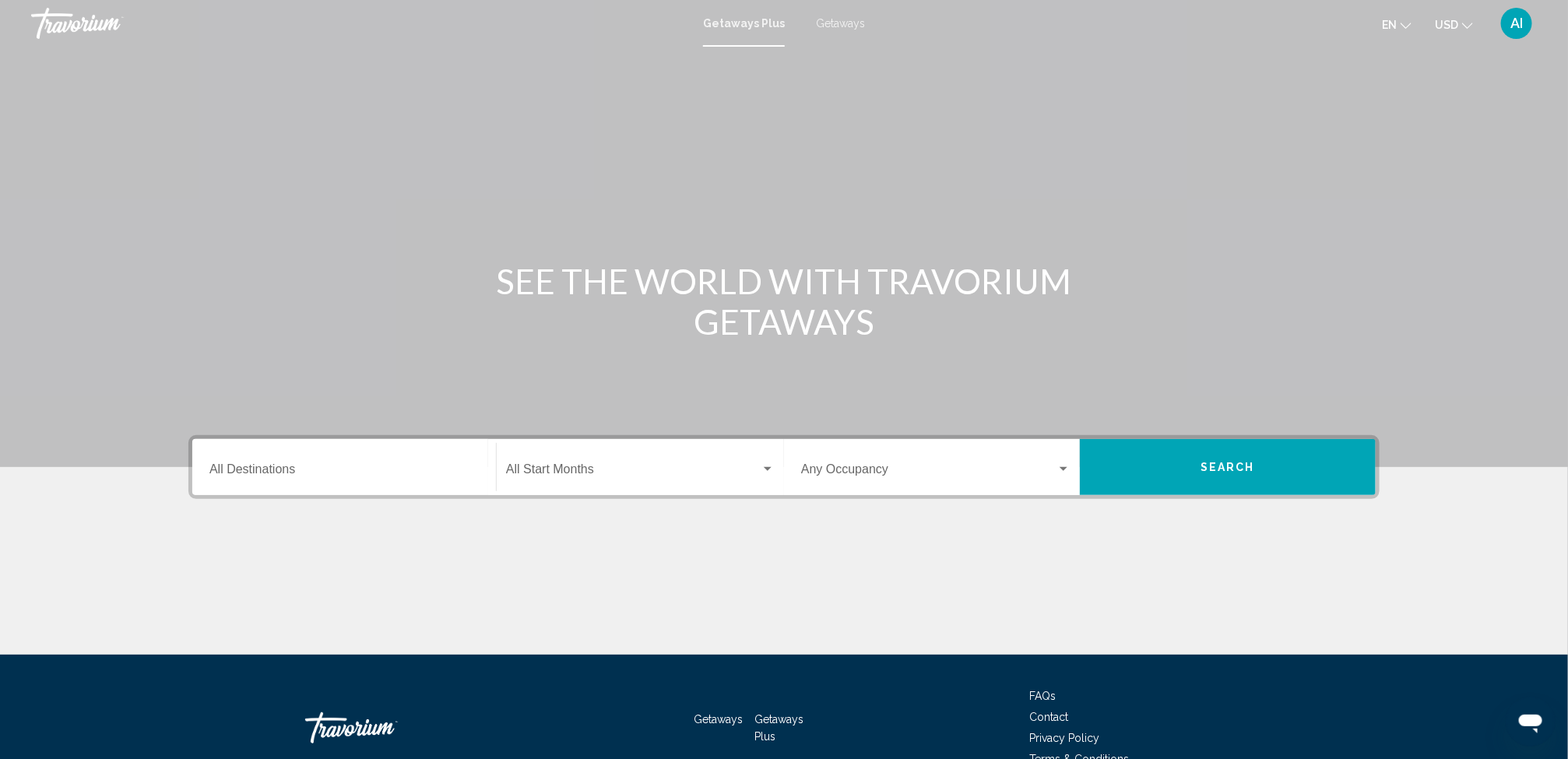click on "Getaways" at bounding box center (840, 23) 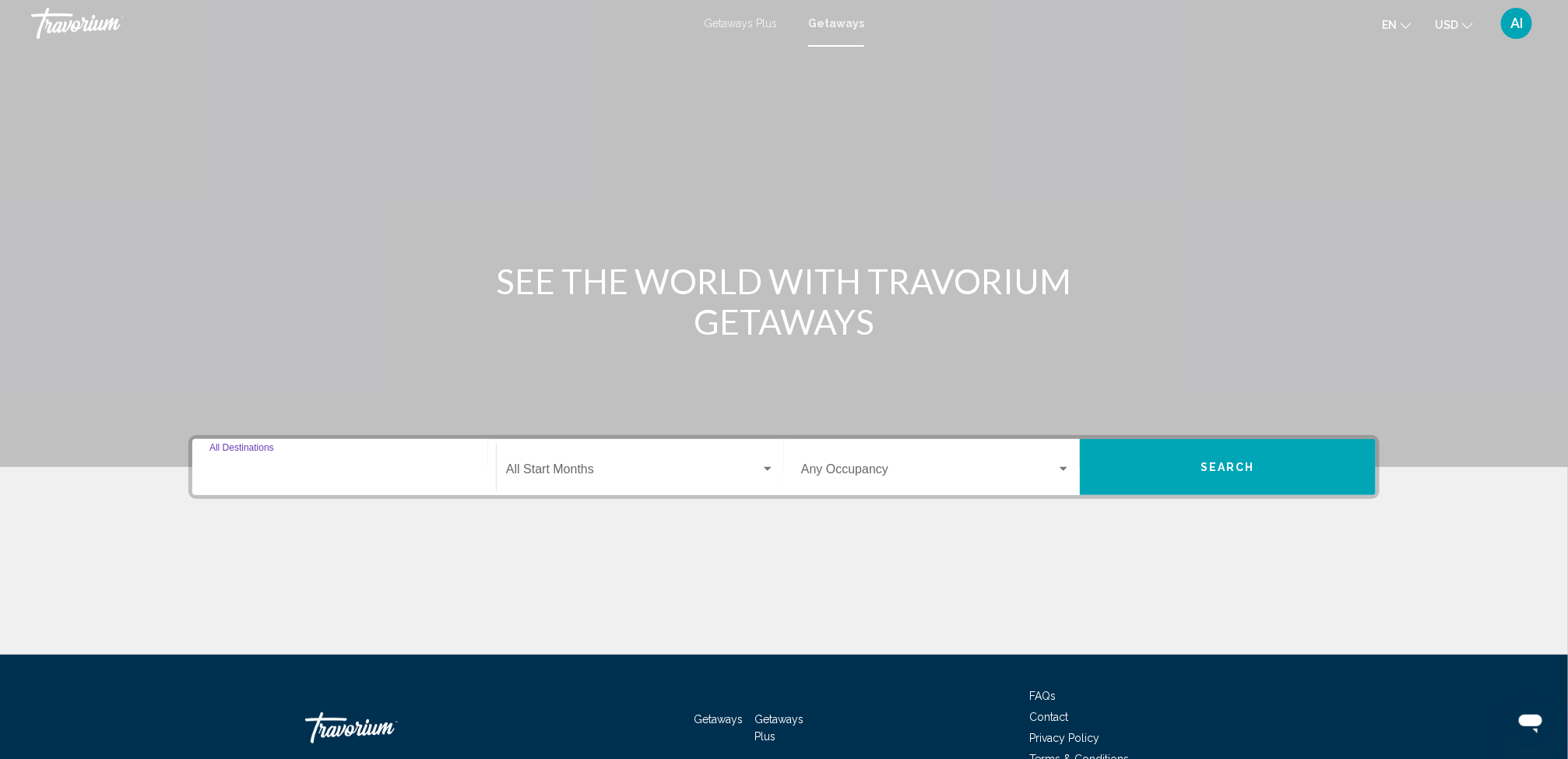 click on "Destination All Destinations" at bounding box center (344, 473) 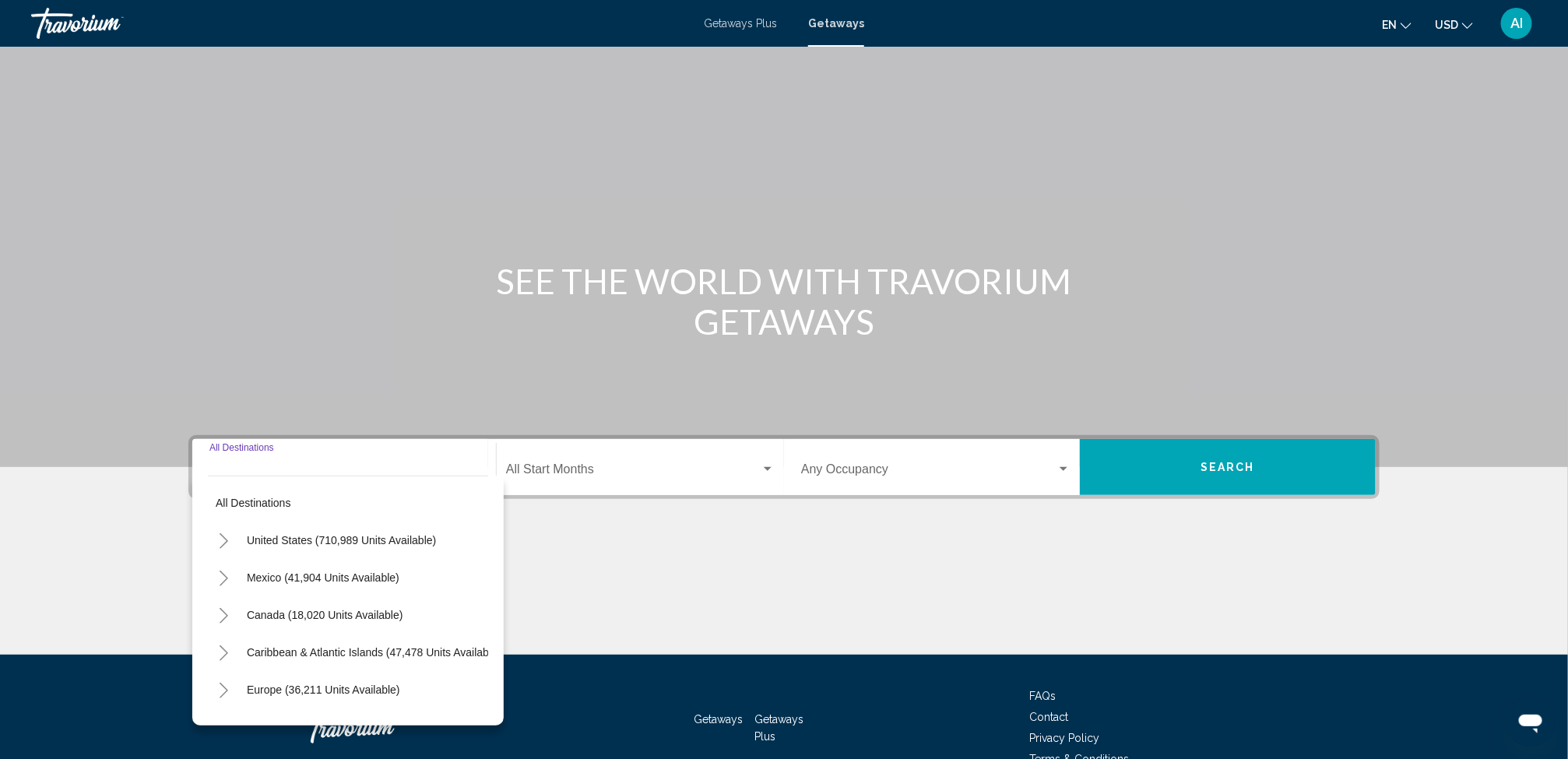 scroll, scrollTop: 86, scrollLeft: 0, axis: vertical 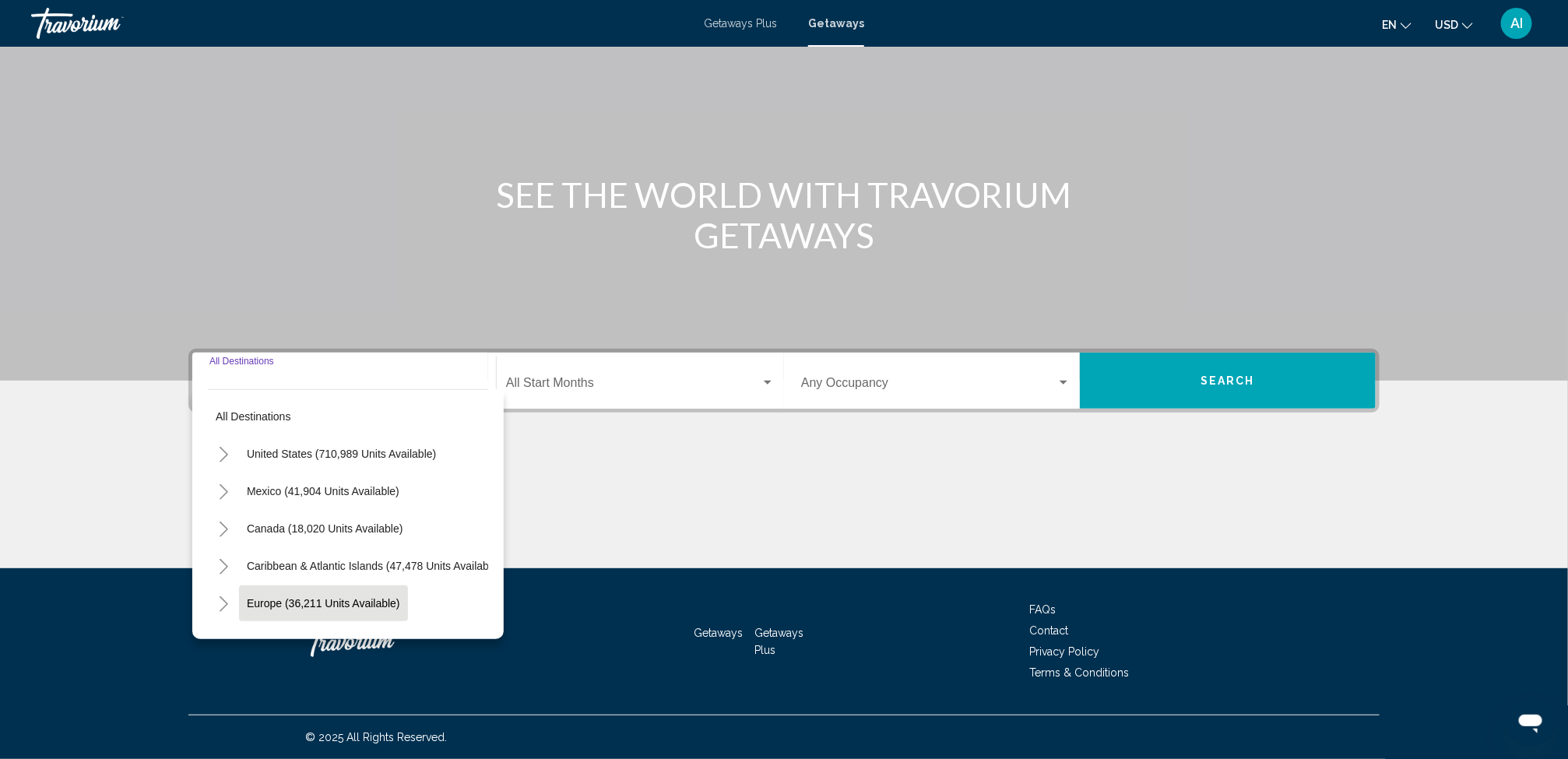 click on "Europe (36,211 units available)" at bounding box center (341, 454) 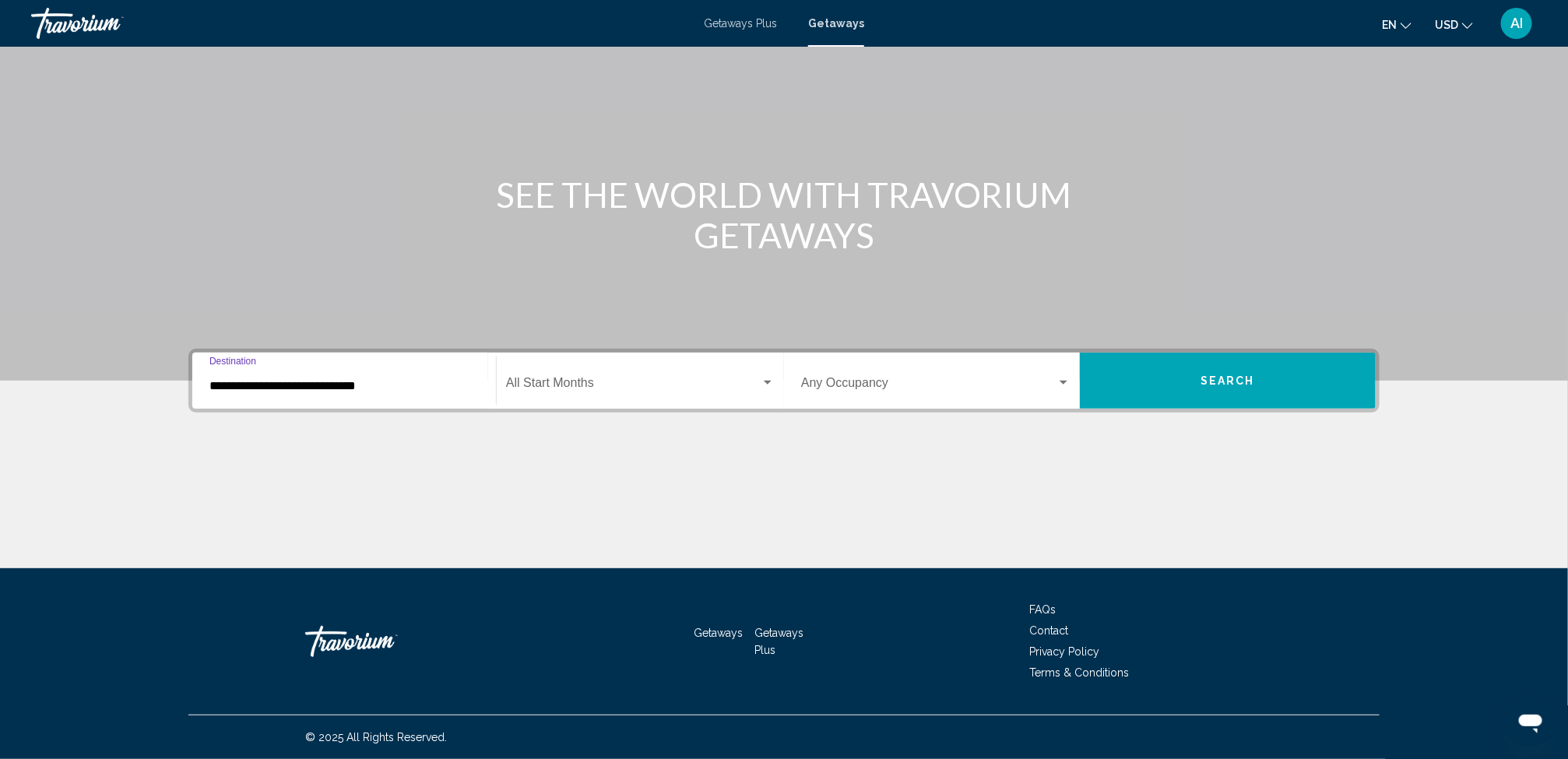 click on "**********" at bounding box center [344, 386] 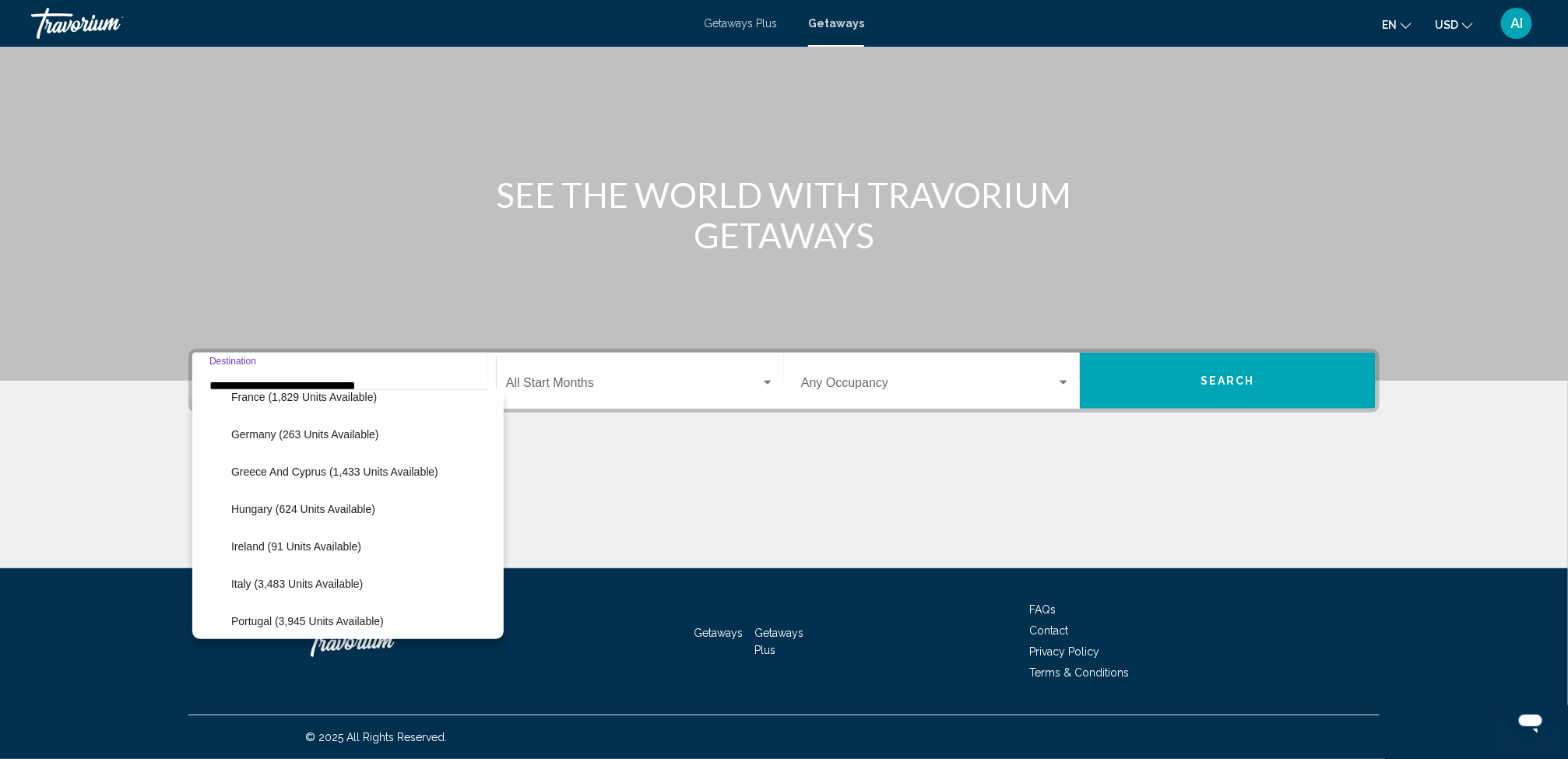 scroll, scrollTop: 491, scrollLeft: 0, axis: vertical 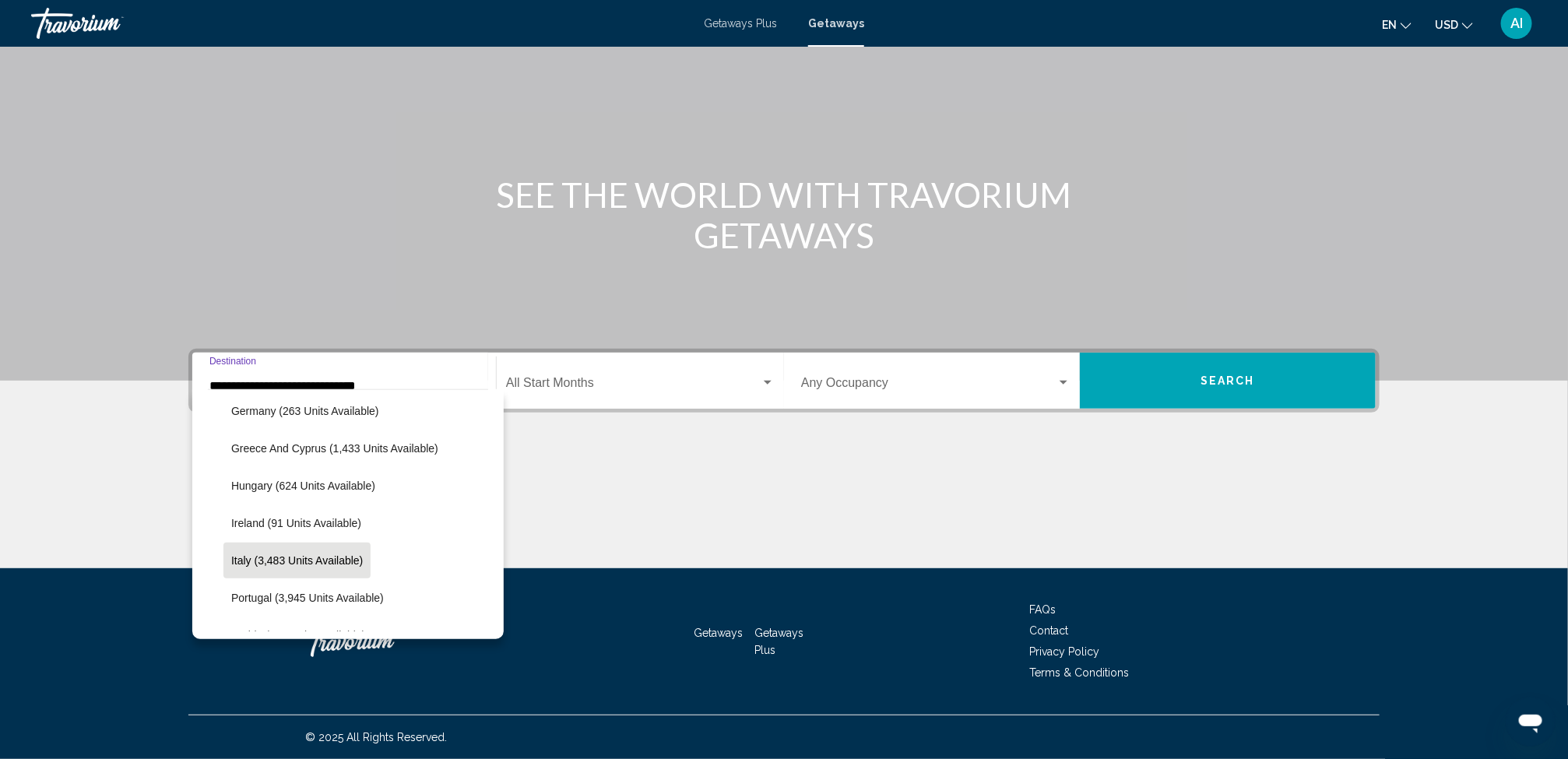 click on "Italy (3,483 units available)" at bounding box center [302, 149] 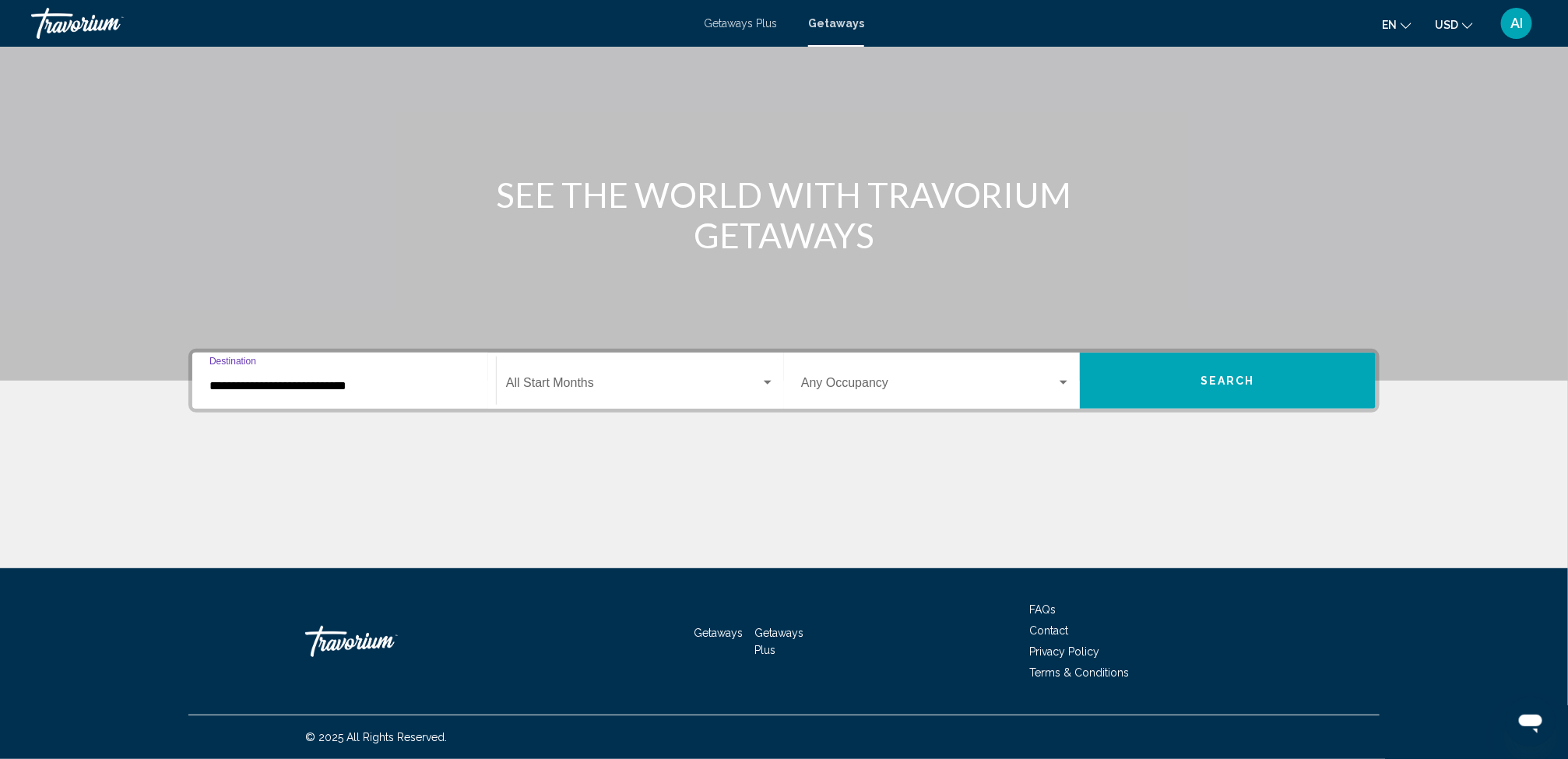 click at bounding box center (633, 386) 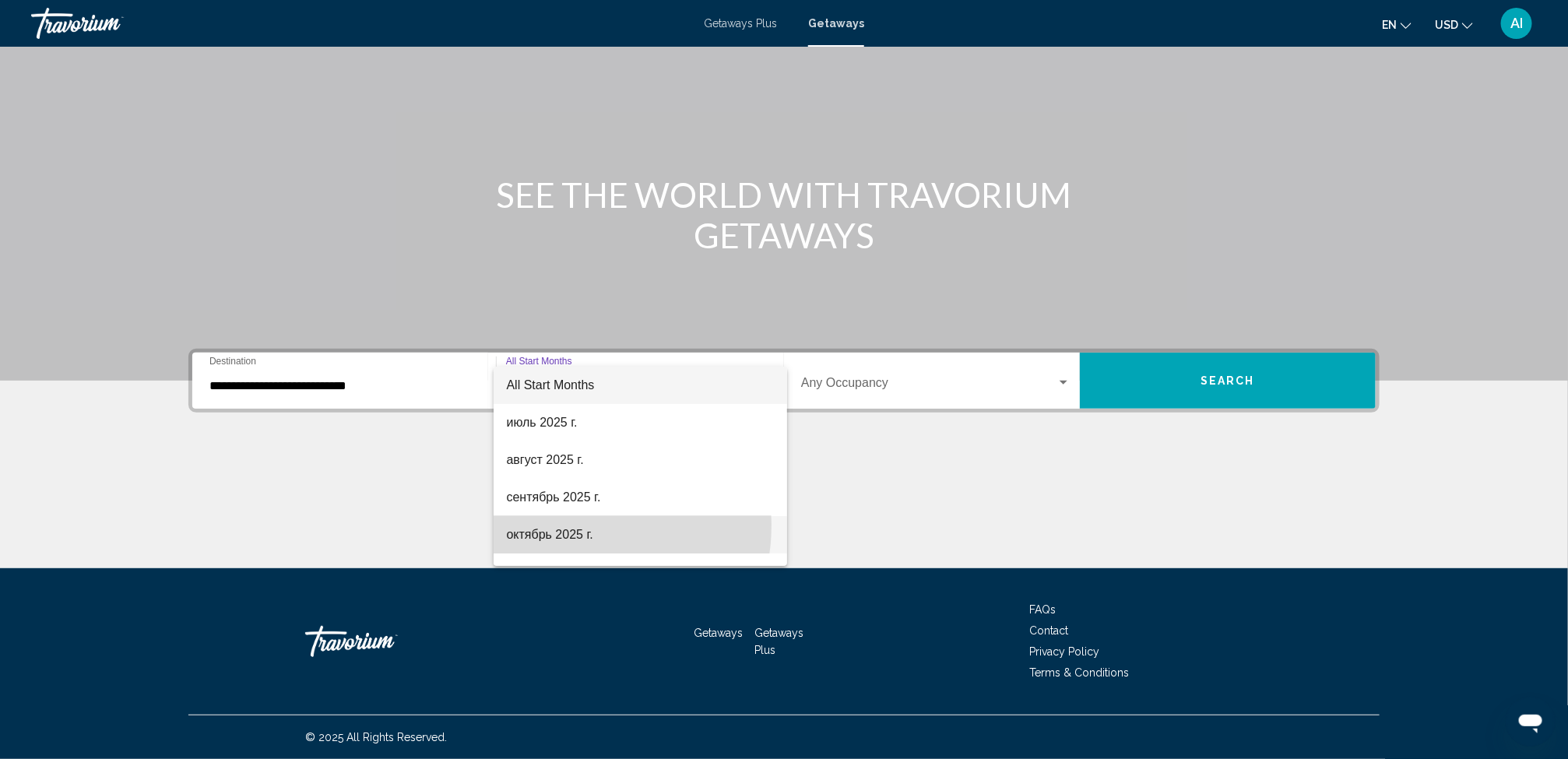 click on "октябрь 2025 г." at bounding box center [640, 535] 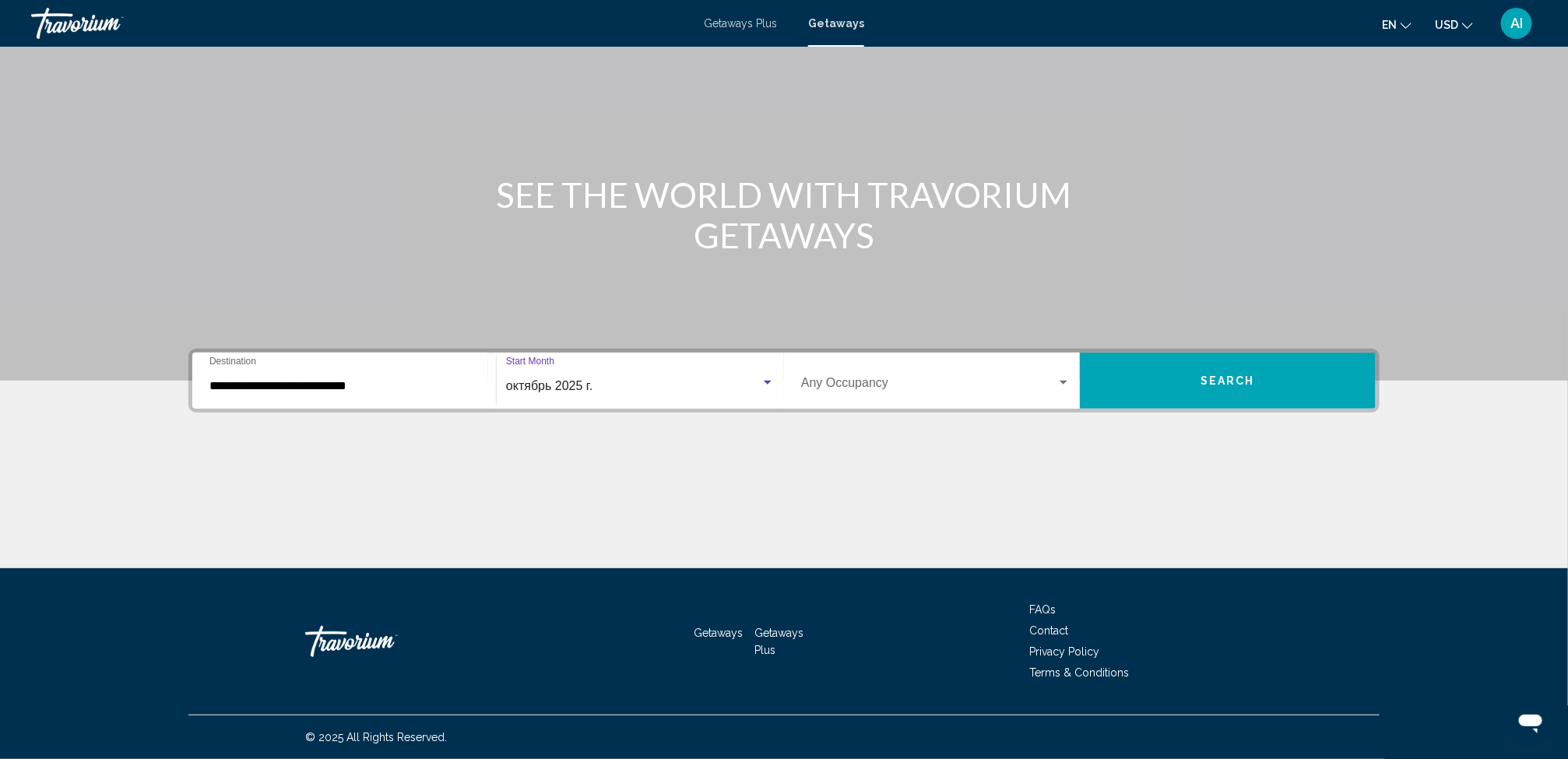 click on "Search" at bounding box center (1228, 381) 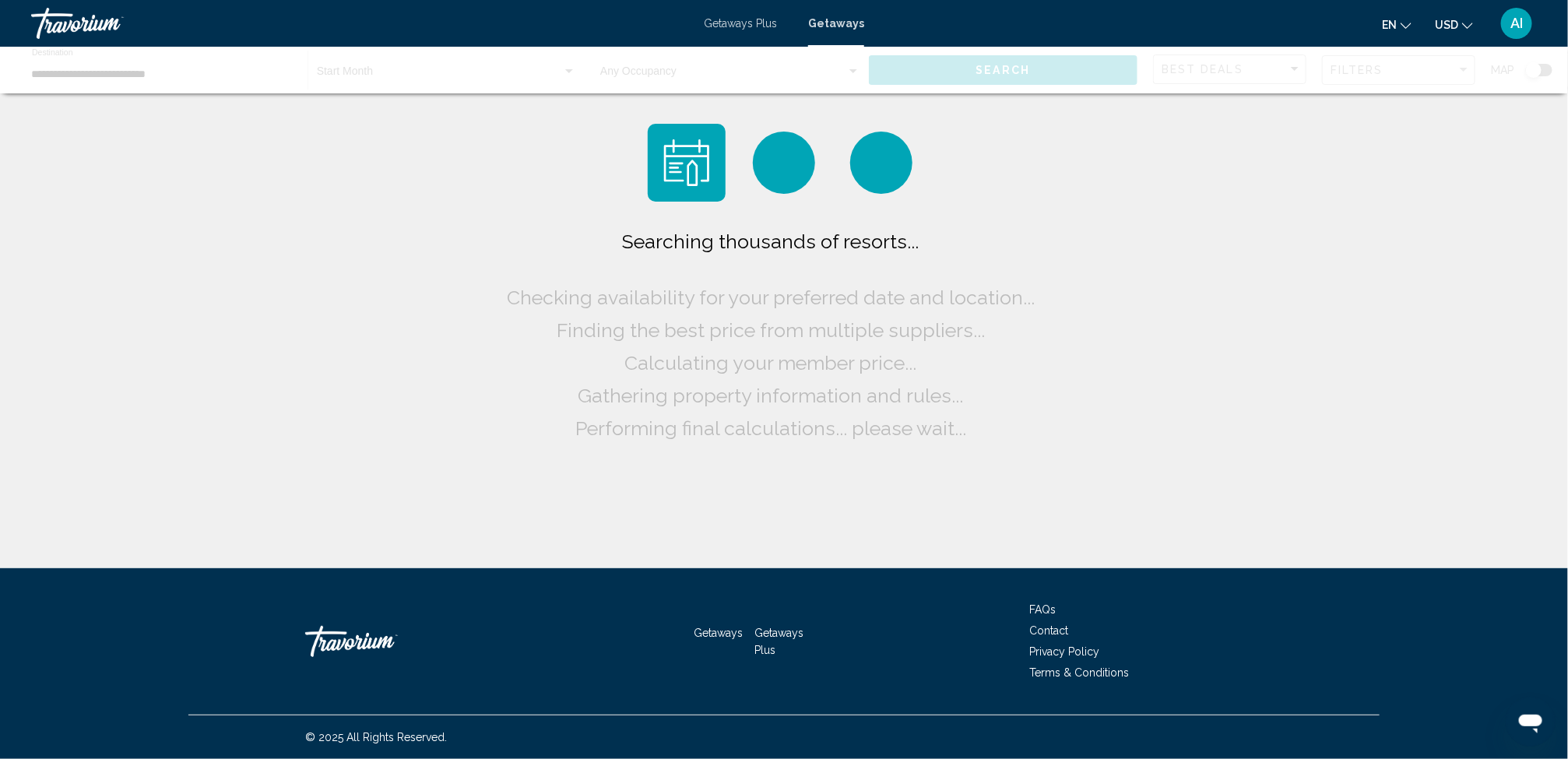 scroll, scrollTop: 0, scrollLeft: 0, axis: both 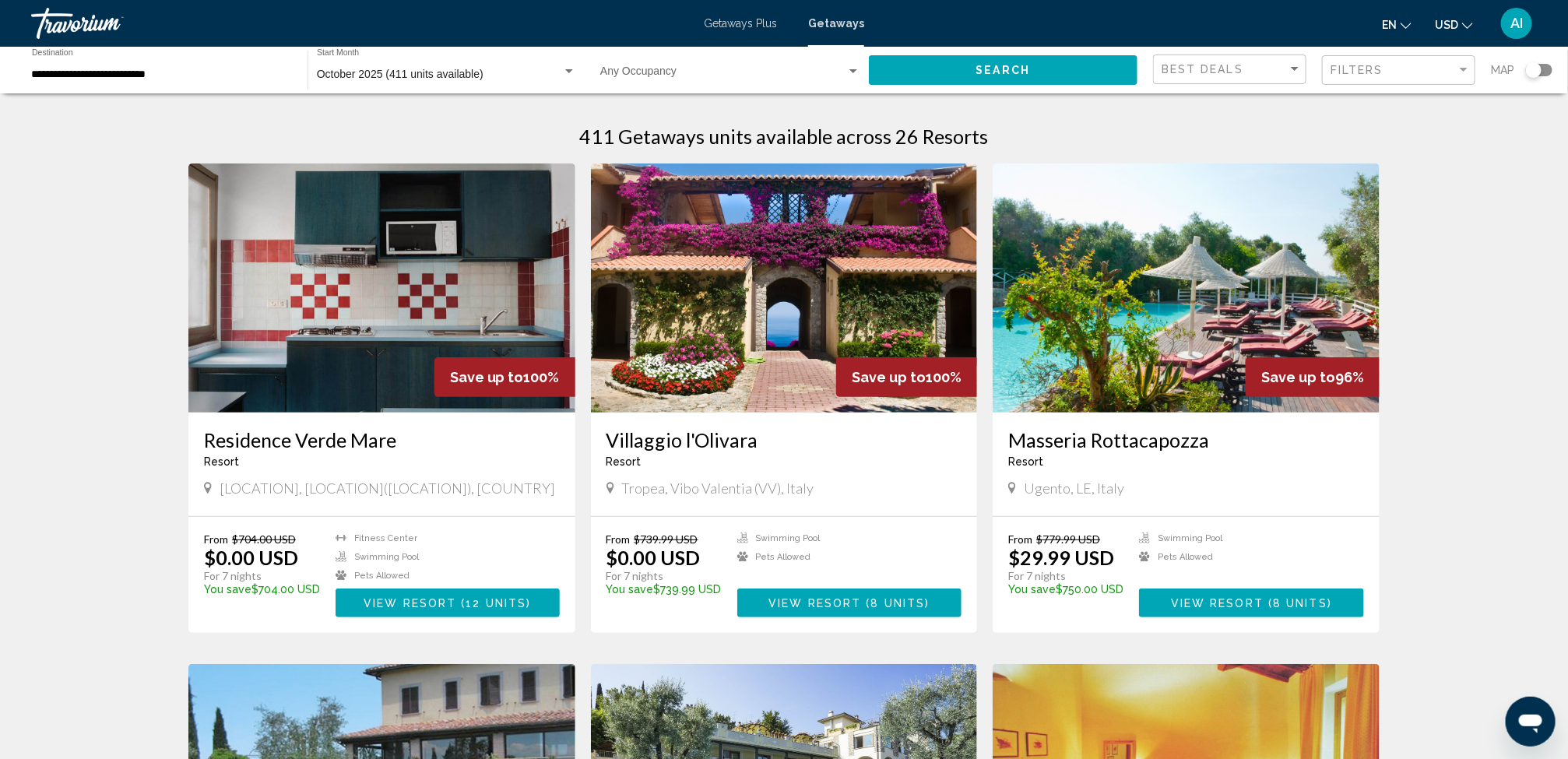 click at bounding box center (1539, 70) 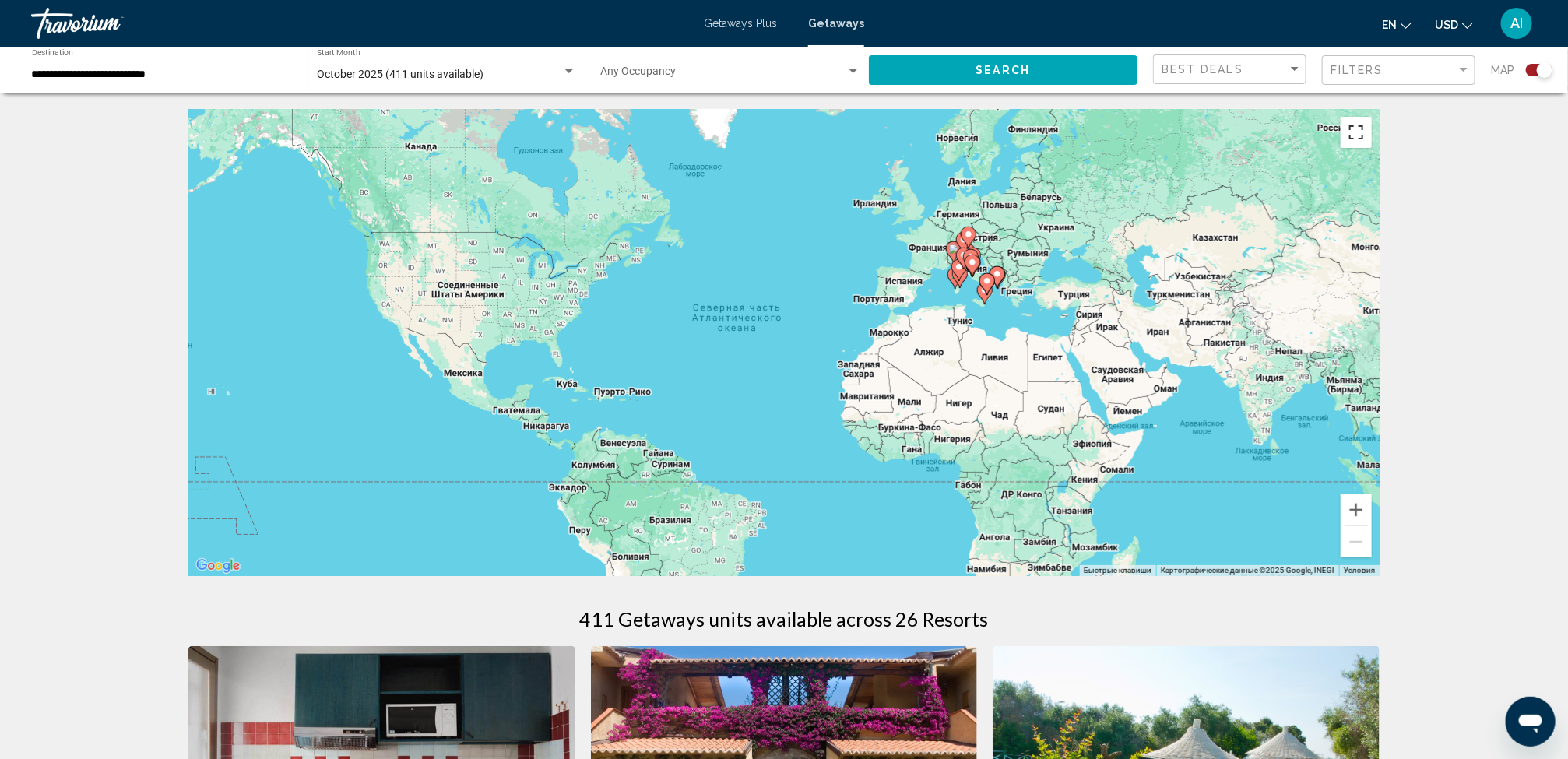click at bounding box center [1356, 132] 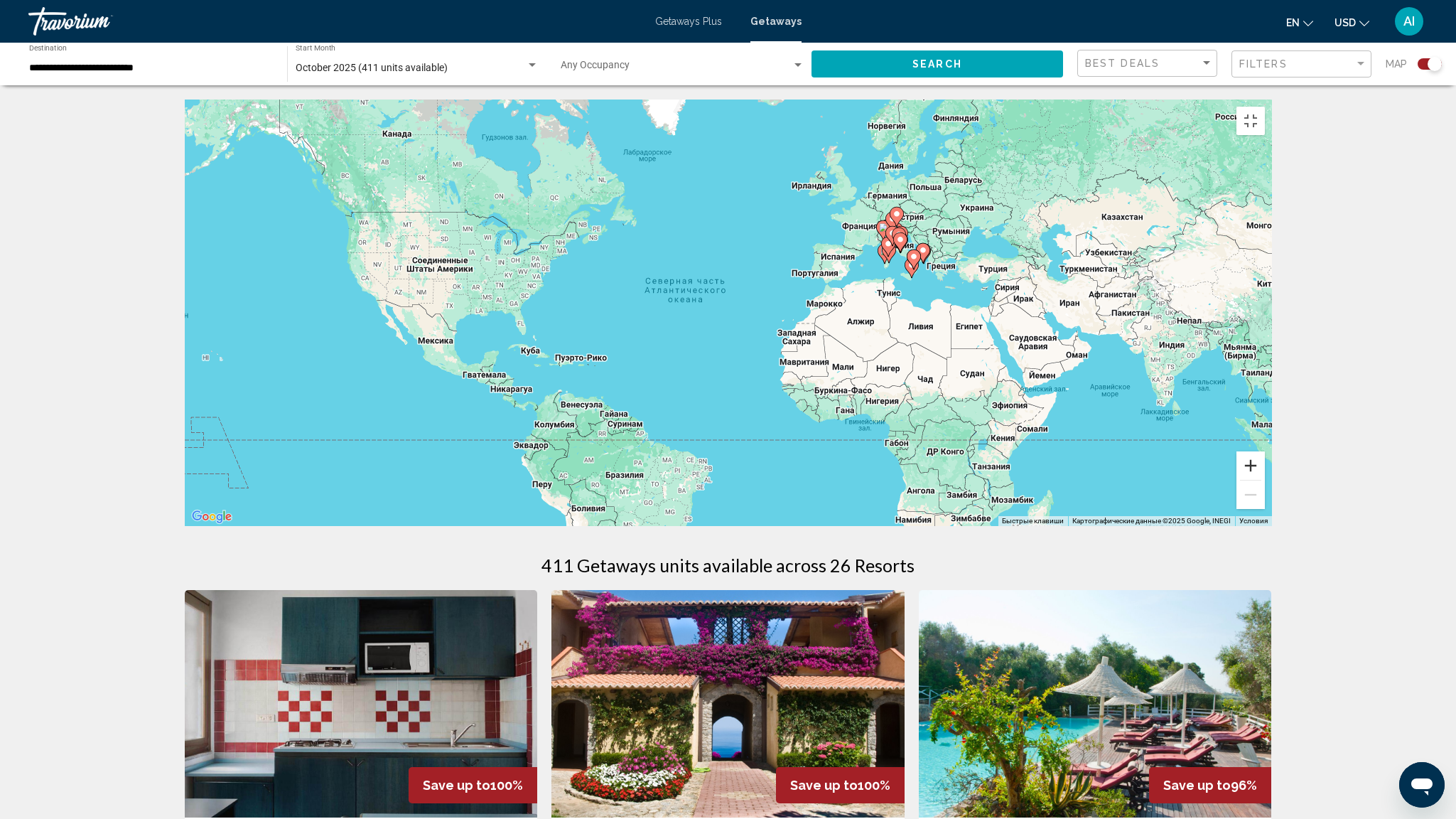 click at bounding box center (1251, 466) 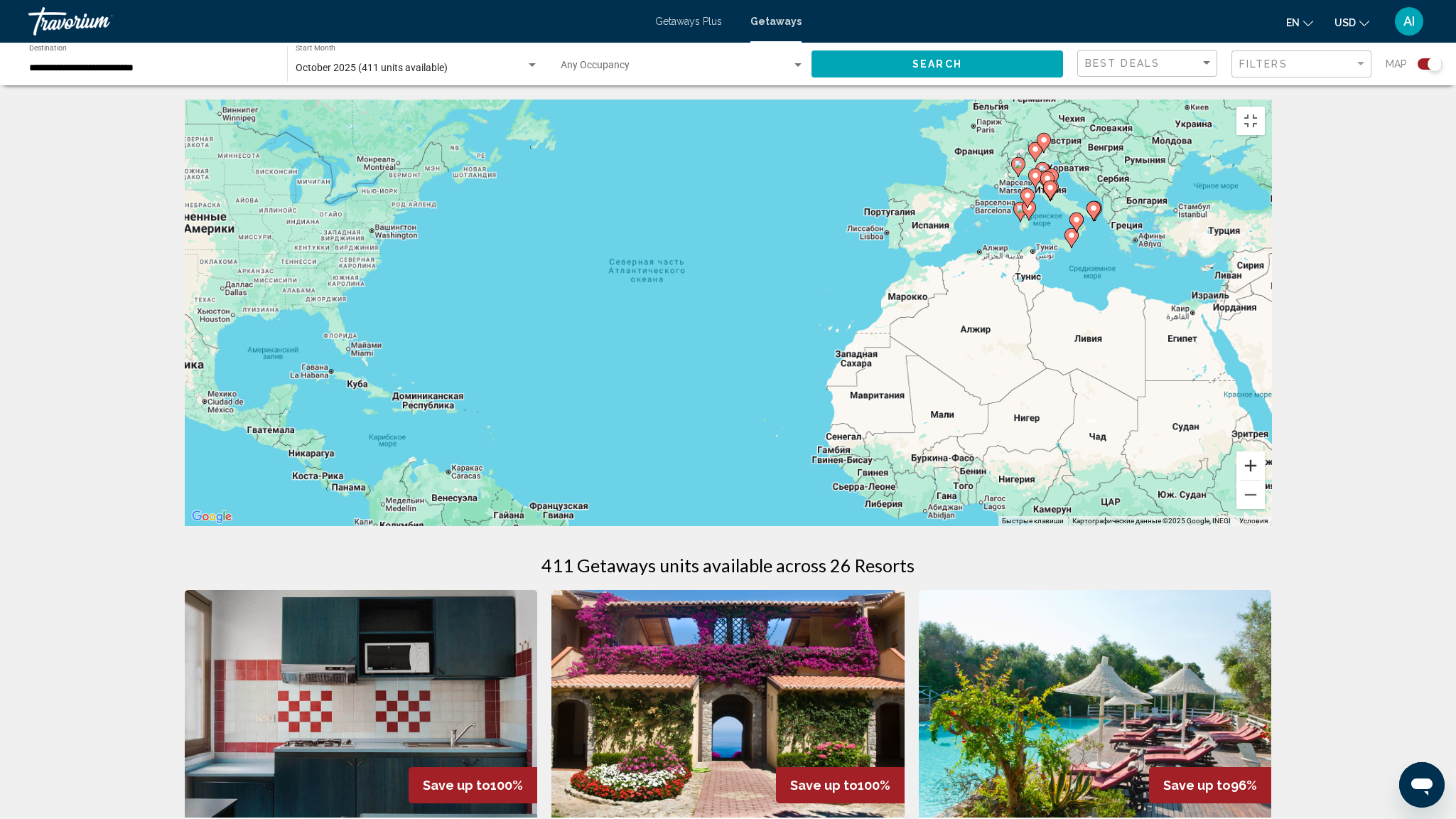 click at bounding box center [1251, 466] 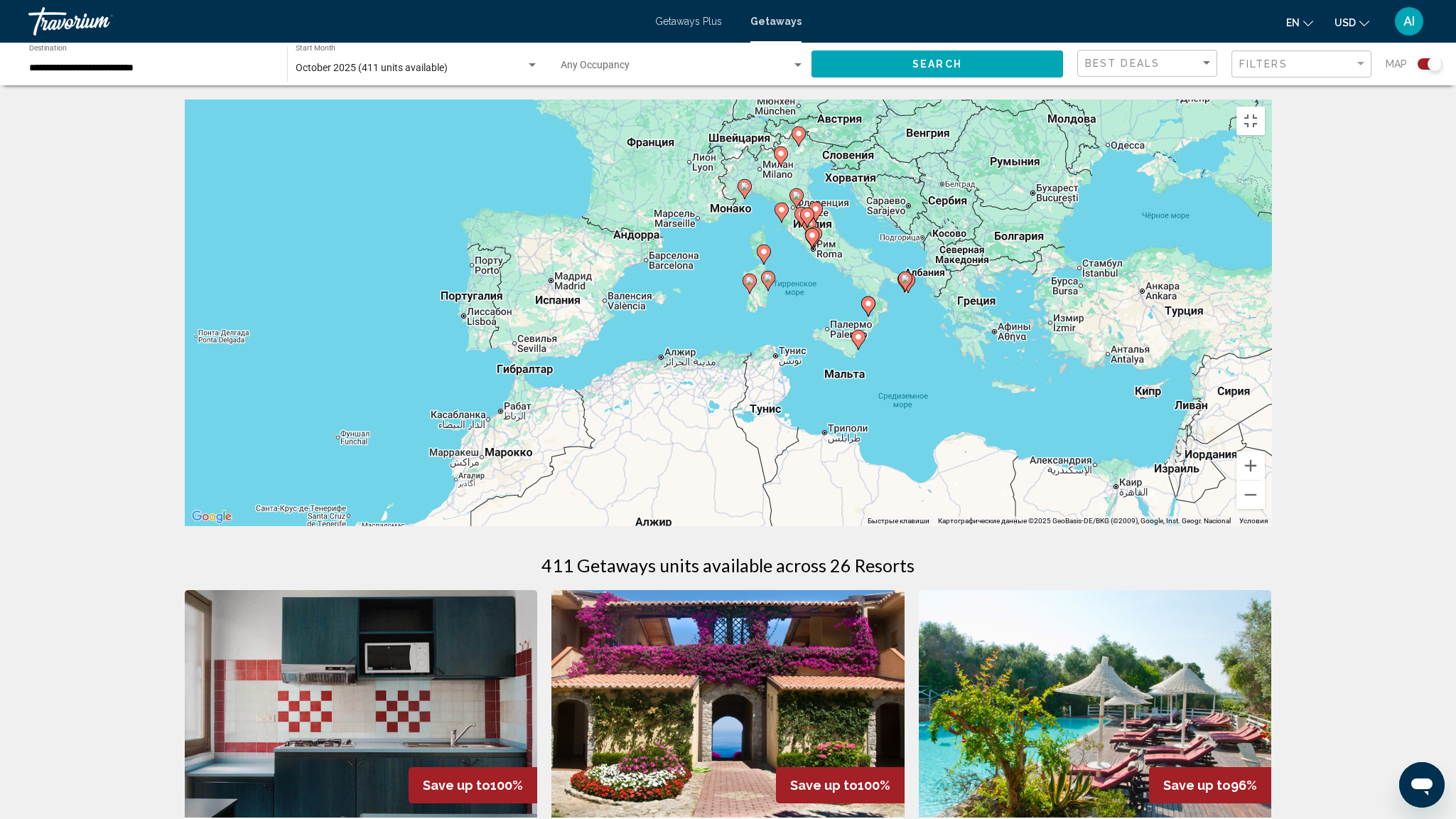 drag, startPoint x: 1250, startPoint y: 630, endPoint x: 642, endPoint y: 805, distance: 632.684 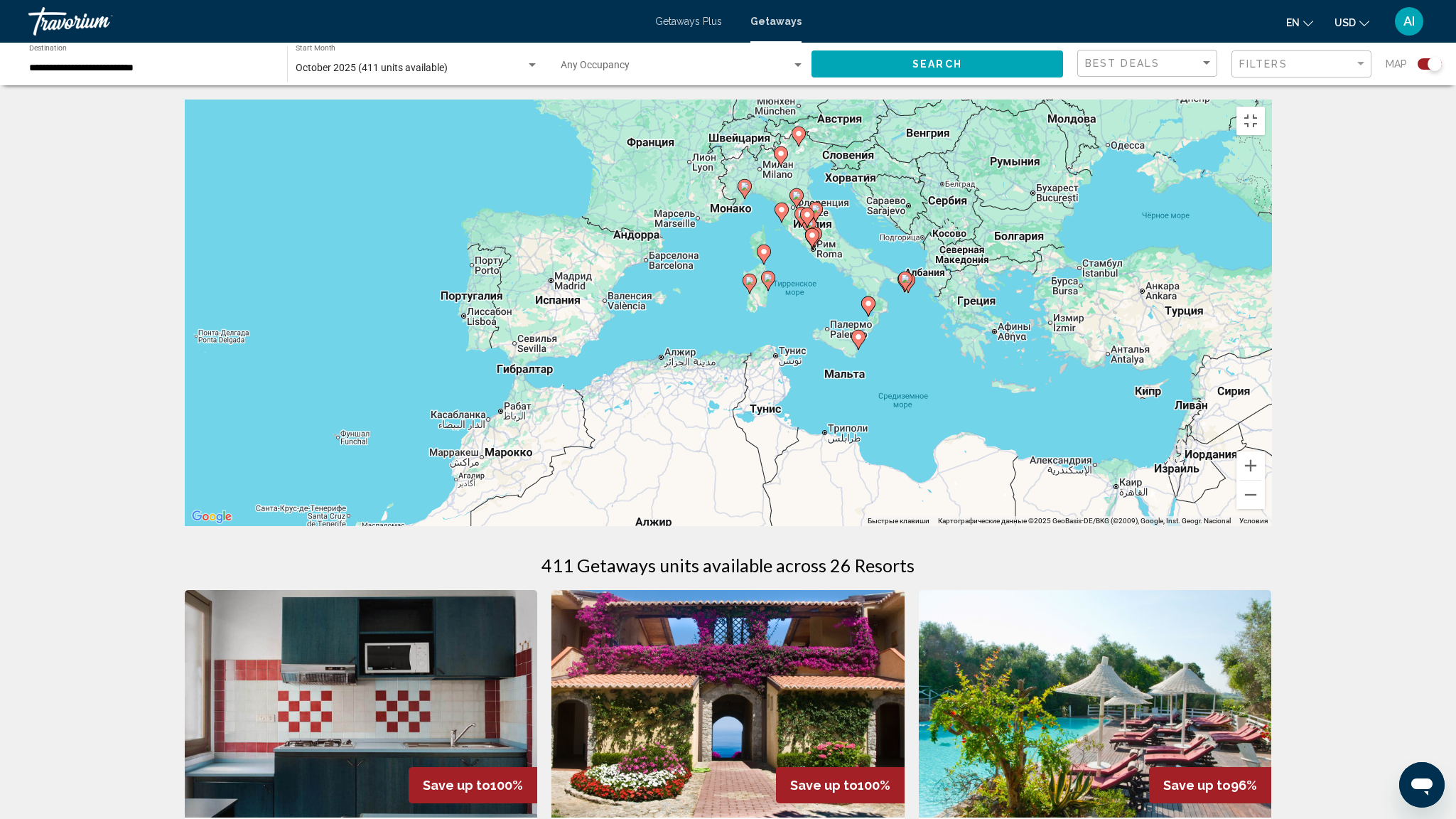 click on "Для навигации используйте клавиши со стрелками. Чтобы активировать перетаскивание с помощью клавиатуры, нажмите Alt + Ввод. После этого перемещайте маркер, используя клавиши со стрелками. Чтобы завершить перетаскивание, нажмите клавишу Ввод. Чтобы отменить действие, нажмите клавишу Esc." at bounding box center [728, 313] 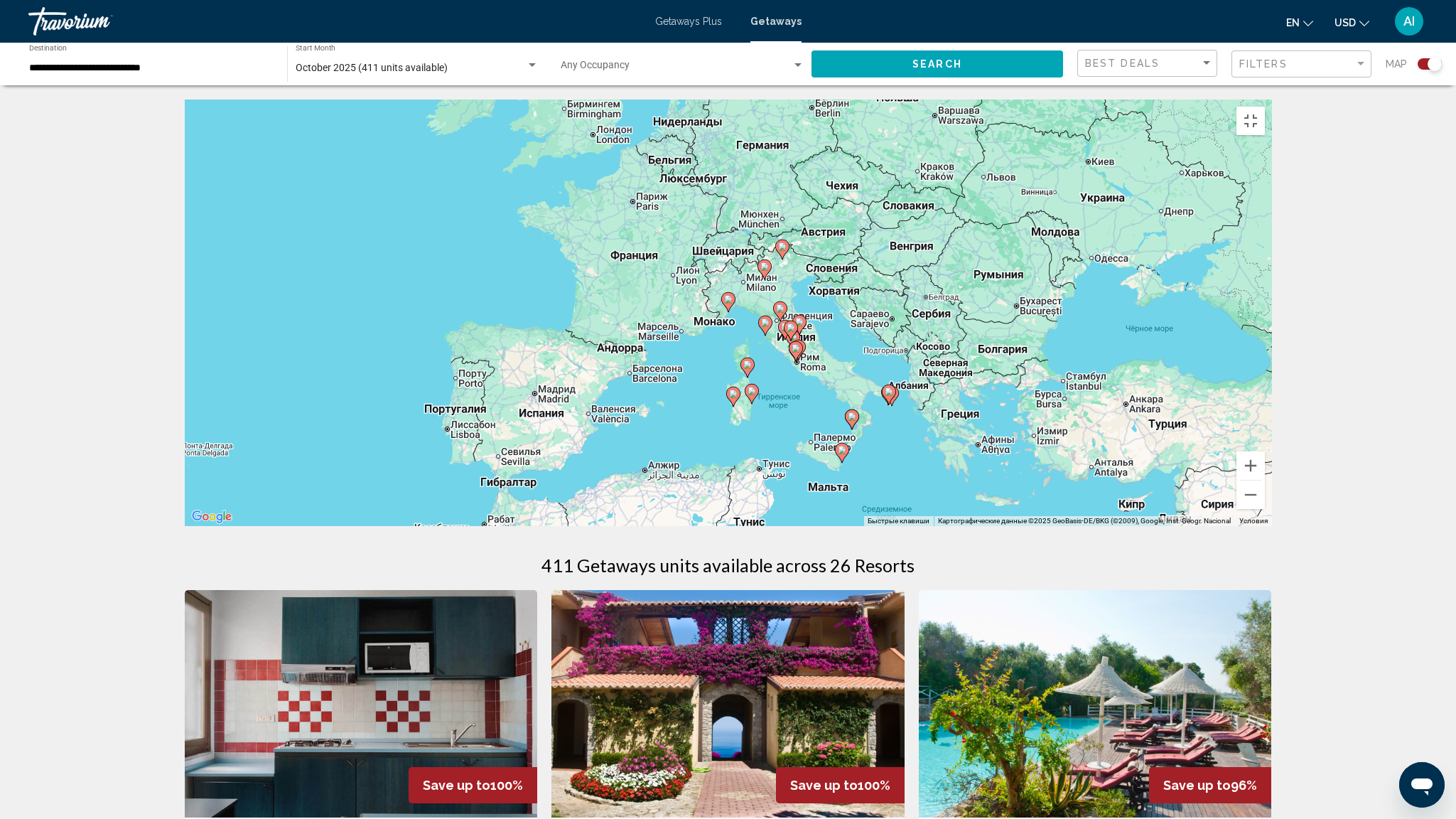 click at bounding box center [841, 453] 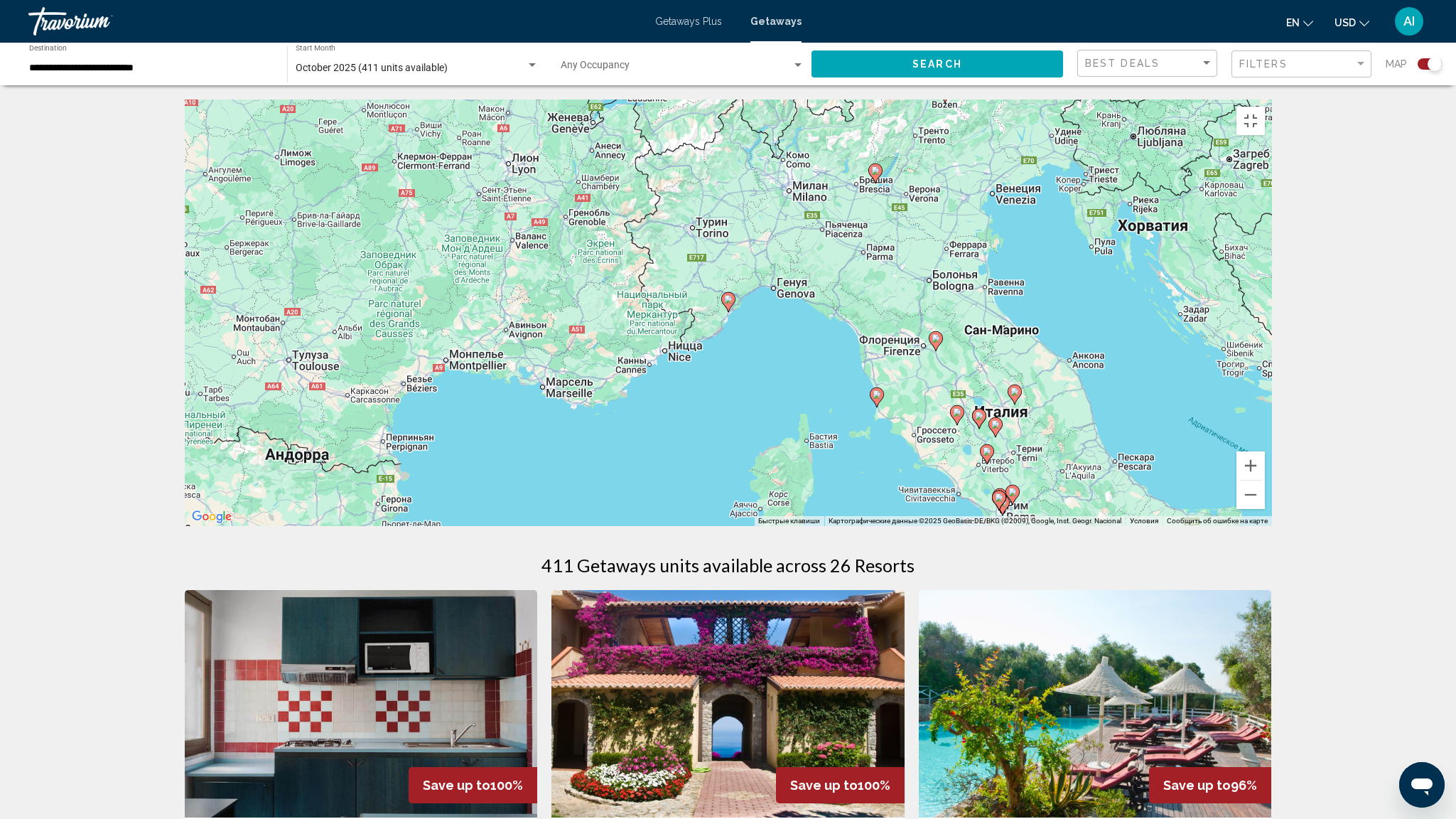 click at bounding box center (748, 682) 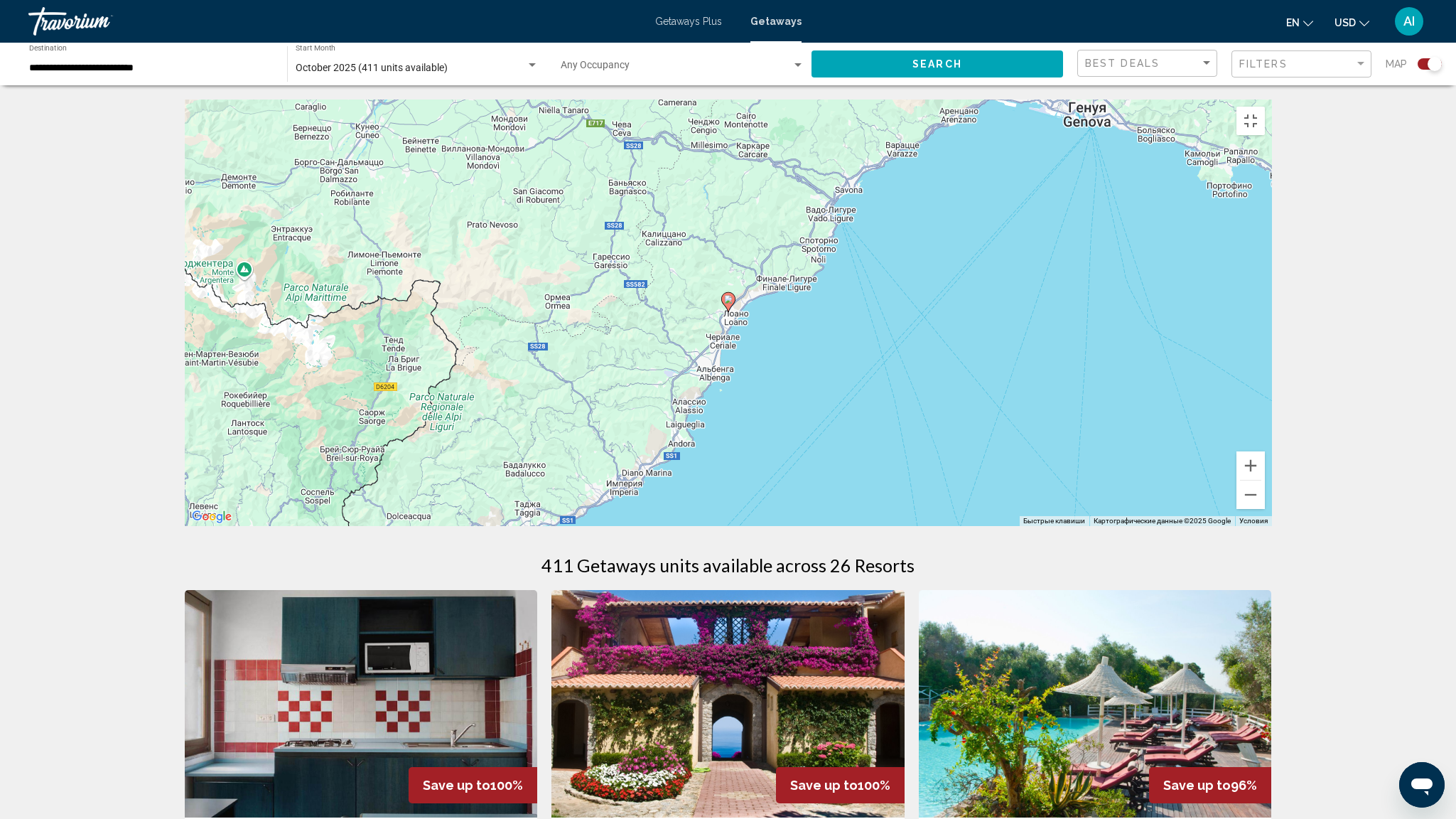 click at bounding box center (728, 302) 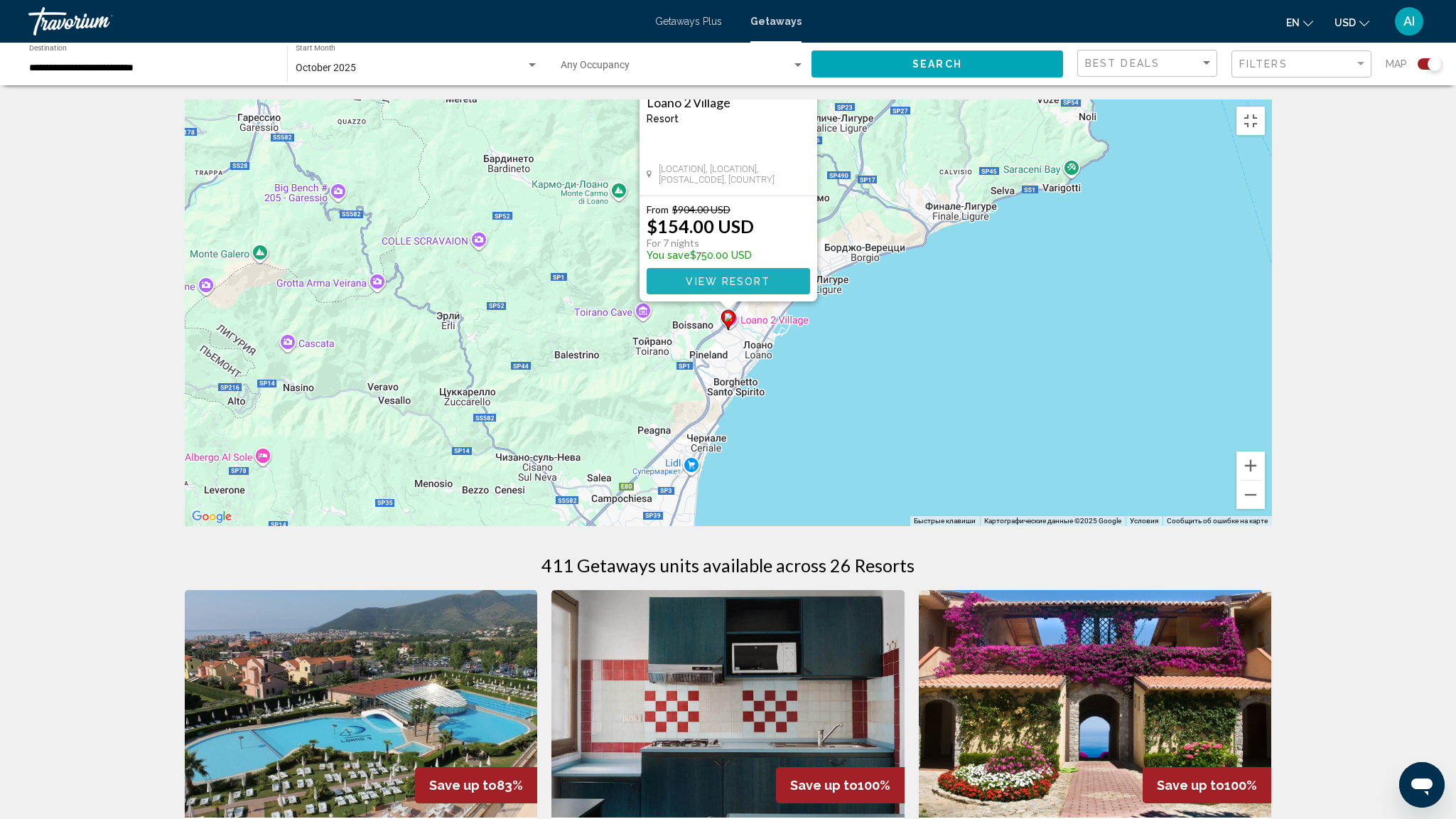 click on "View Resort" at bounding box center (728, 282) 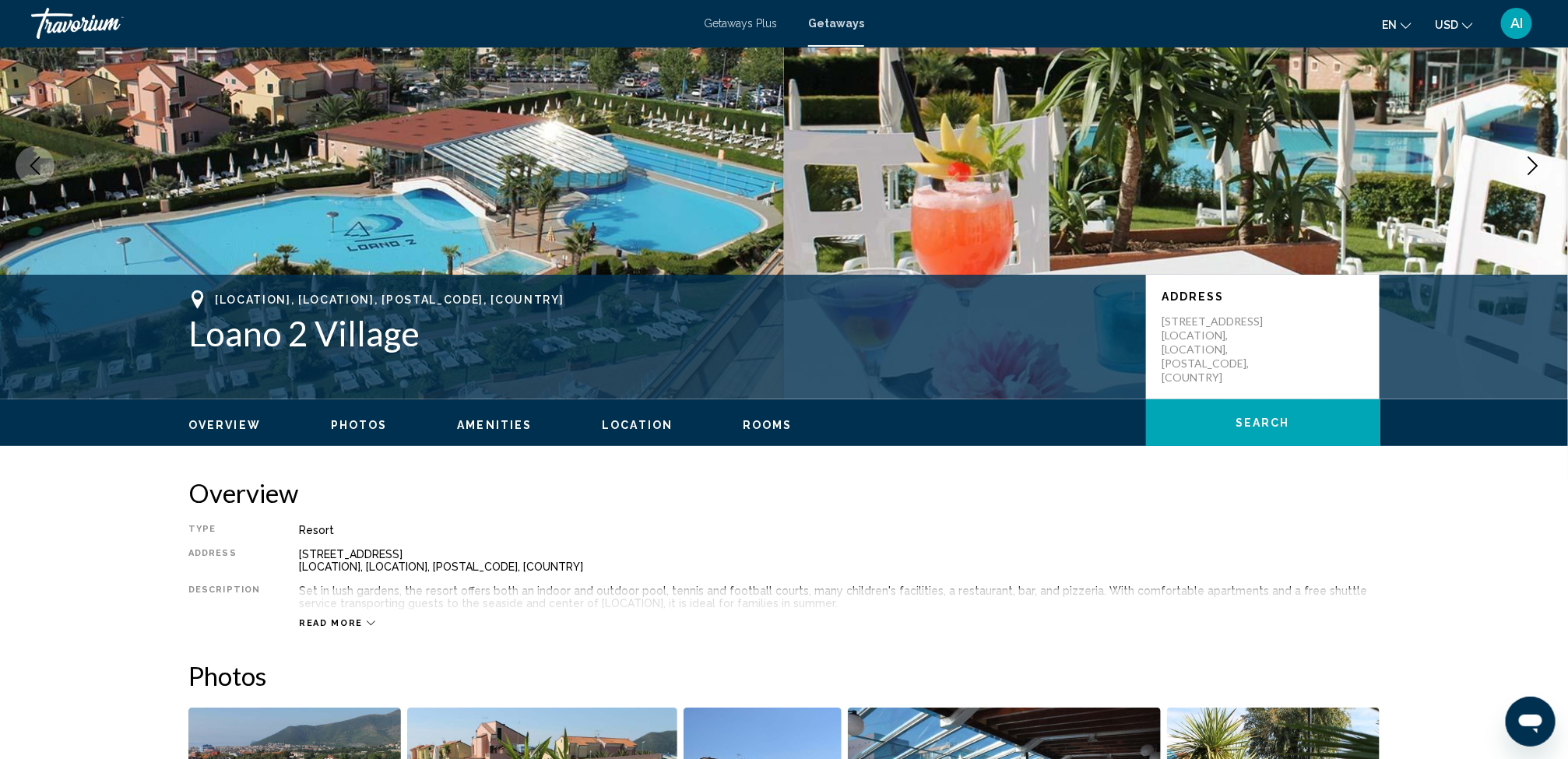 scroll, scrollTop: 145, scrollLeft: 0, axis: vertical 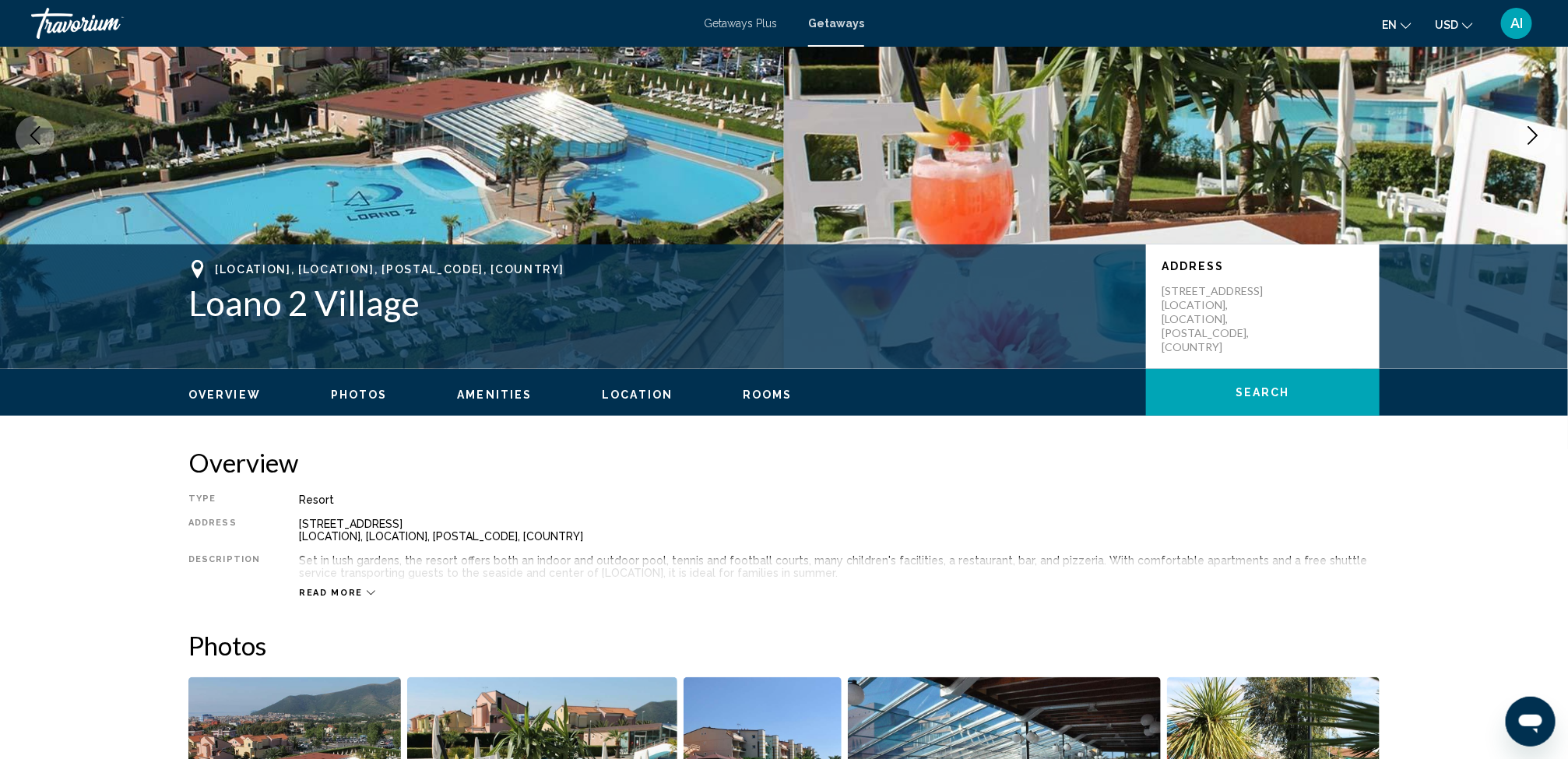 click on "Location" at bounding box center (637, 395) 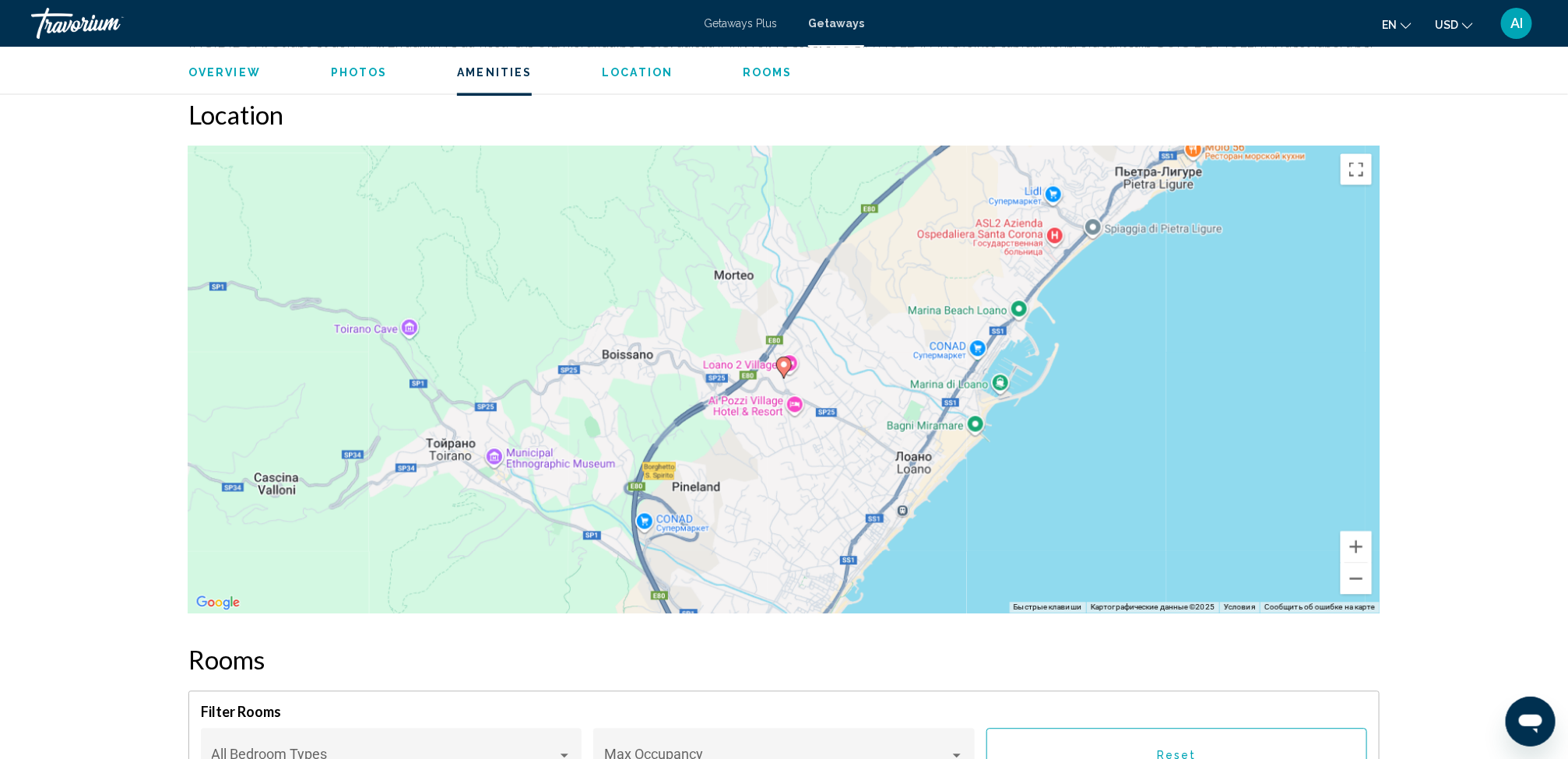scroll, scrollTop: 1688, scrollLeft: 0, axis: vertical 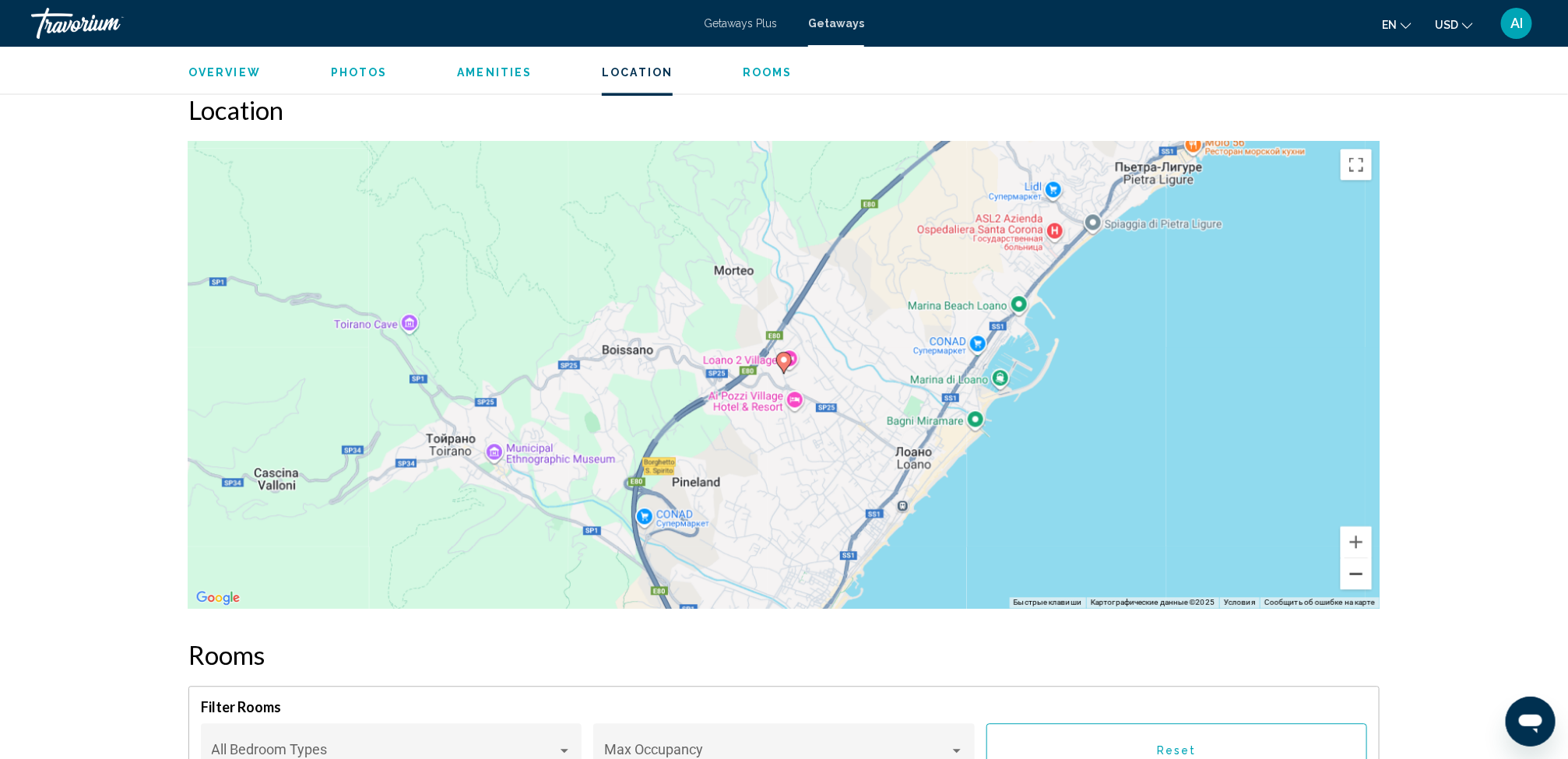 click at bounding box center [1356, 574] 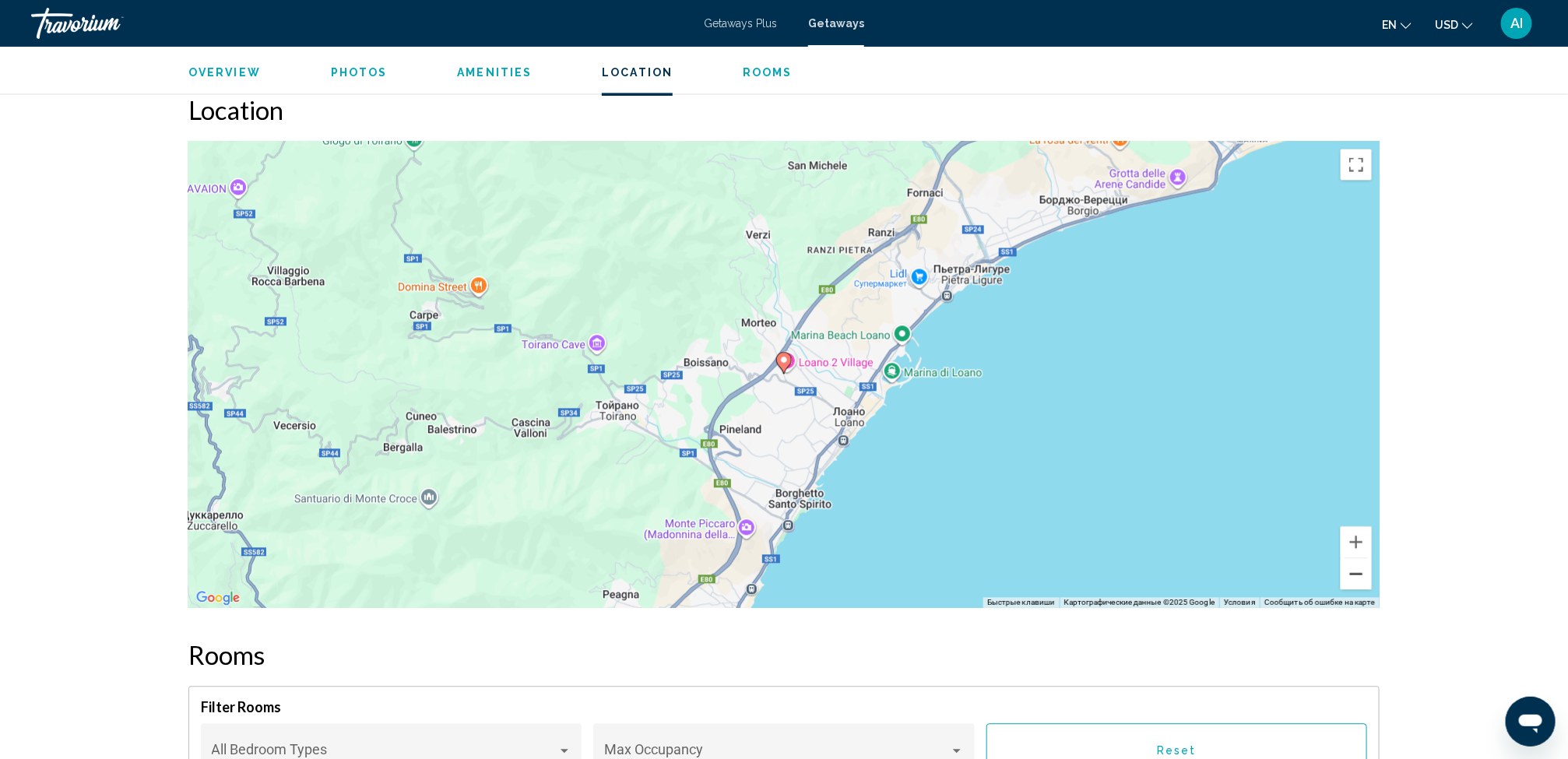 click at bounding box center (1356, 574) 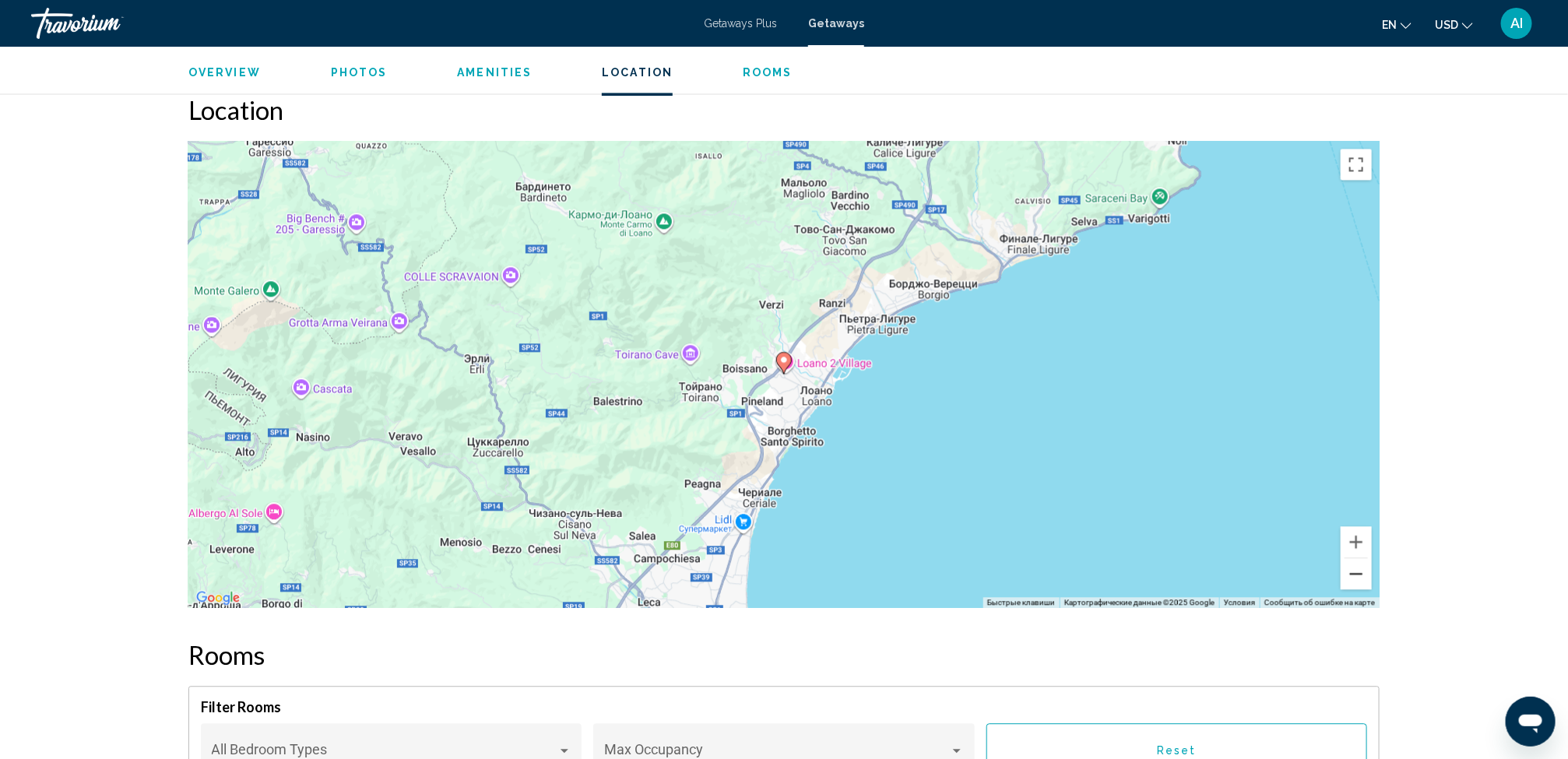 click at bounding box center (1356, 574) 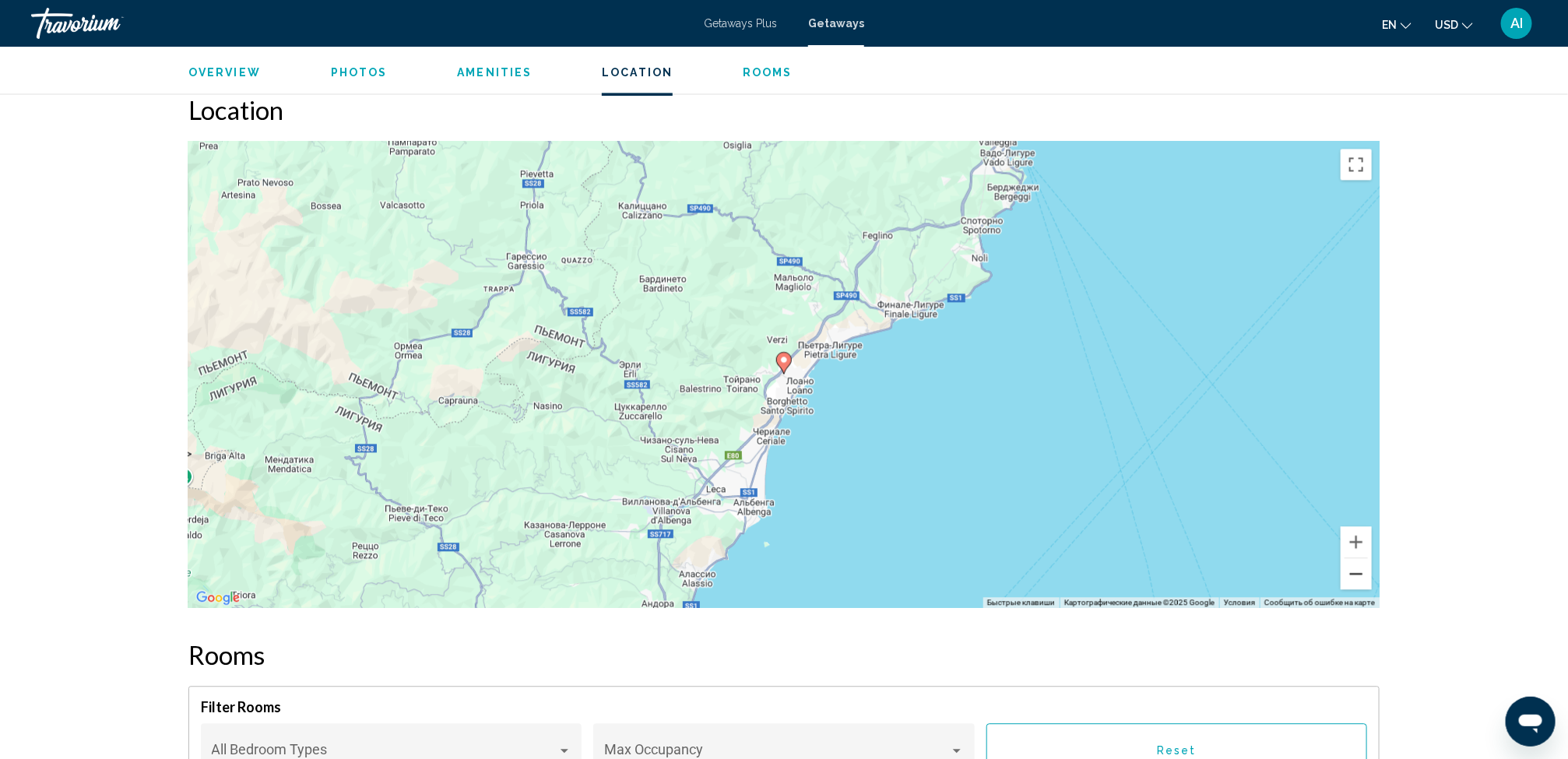 click at bounding box center [1356, 574] 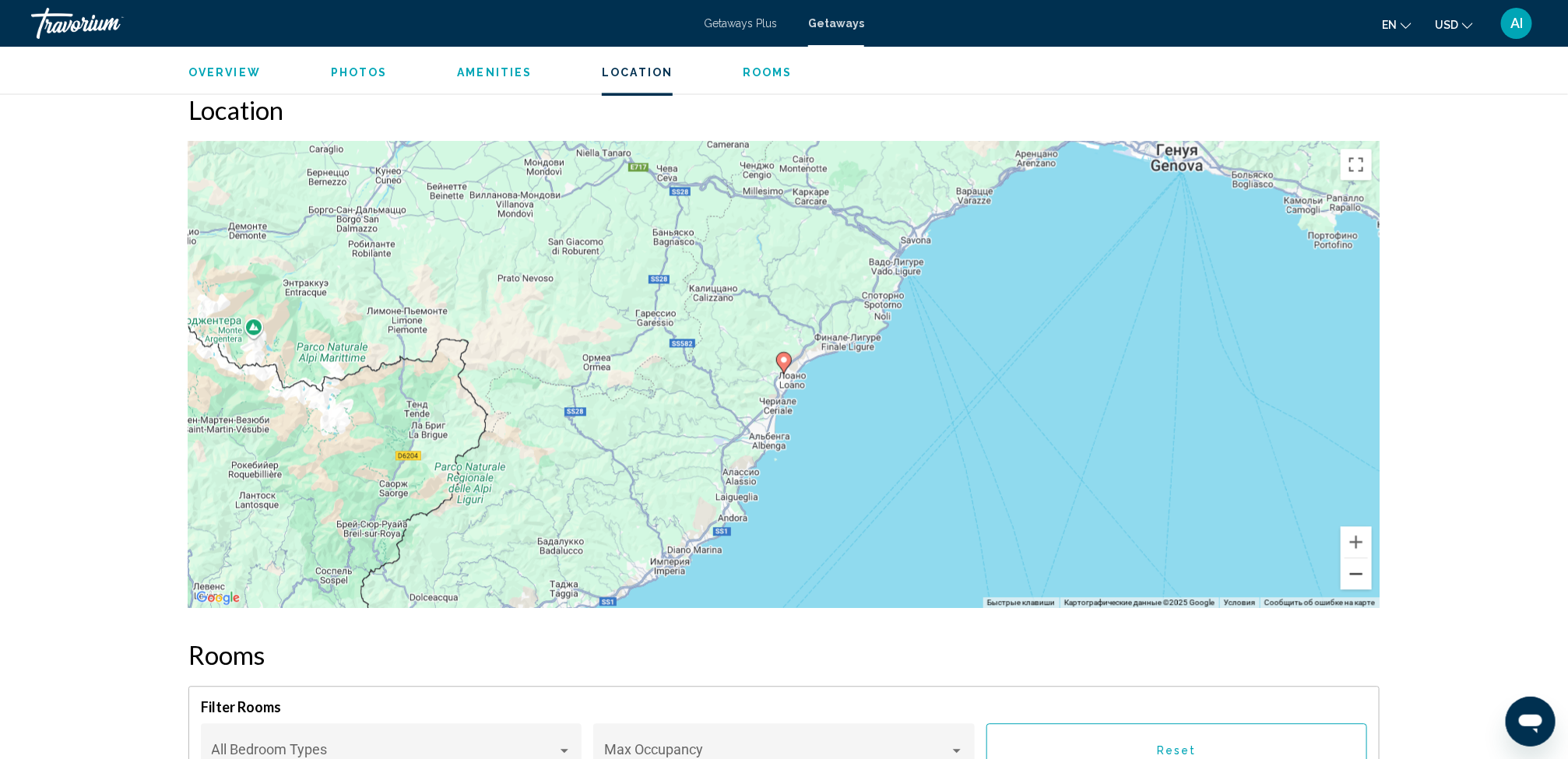 click at bounding box center [1356, 574] 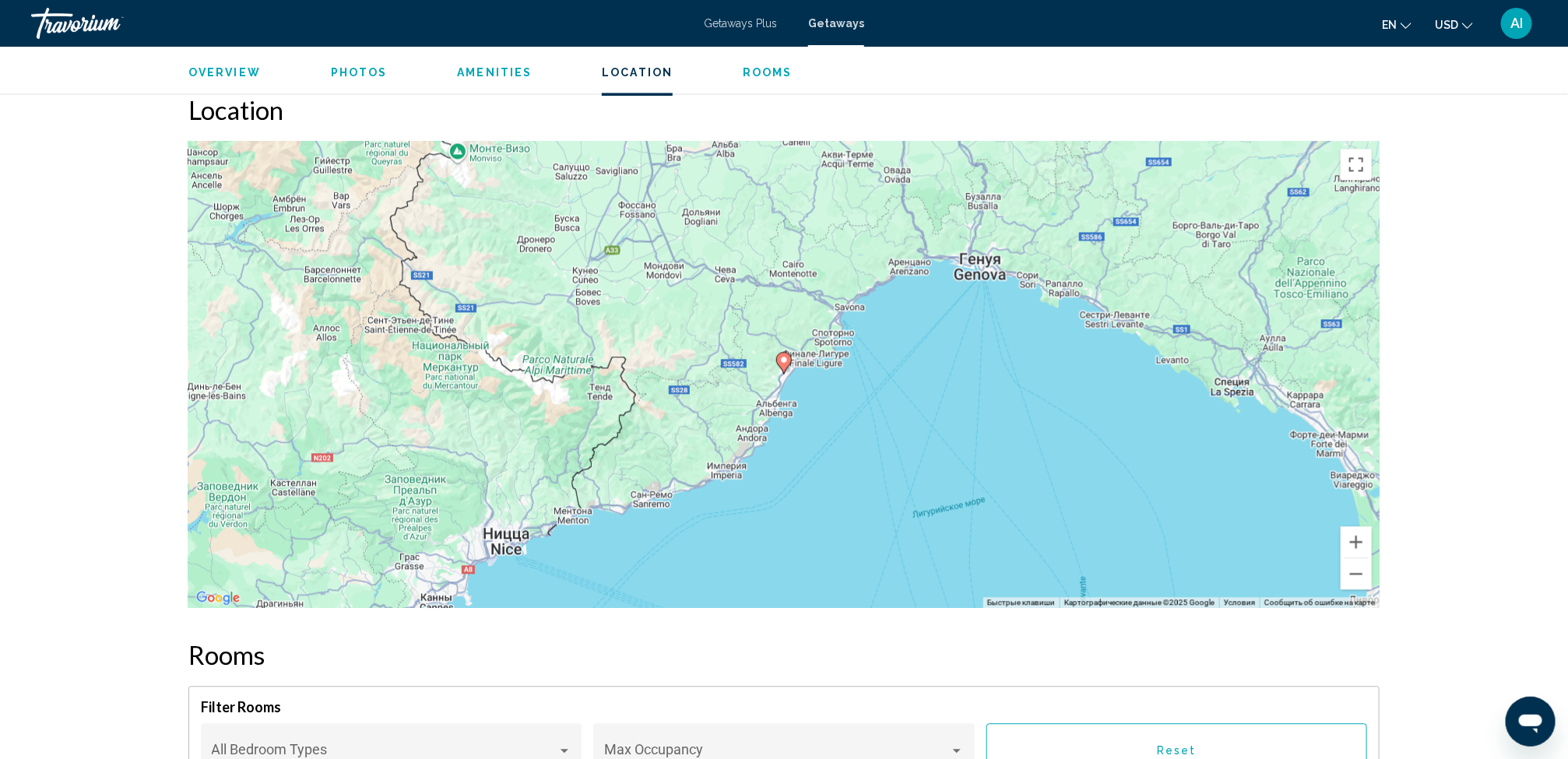 click on "Rooms" at bounding box center (768, 72) 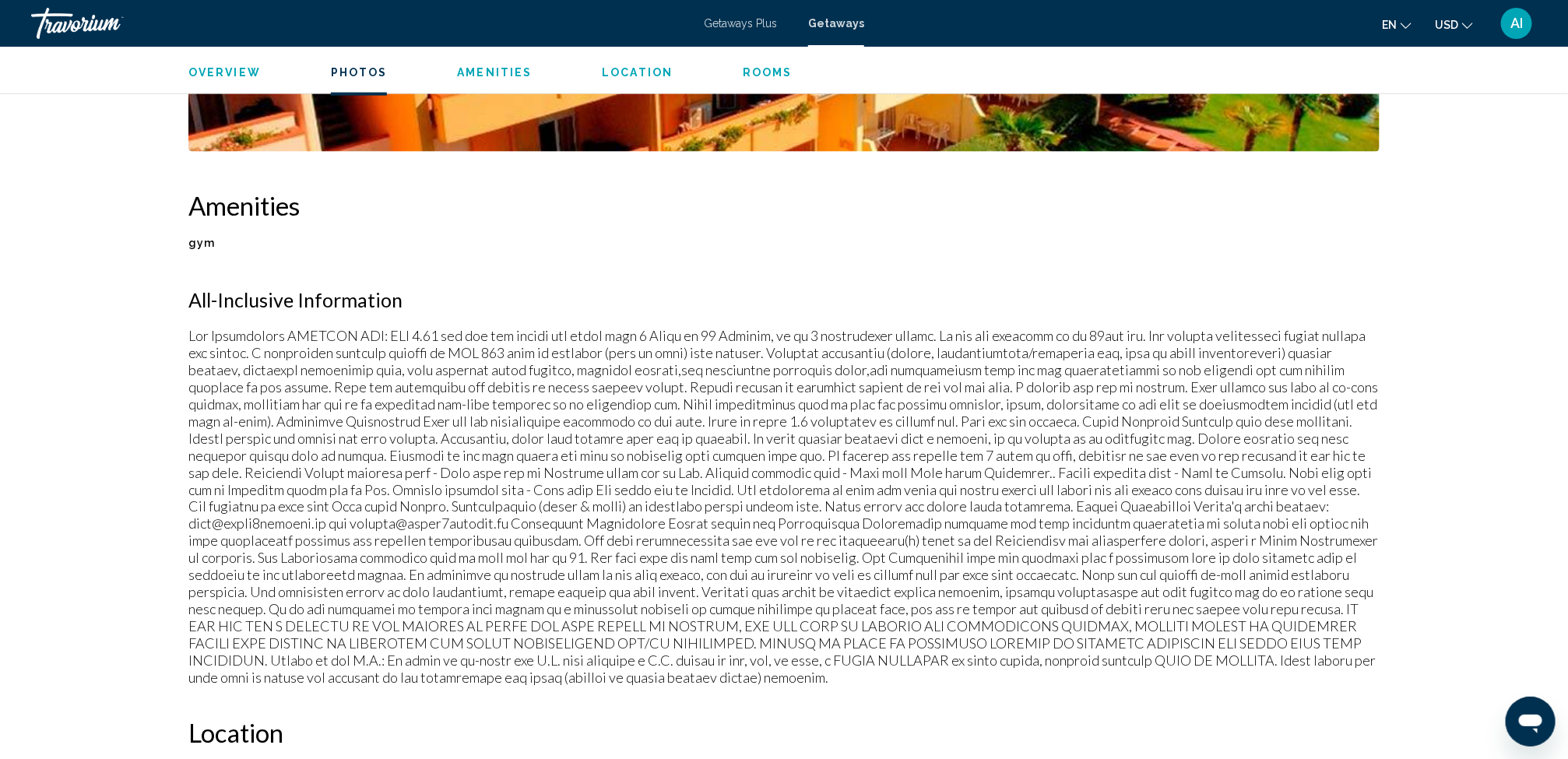 scroll, scrollTop: 1084, scrollLeft: 0, axis: vertical 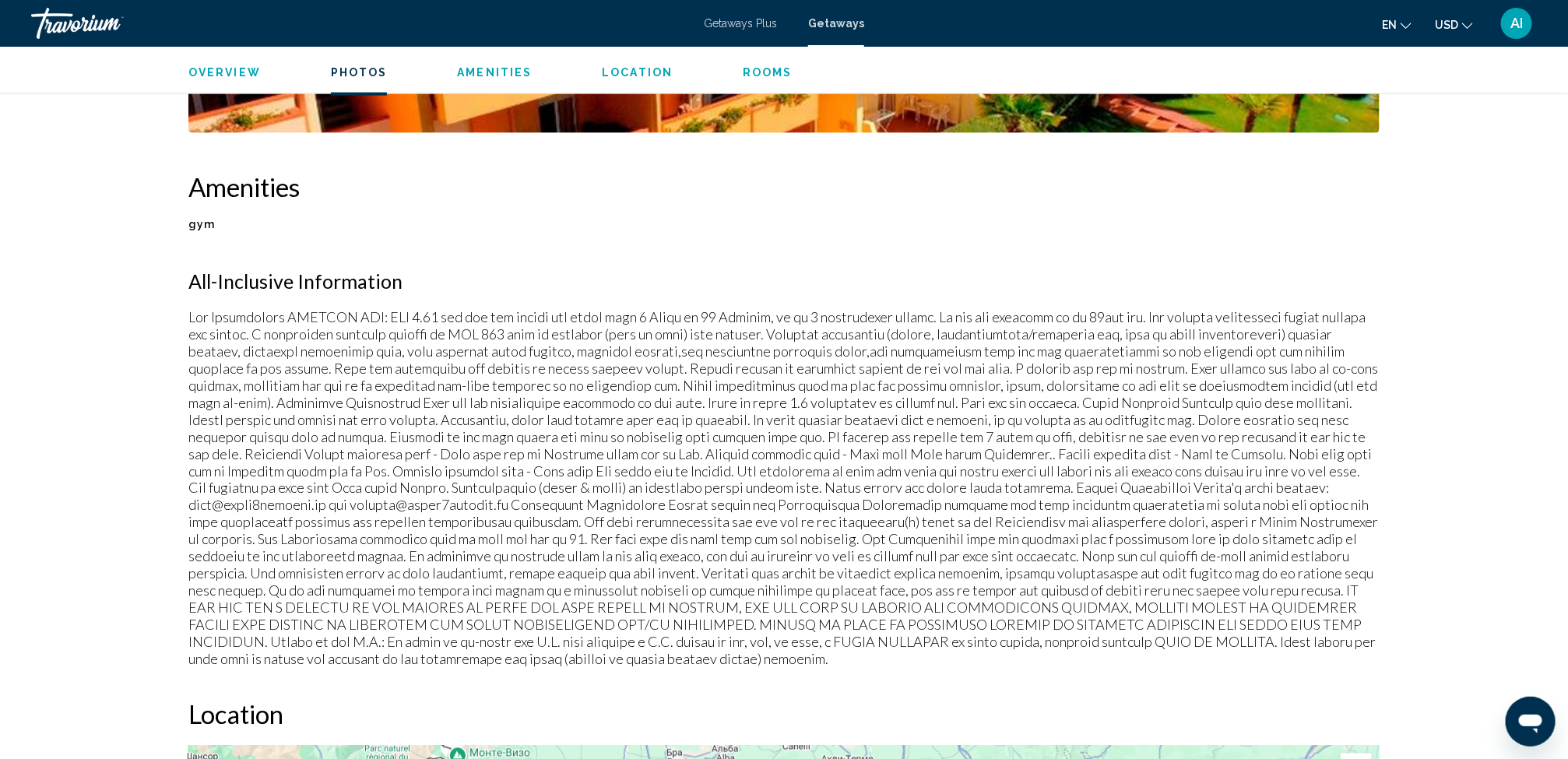 click on "Overview" at bounding box center [224, 72] 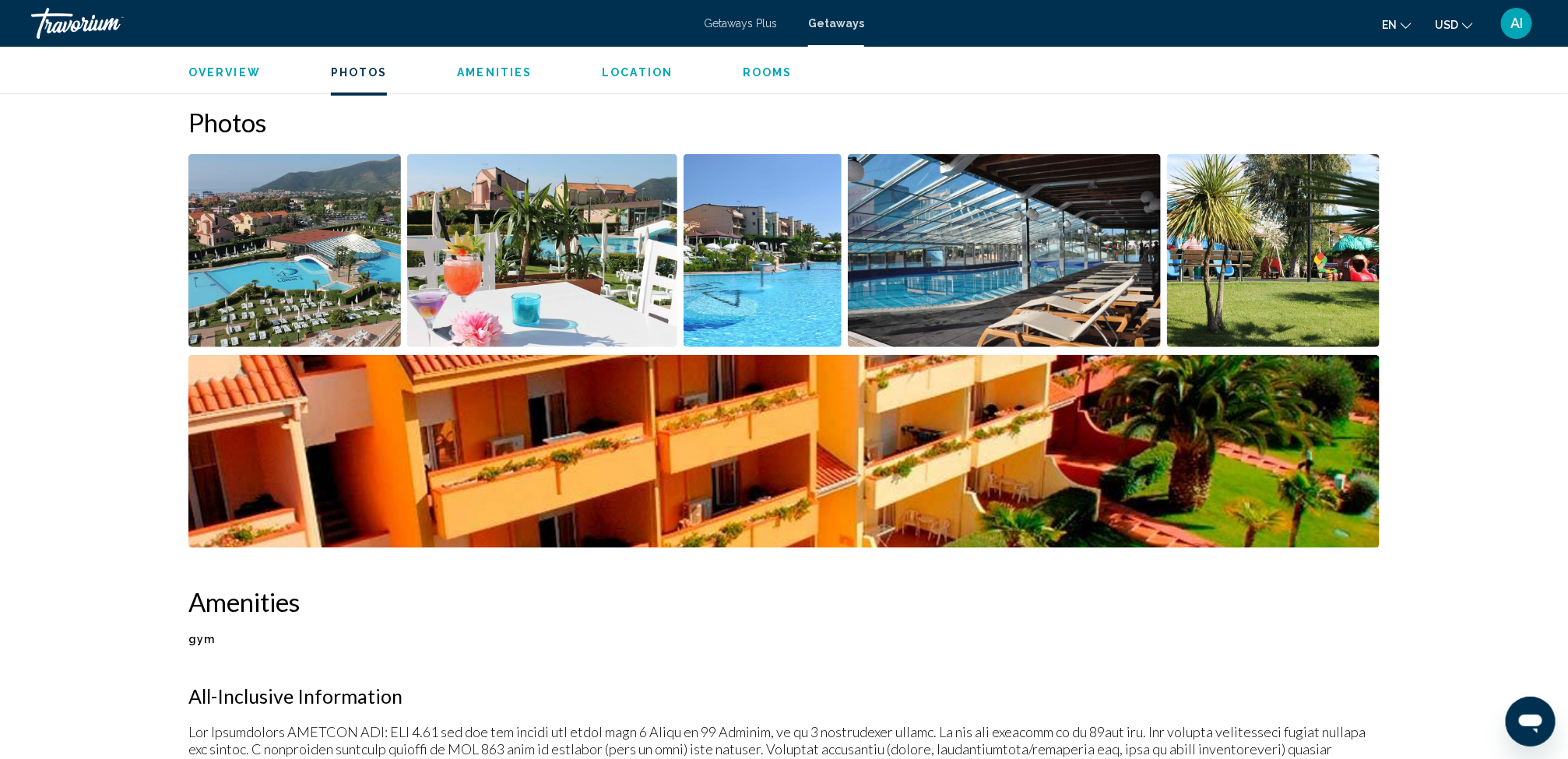 scroll, scrollTop: 500, scrollLeft: 0, axis: vertical 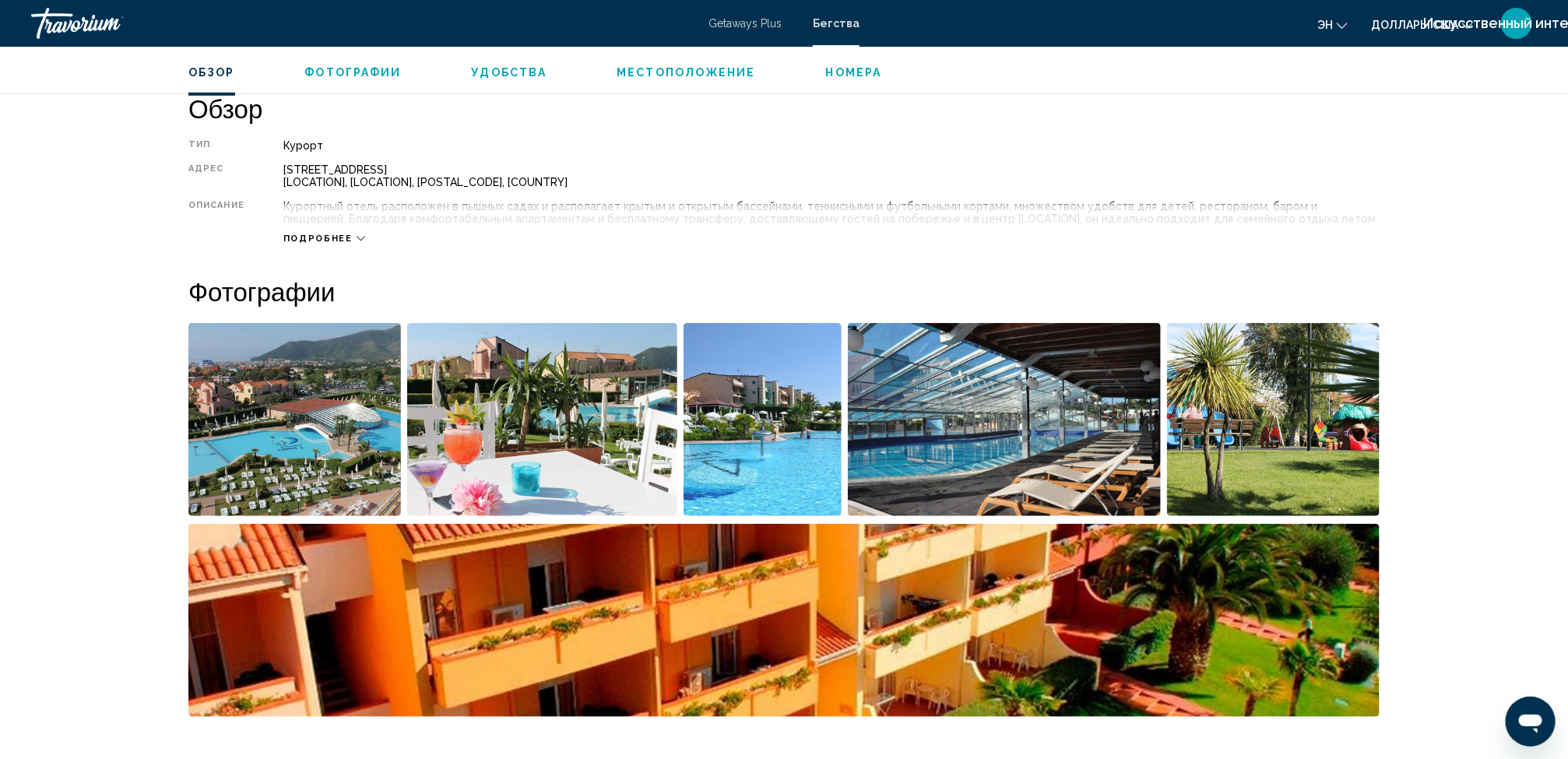 click on "Подробнее" at bounding box center [318, 238] 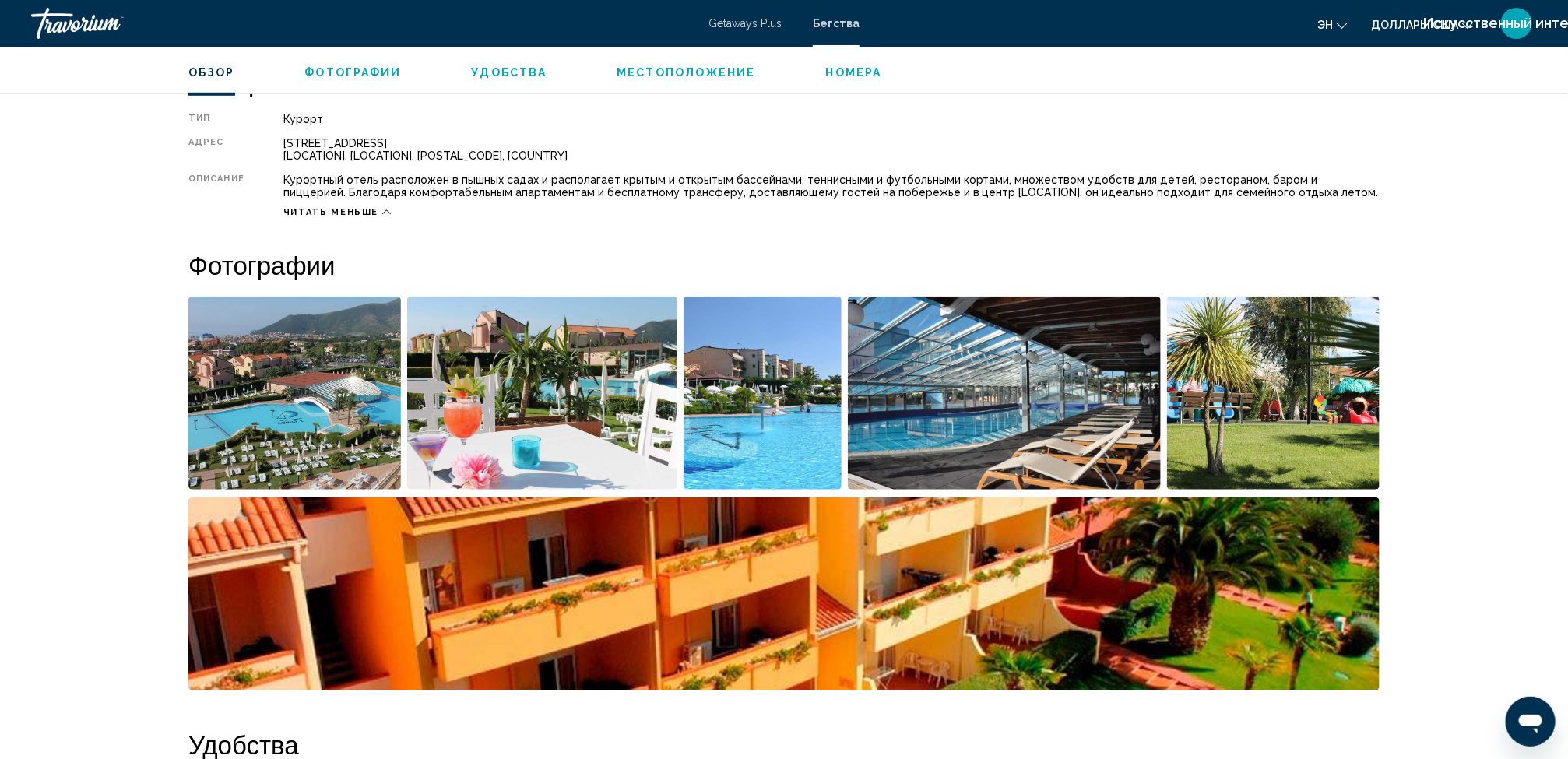 scroll, scrollTop: 517, scrollLeft: 0, axis: vertical 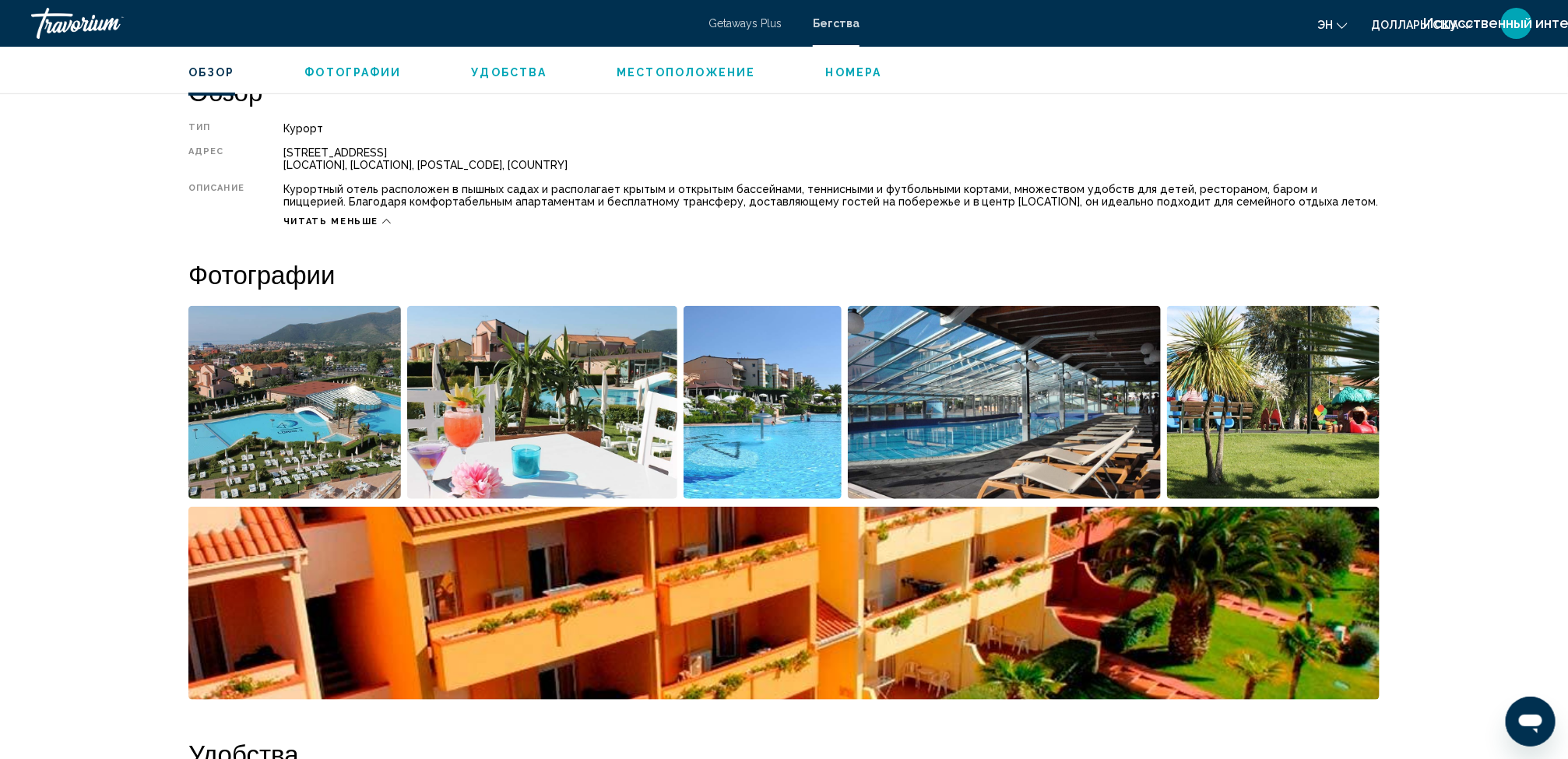 click at bounding box center (294, 402) 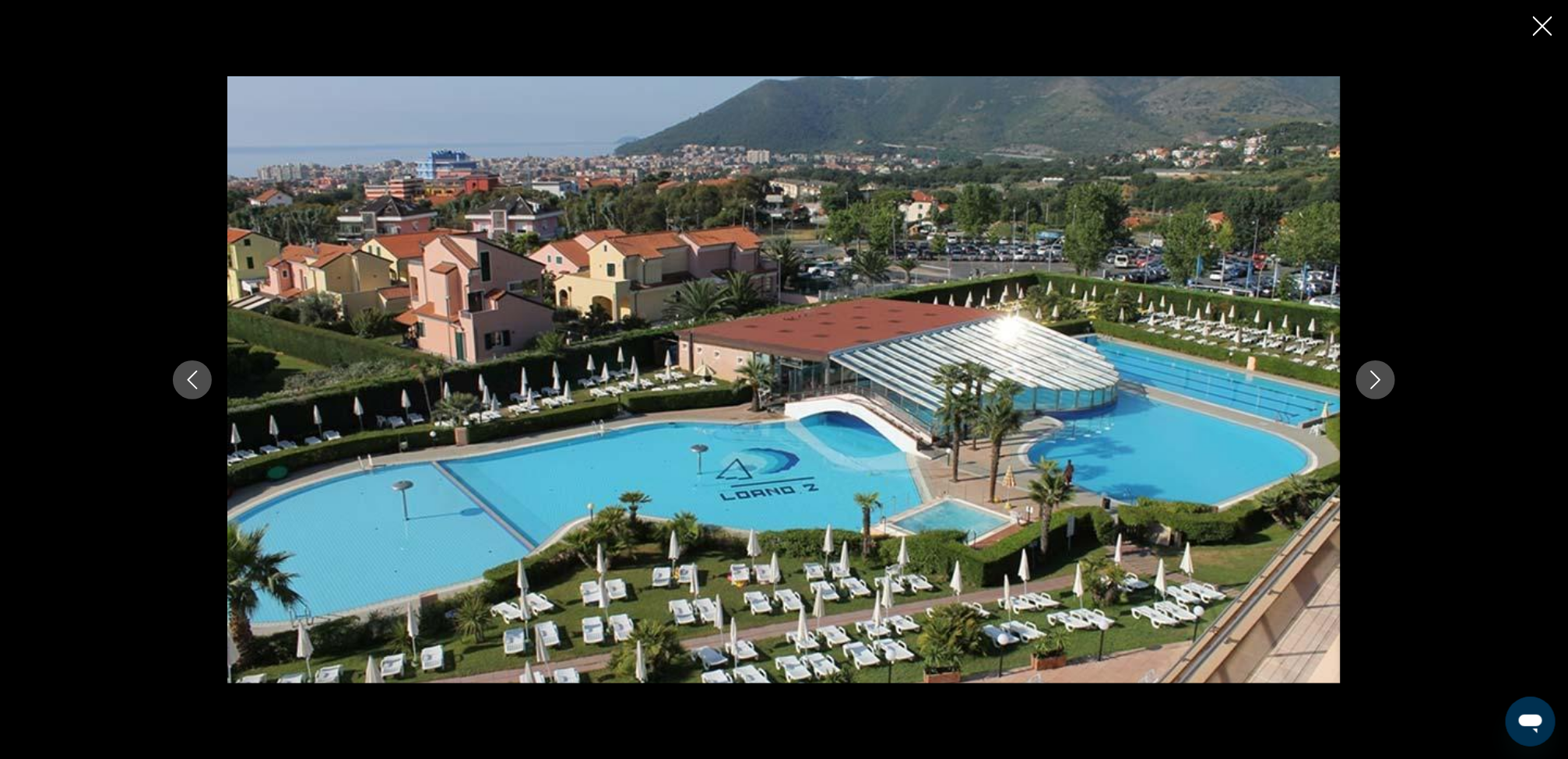 click at bounding box center [1376, 380] 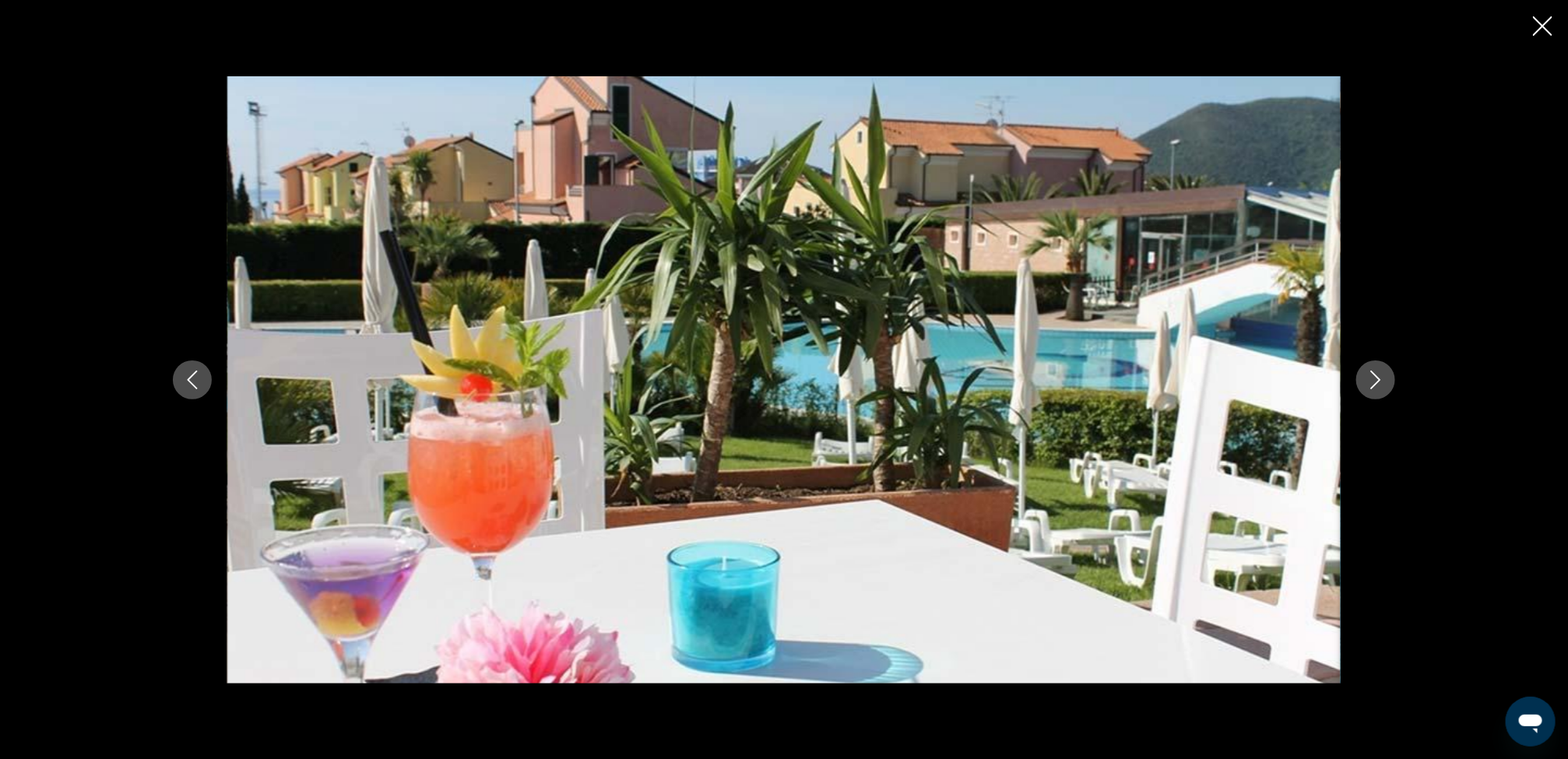 click at bounding box center (1376, 380) 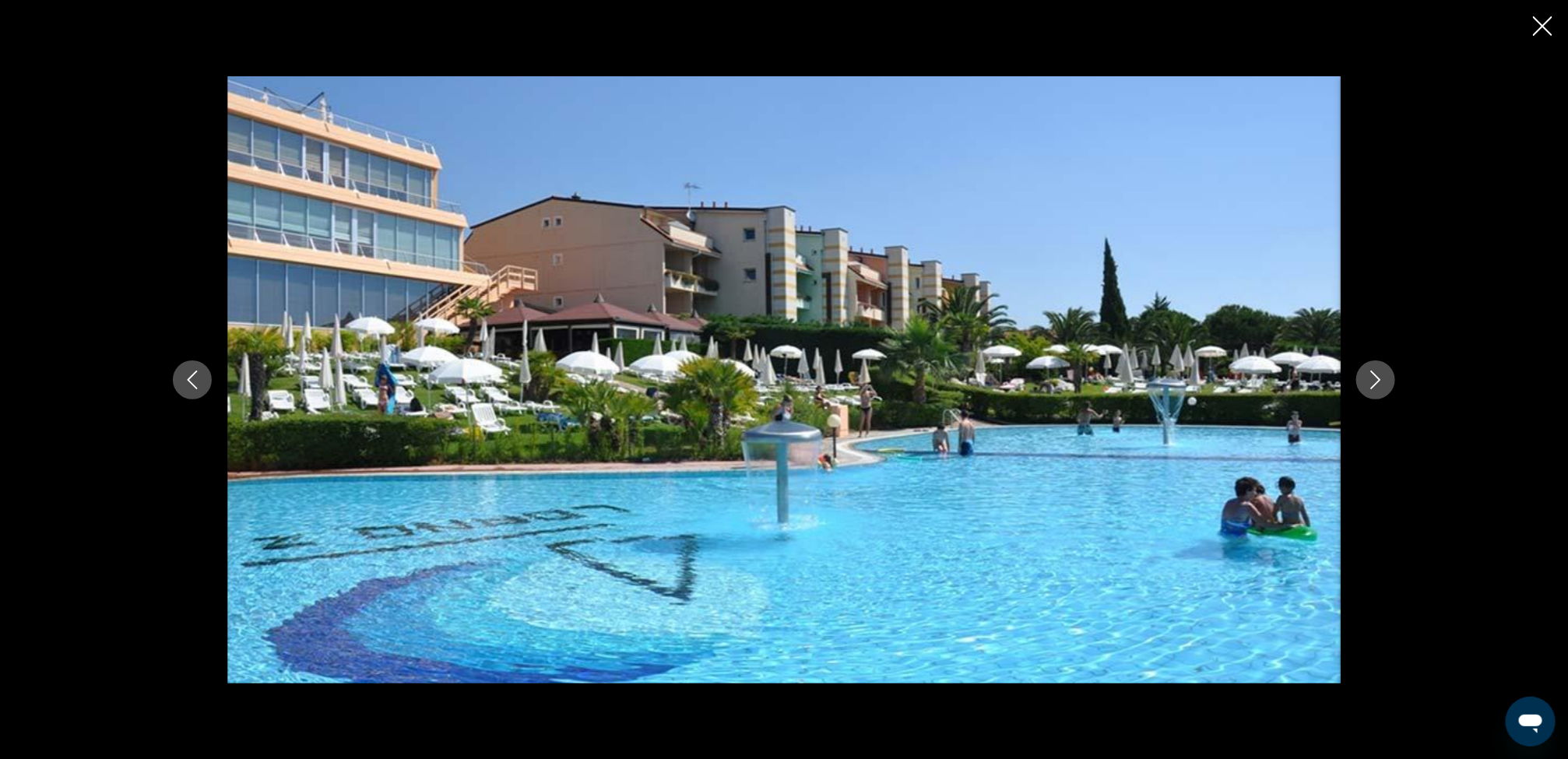 click at bounding box center [1376, 380] 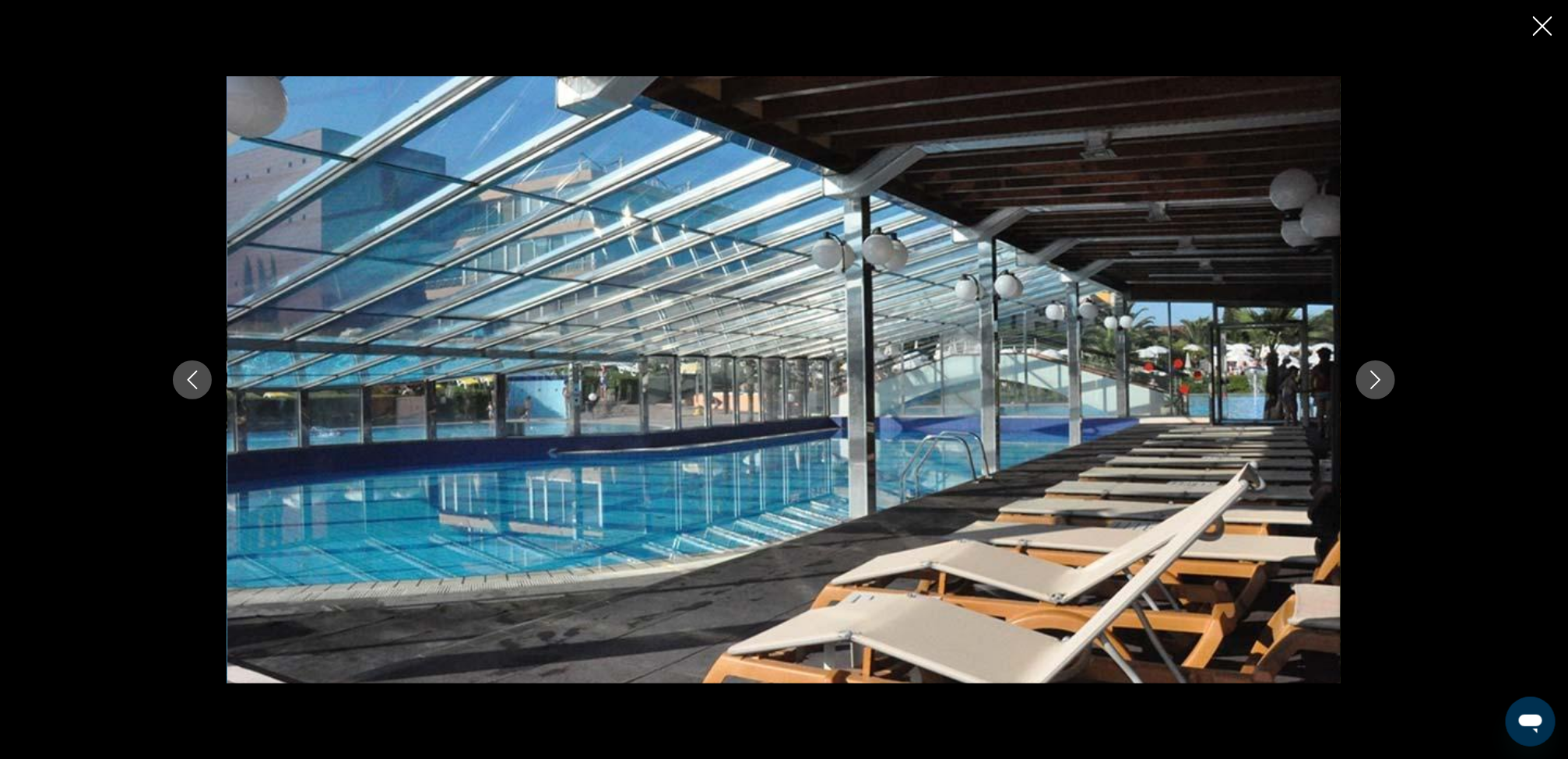 click at bounding box center (1376, 380) 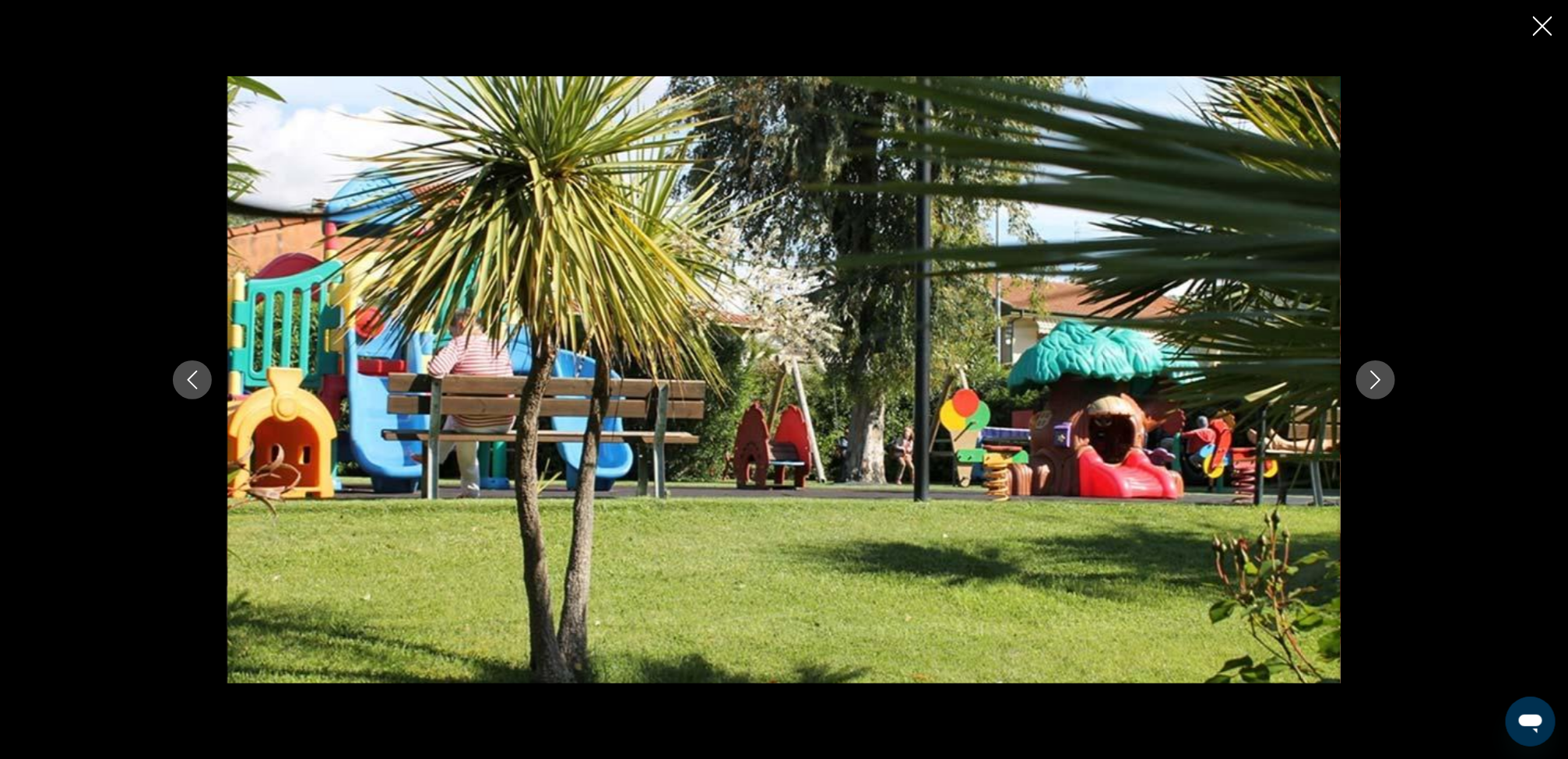 click at bounding box center (1376, 380) 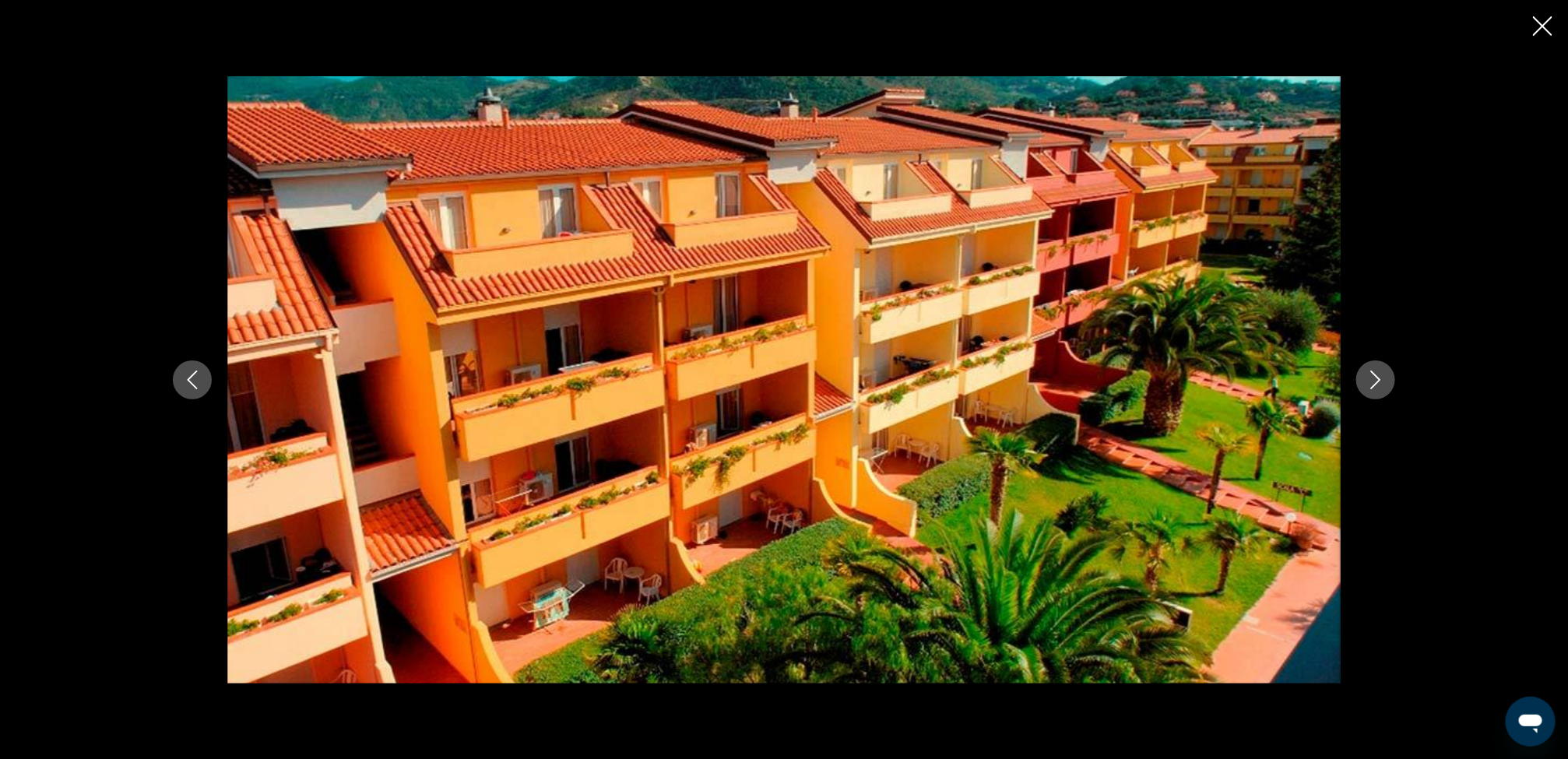 click at bounding box center (1376, 380) 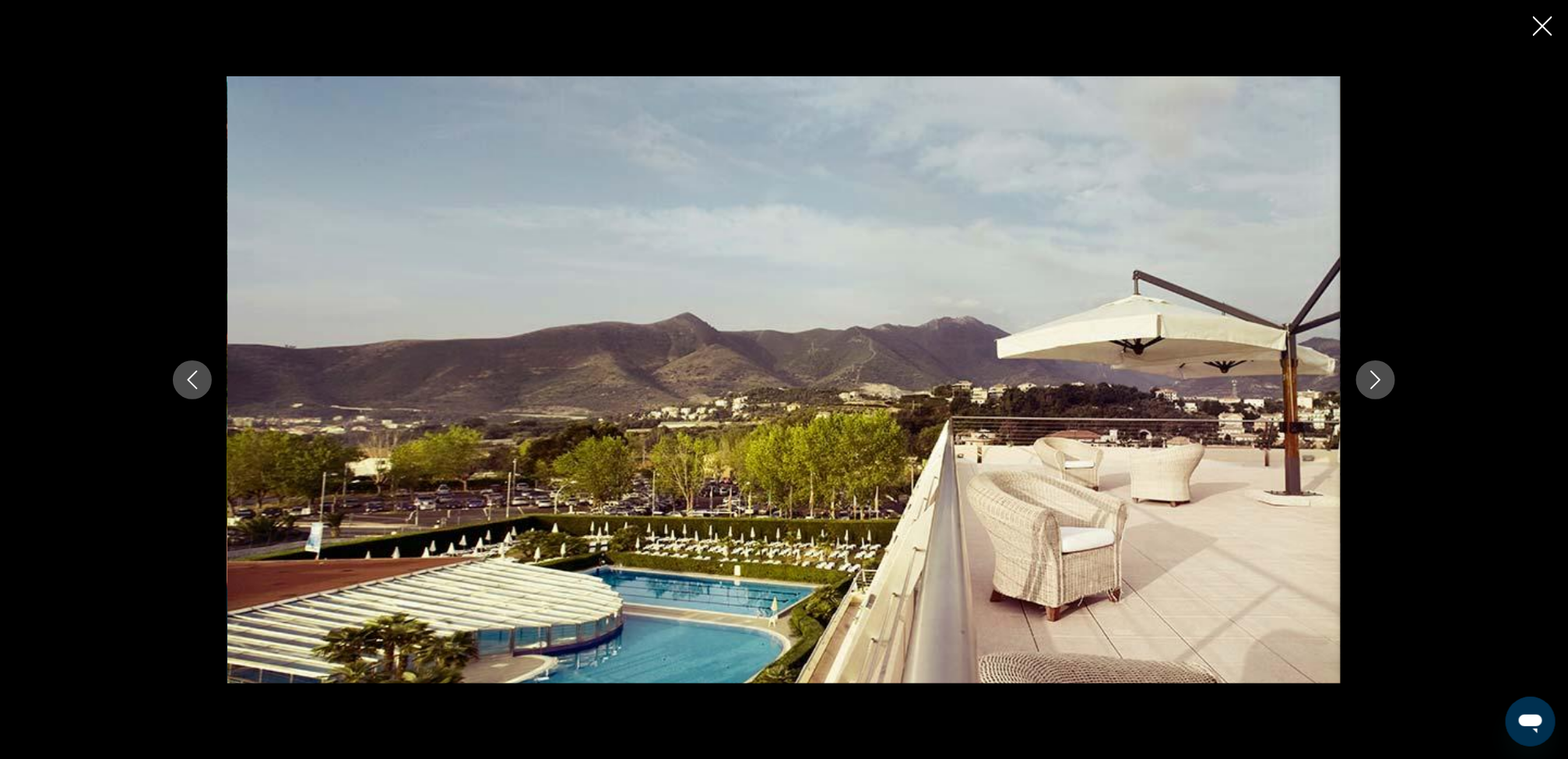 click at bounding box center [1542, 26] 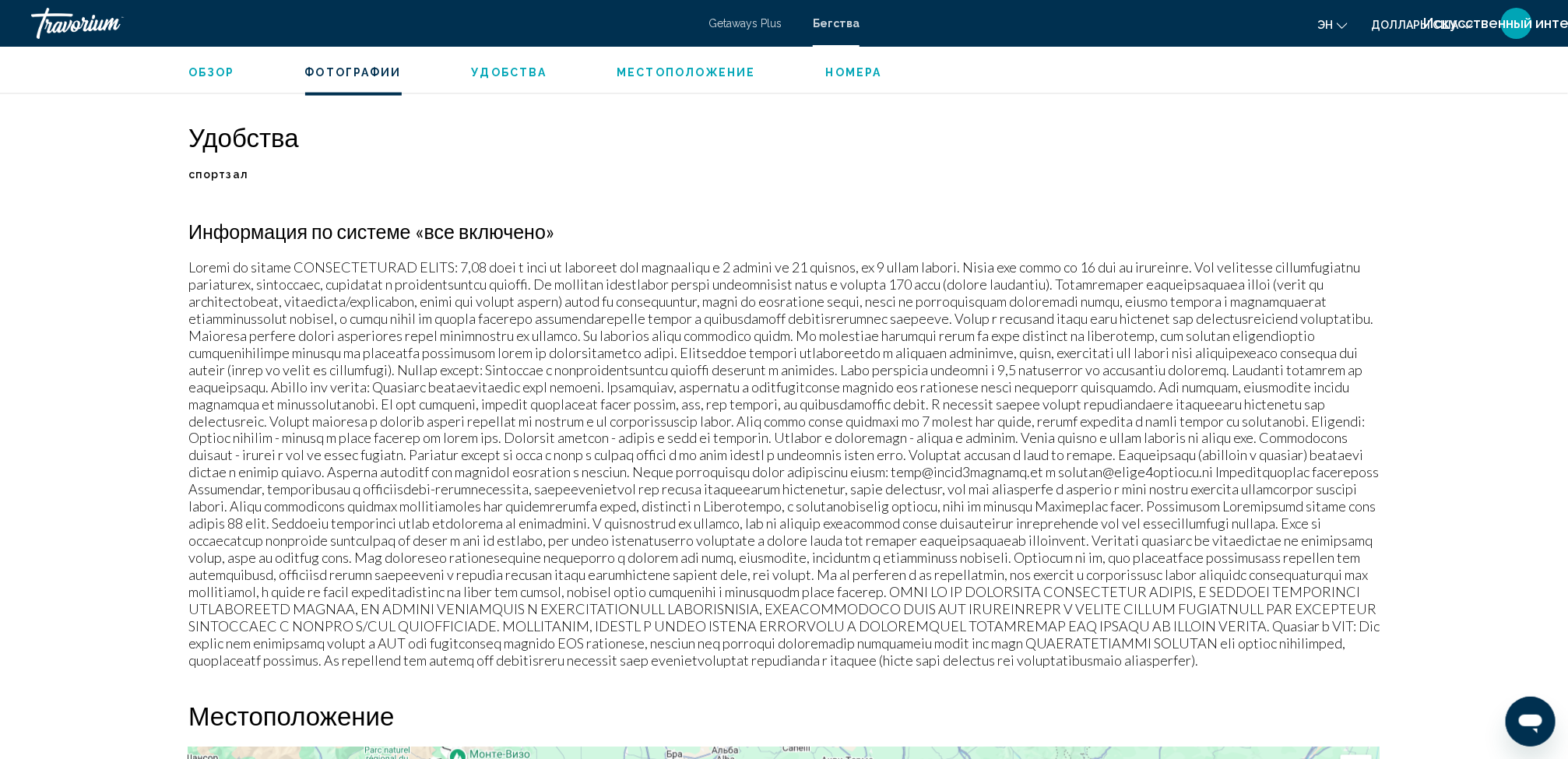 scroll, scrollTop: 1135, scrollLeft: 0, axis: vertical 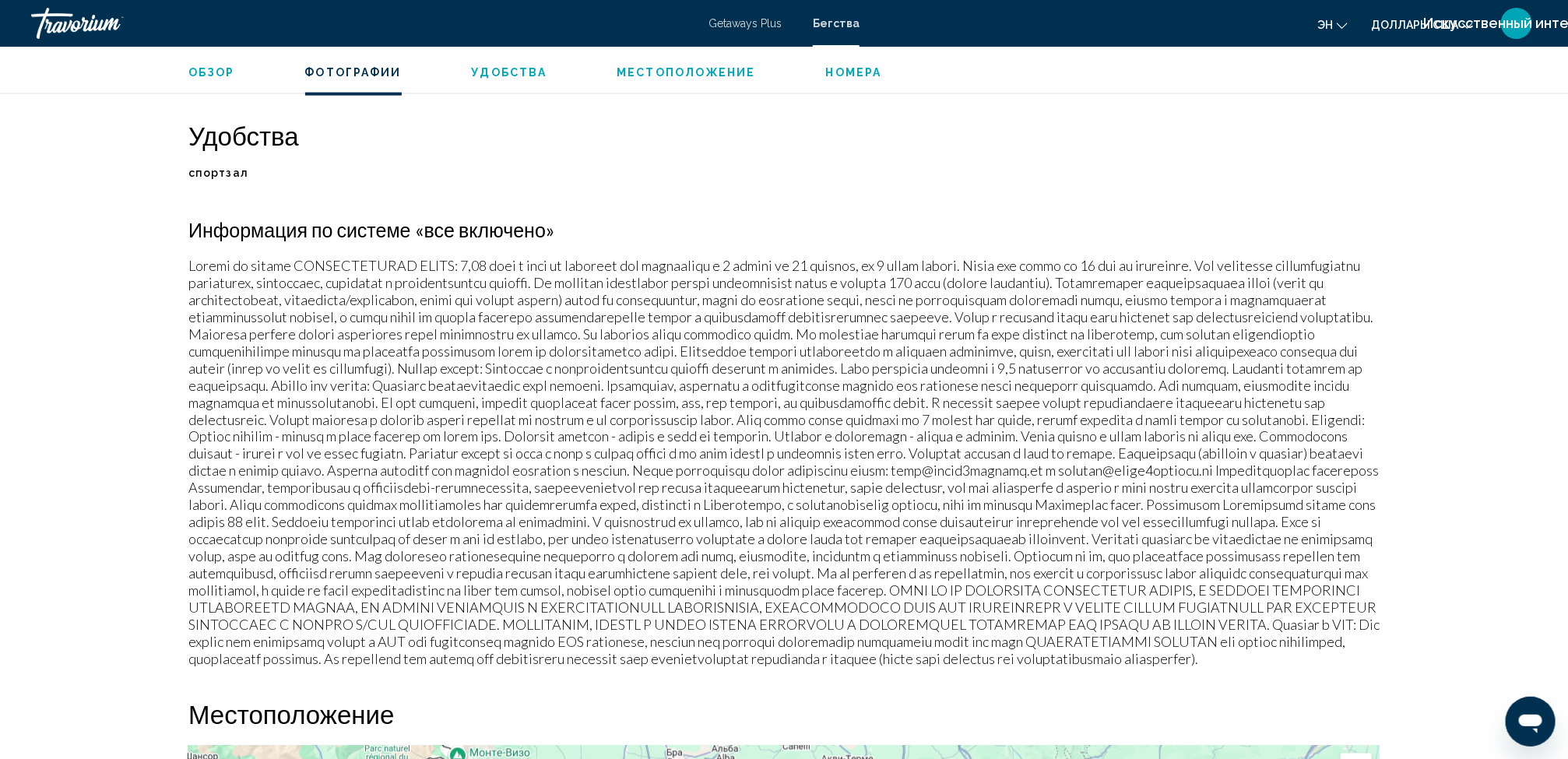 click at bounding box center [784, 462] 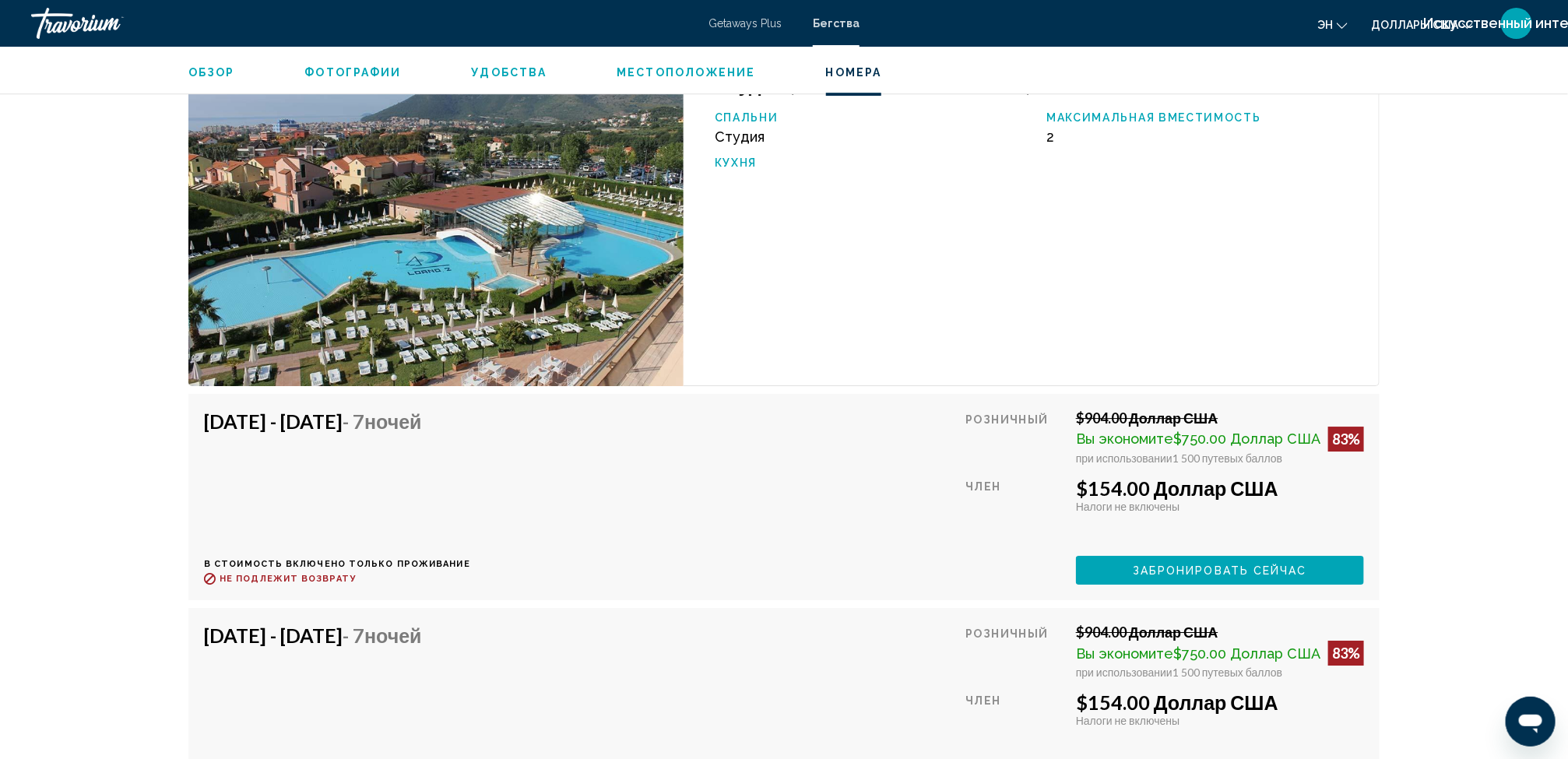 scroll, scrollTop: 2683, scrollLeft: 0, axis: vertical 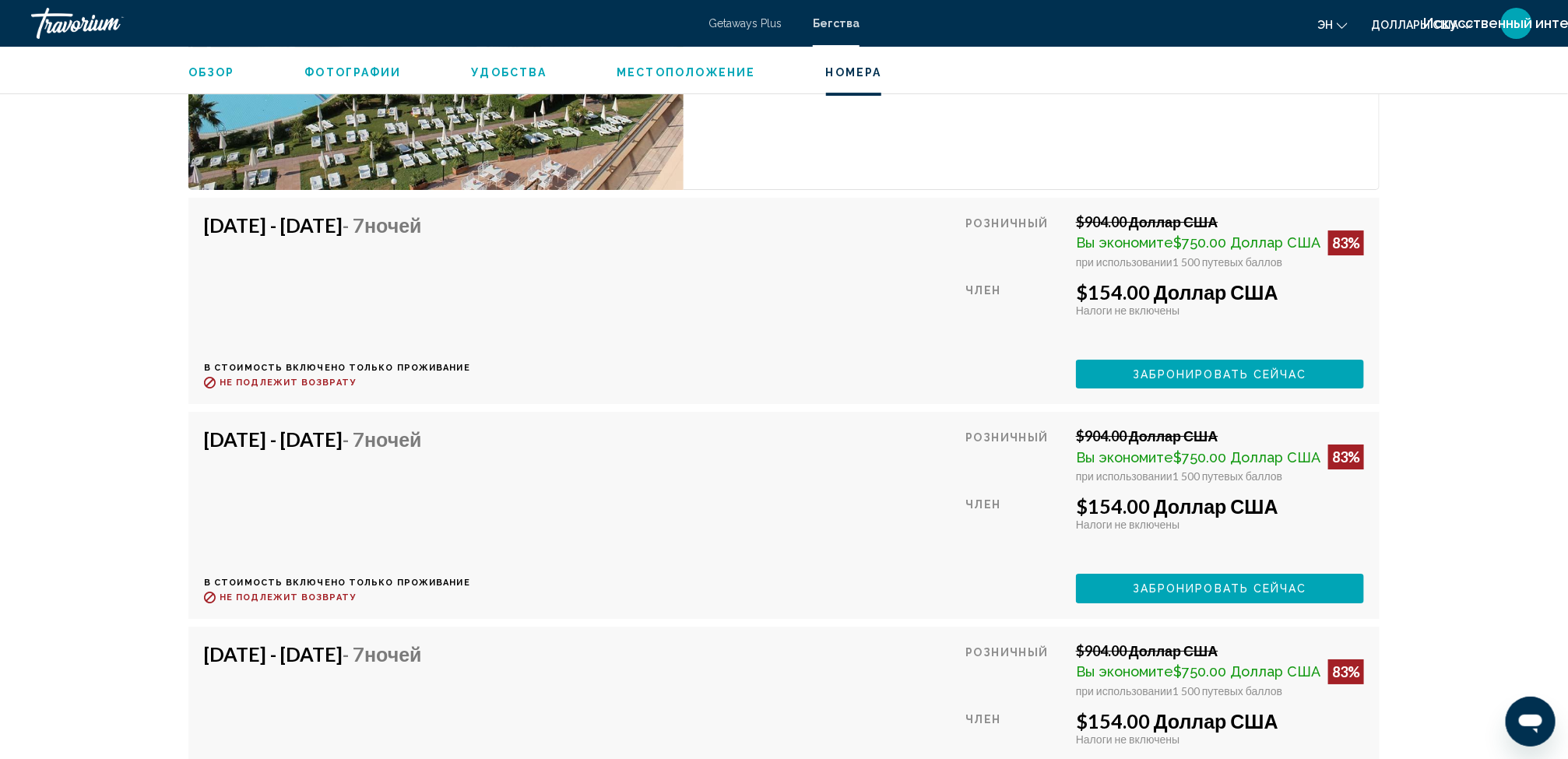 click on "Член" at bounding box center (1014, 314) 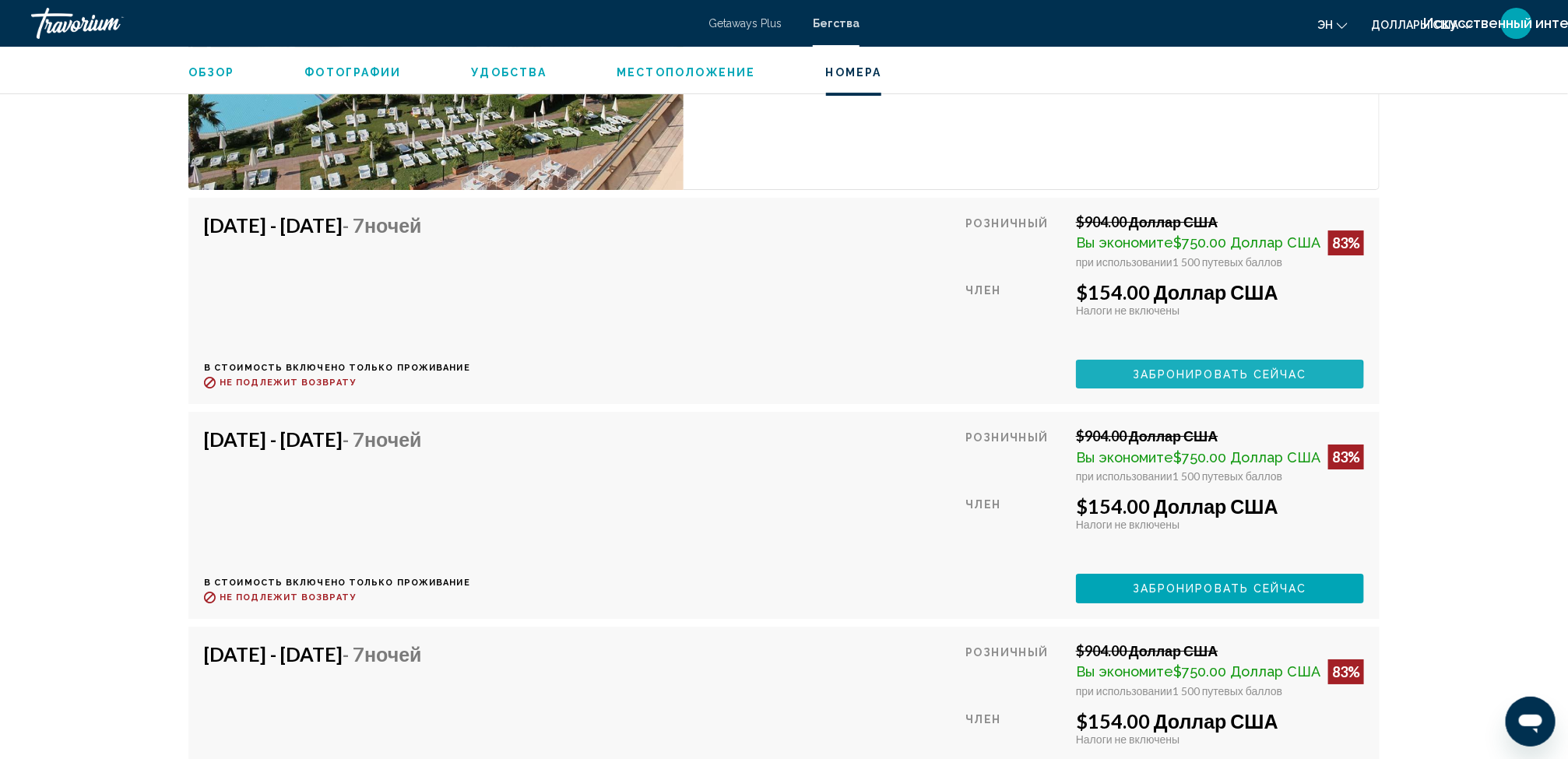 click on "Забронировать сейчас" at bounding box center (1220, 374) 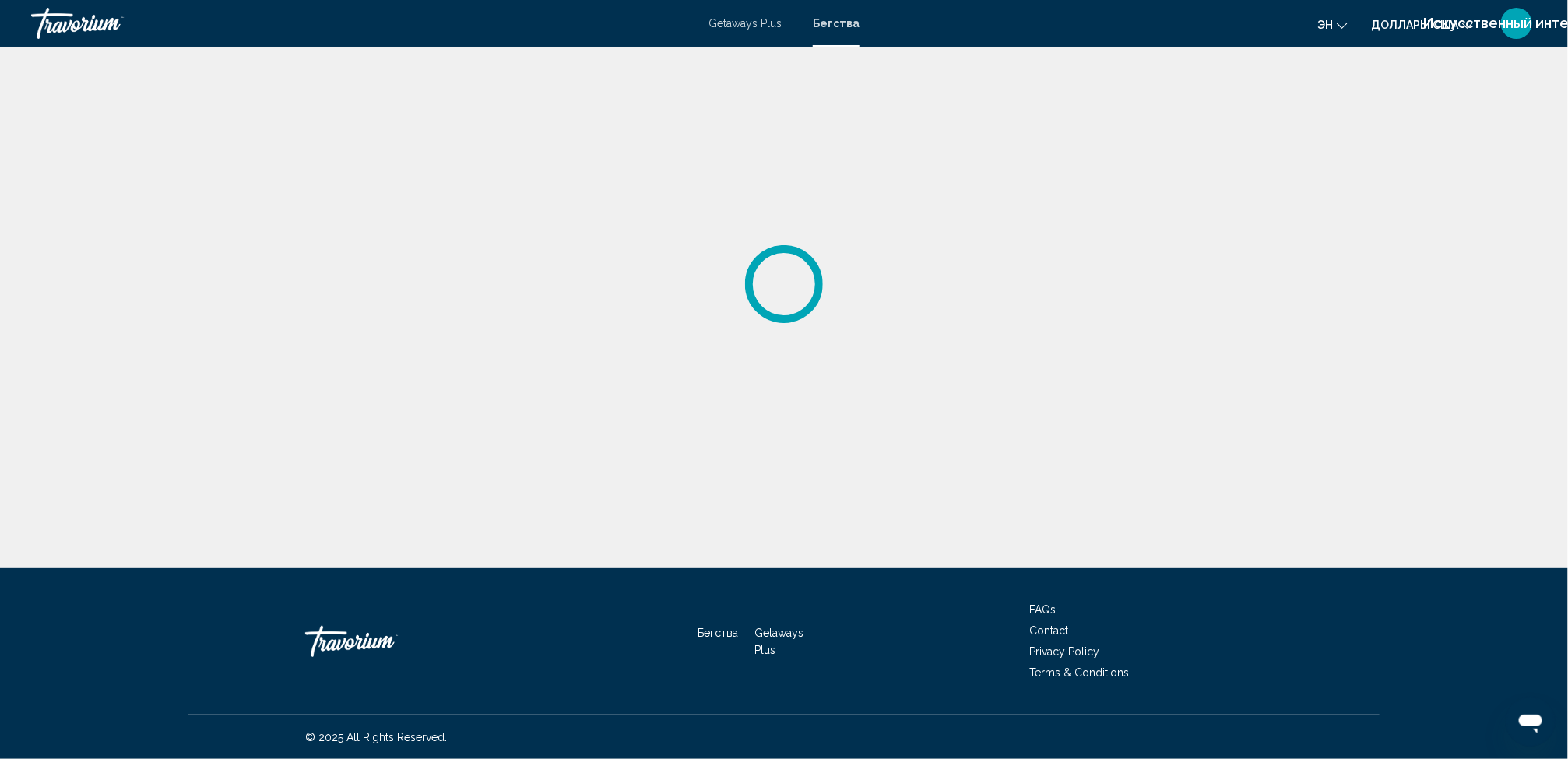 scroll, scrollTop: 0, scrollLeft: 0, axis: both 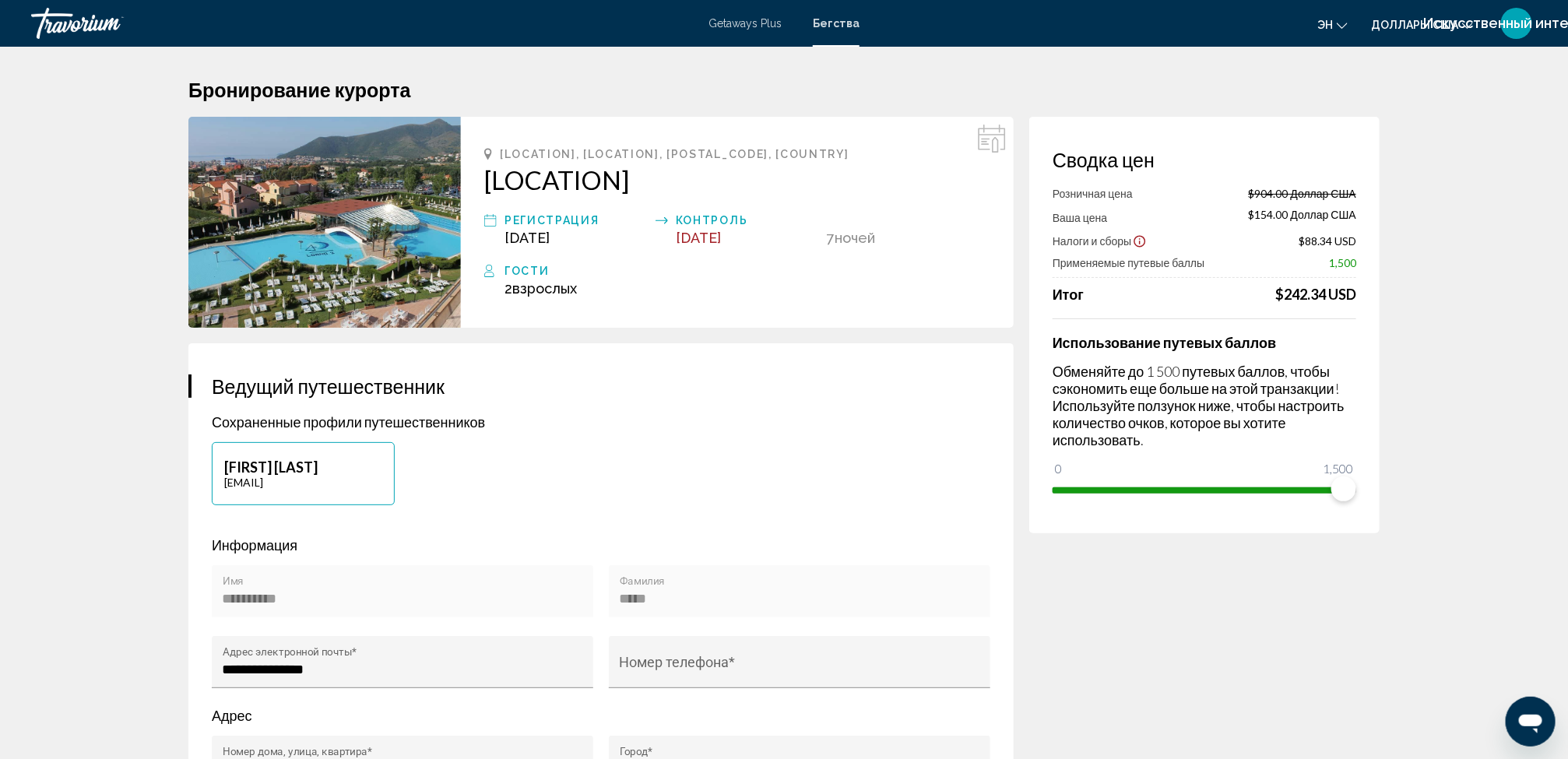 click on "Сводка цен Розничная цена  $904.00 Доллар США  Ваша цена $154.00 Доллар США Налоги и сборы
$88.34 USD  Применяемые путевые баллы 1,500 Итог  $242.34 USD  Использование путевых баллов Обменяйте до 1 500 путевых баллов, чтобы сэкономить еще больше на этой транзакции! Используйте ползунок ниже, чтобы настроить количество очков, которое вы хотите использовать. 0 1,500 1,500" at bounding box center [1204, 1680] 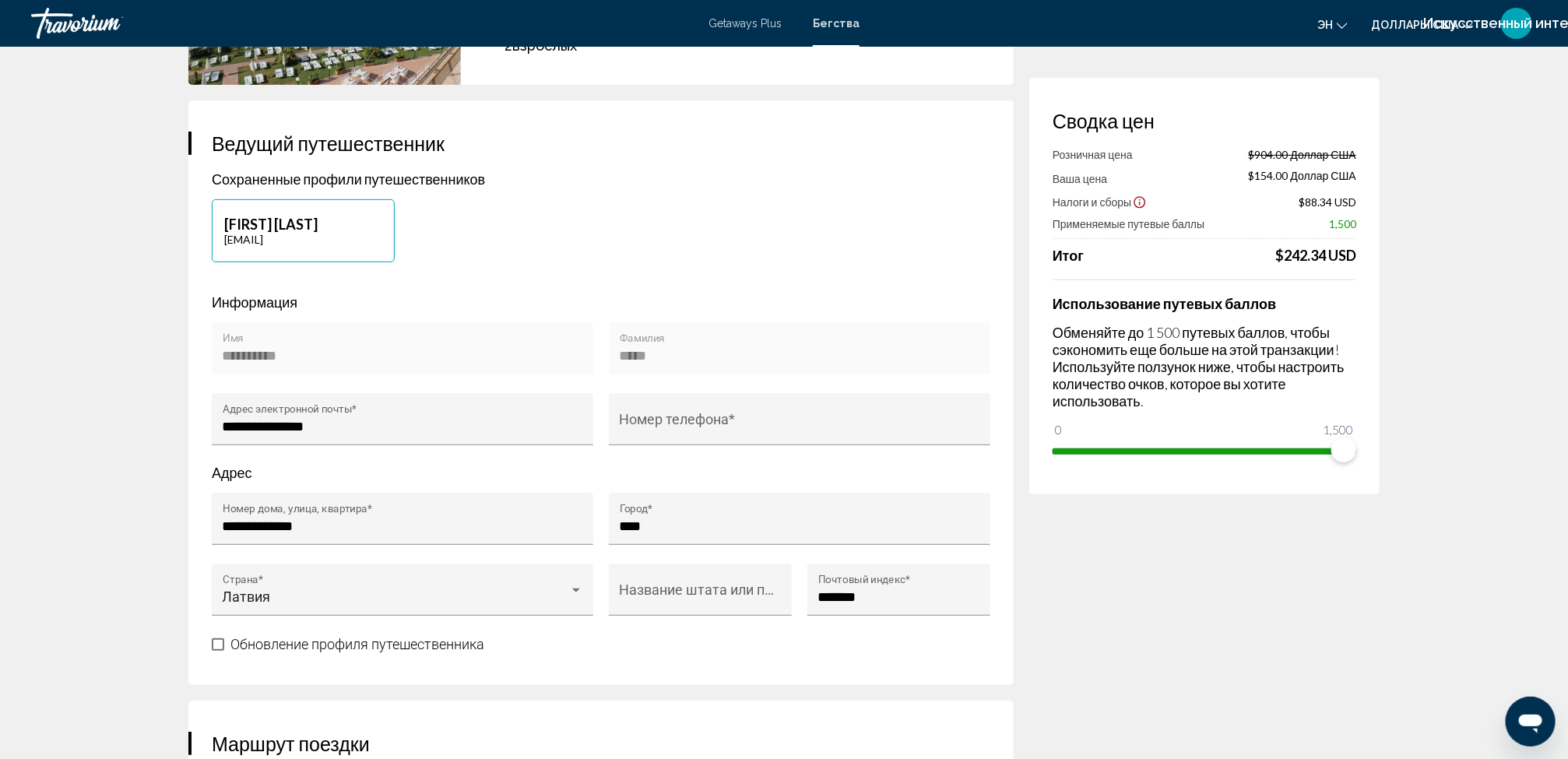 scroll, scrollTop: 0, scrollLeft: 0, axis: both 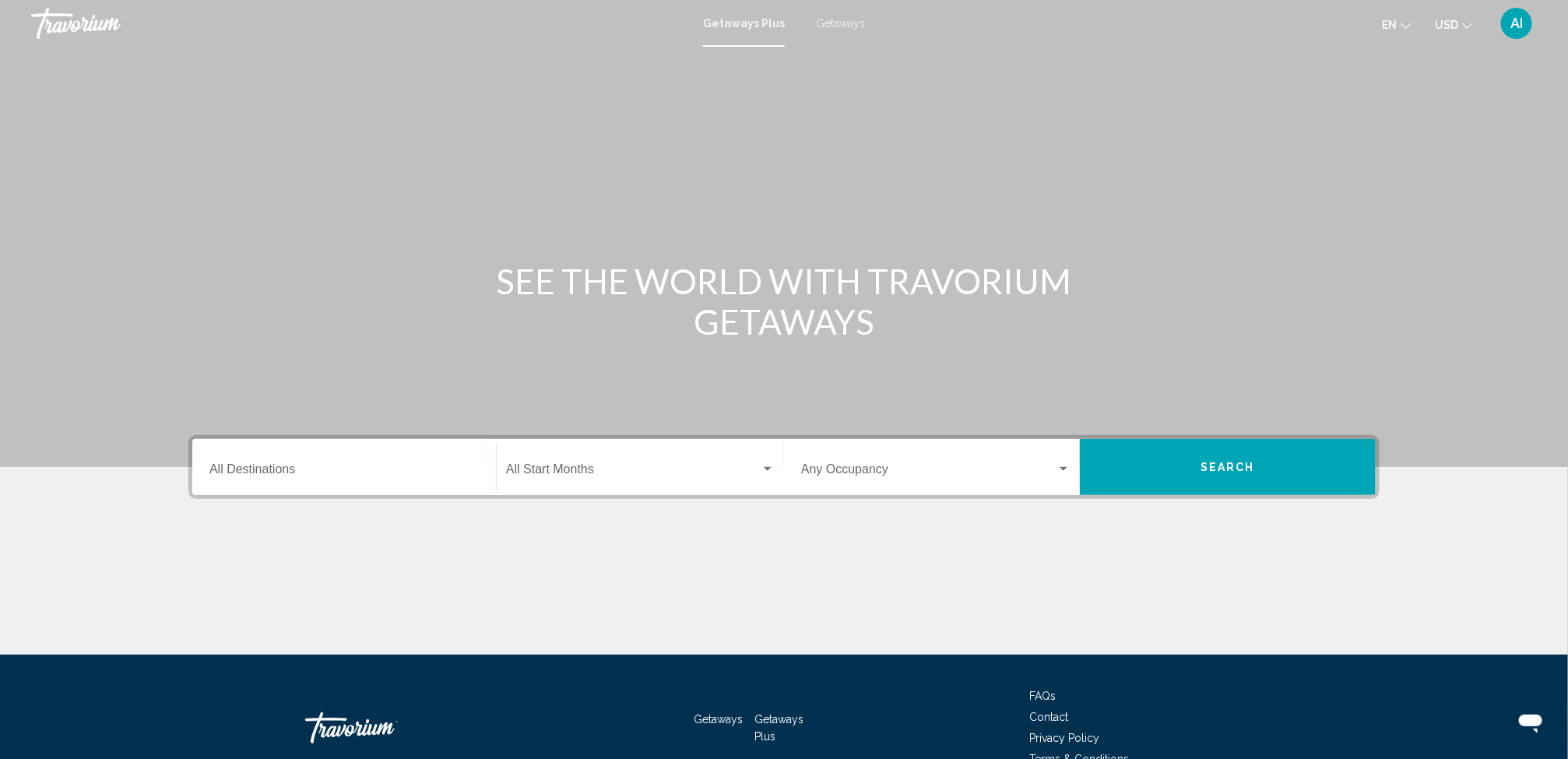 click on "Destination All Destinations" at bounding box center (344, 467) 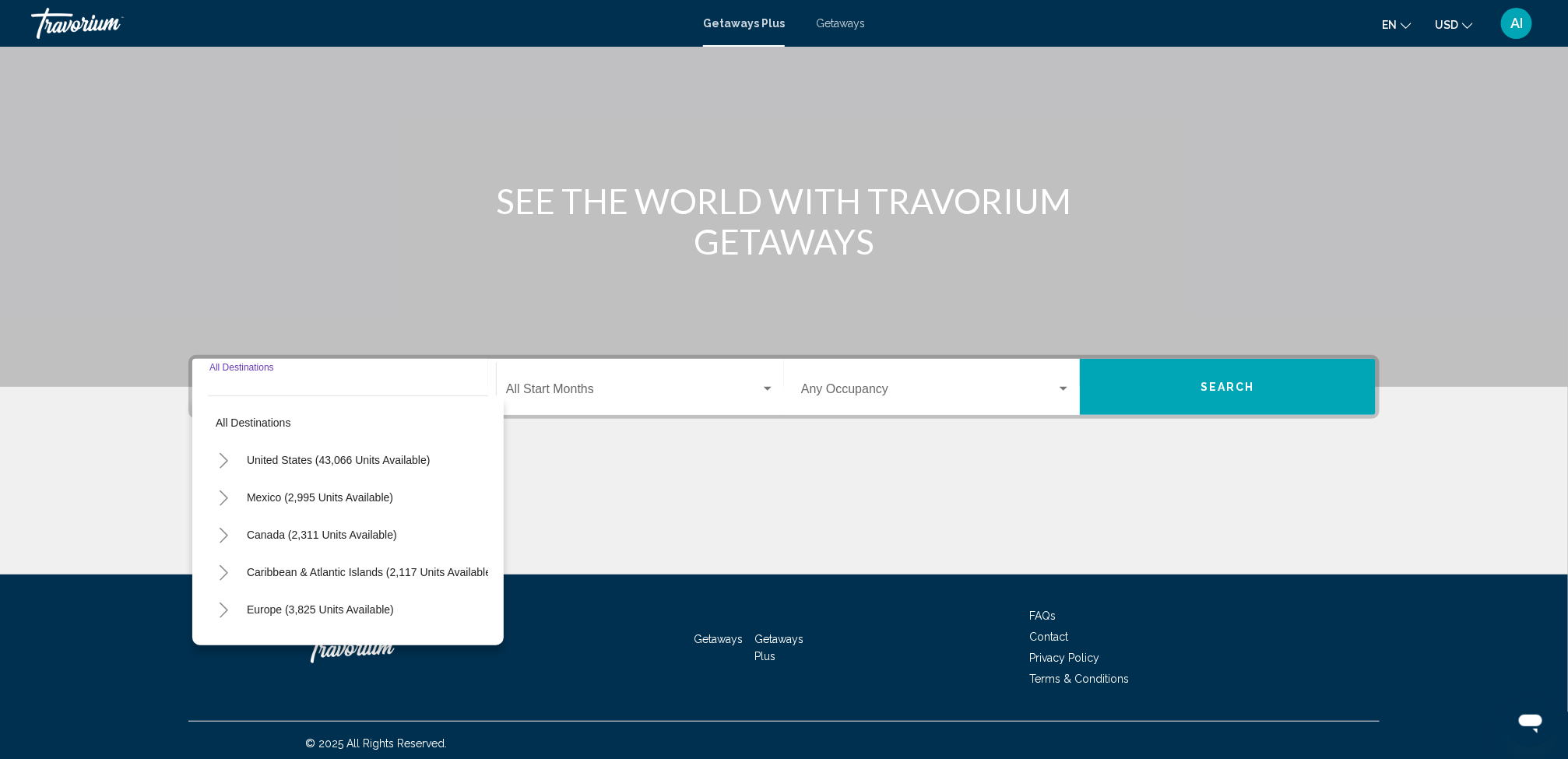 scroll, scrollTop: 86, scrollLeft: 0, axis: vertical 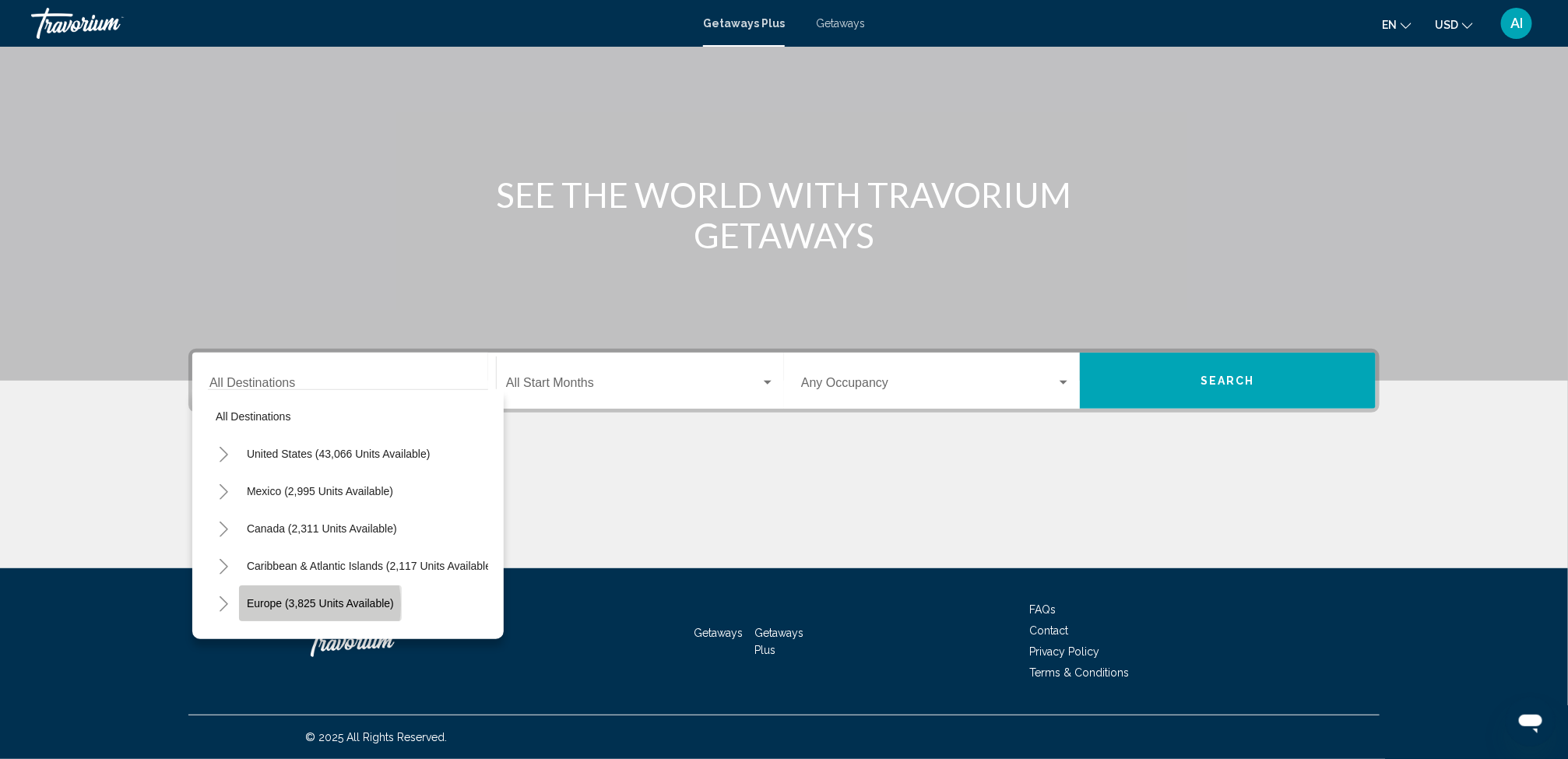 drag, startPoint x: 309, startPoint y: 525, endPoint x: 294, endPoint y: 605, distance: 81.3941 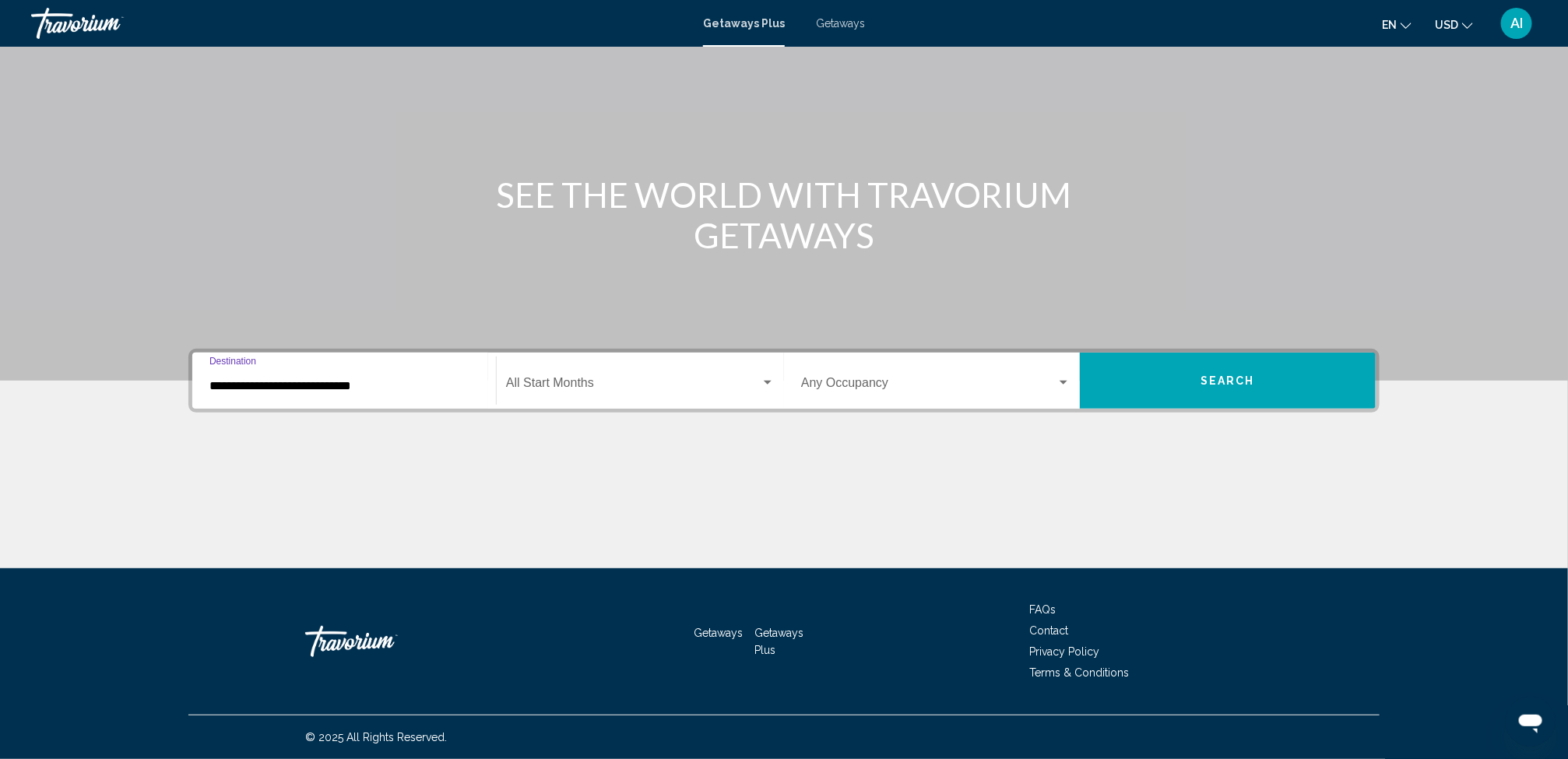 click on "**********" at bounding box center [344, 386] 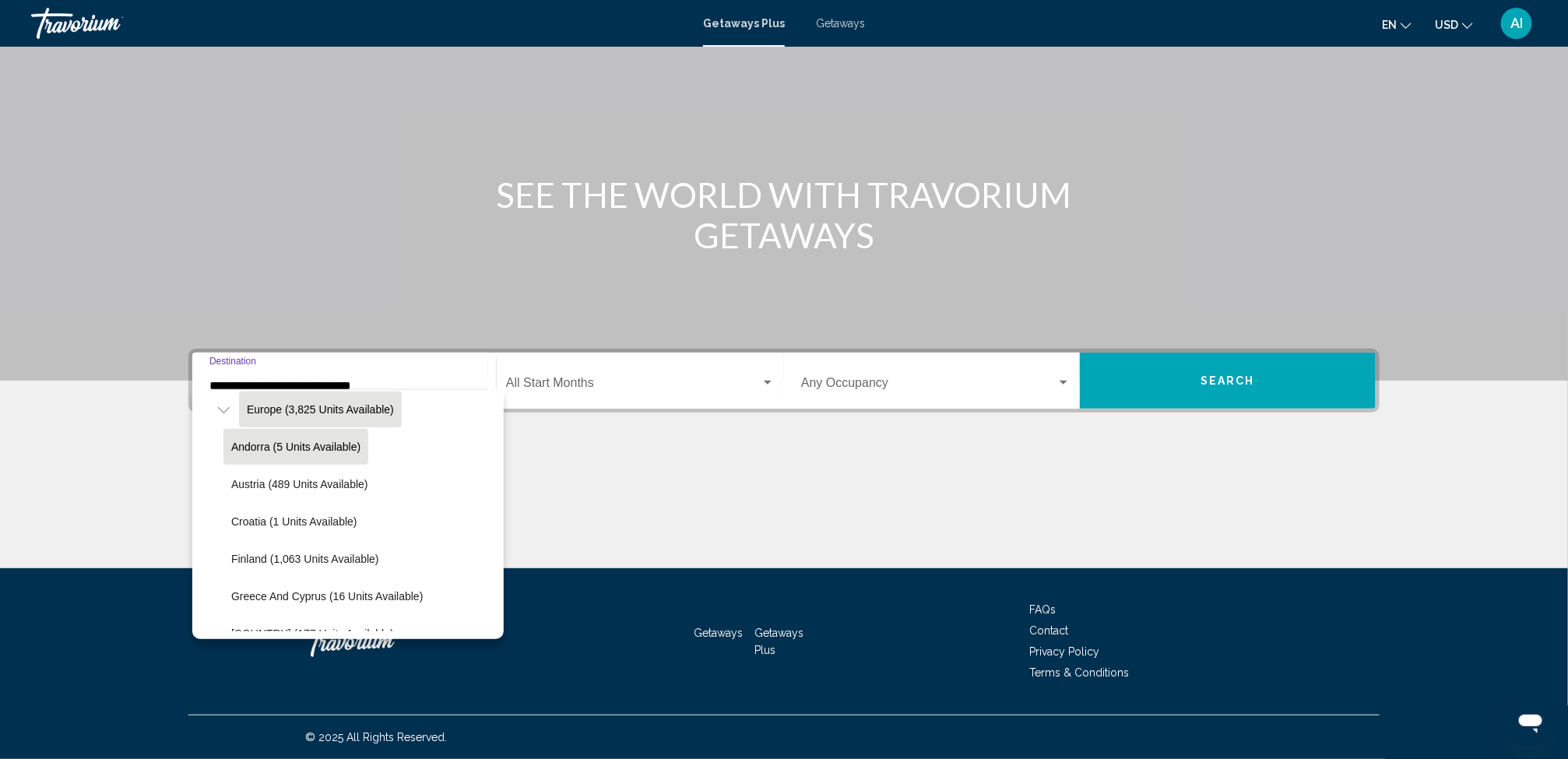 scroll, scrollTop: 283, scrollLeft: 0, axis: vertical 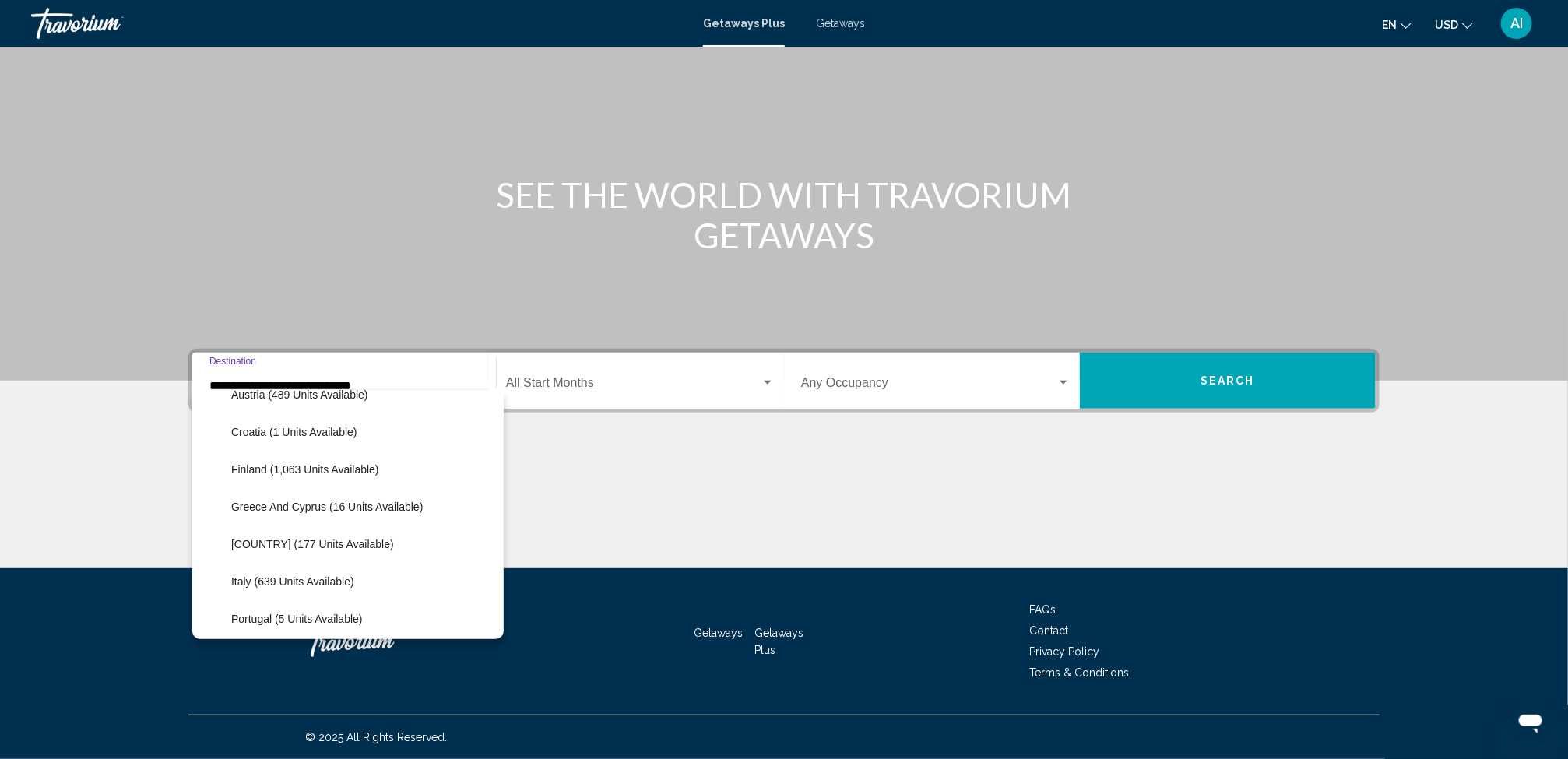click on "Hungary (177 units available)" at bounding box center (296, 357) 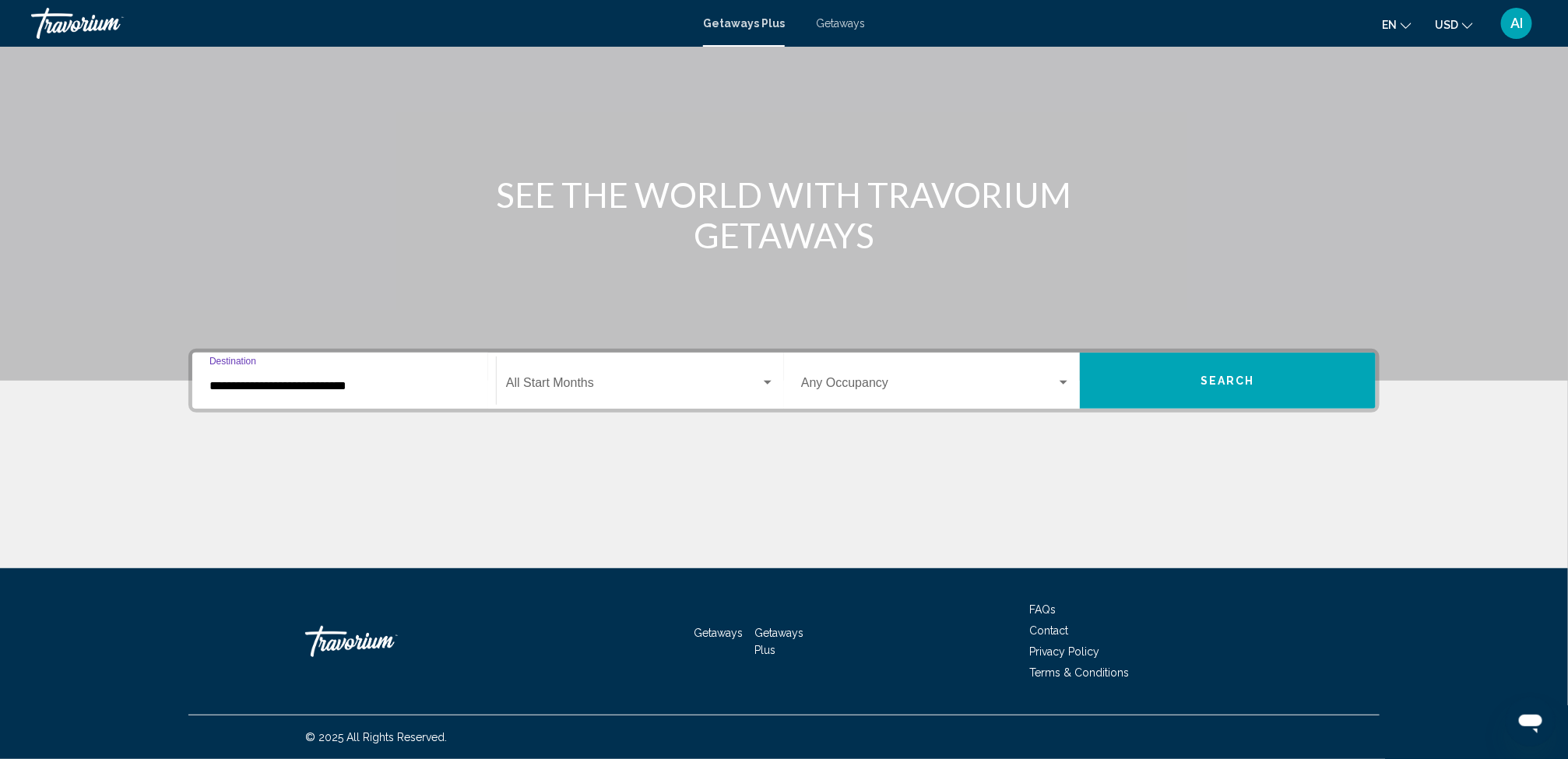 click on "**********" at bounding box center [344, 386] 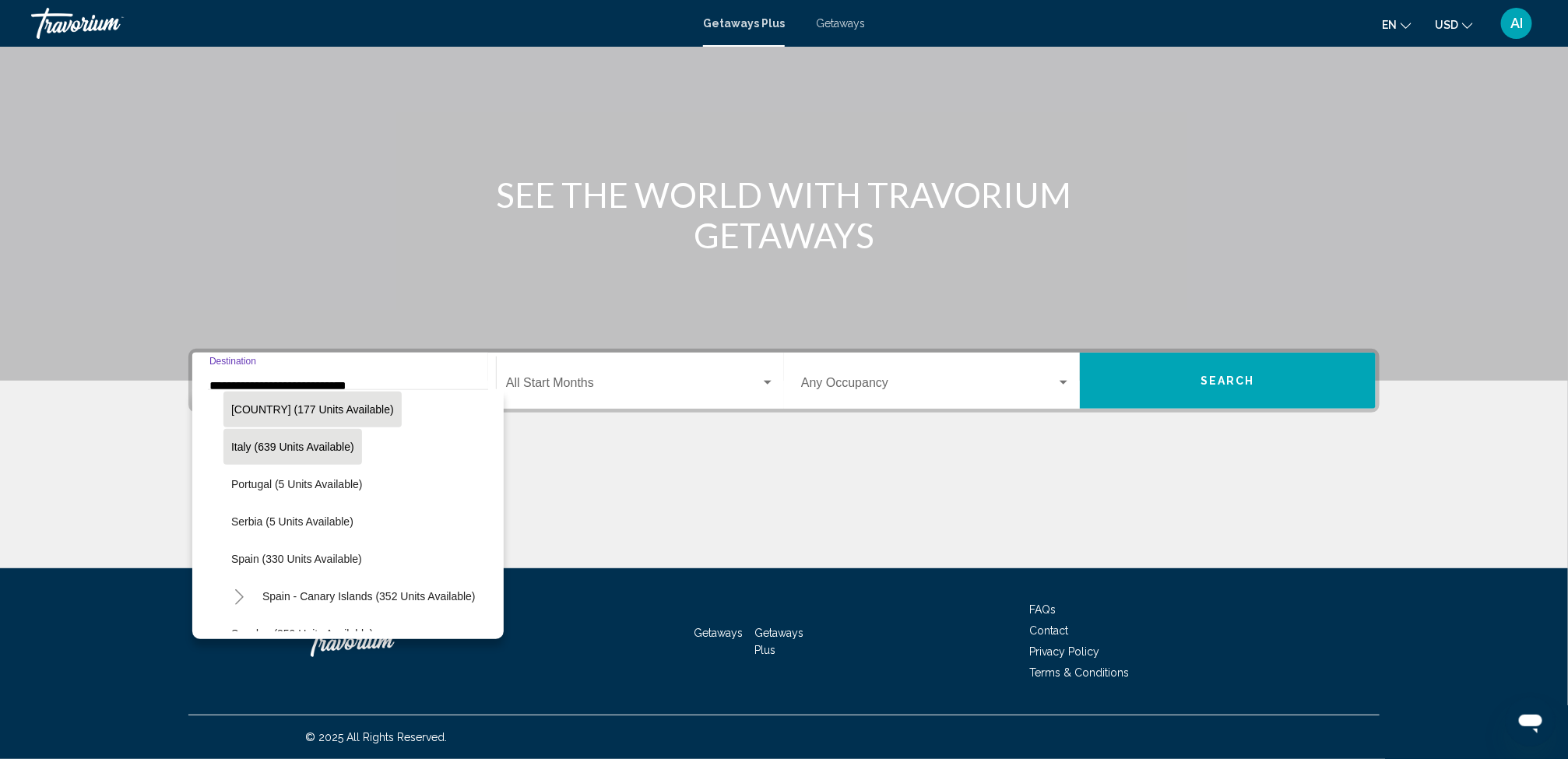 scroll, scrollTop: 426, scrollLeft: 0, axis: vertical 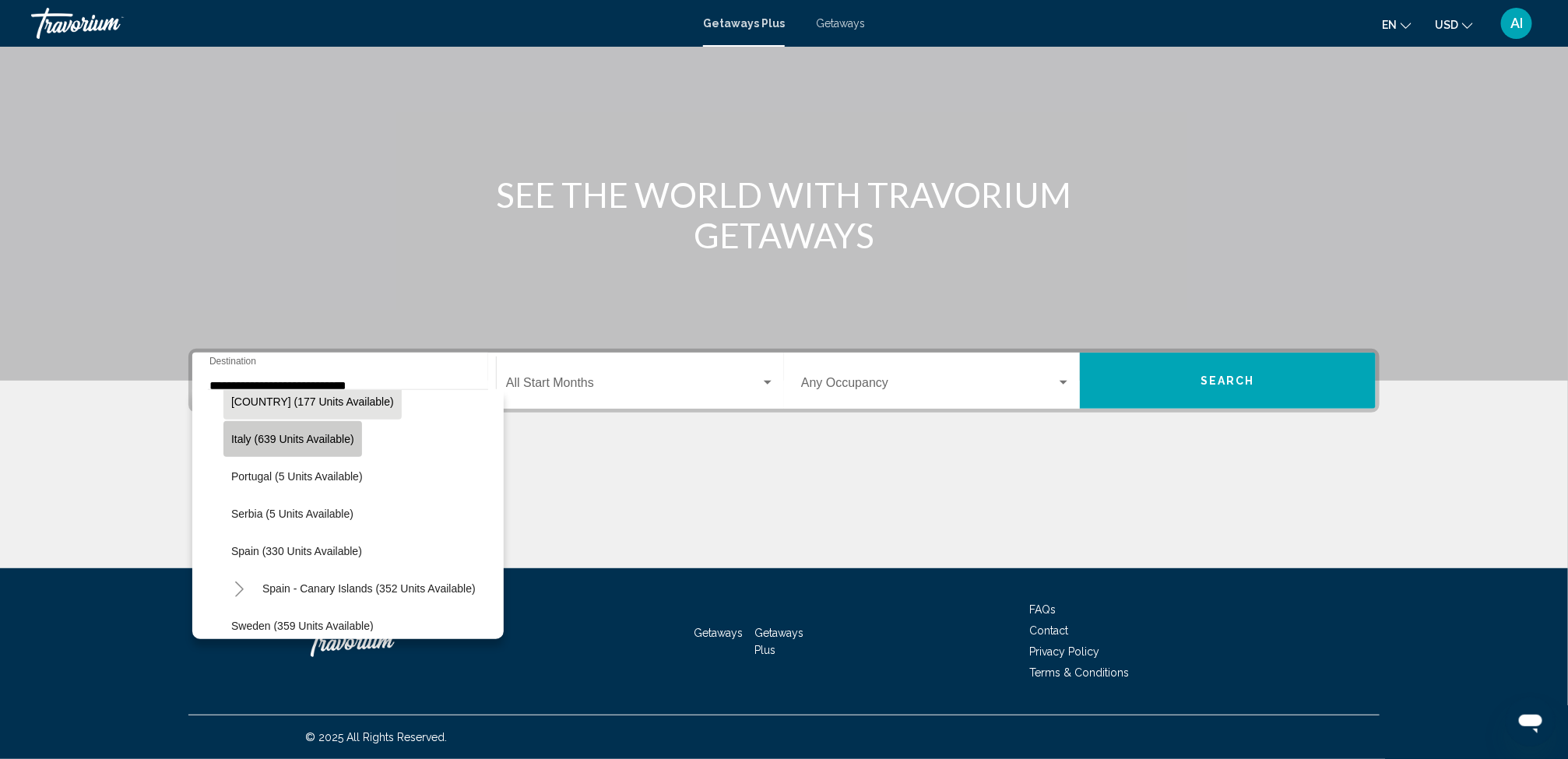 click on "Italy (639 units available)" at bounding box center (293, 439) 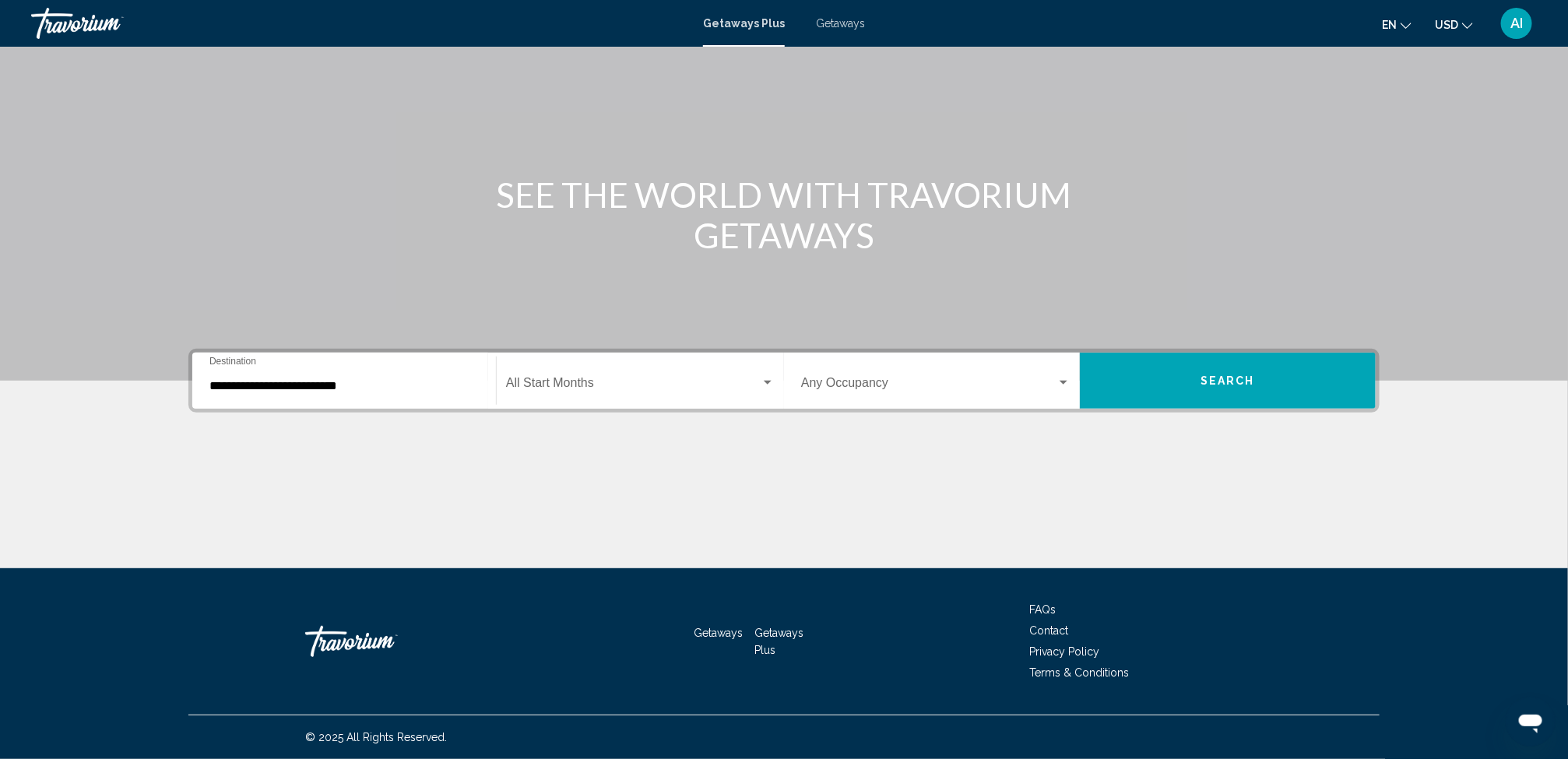 click on "Start Month All Start Months" at bounding box center (640, 381) 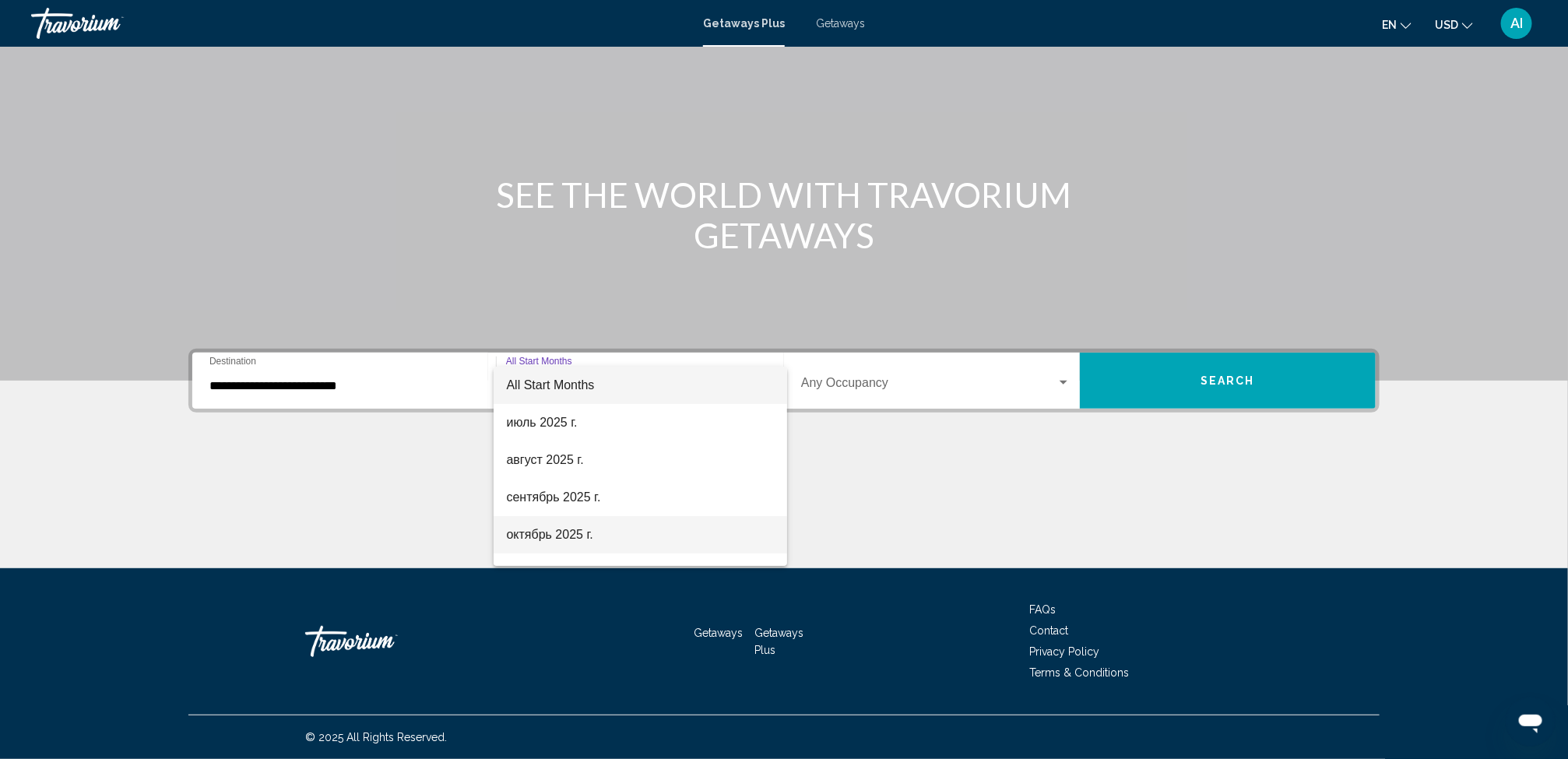 click on "октябрь 2025 г." at bounding box center (640, 535) 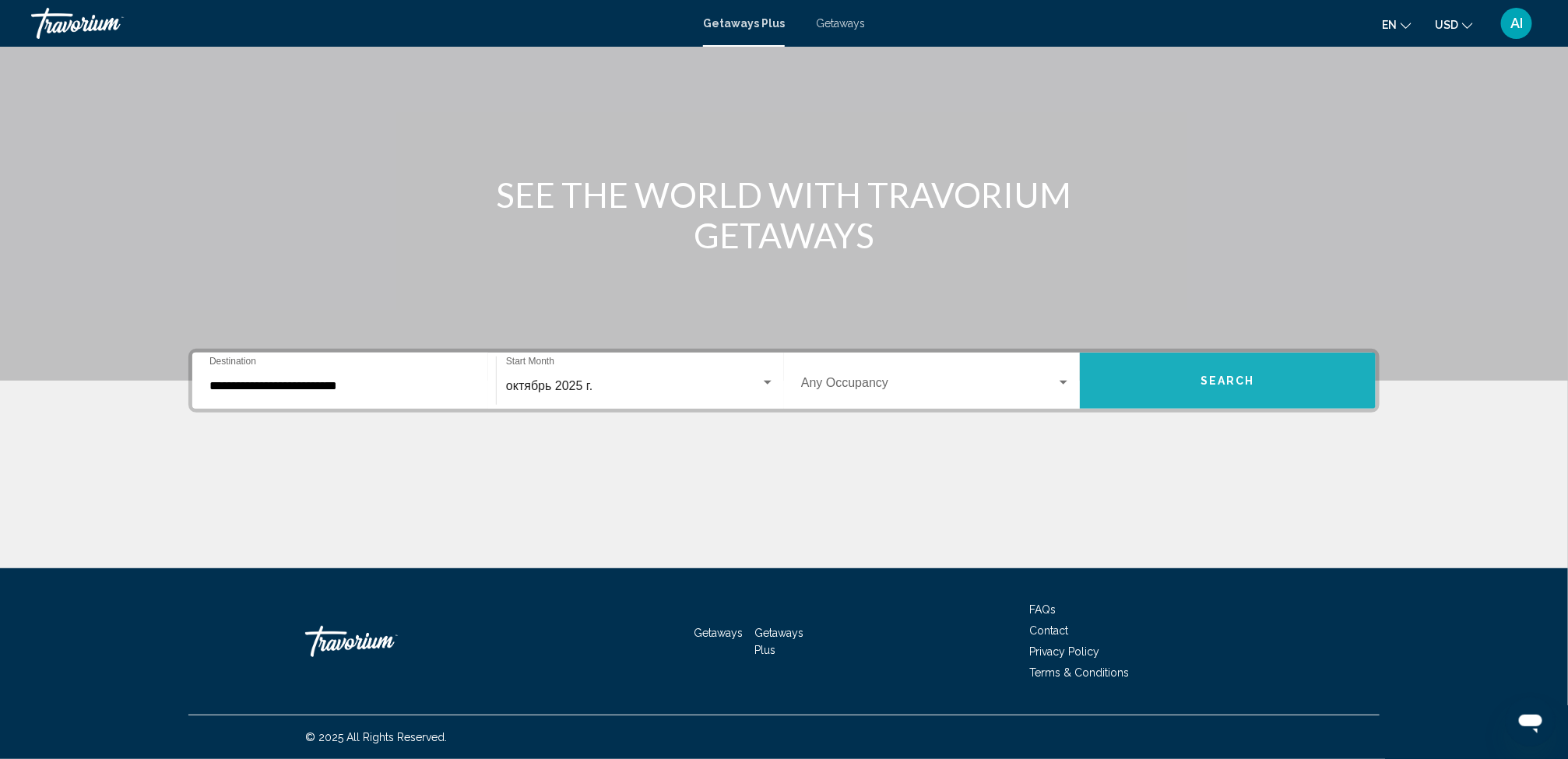 click on "Search" at bounding box center [1228, 381] 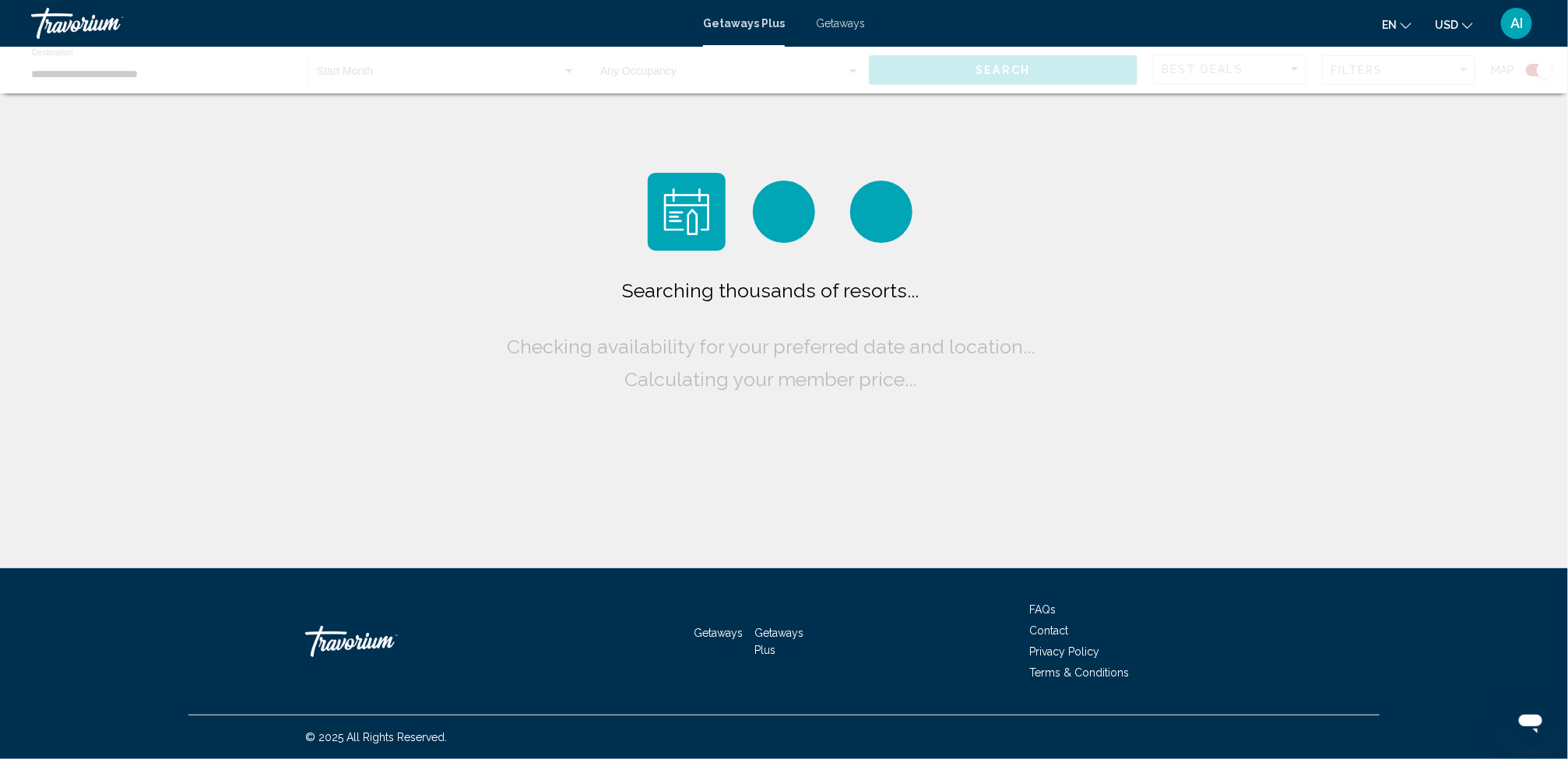 scroll, scrollTop: 0, scrollLeft: 0, axis: both 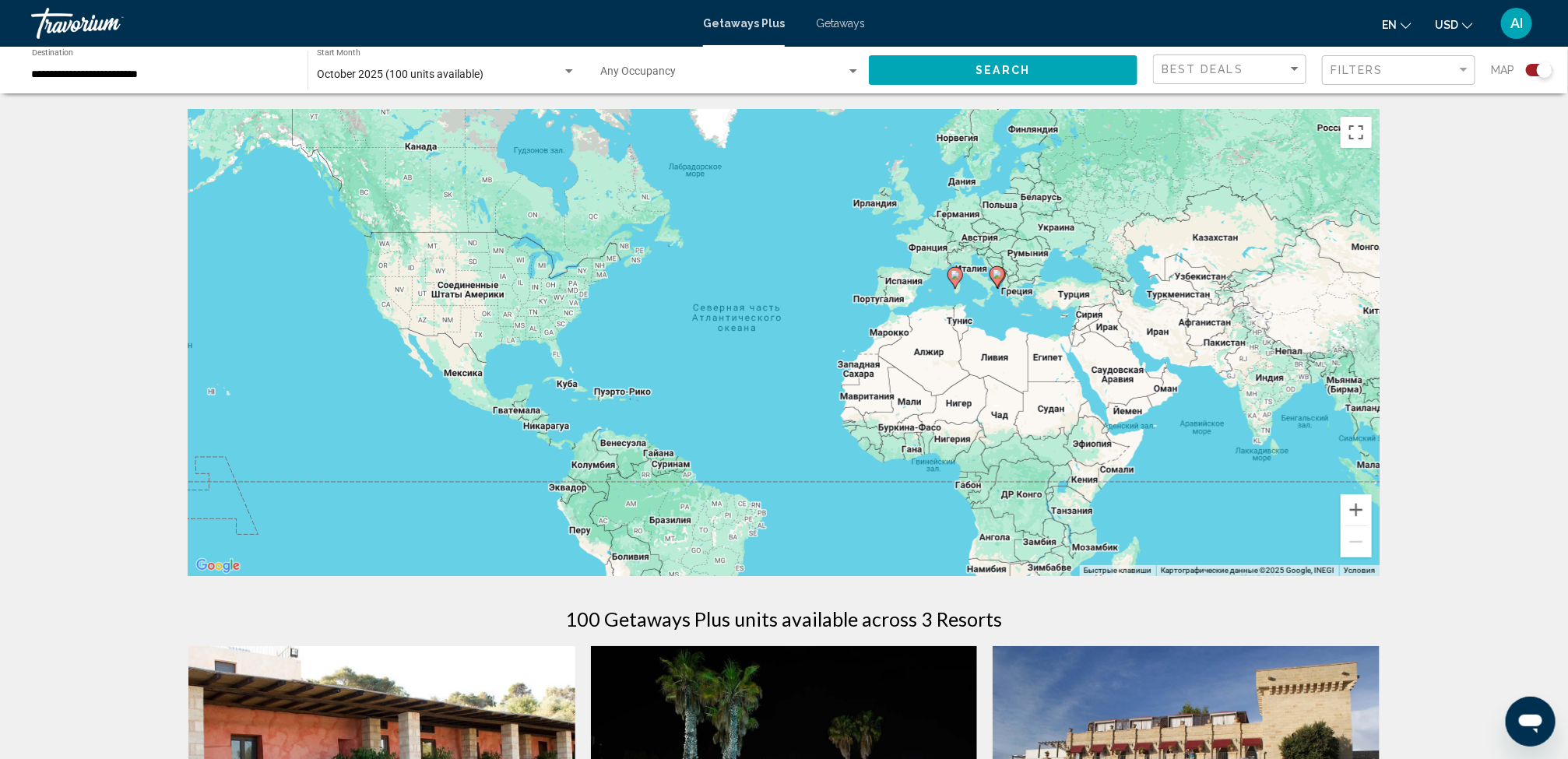 click at bounding box center [998, 278] 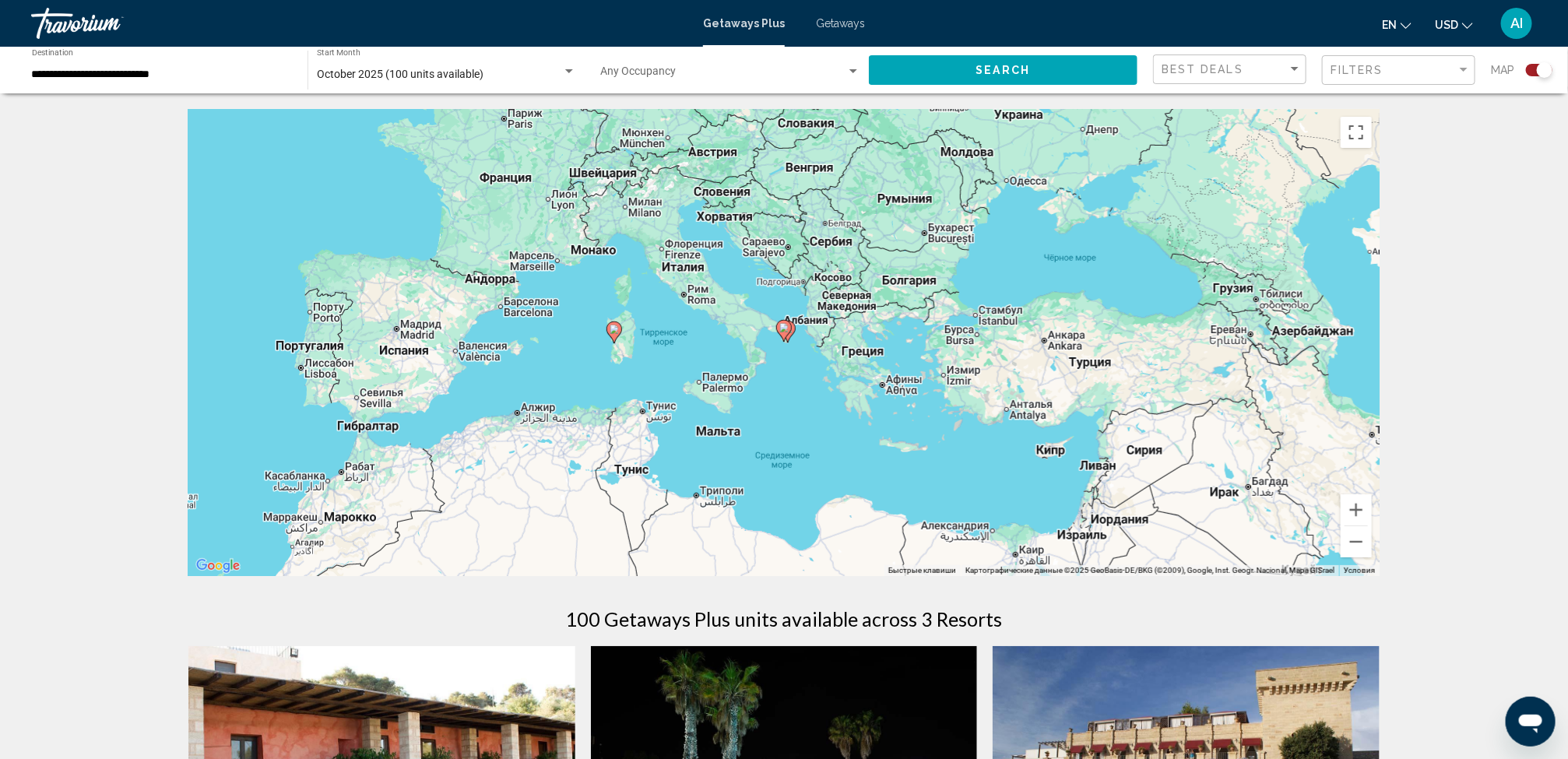click on "Getaways" at bounding box center (840, 23) 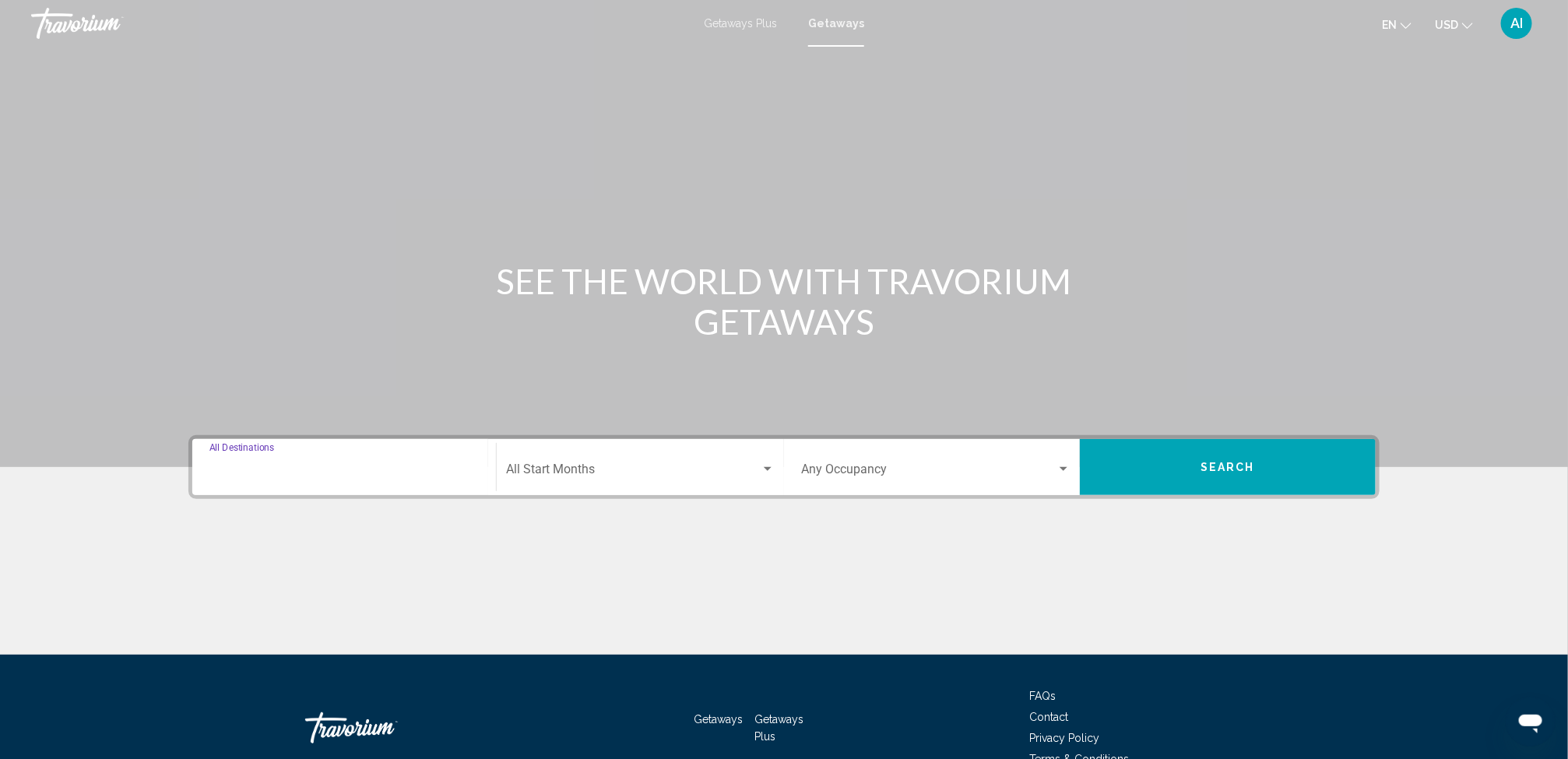 click on "Destination All Destinations" at bounding box center [344, 473] 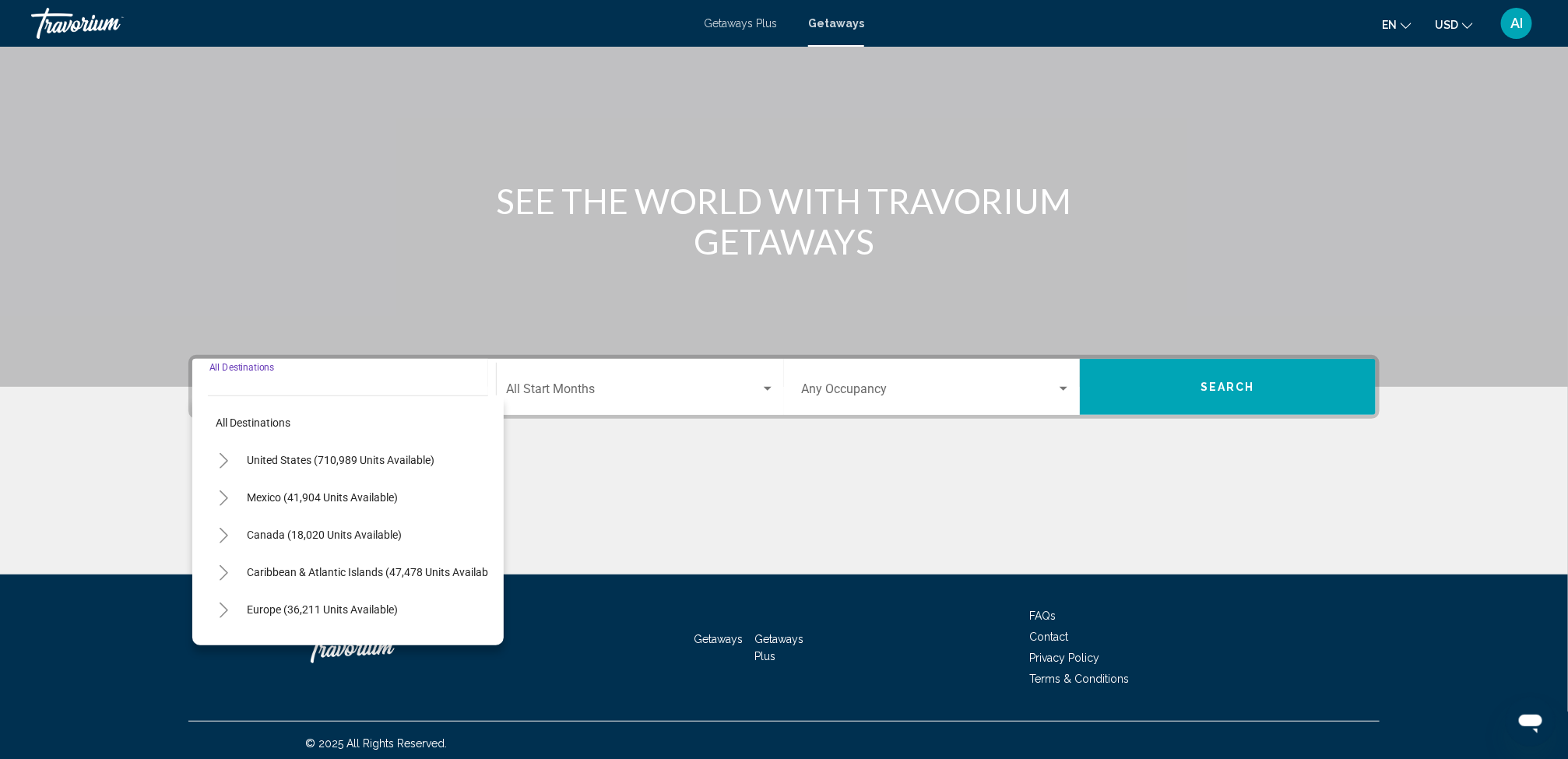 scroll, scrollTop: 86, scrollLeft: 0, axis: vertical 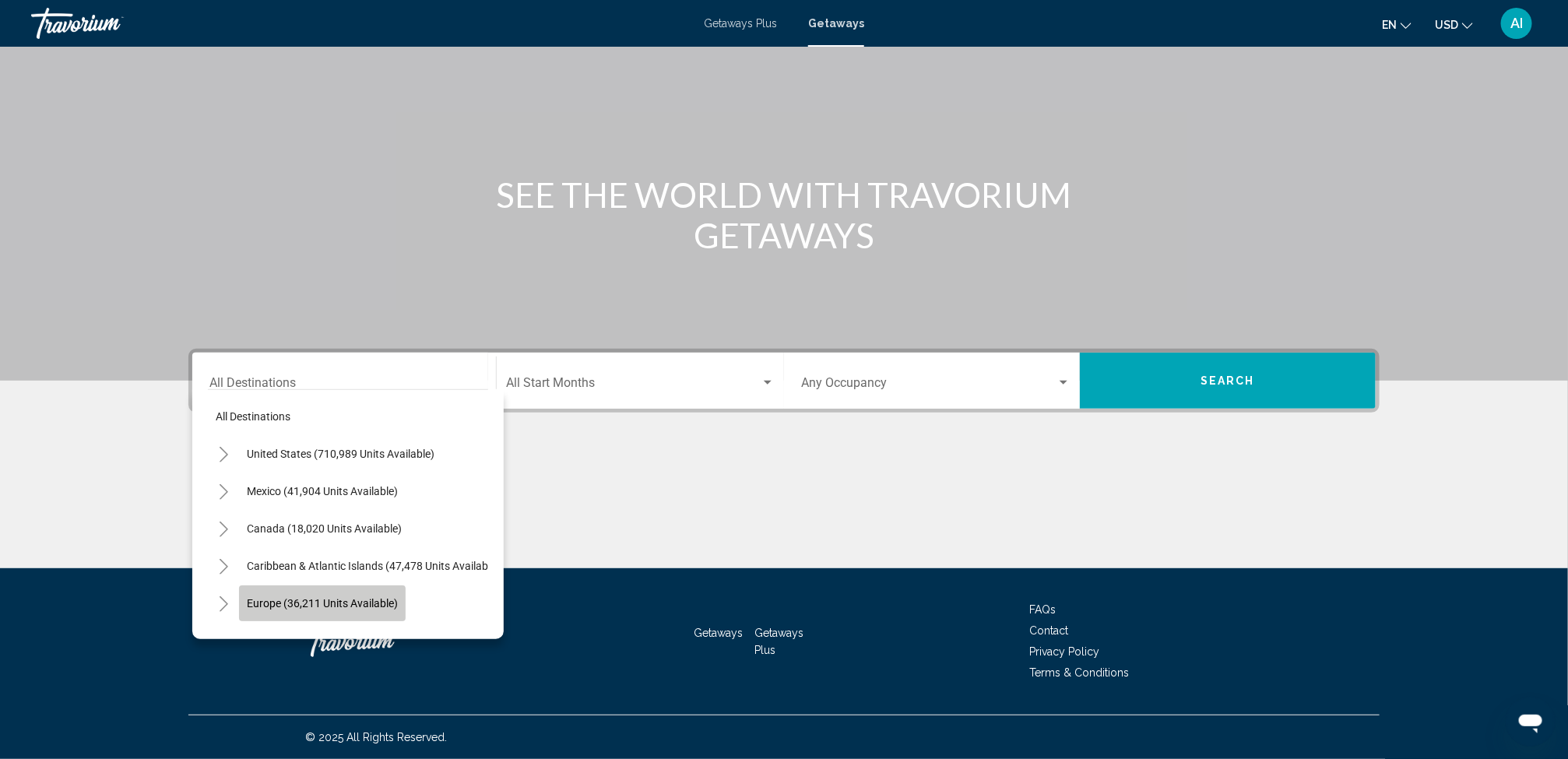 click on "Europe (36,211 units available)" at bounding box center (322, 603) 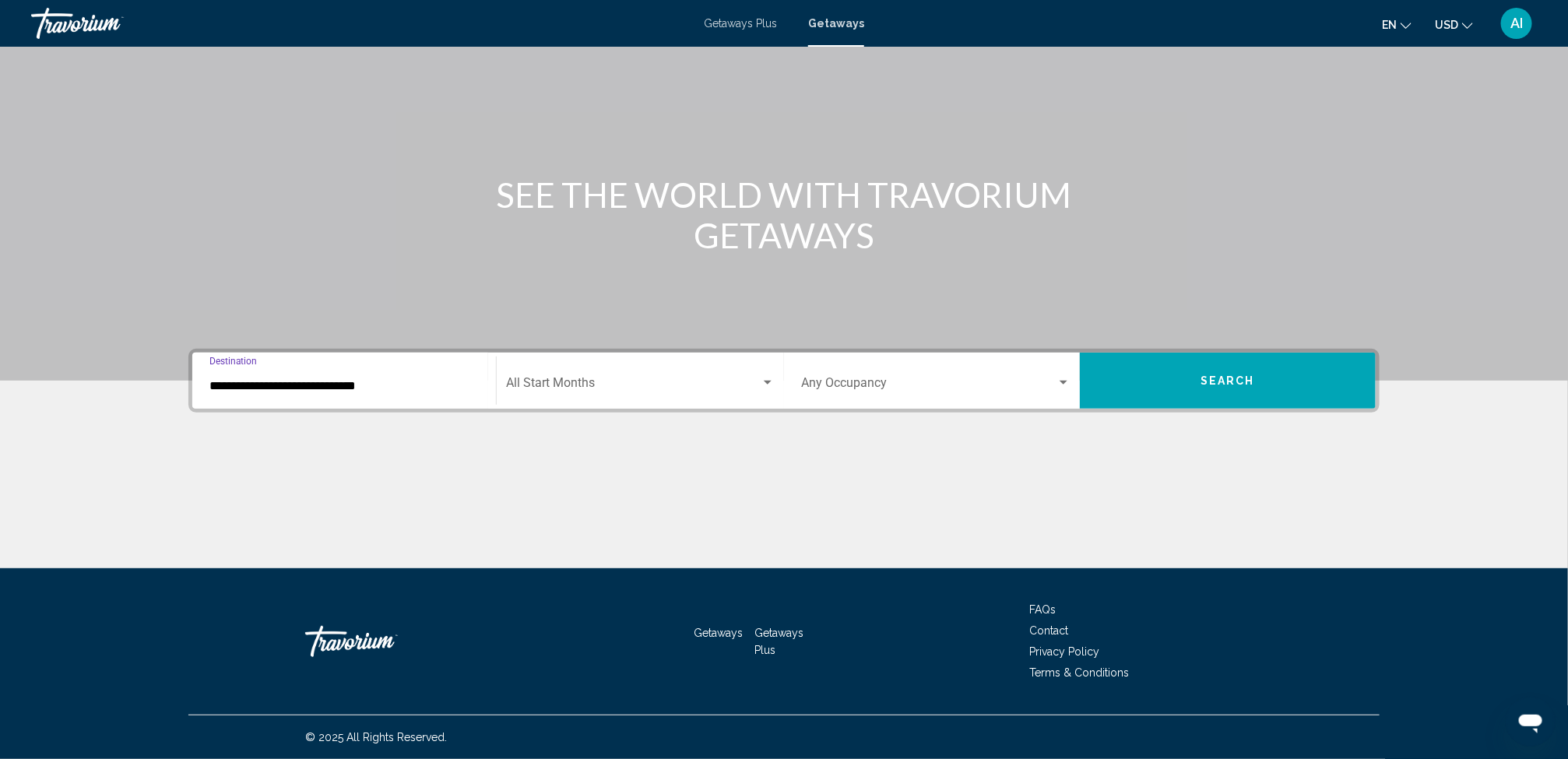 click on "**********" at bounding box center [344, 386] 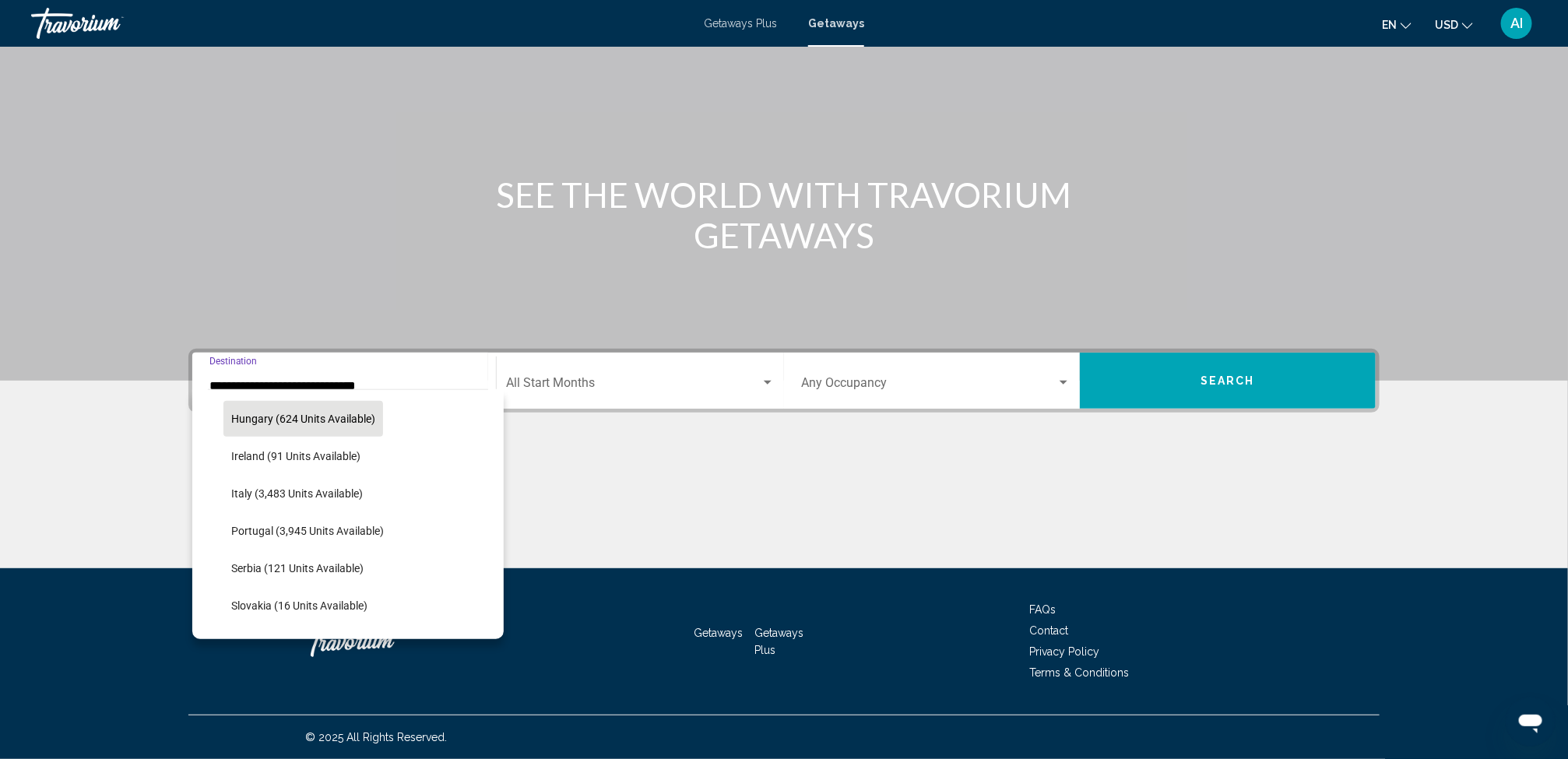 scroll, scrollTop: 556, scrollLeft: 0, axis: vertical 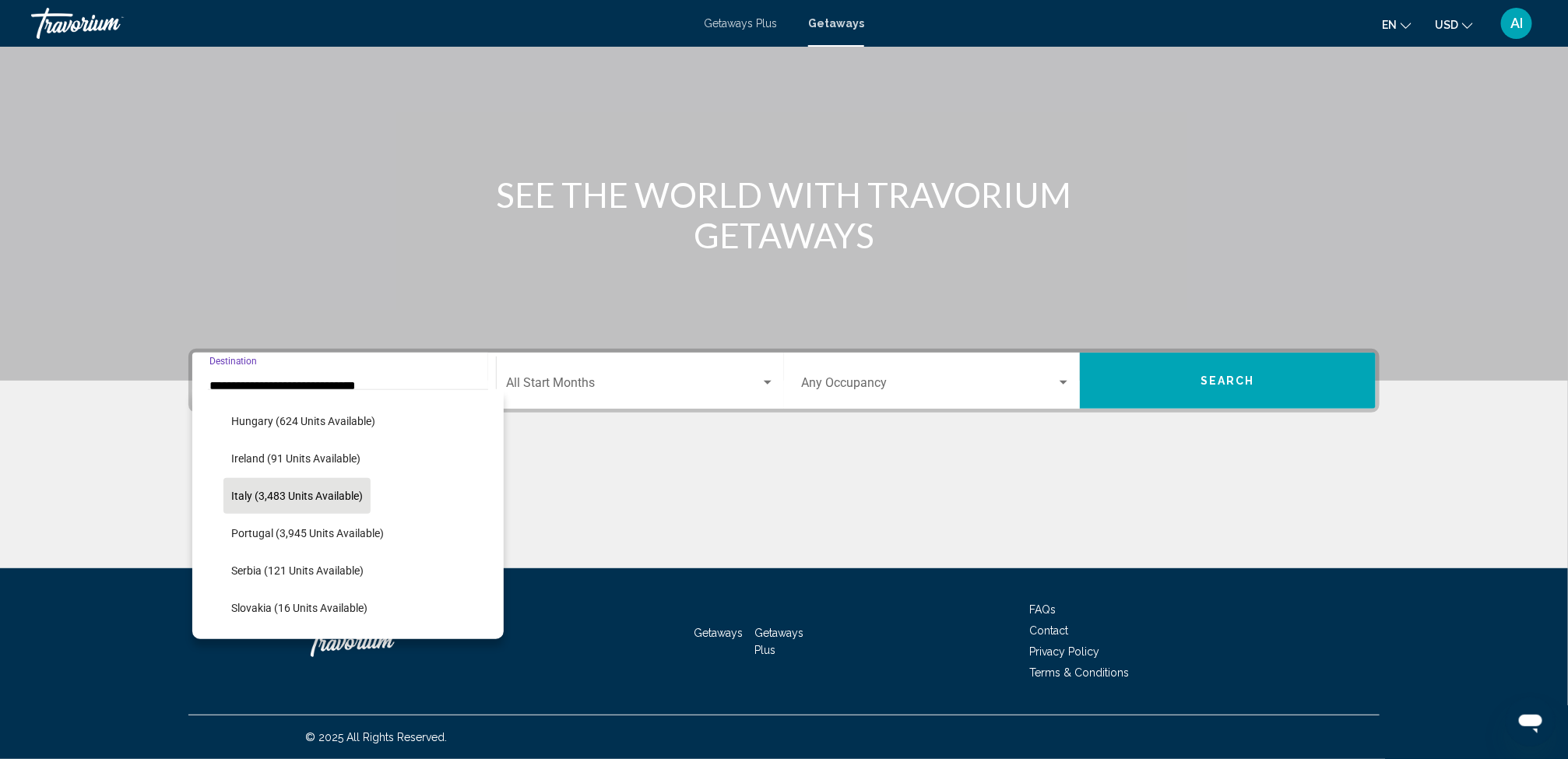 click on "Italy (3,483 units available)" at bounding box center (302, 85) 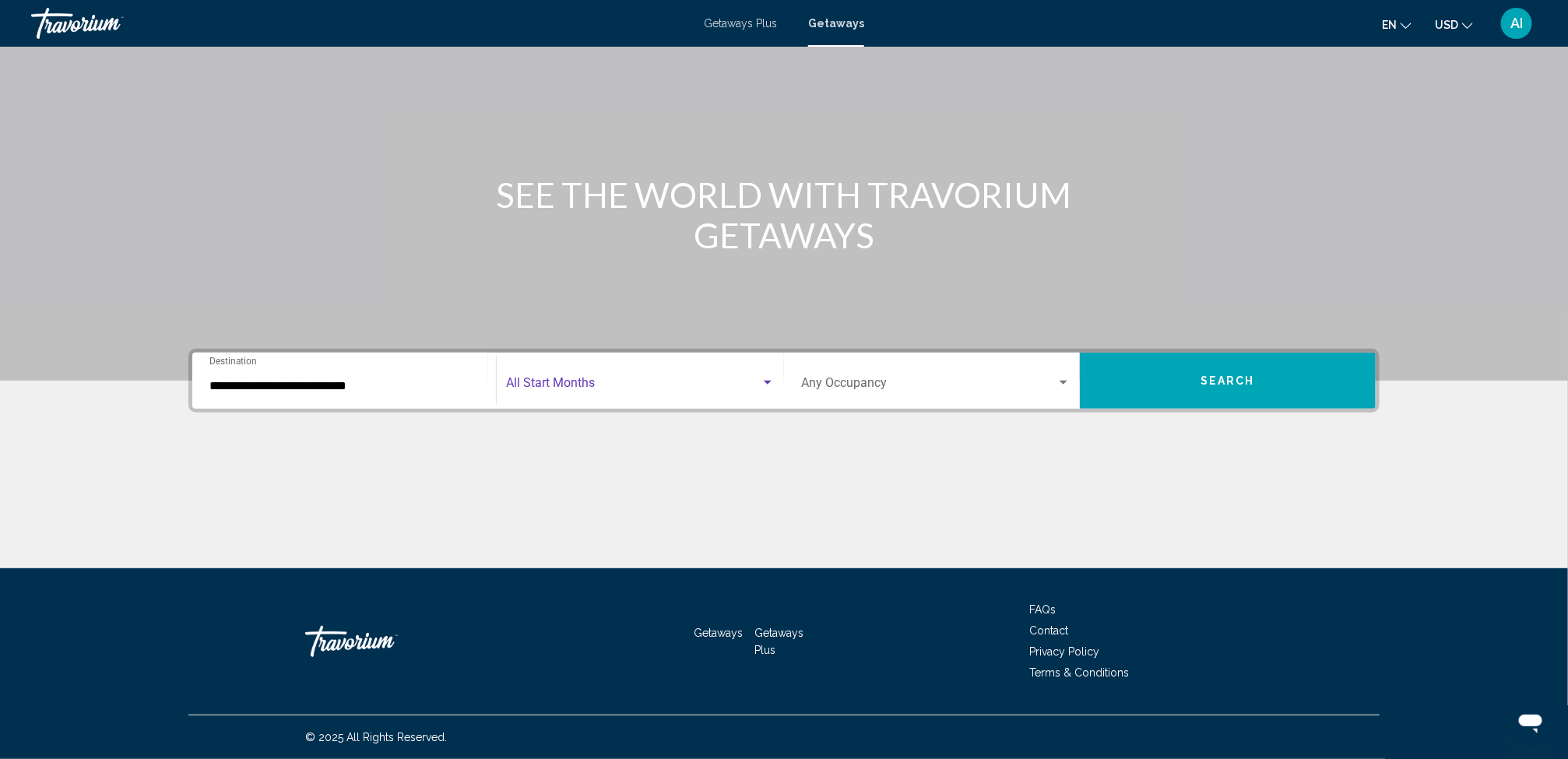 click at bounding box center [633, 386] 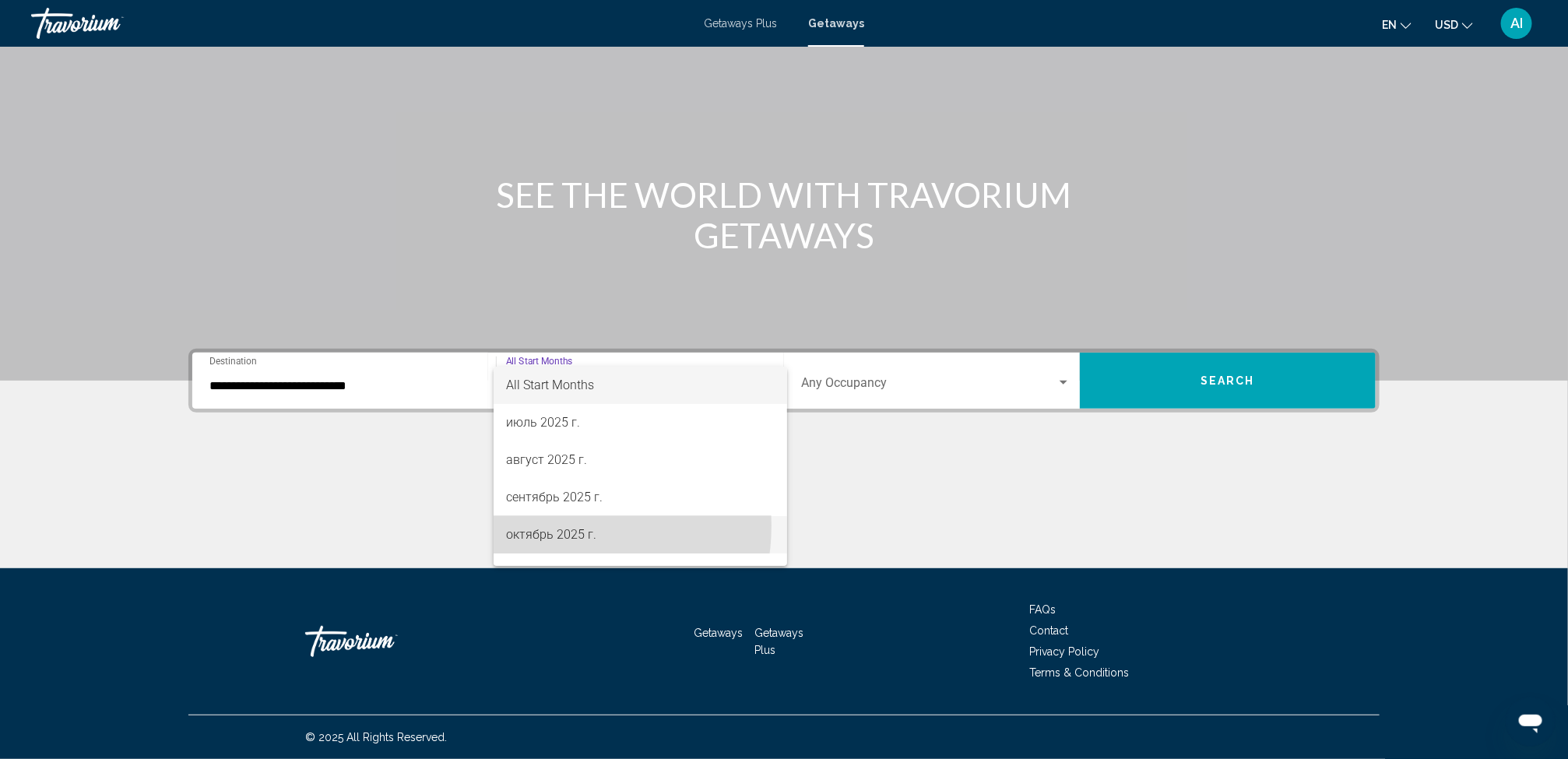 click on "октябрь 2025 г." at bounding box center [640, 535] 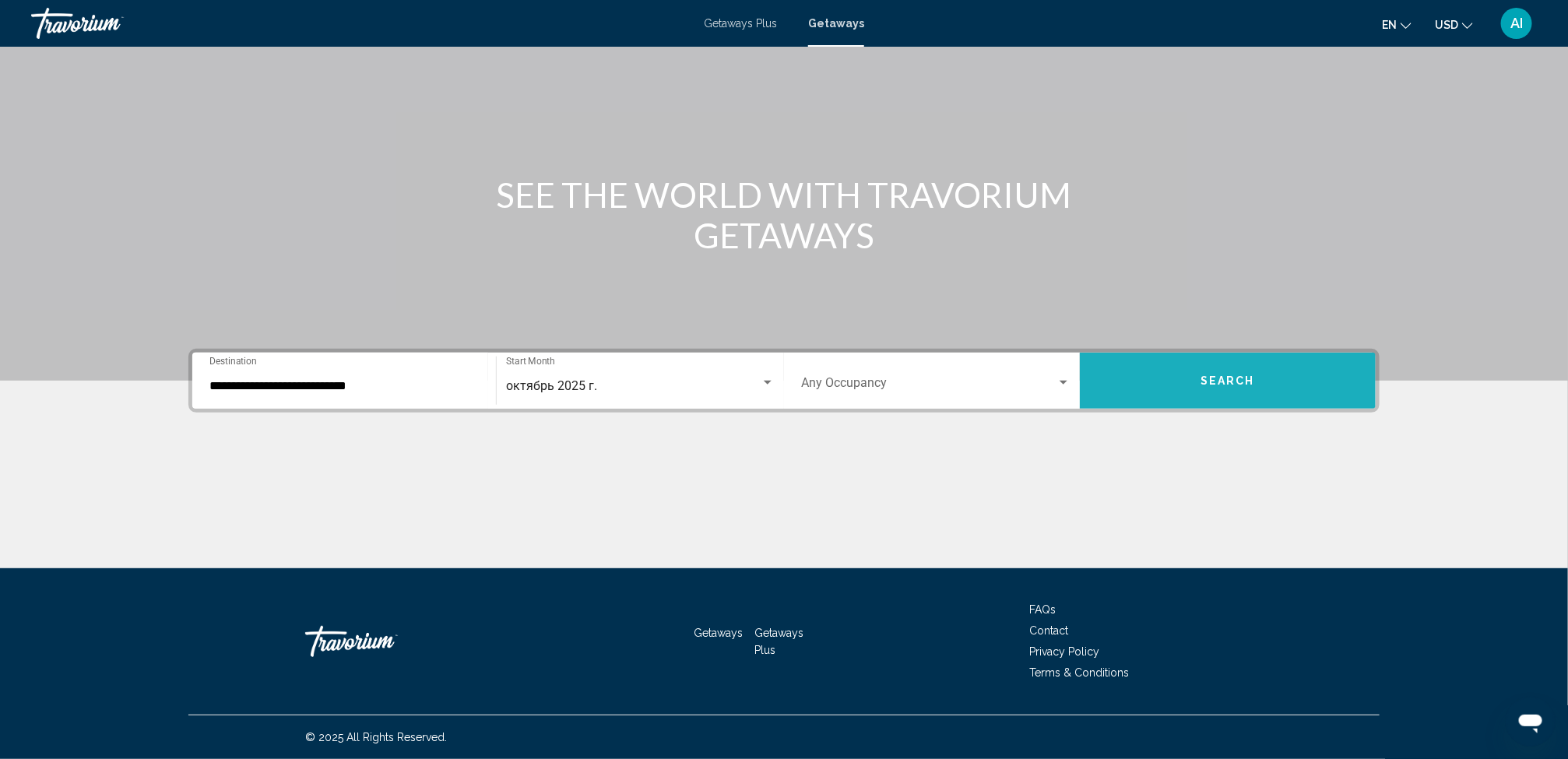 click on "Search" at bounding box center (1228, 381) 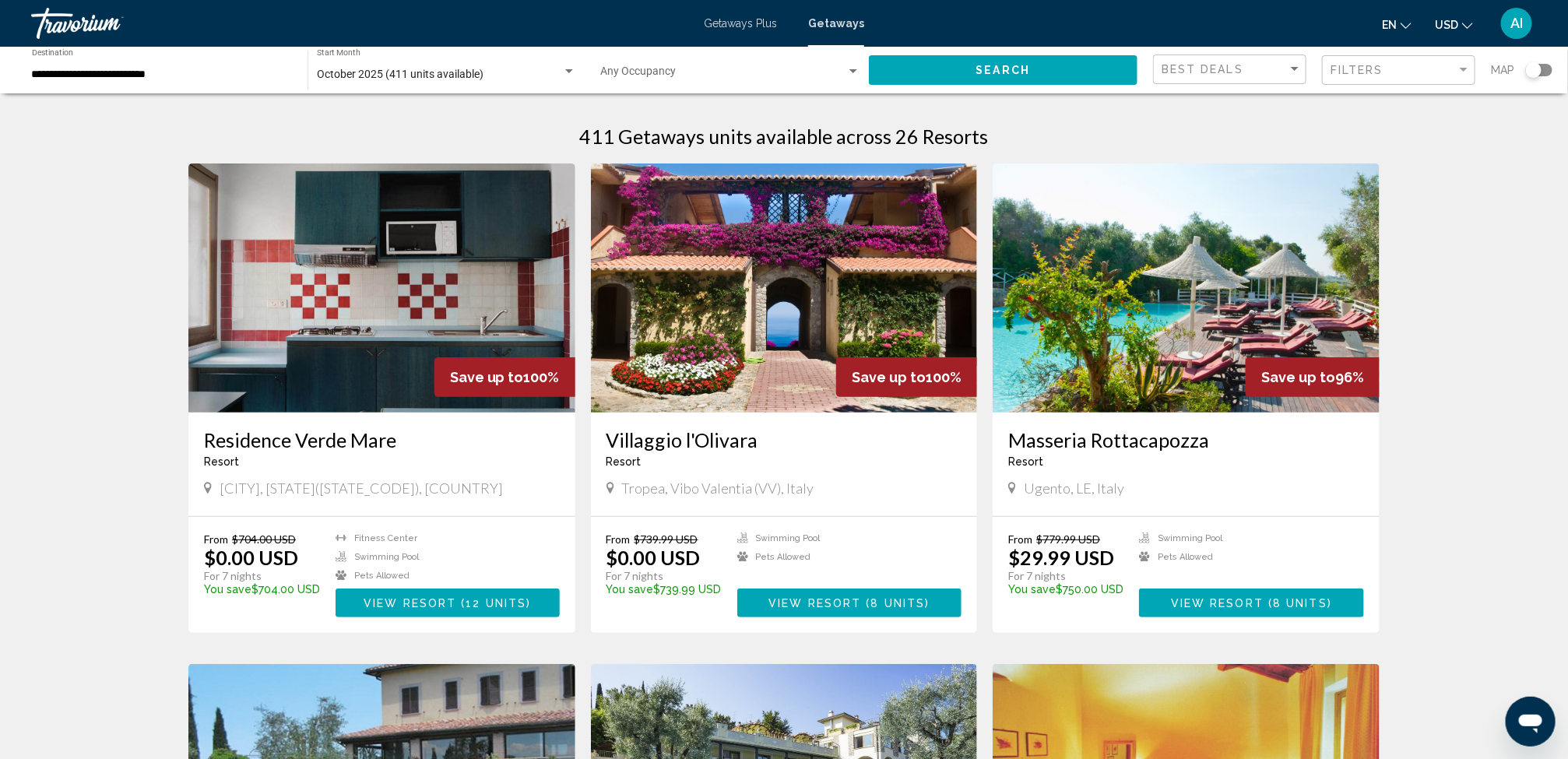 click on "Map" at bounding box center [1521, 70] 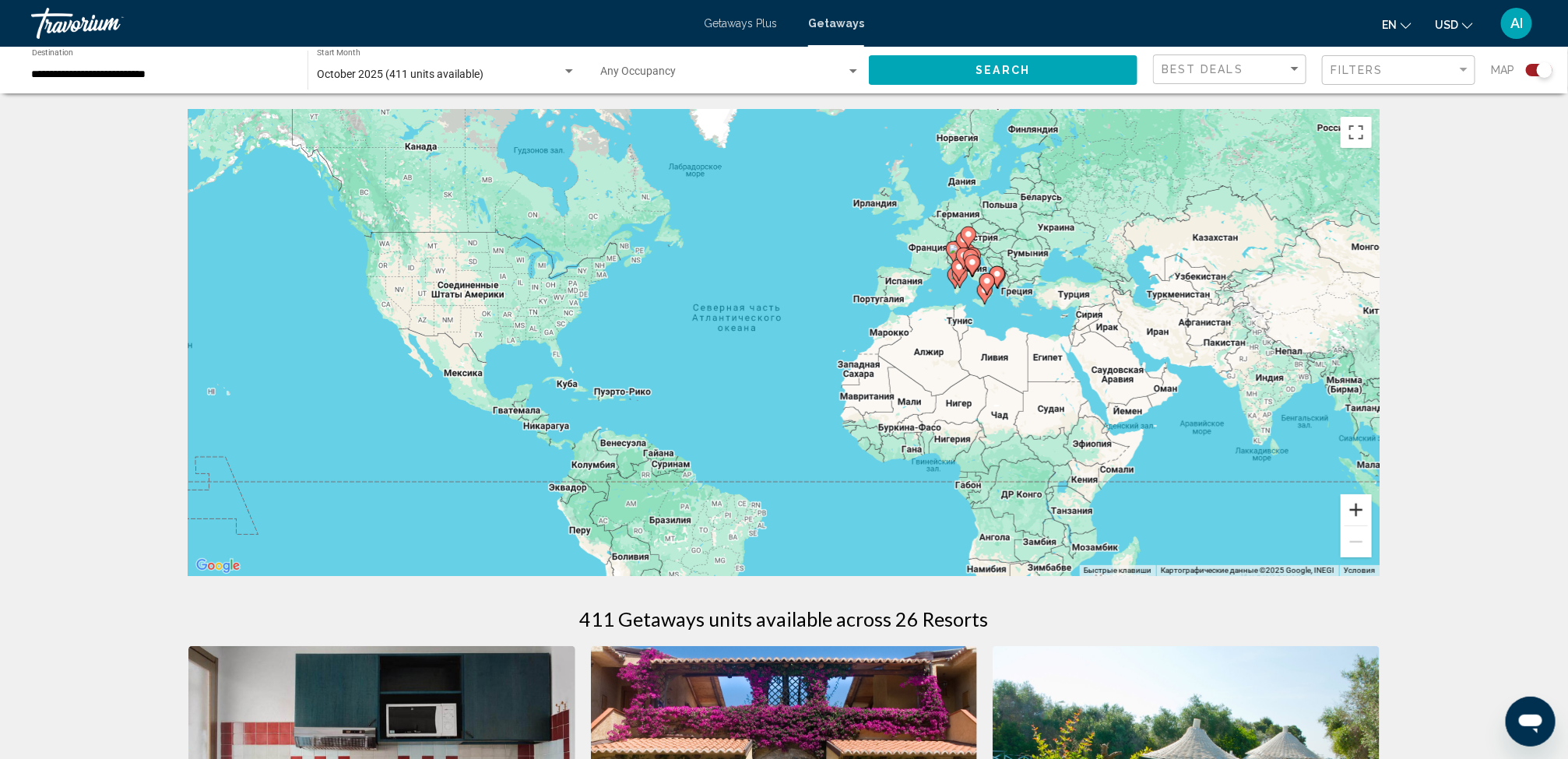 click at bounding box center (1356, 510) 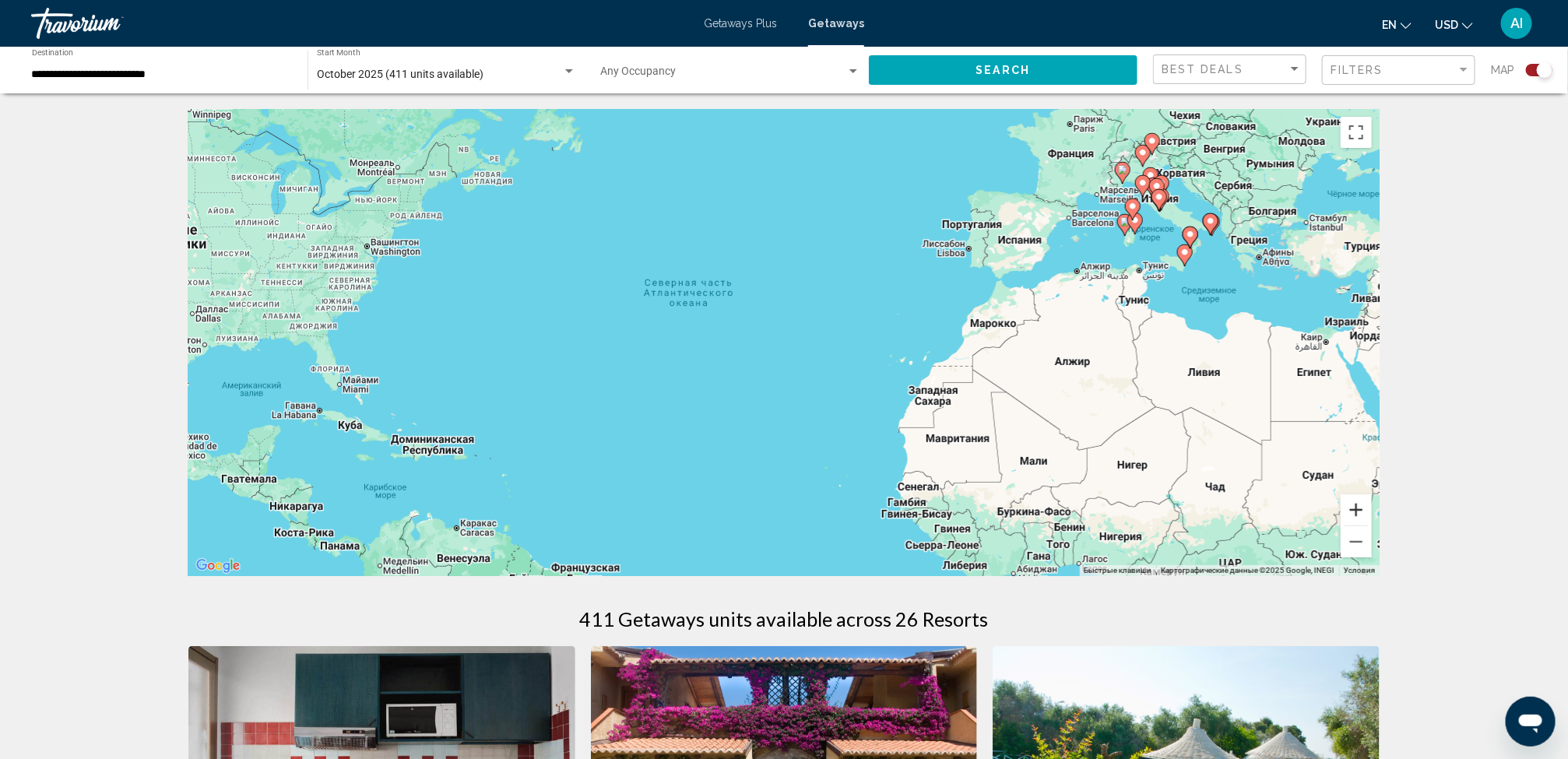 click at bounding box center (1356, 510) 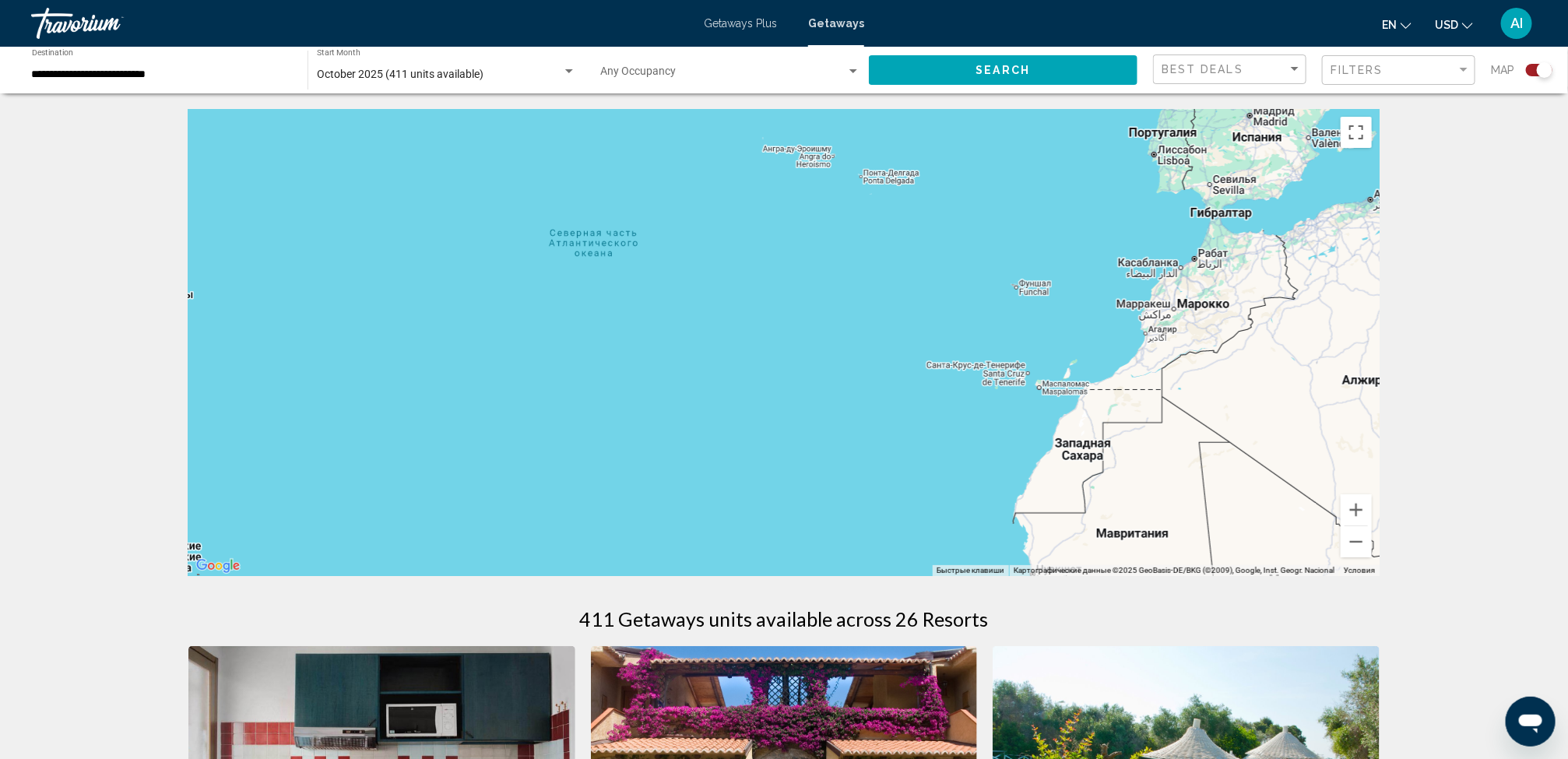 drag, startPoint x: 1262, startPoint y: 385, endPoint x: 1172, endPoint y: 432, distance: 101.53325 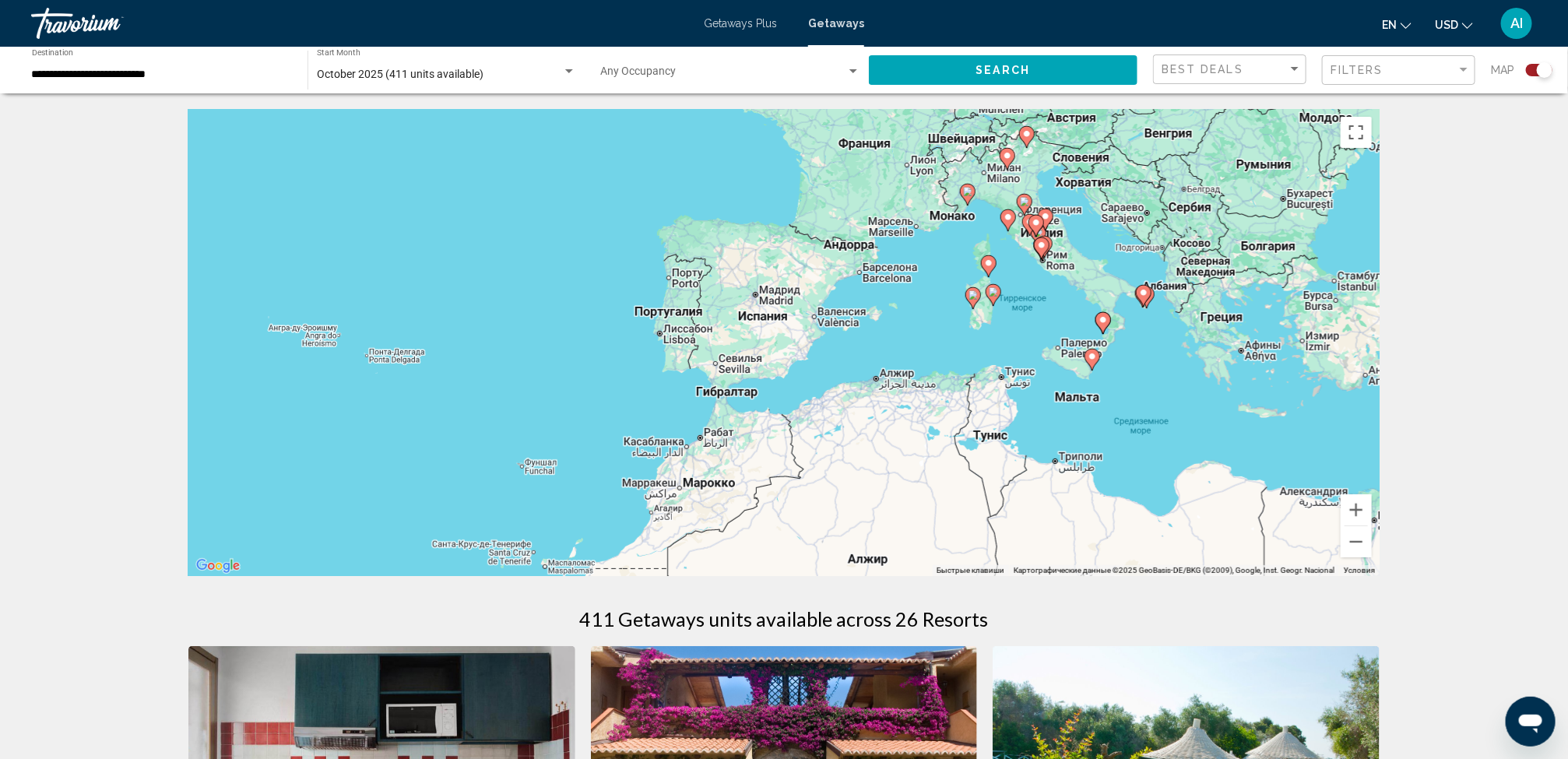 drag, startPoint x: 1172, startPoint y: 432, endPoint x: 923, endPoint y: 465, distance: 251.177 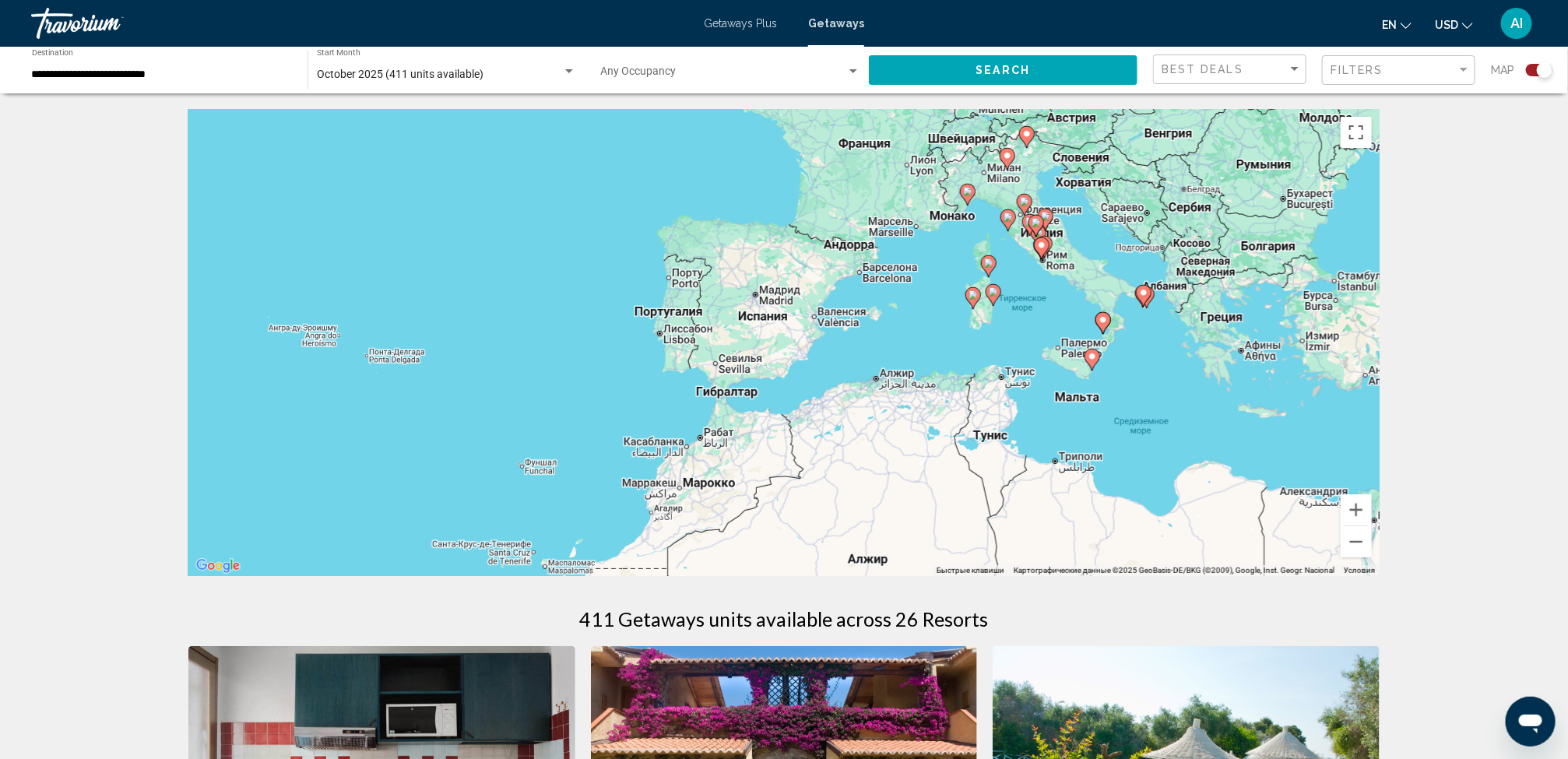 click at bounding box center (1092, 357) 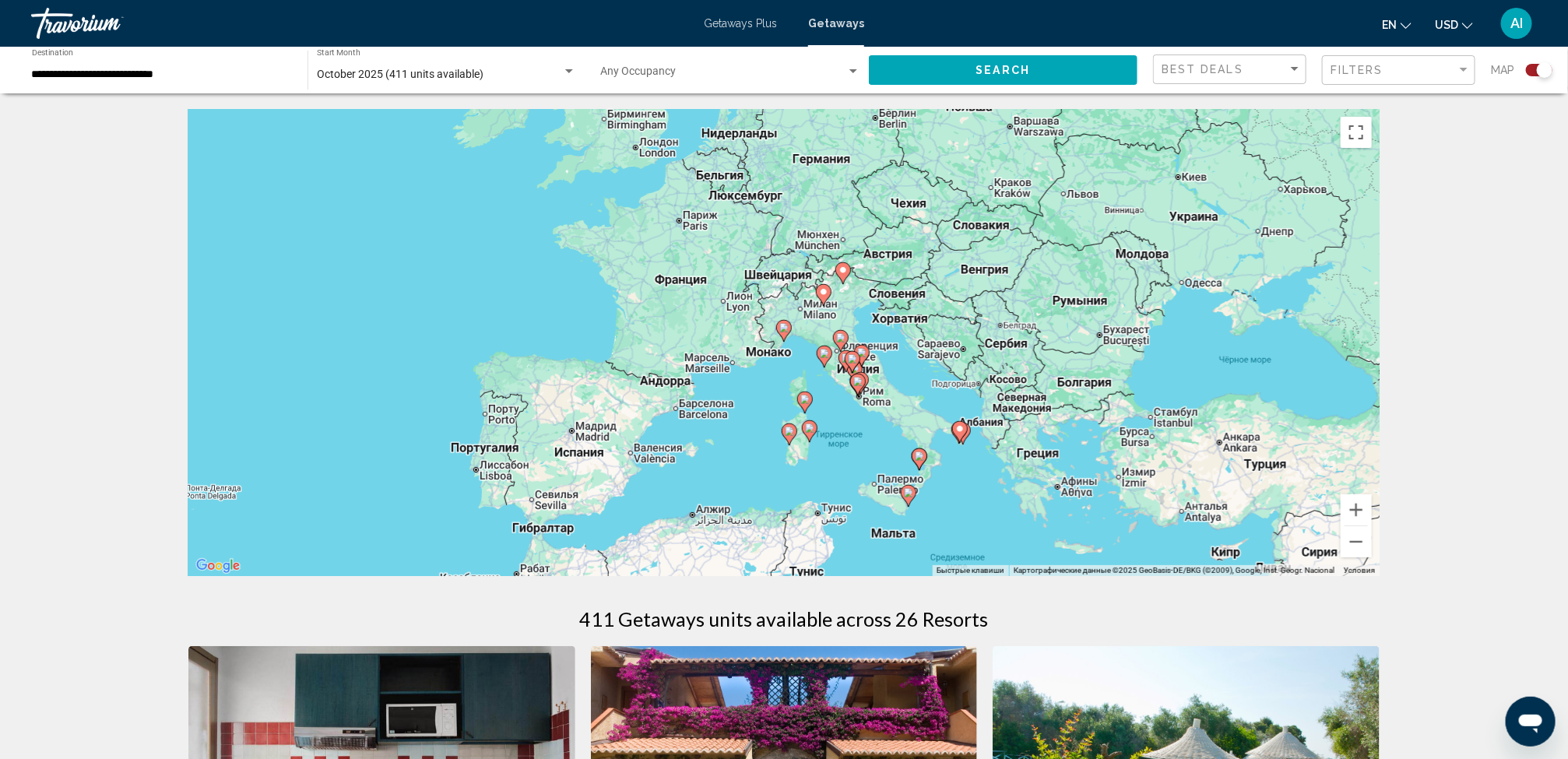 click at bounding box center [909, 493] 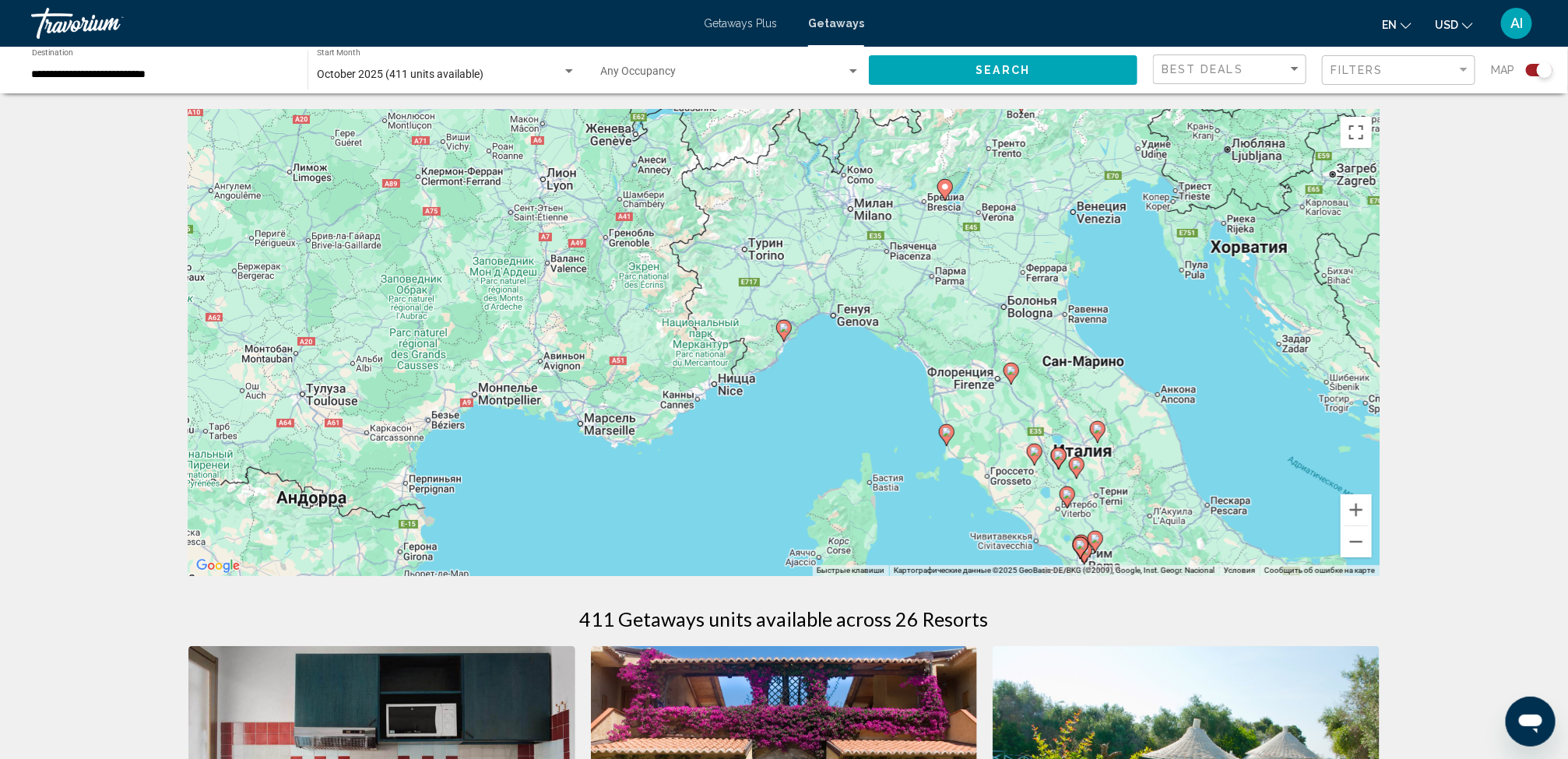 click at bounding box center [784, 328] 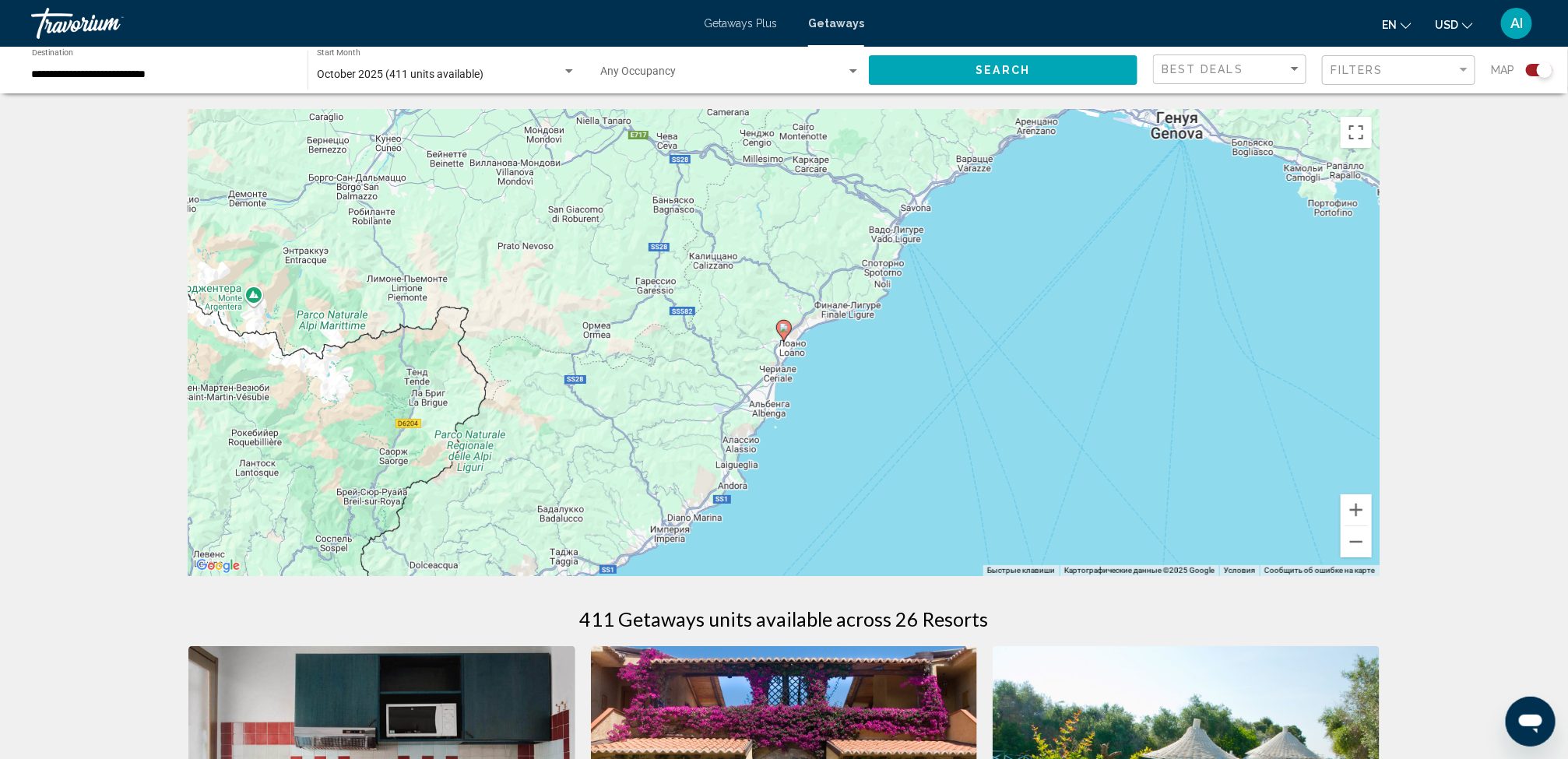 click at bounding box center [784, 328] 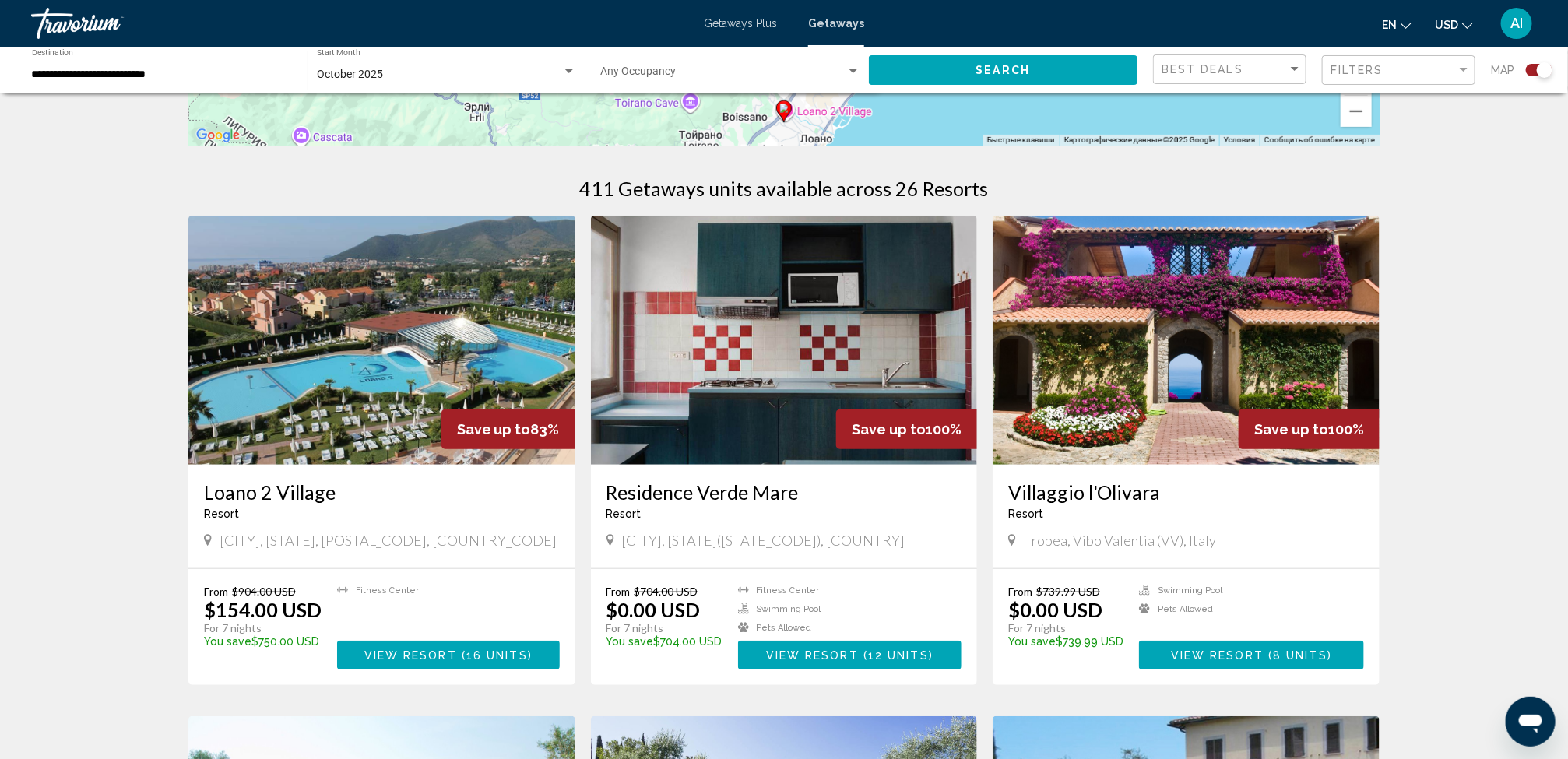 scroll, scrollTop: 411, scrollLeft: 0, axis: vertical 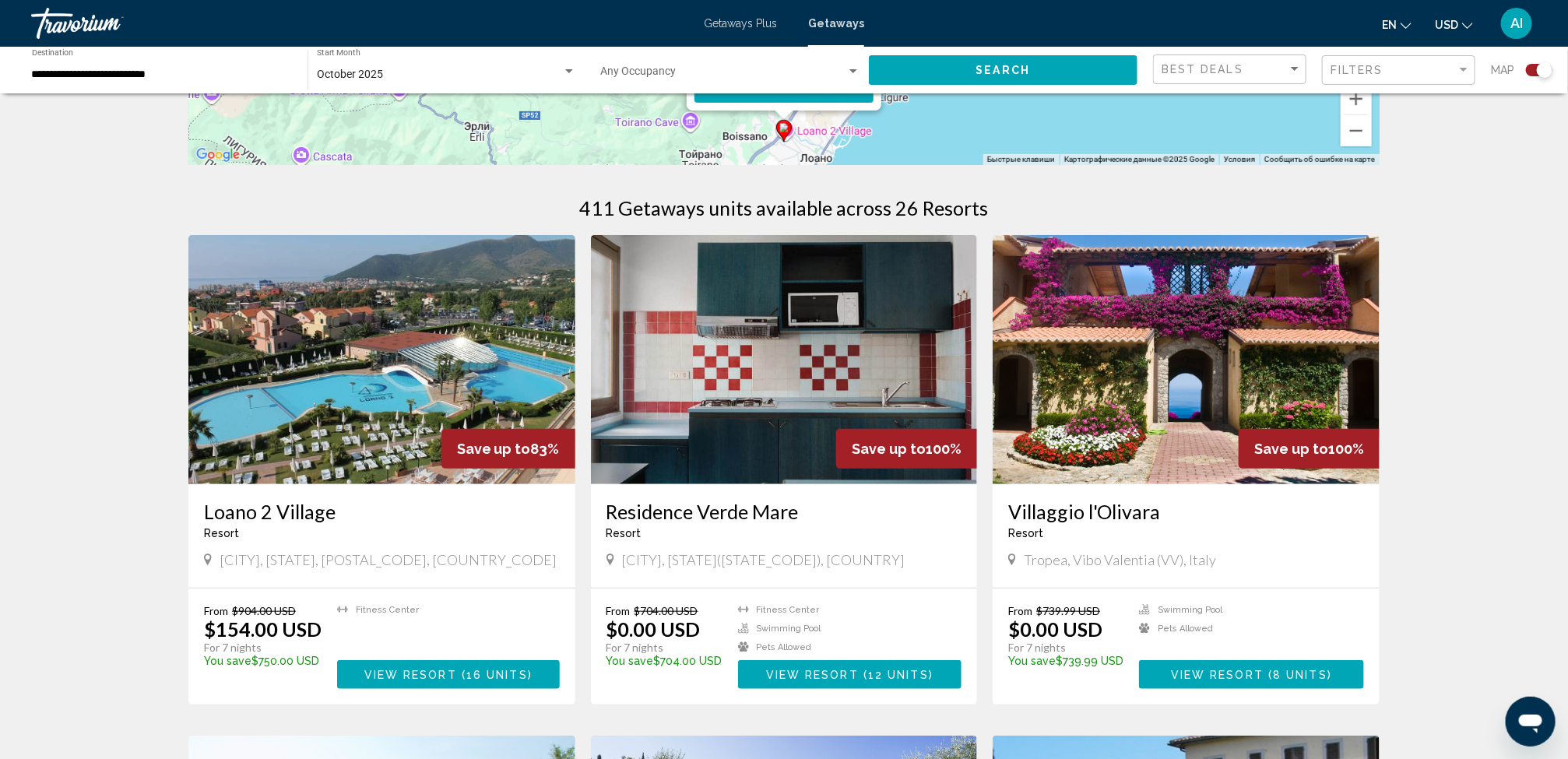 click at bounding box center [381, 360] 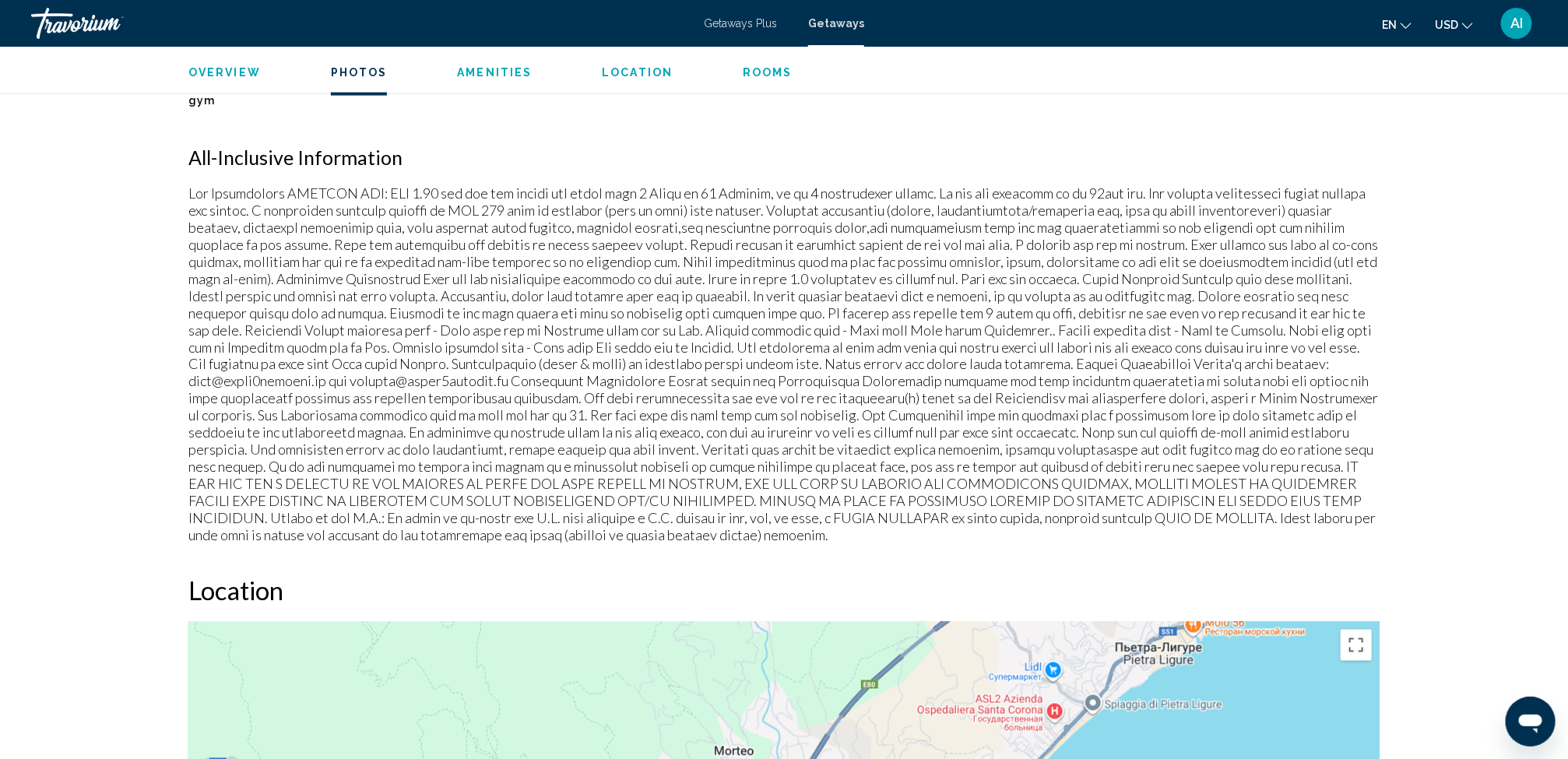scroll, scrollTop: 1269, scrollLeft: 0, axis: vertical 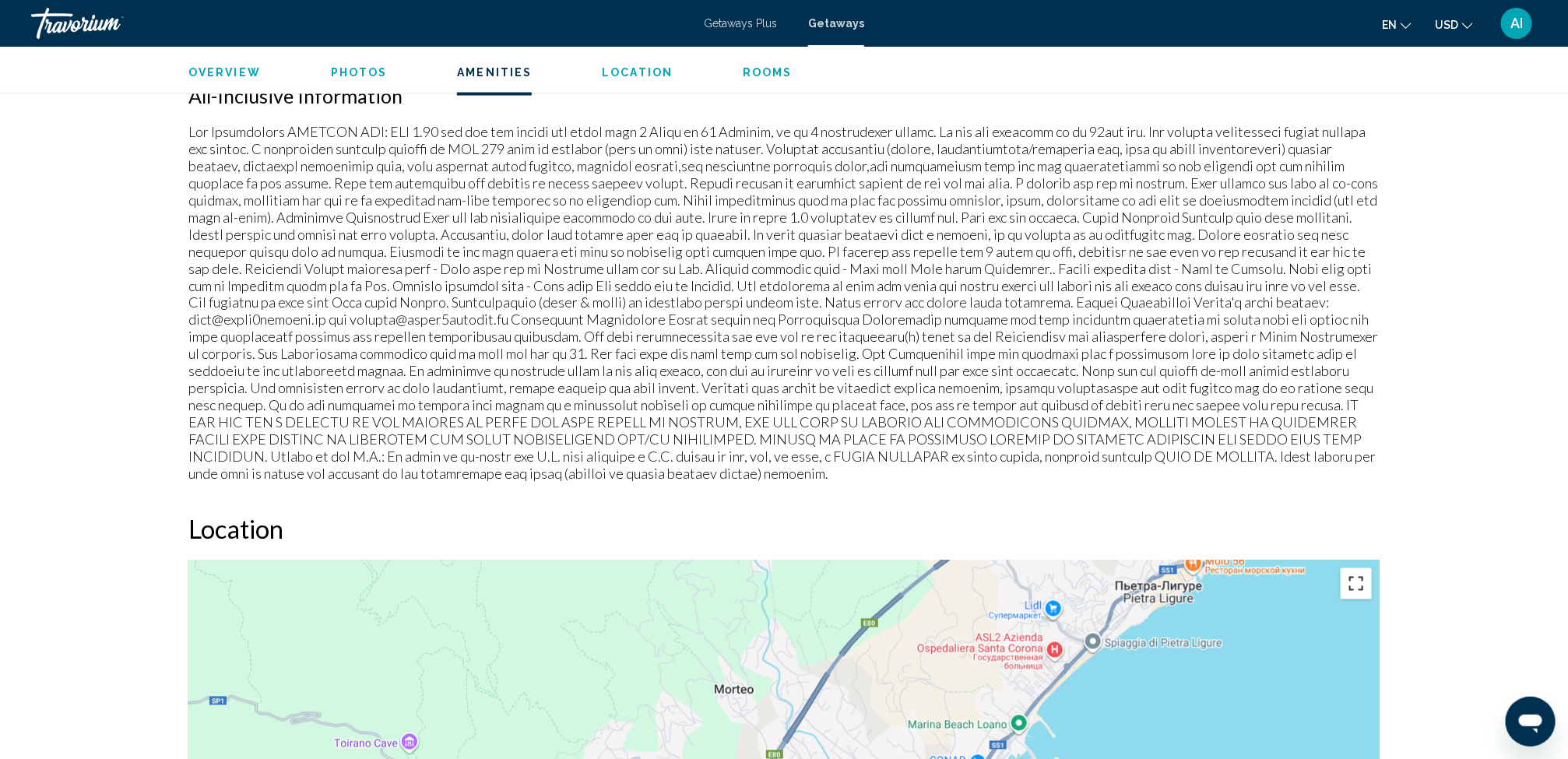 click at bounding box center [1356, 584] 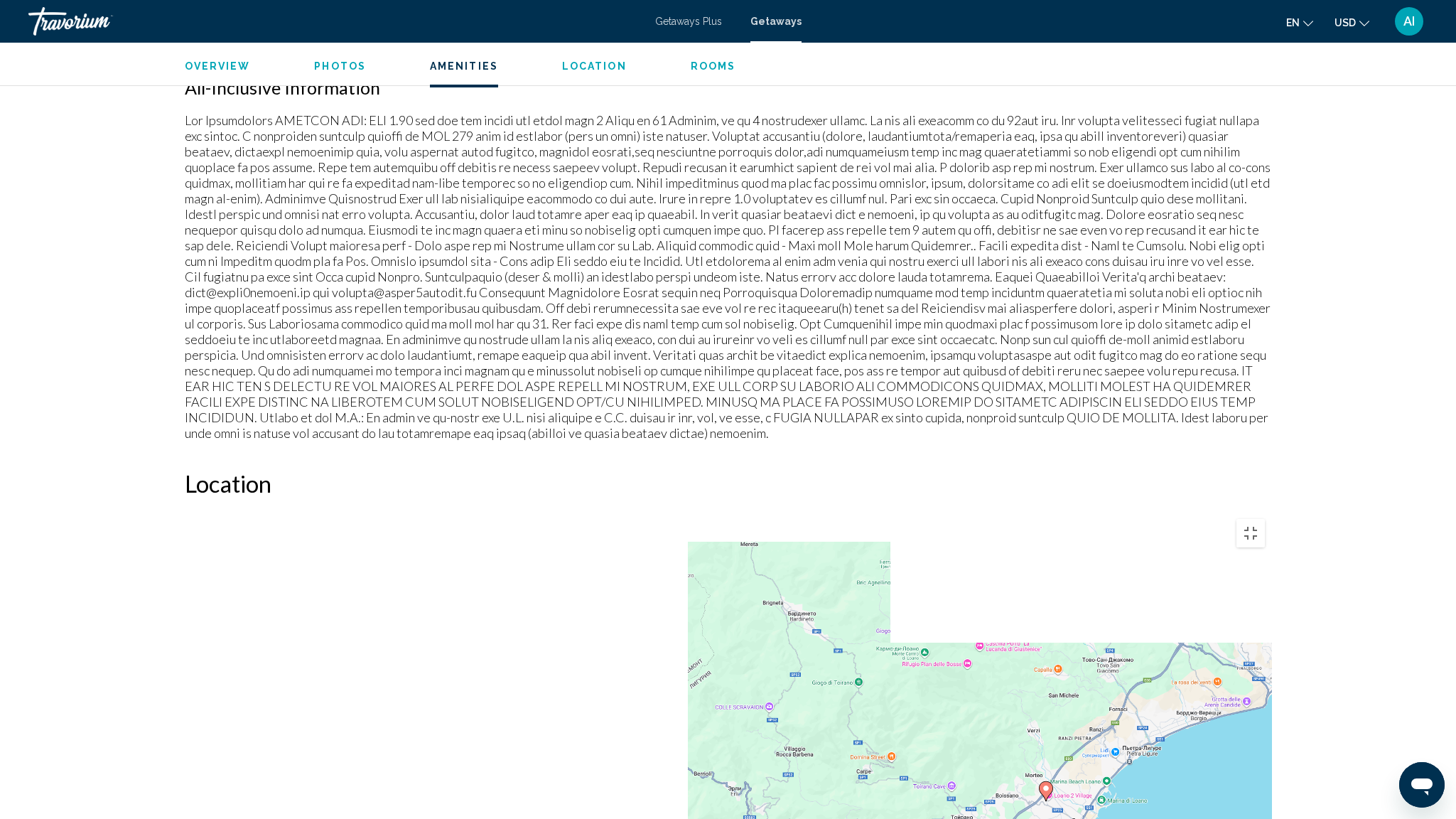 click on "Для навигации используйте клавиши со стрелками. Чтобы активировать перетаскивание с помощью клавиатуры, нажмите Alt + Ввод. После этого перемещайте маркер, используя клавиши со стрелками. Чтобы завершить перетаскивание, нажмите клавишу Ввод. Чтобы отменить действие, нажмите клавишу Esc." at bounding box center [728, 725] 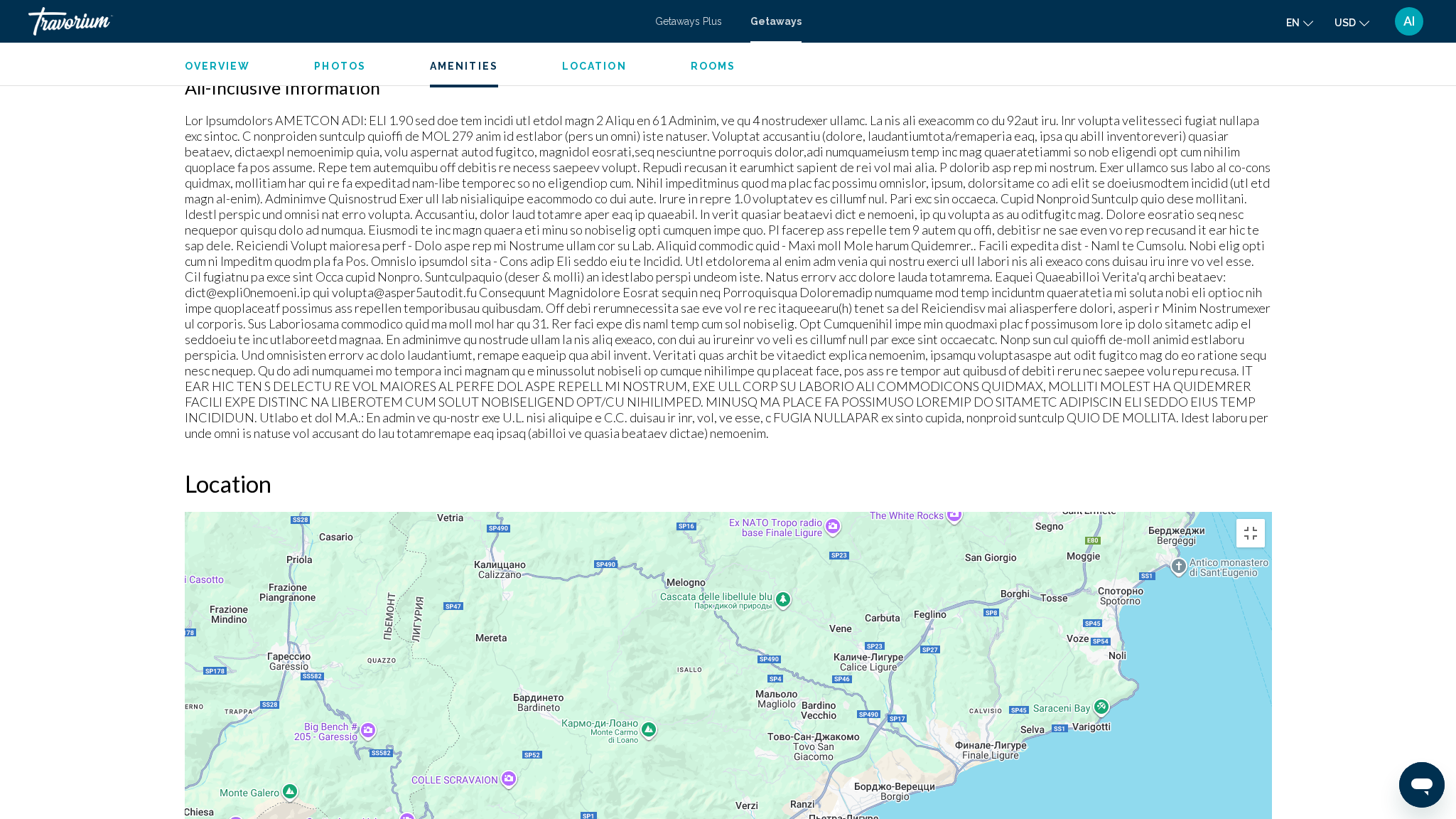 drag, startPoint x: 1028, startPoint y: 579, endPoint x: 851, endPoint y: 638, distance: 186.5744 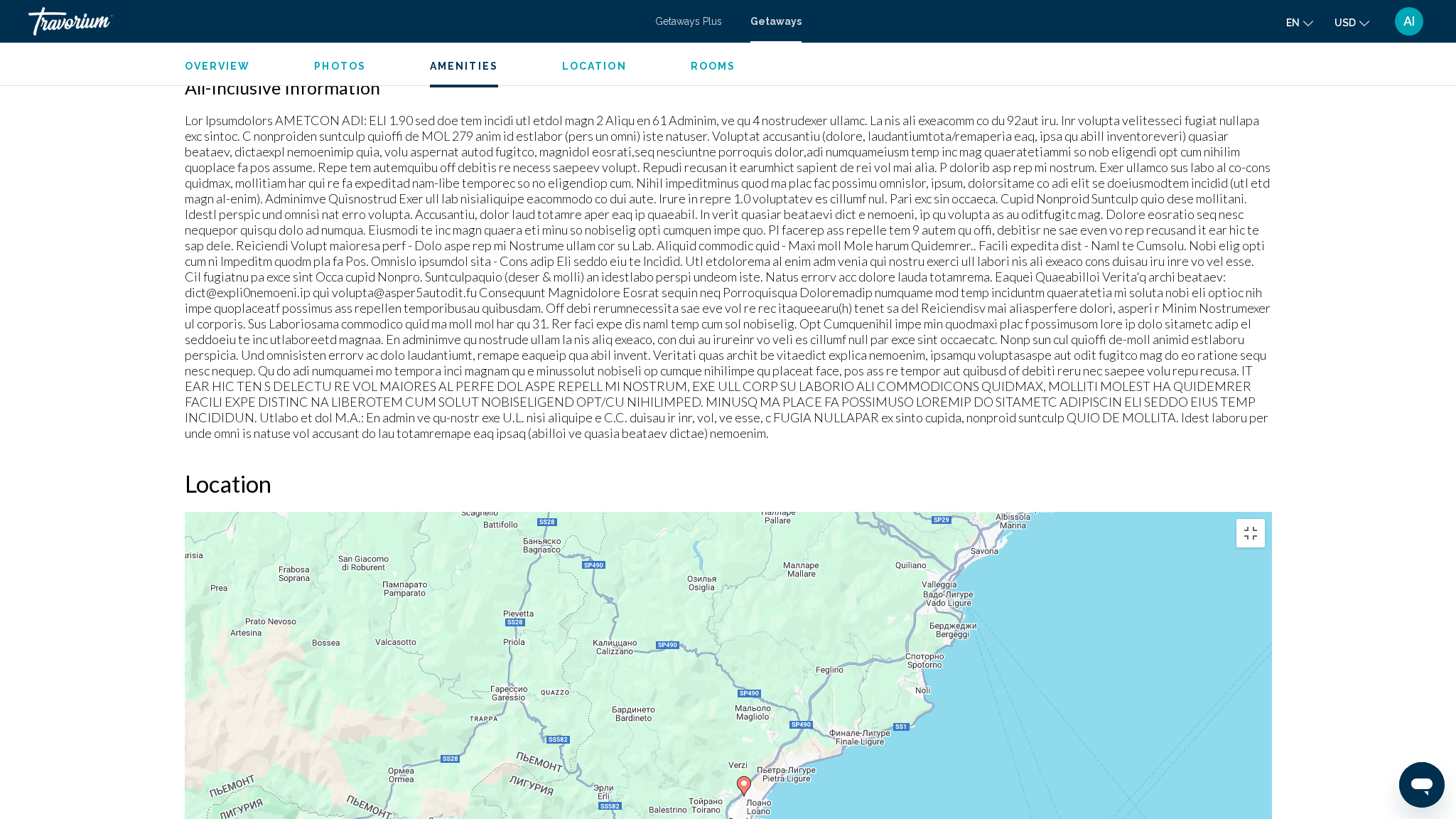 click at bounding box center (1251, 907) 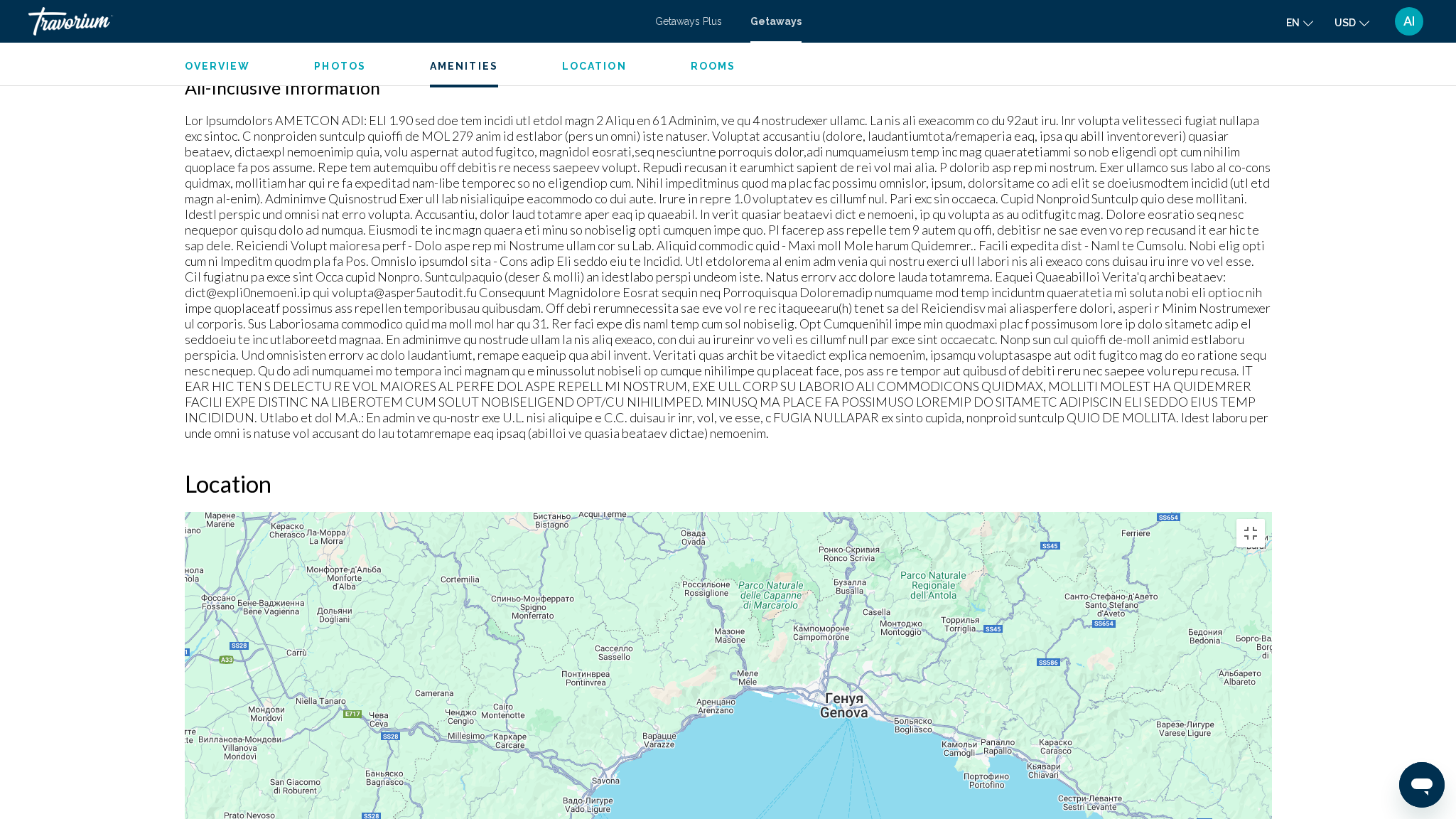 drag, startPoint x: 1151, startPoint y: 530, endPoint x: 893, endPoint y: 673, distance: 294.97966 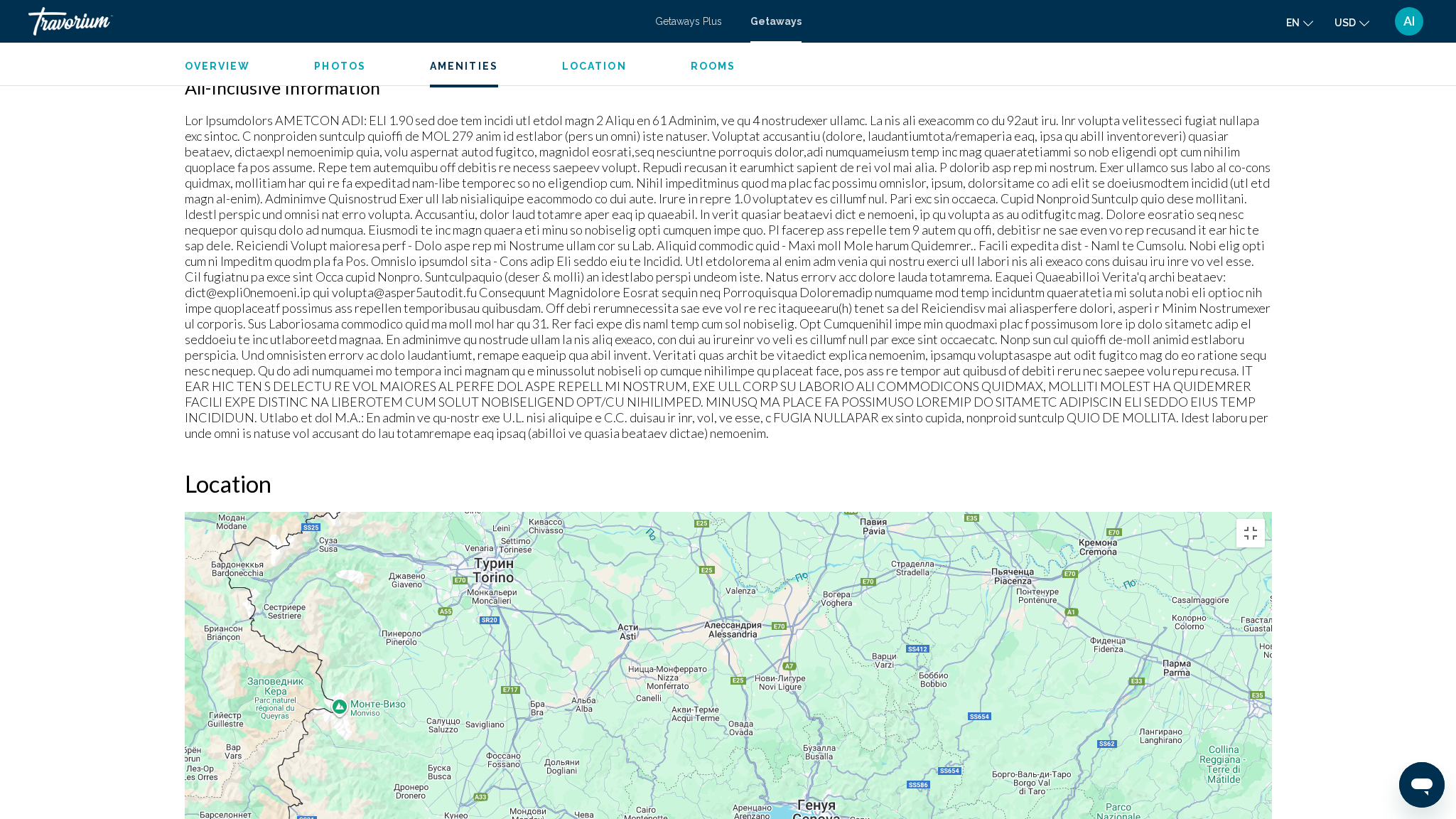 drag, startPoint x: 951, startPoint y: 437, endPoint x: 955, endPoint y: 444, distance: 8.06226 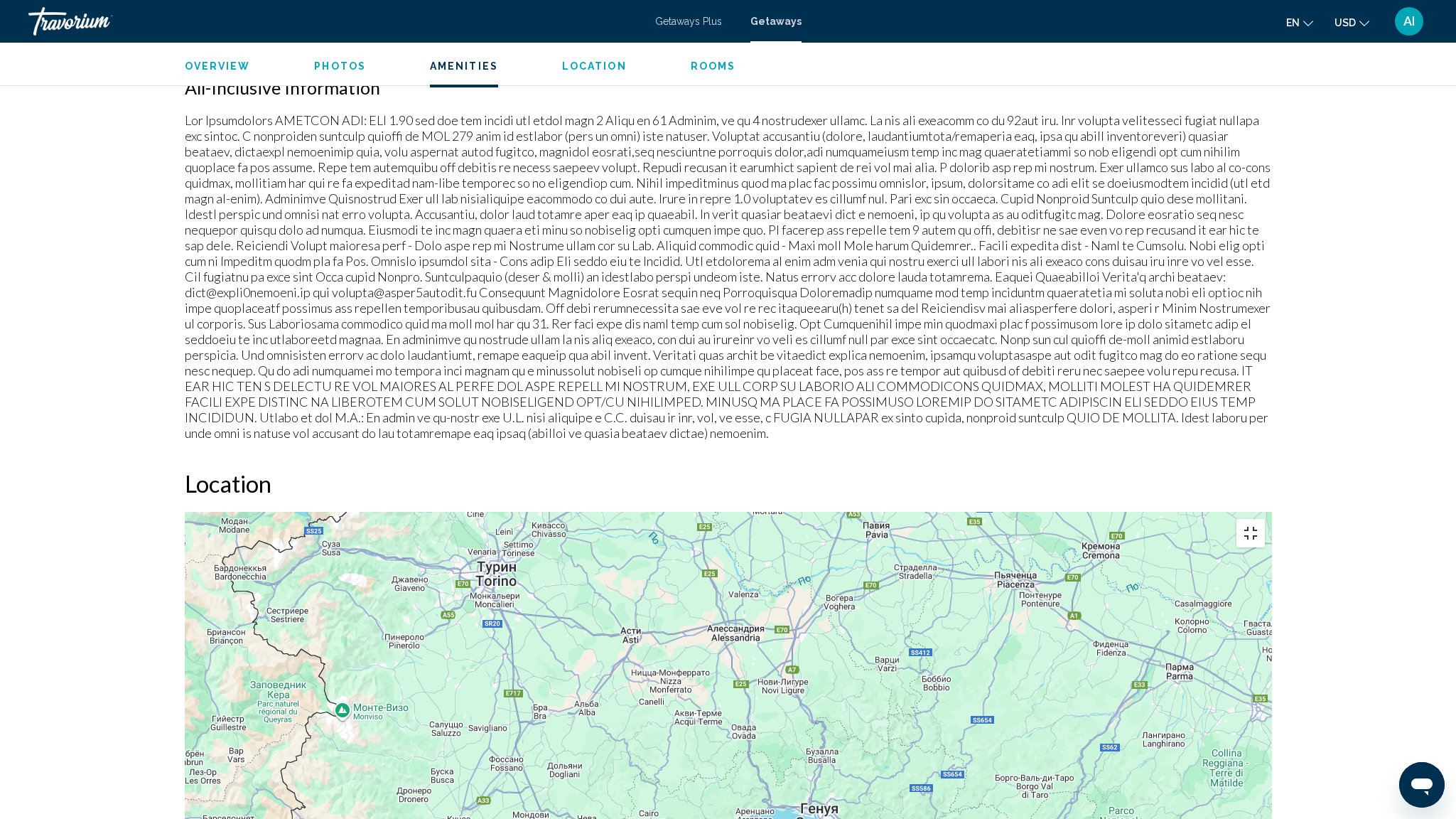 click at bounding box center (1251, 533) 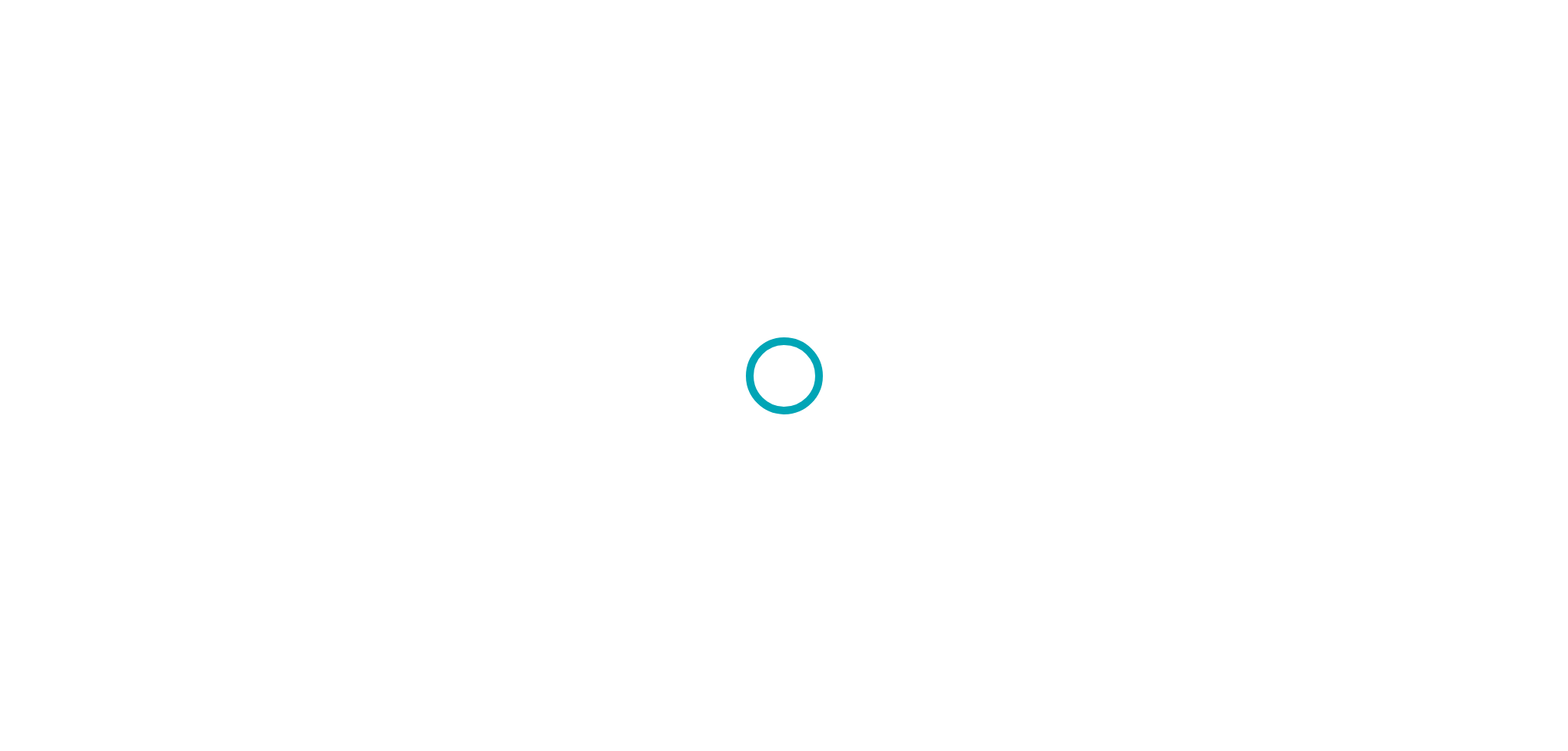 scroll, scrollTop: 0, scrollLeft: 0, axis: both 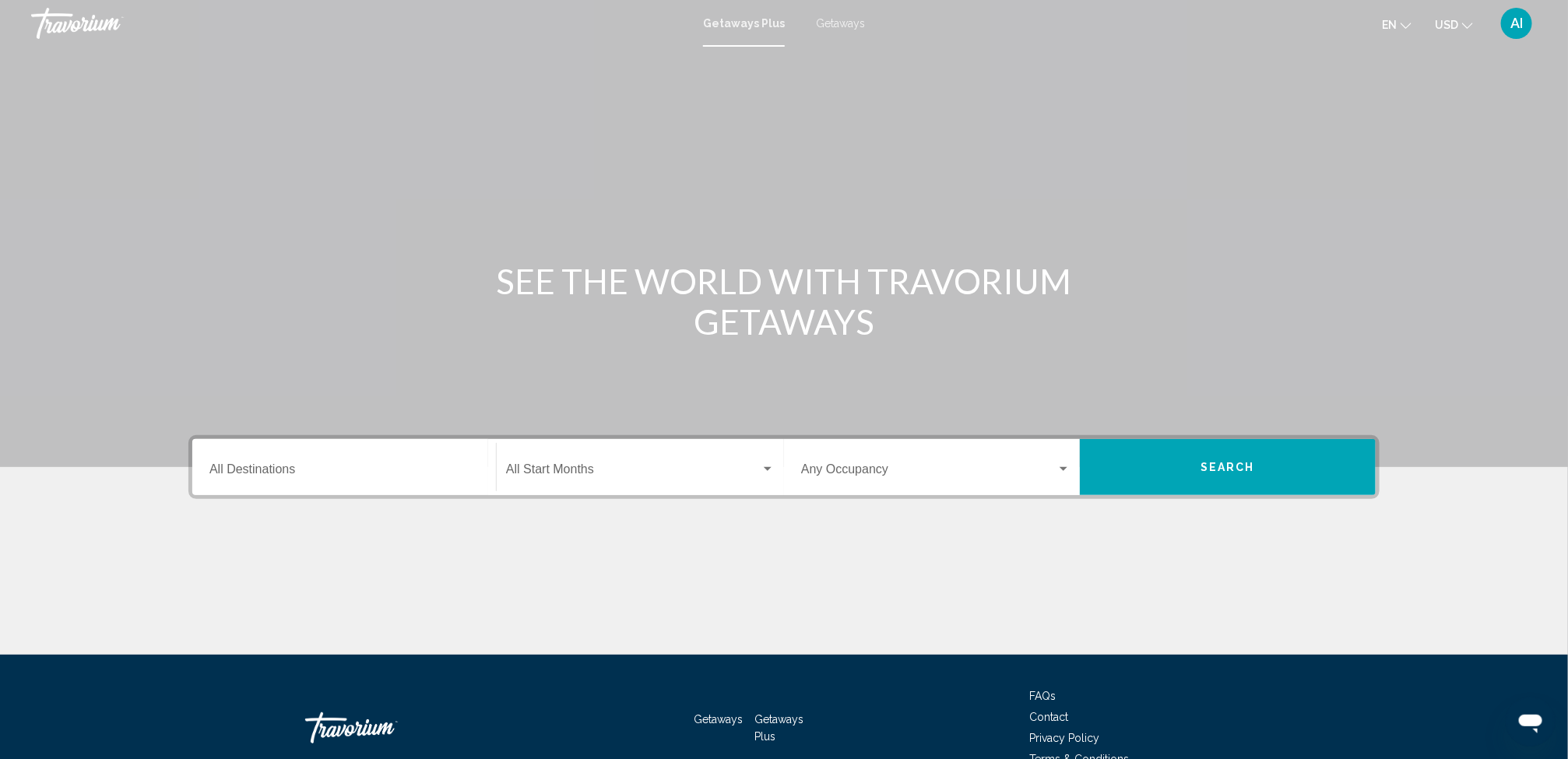 click on "Destination All Destinations" at bounding box center (344, 473) 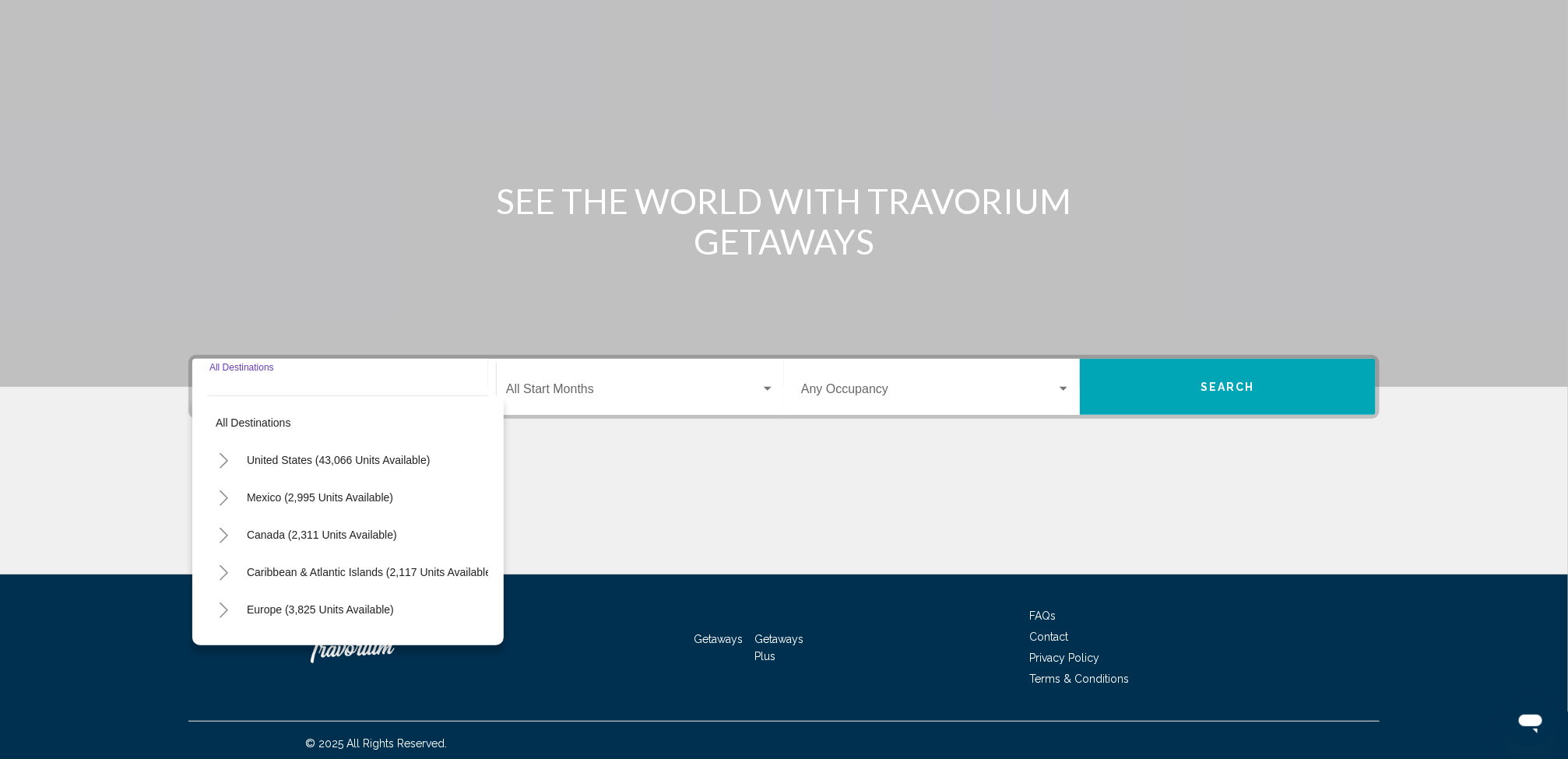 scroll, scrollTop: 86, scrollLeft: 0, axis: vertical 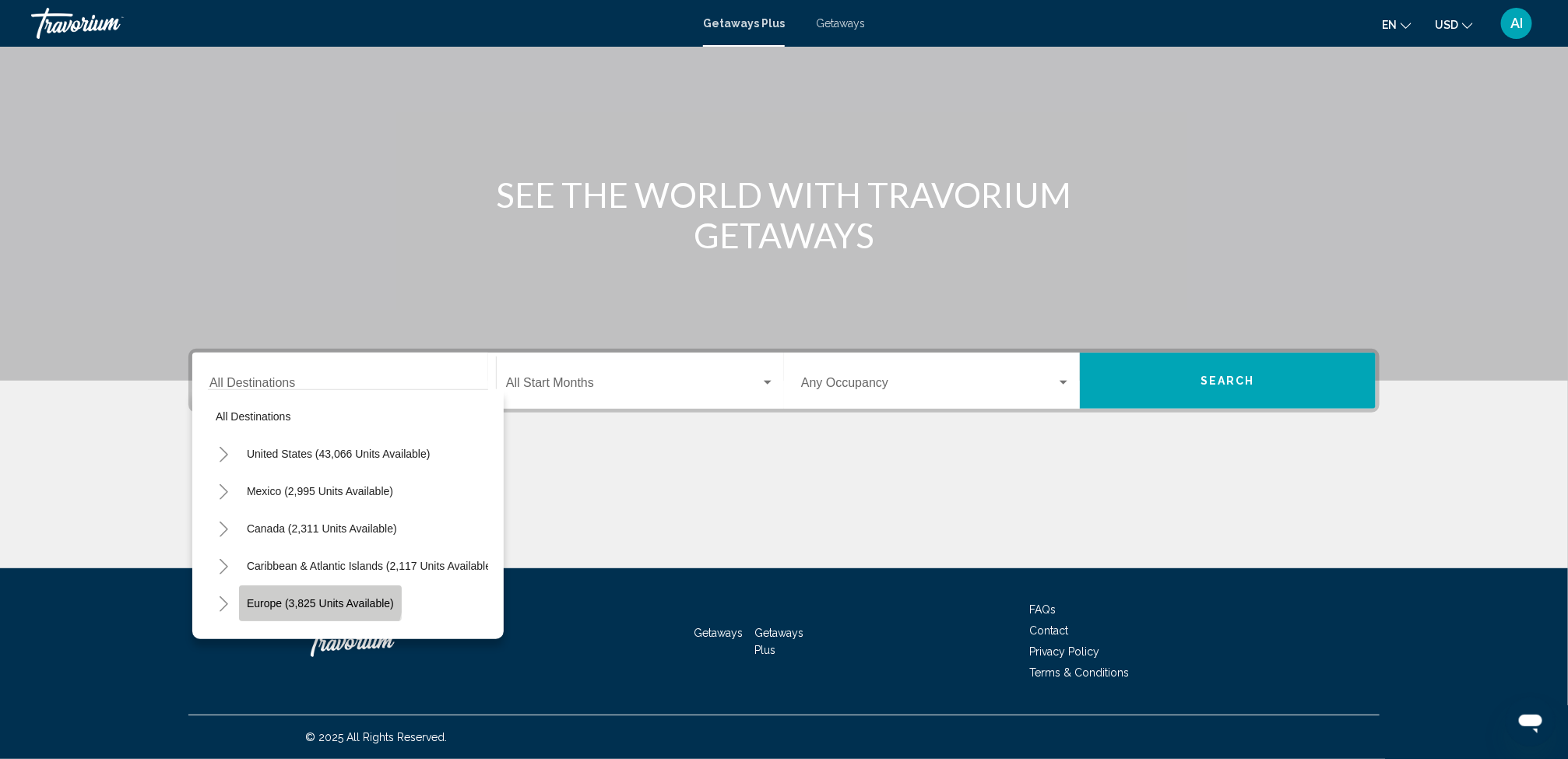click on "Europe (3,825 units available)" at bounding box center (320, 603) 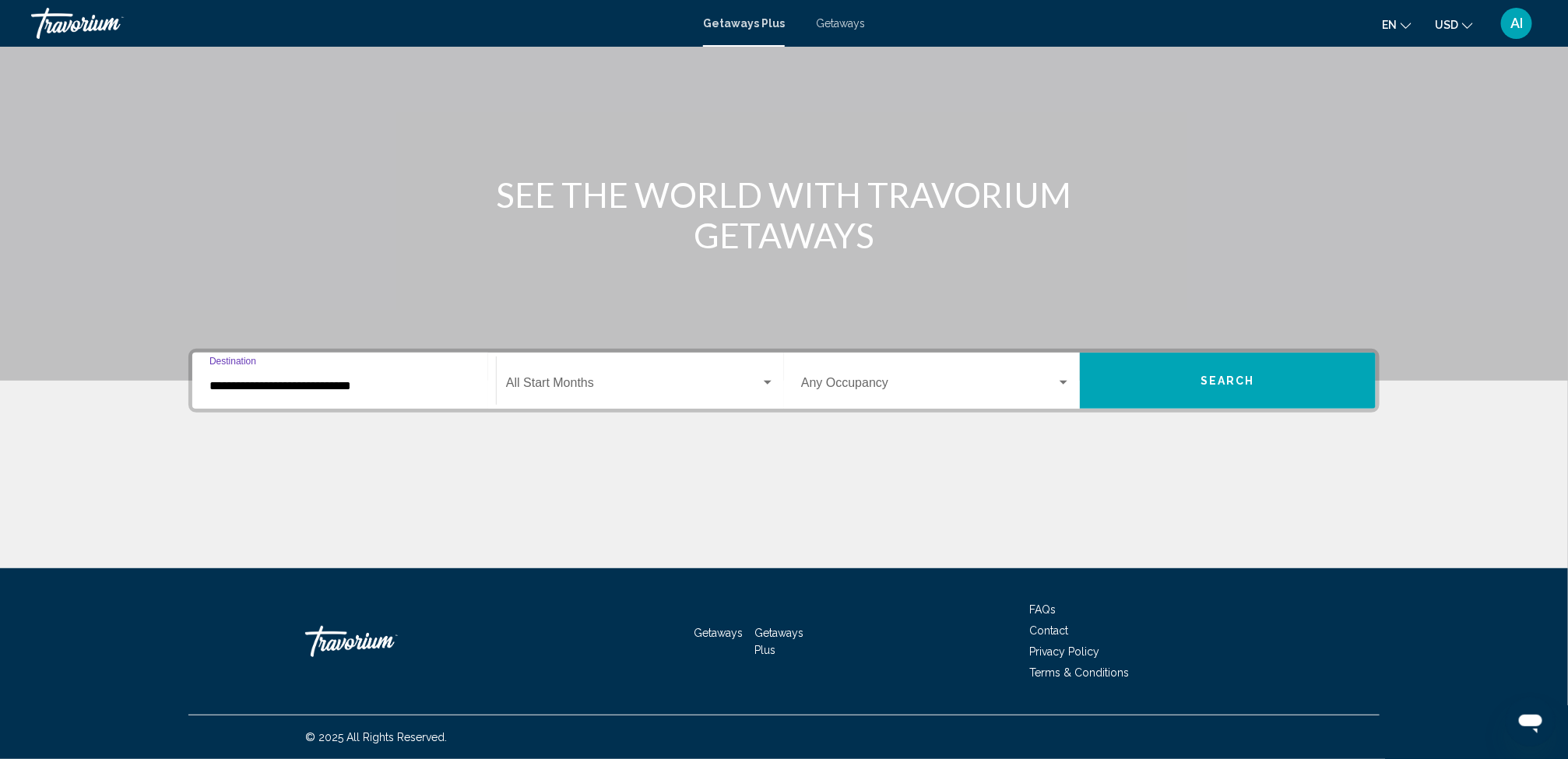 click on "**********" at bounding box center [344, 386] 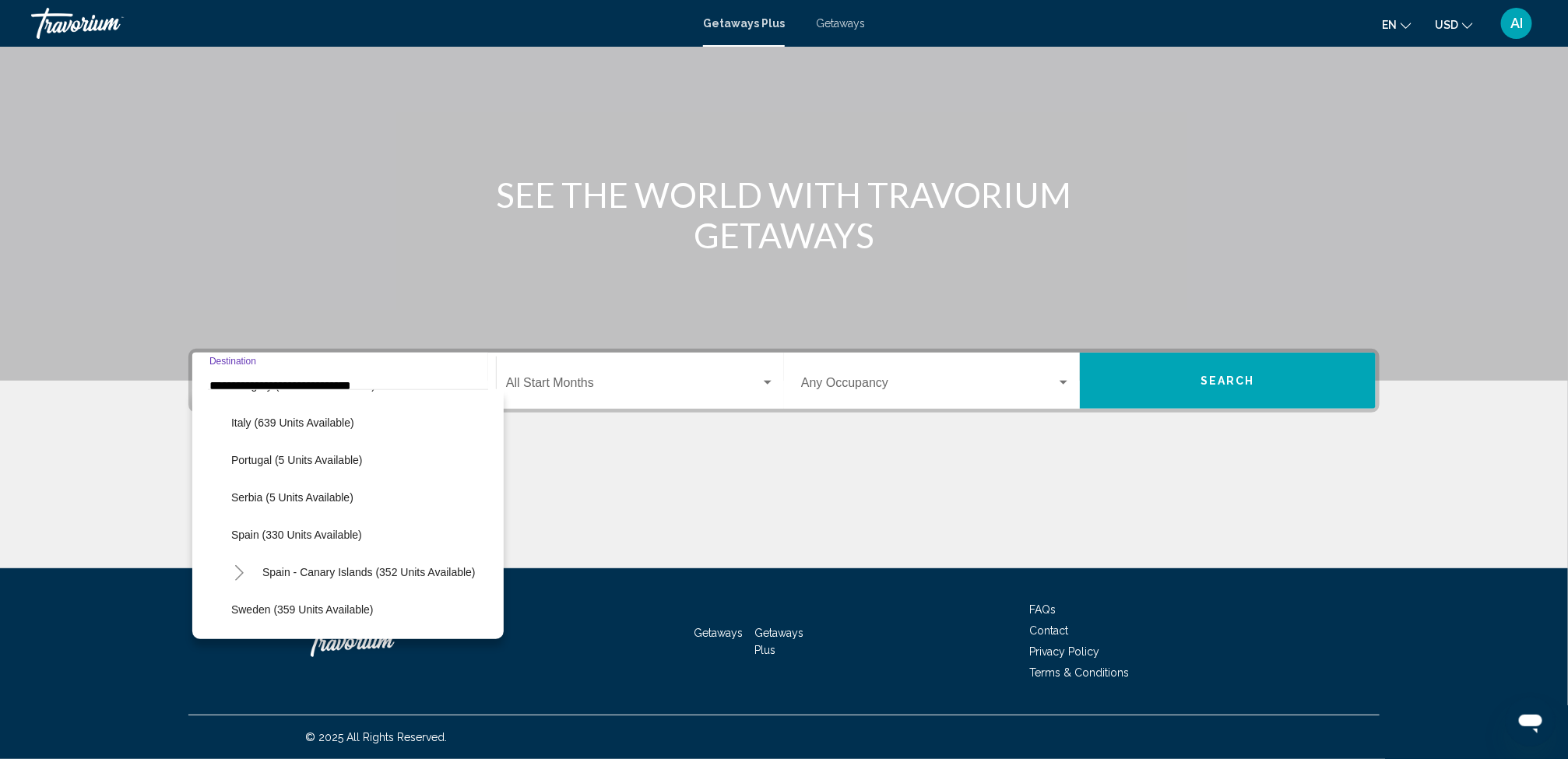 scroll, scrollTop: 449, scrollLeft: 0, axis: vertical 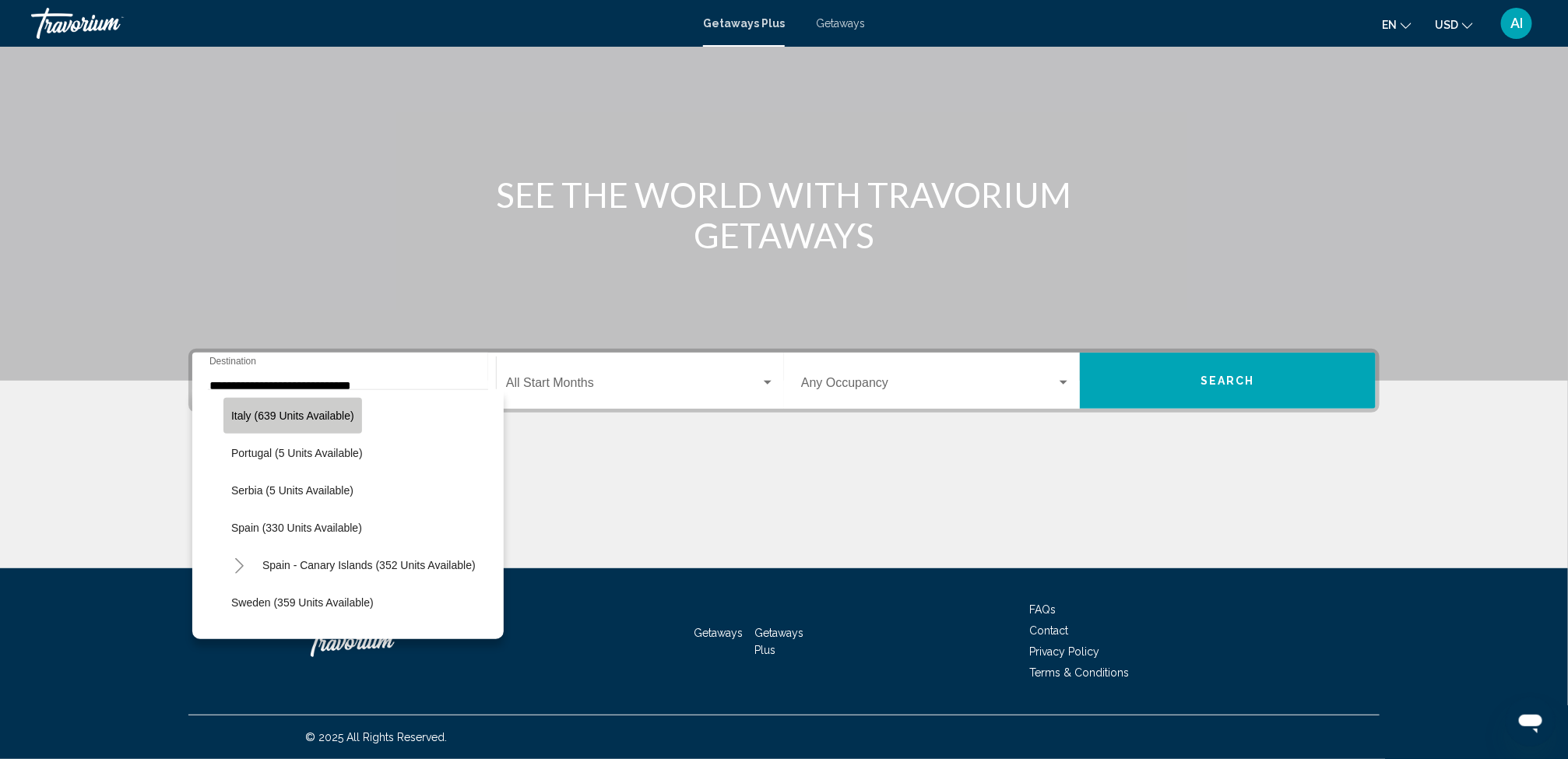 click on "Italy (639 units available)" at bounding box center (293, 416) 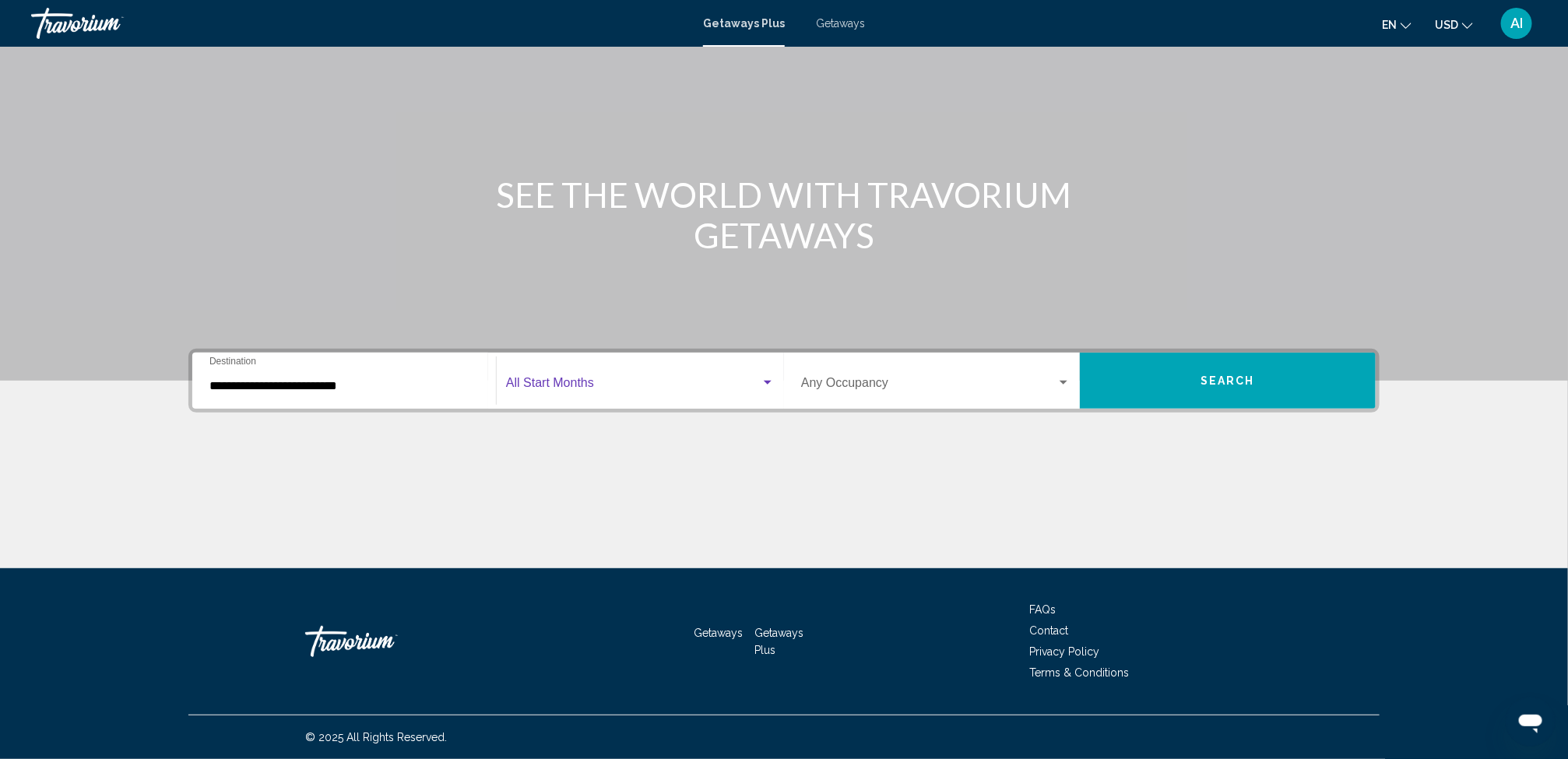 click at bounding box center (633, 386) 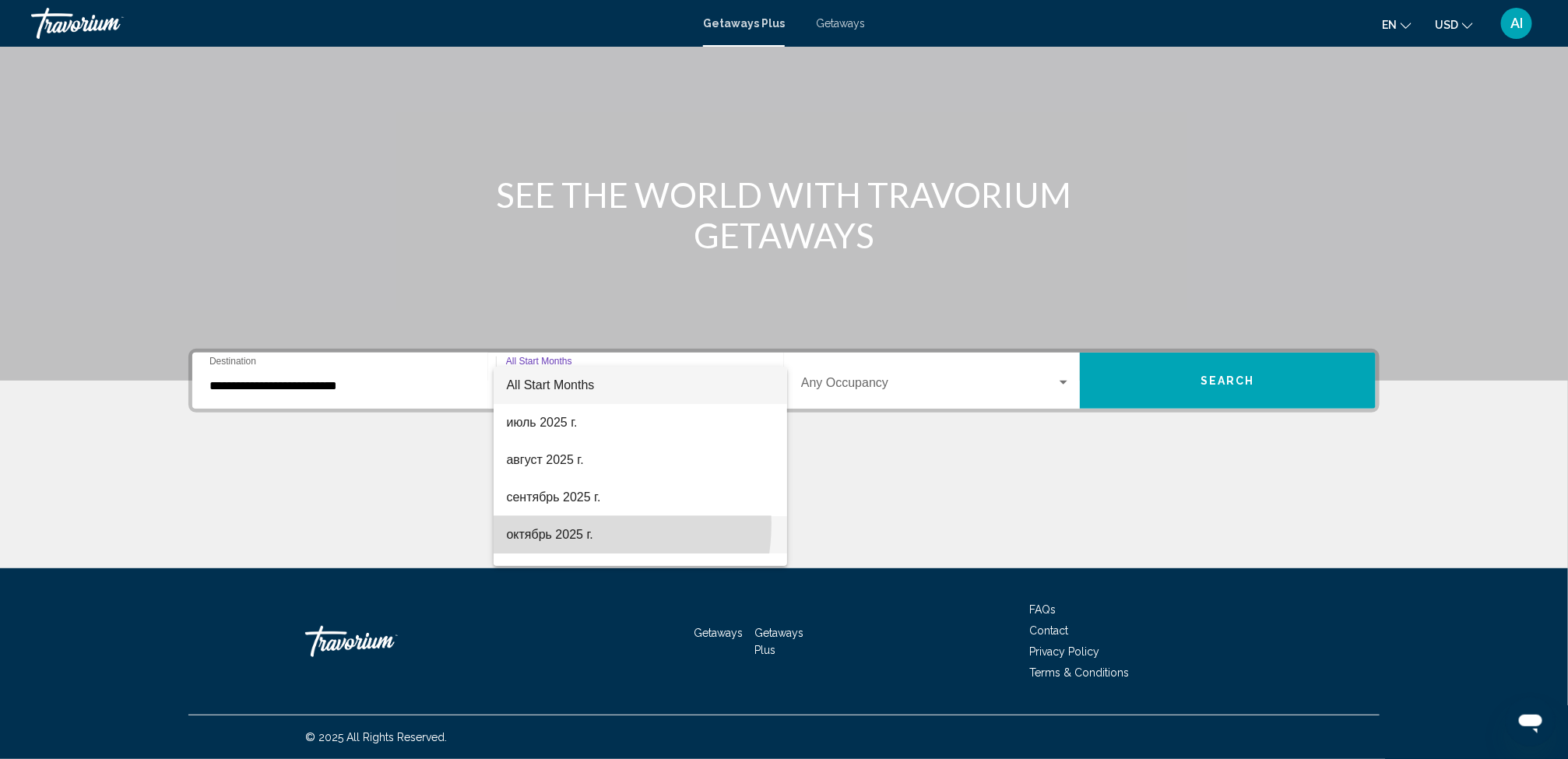 click on "октябрь 2025 г." at bounding box center (640, 535) 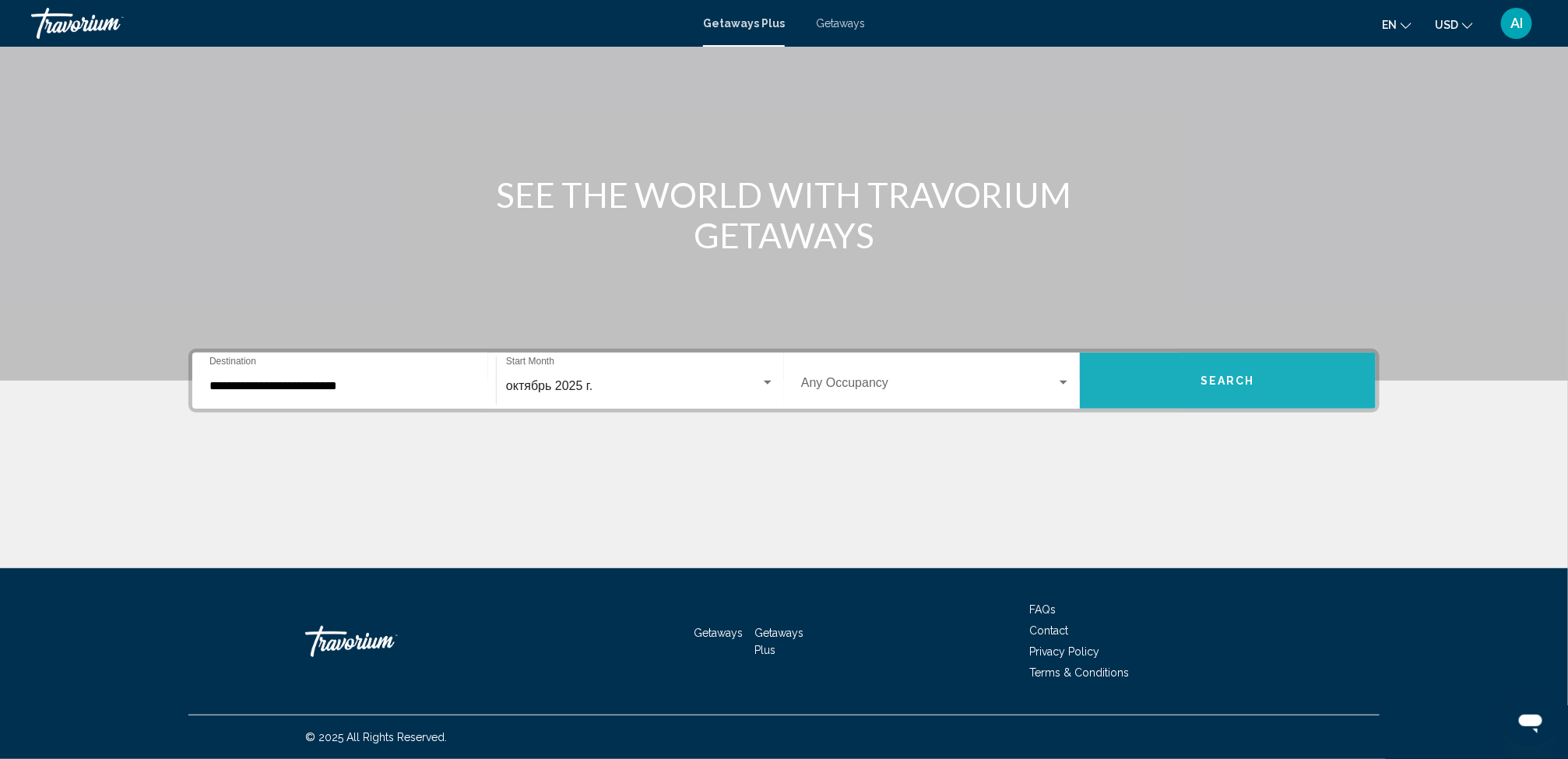 click on "Search" at bounding box center [1228, 381] 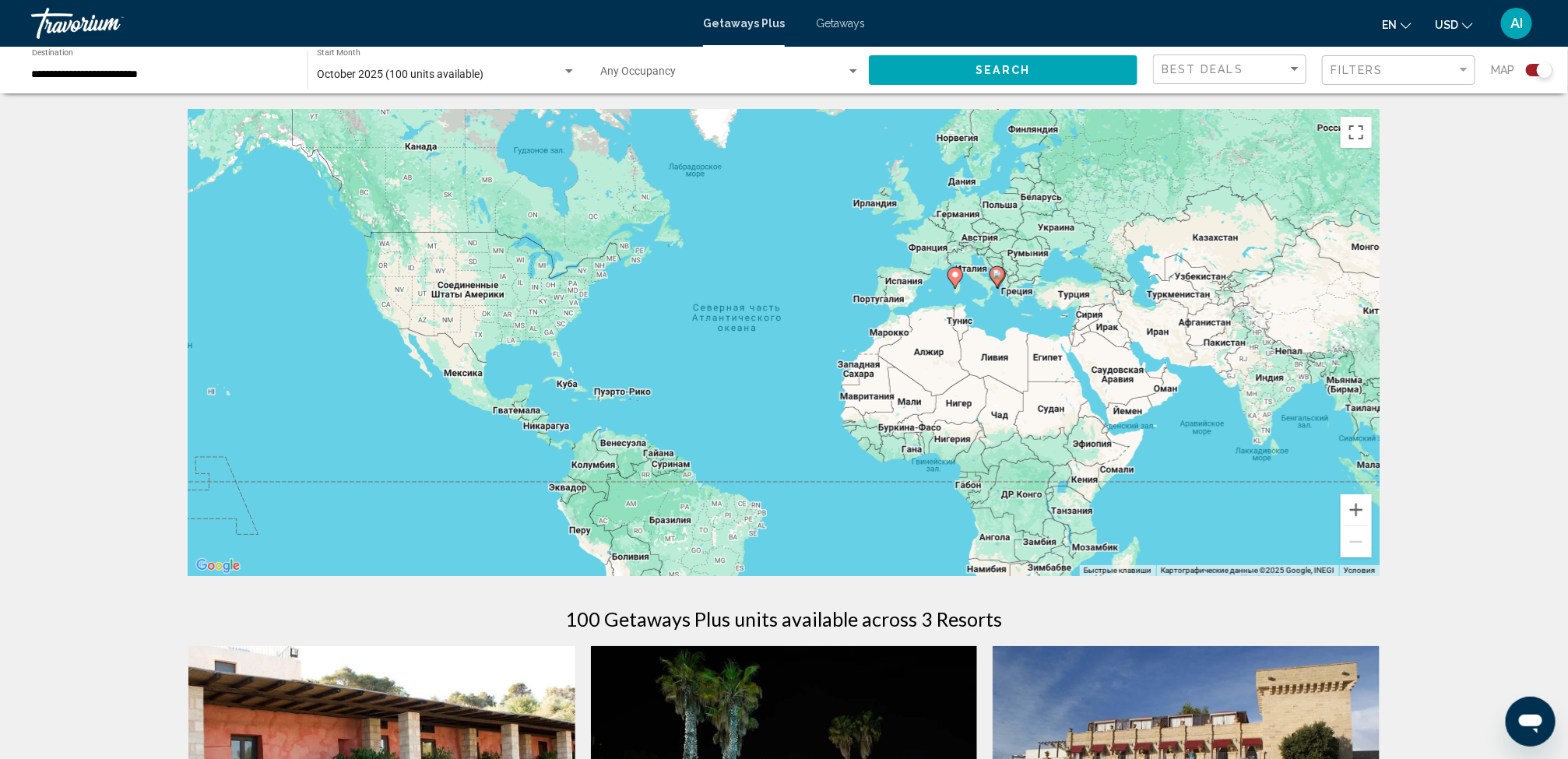 click on "Getaways" at bounding box center [840, 23] 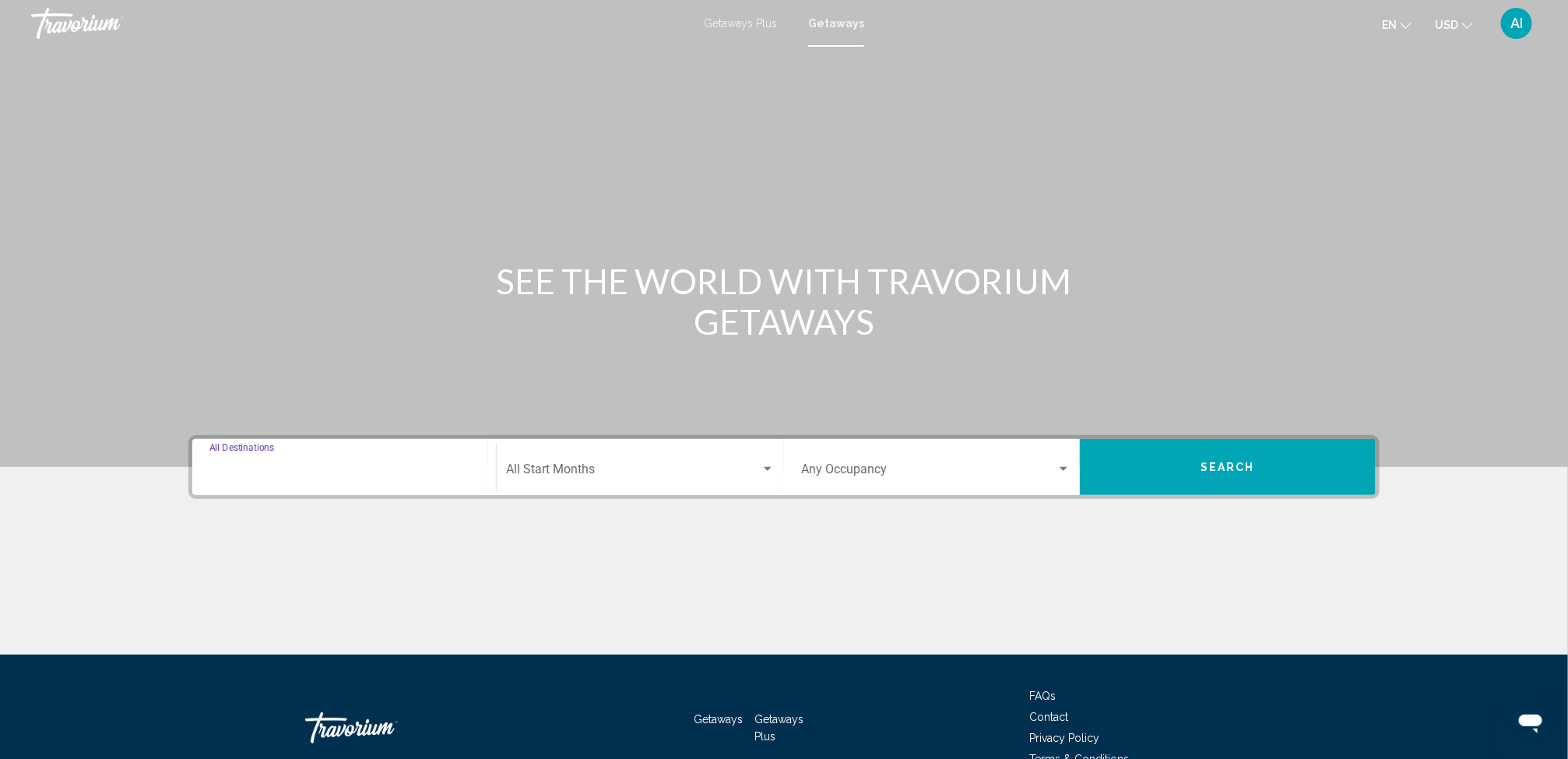 click on "Destination All Destinations" at bounding box center [344, 473] 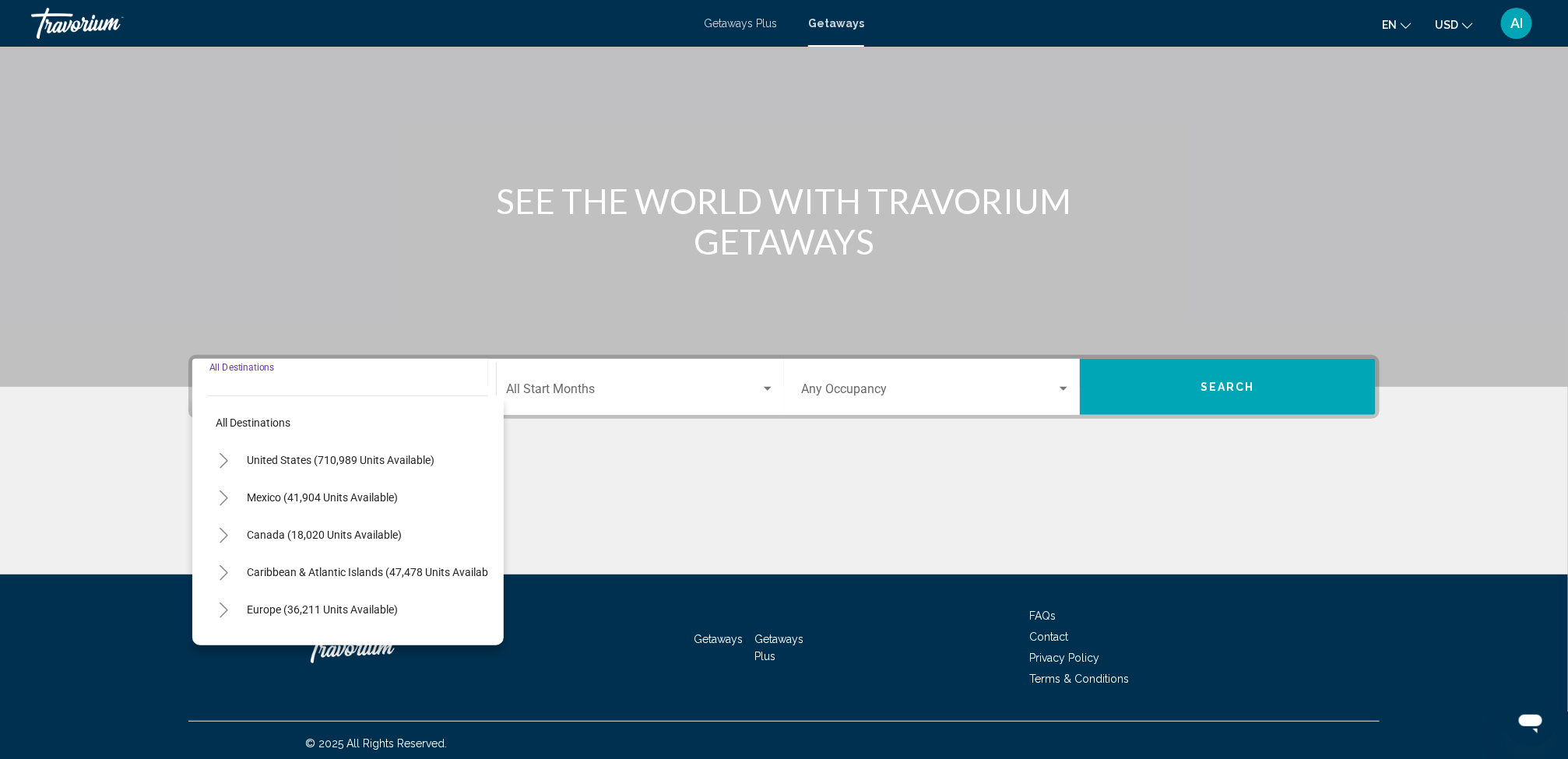 scroll, scrollTop: 86, scrollLeft: 0, axis: vertical 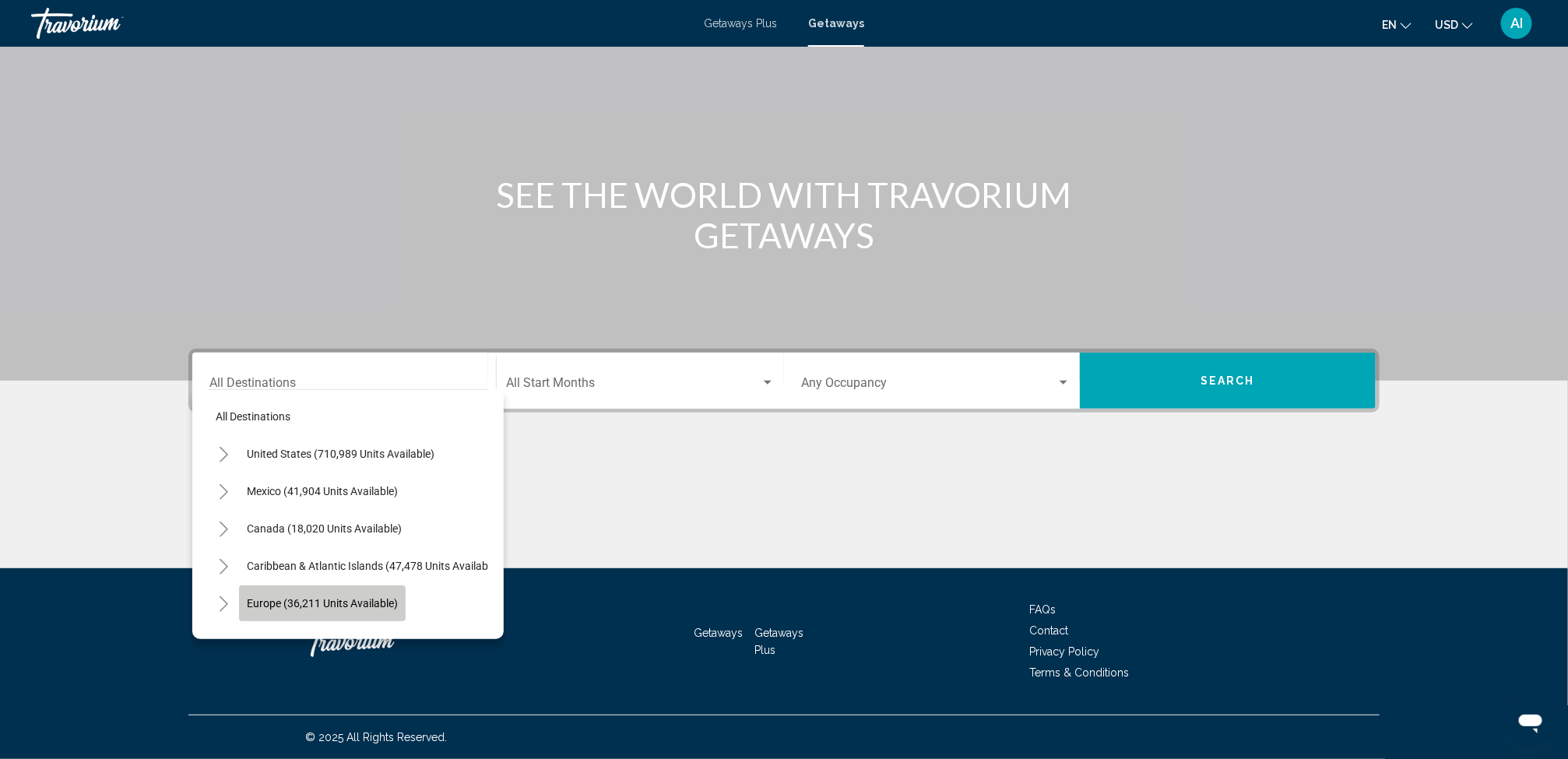 click on "Europe (36,211 units available)" at bounding box center (322, 603) 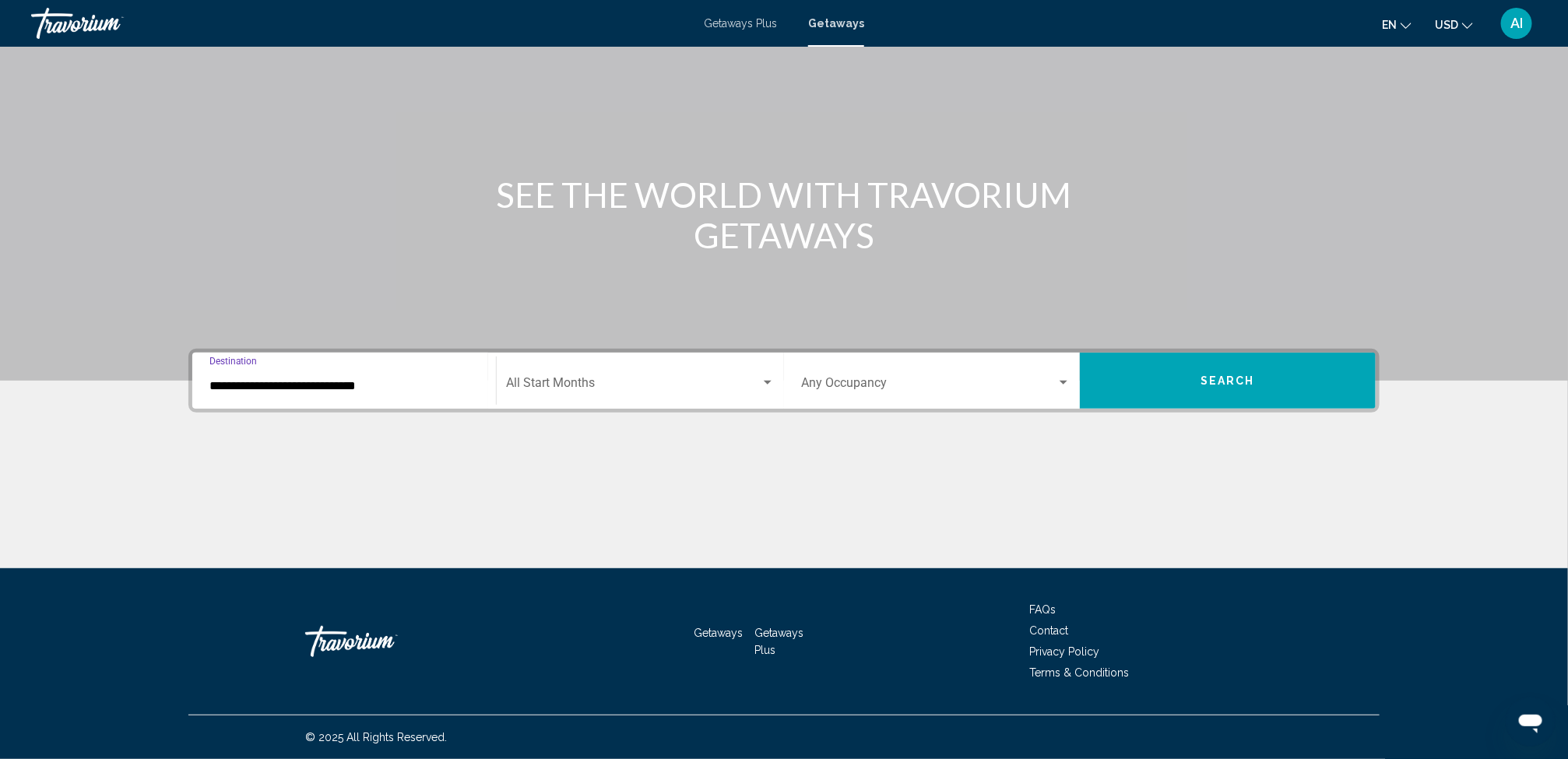 click on "**********" at bounding box center (344, 381) 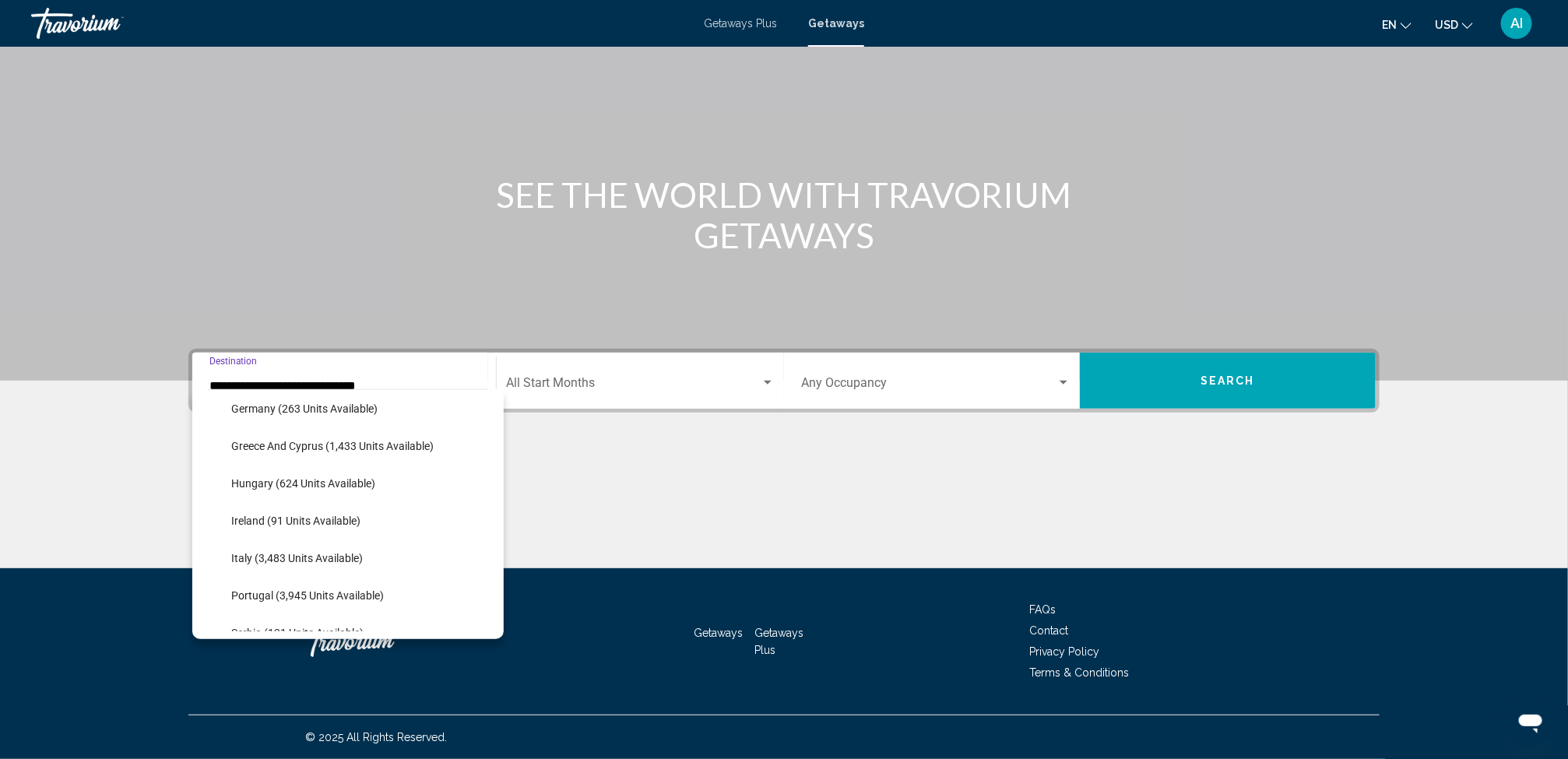 scroll, scrollTop: 565, scrollLeft: 0, axis: vertical 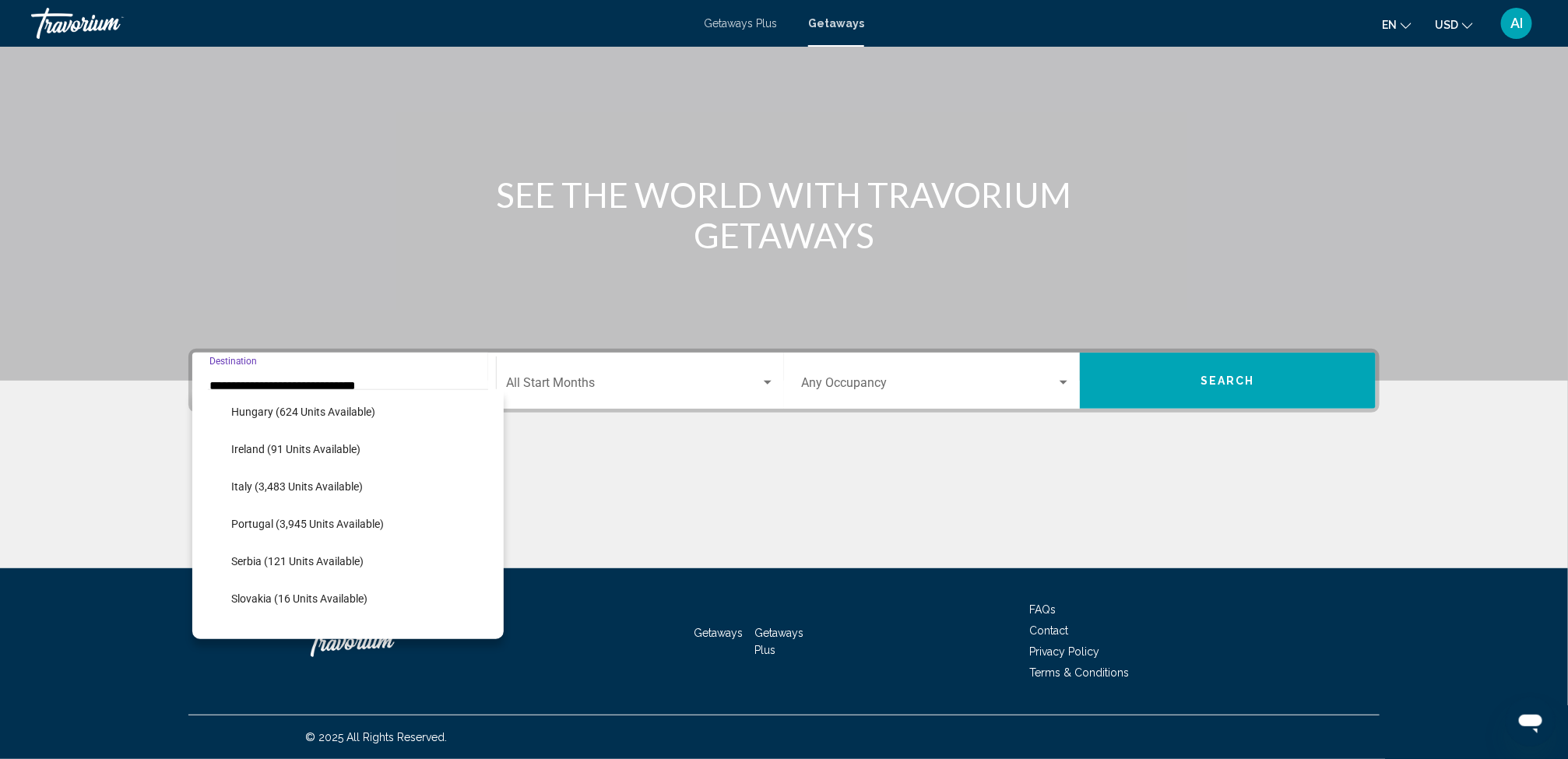 click on "Italy (3,483 units available)" at bounding box center [302, 76] 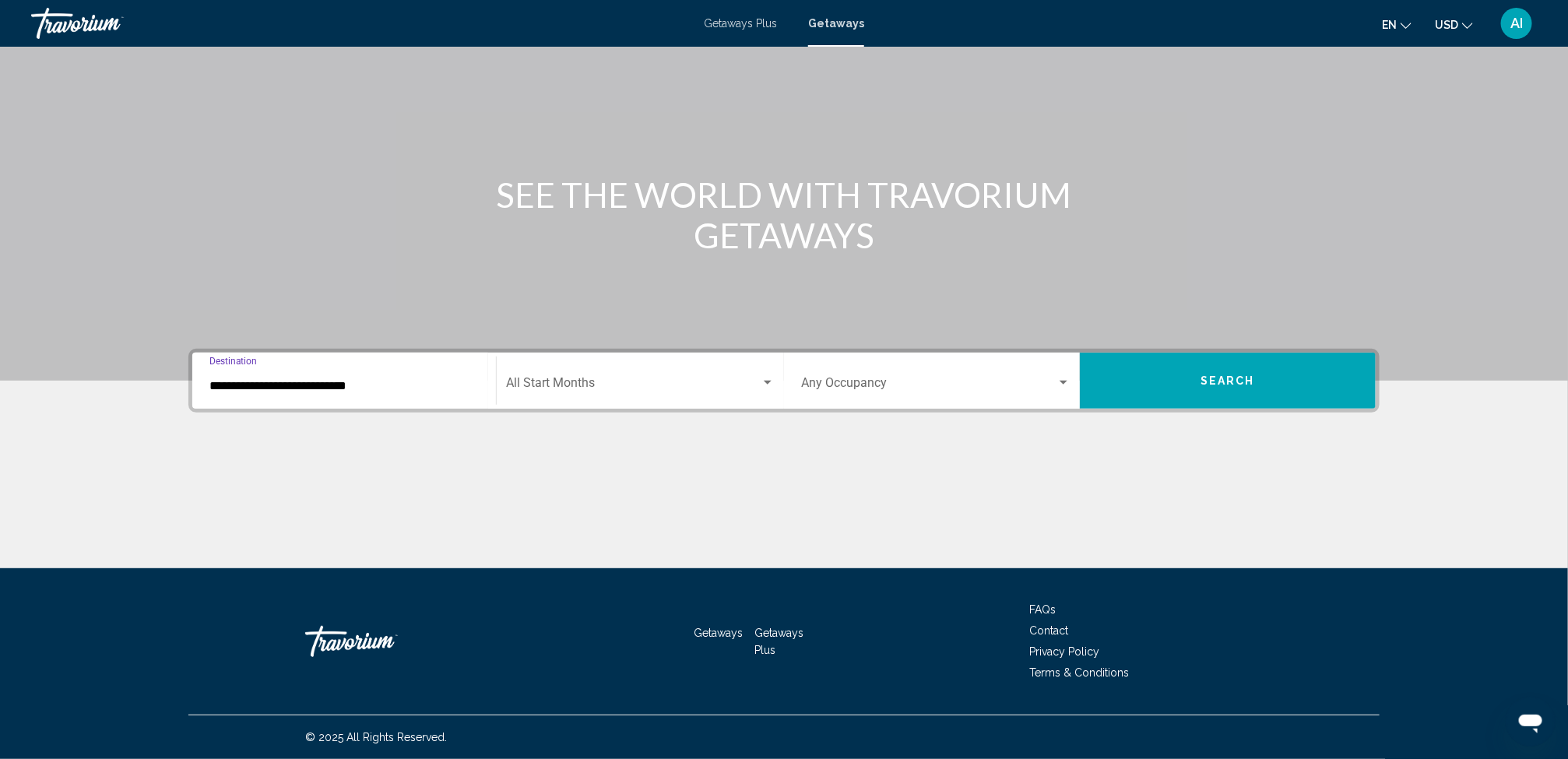 click on "Start Month All Start Months" at bounding box center (640, 381) 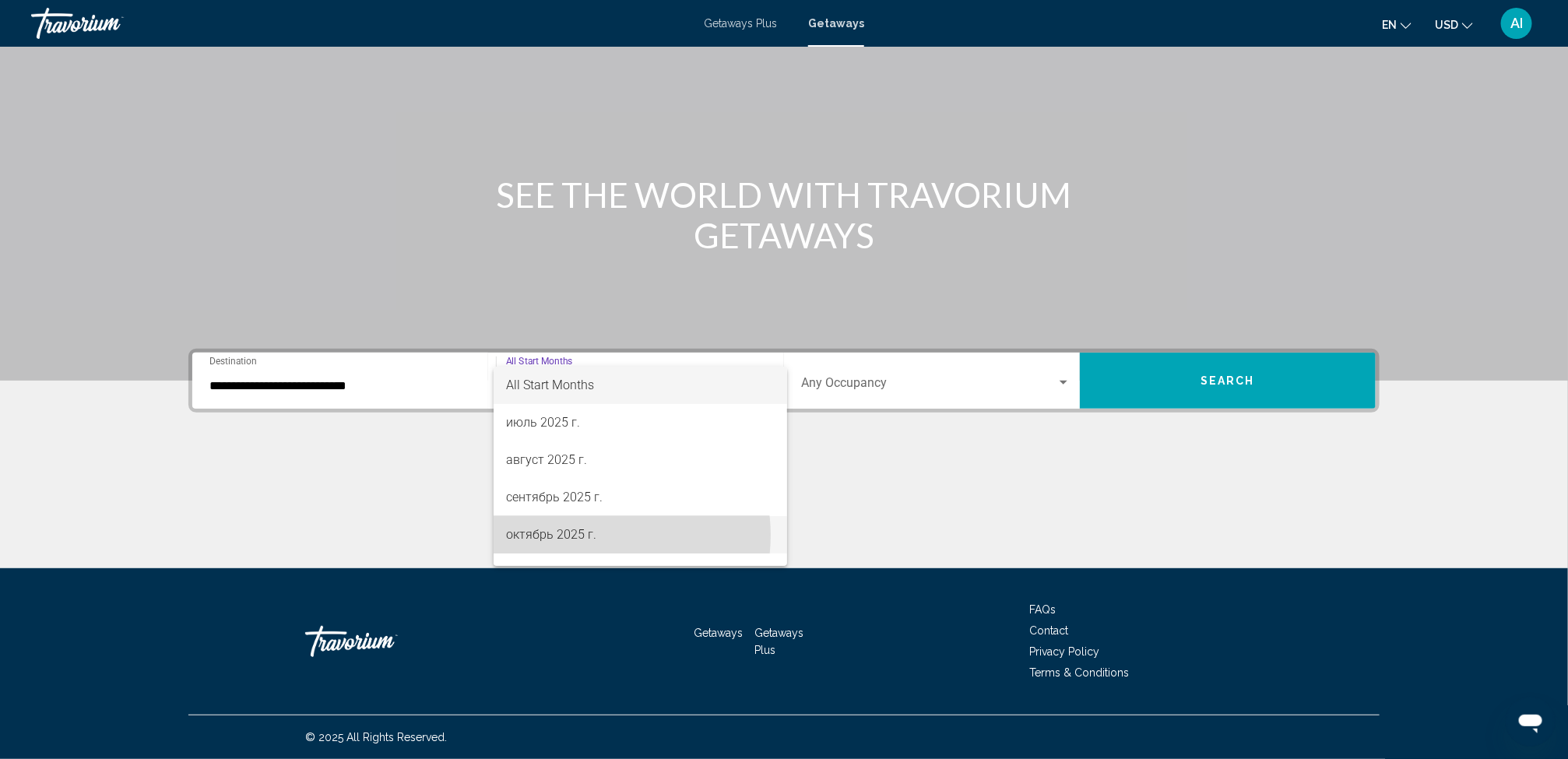 click on "октябрь 2025 г." at bounding box center [640, 535] 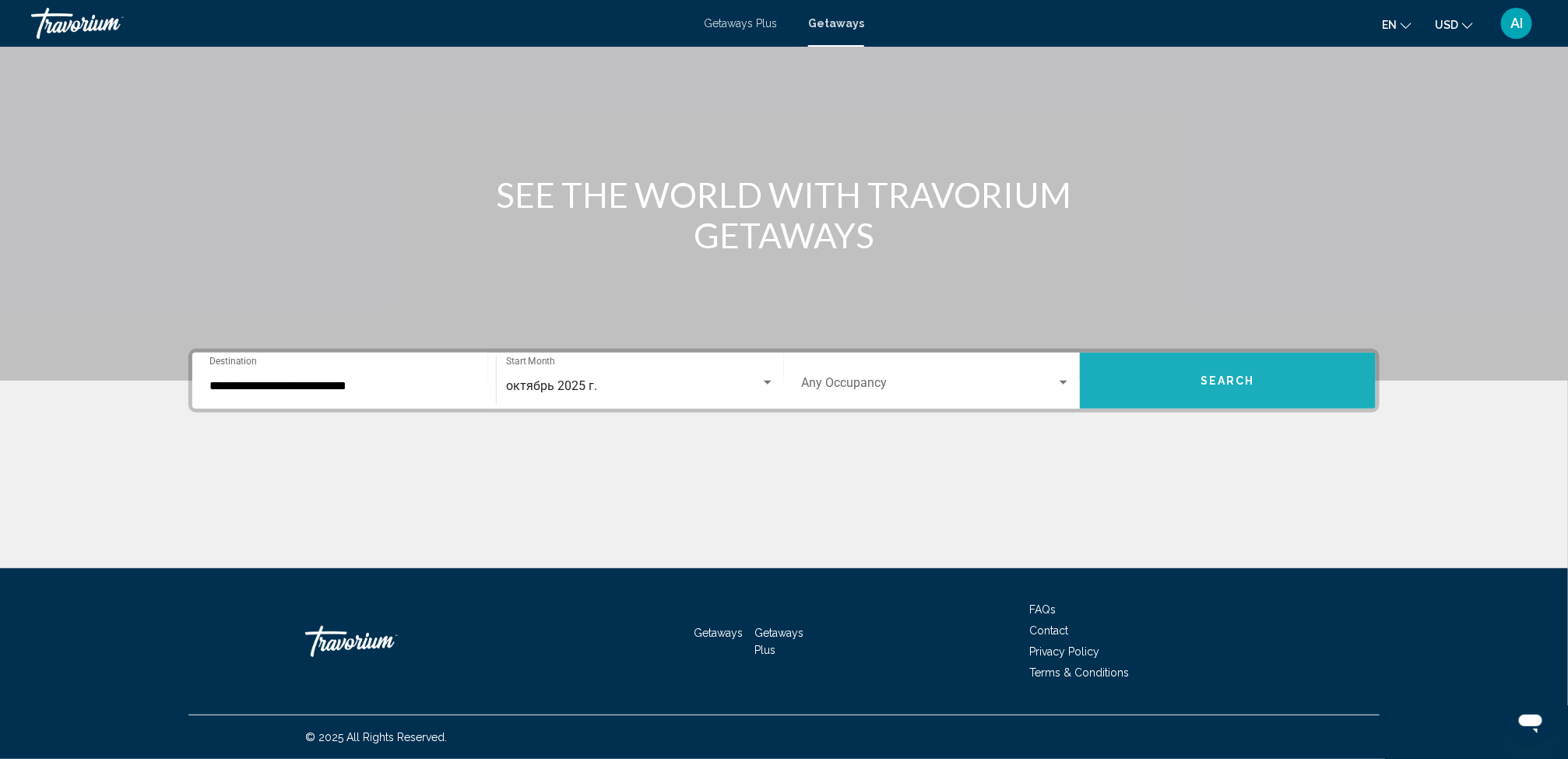 click on "Search" at bounding box center (1228, 381) 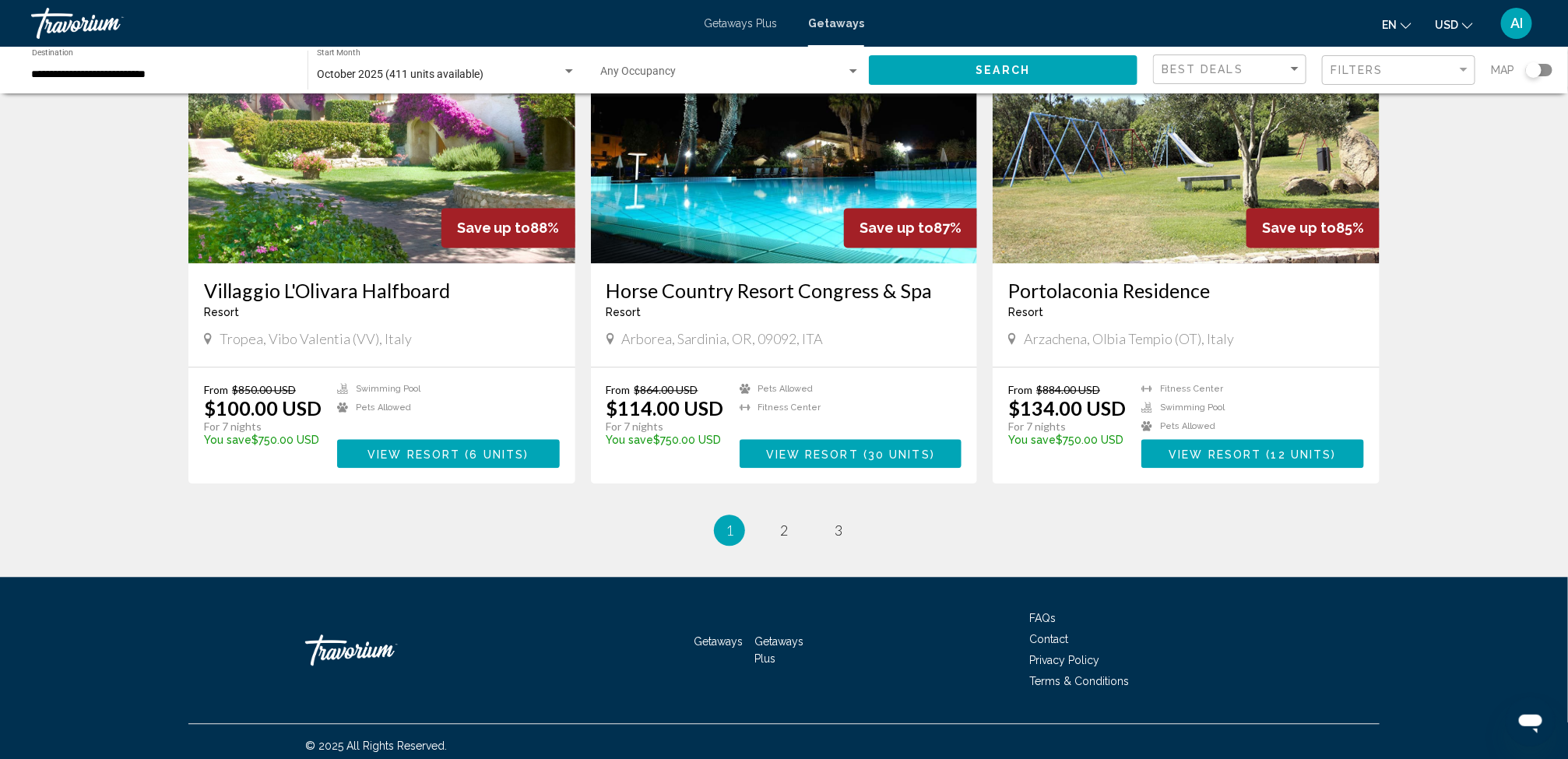 scroll, scrollTop: 1660, scrollLeft: 0, axis: vertical 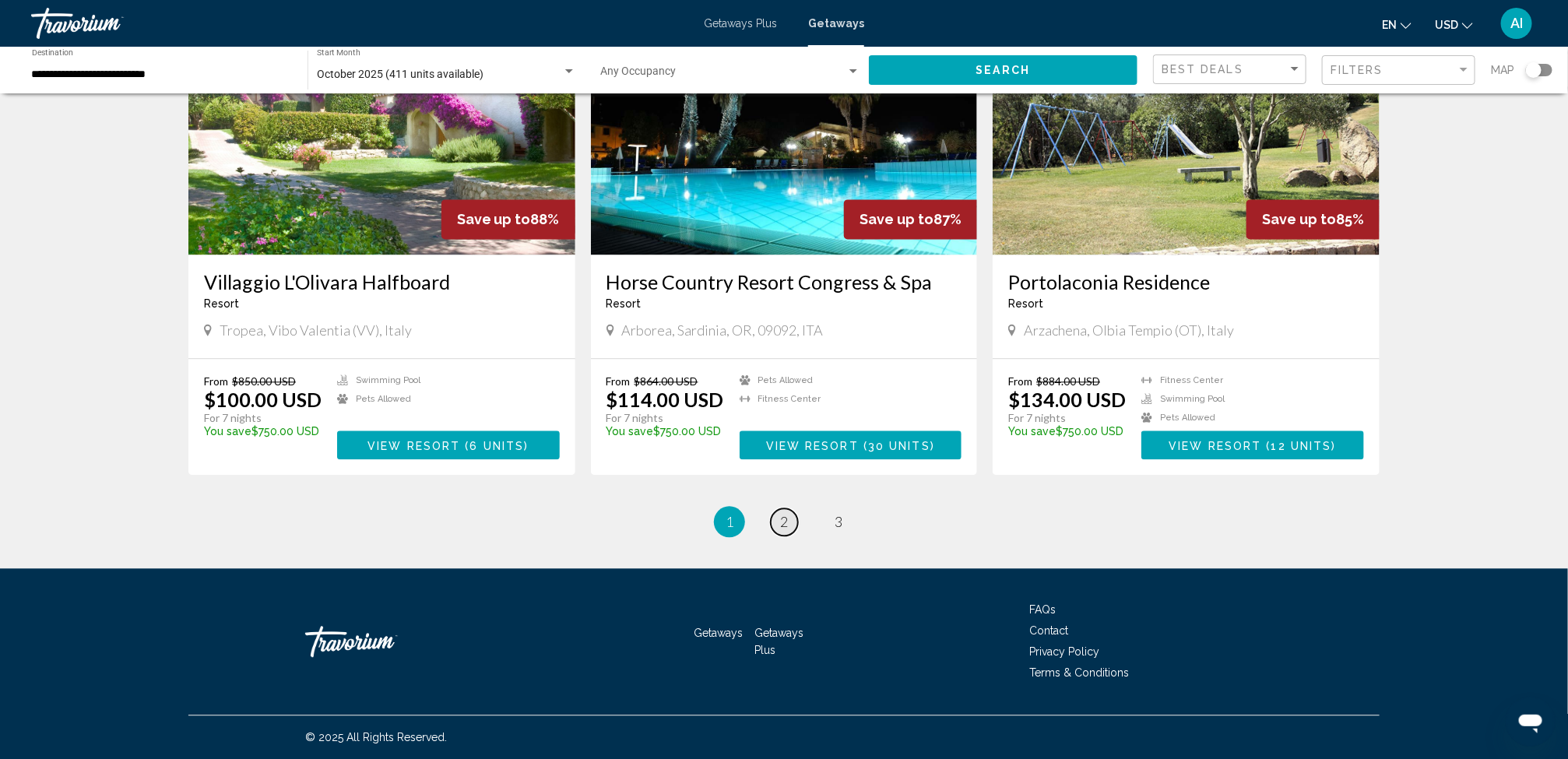 click on "2" at bounding box center (784, 522) 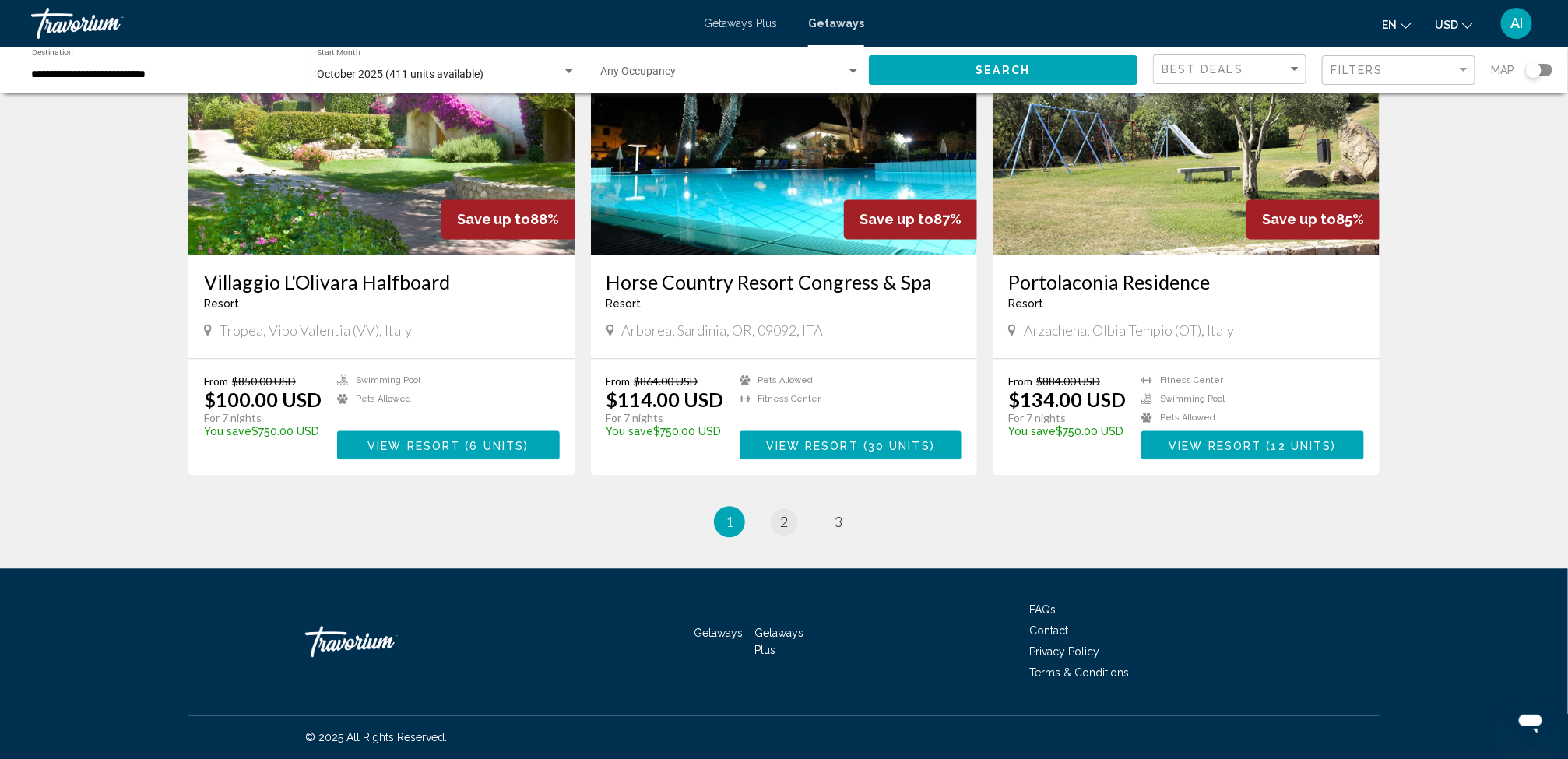 scroll, scrollTop: 0, scrollLeft: 0, axis: both 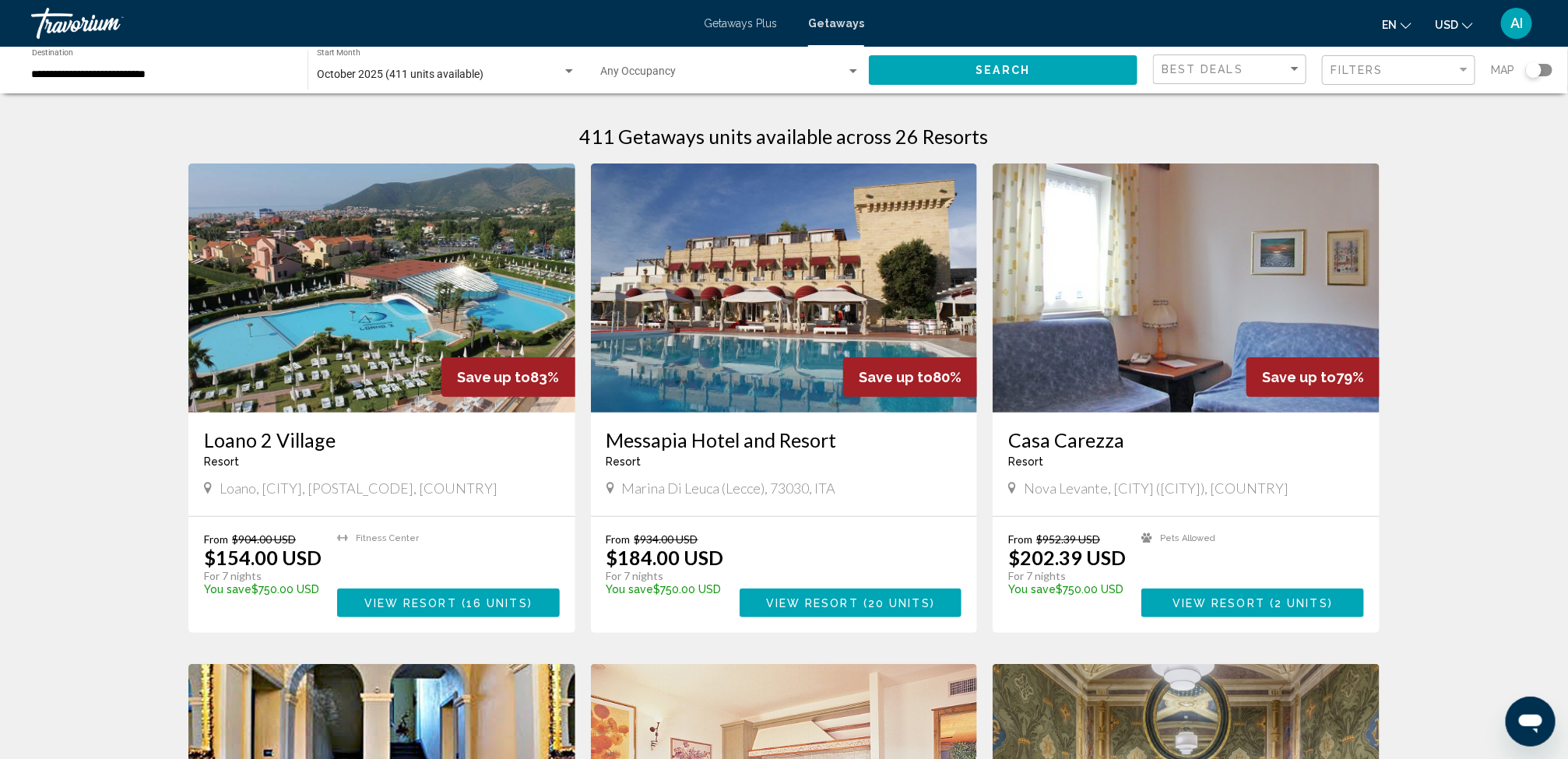 click at bounding box center [1539, 70] 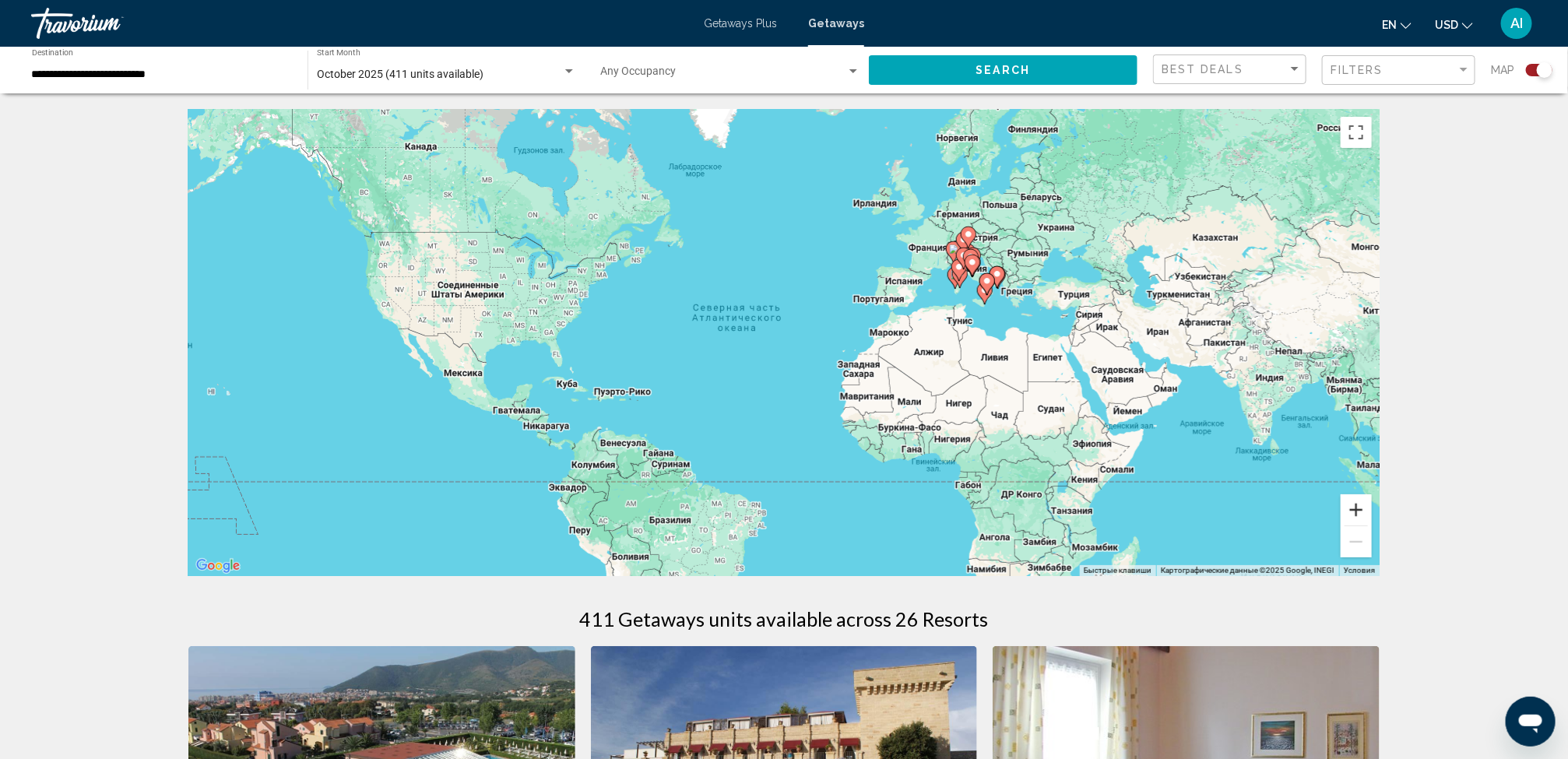 click at bounding box center (1356, 510) 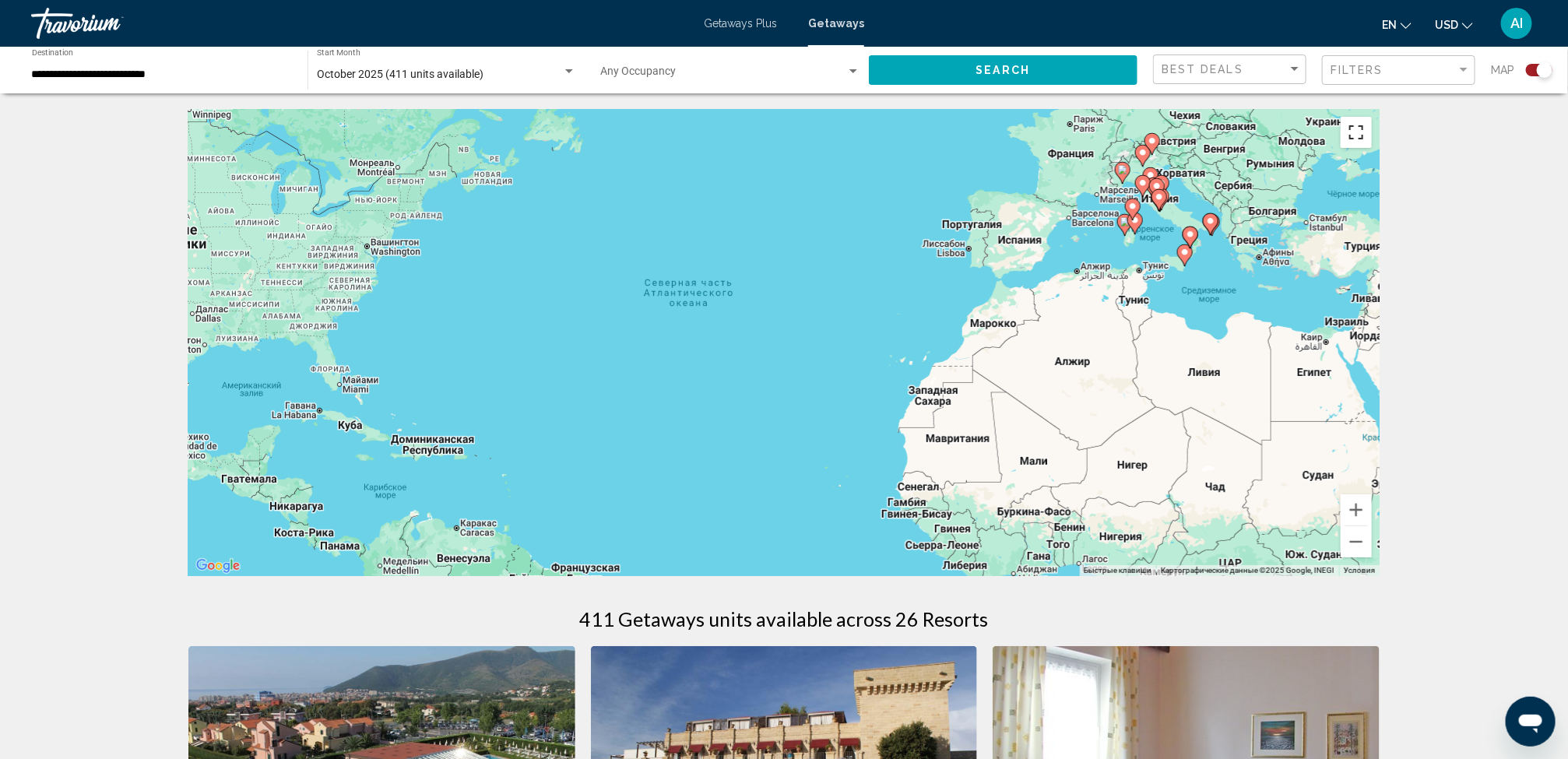 click at bounding box center (1356, 132) 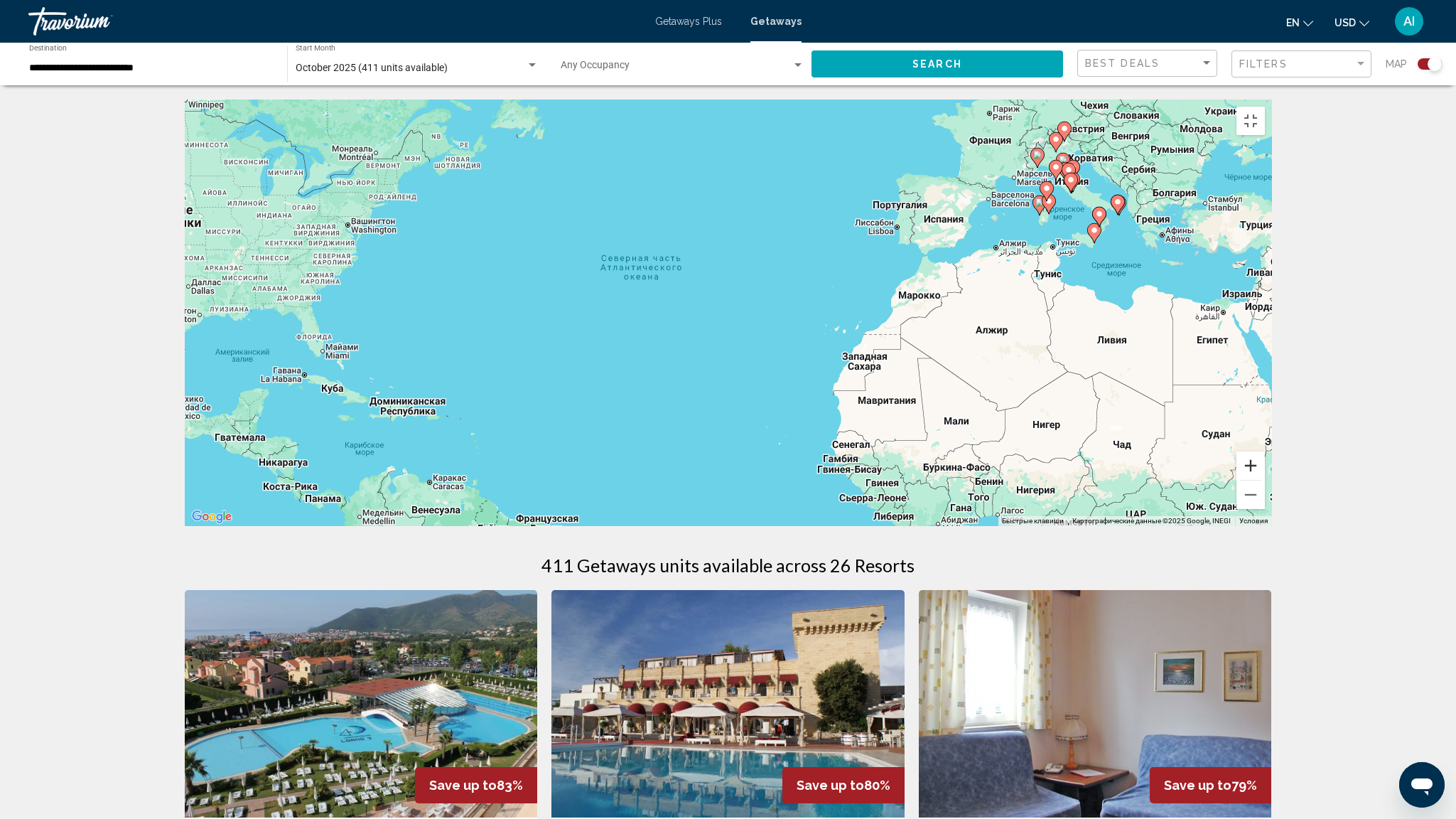 click at bounding box center [1251, 466] 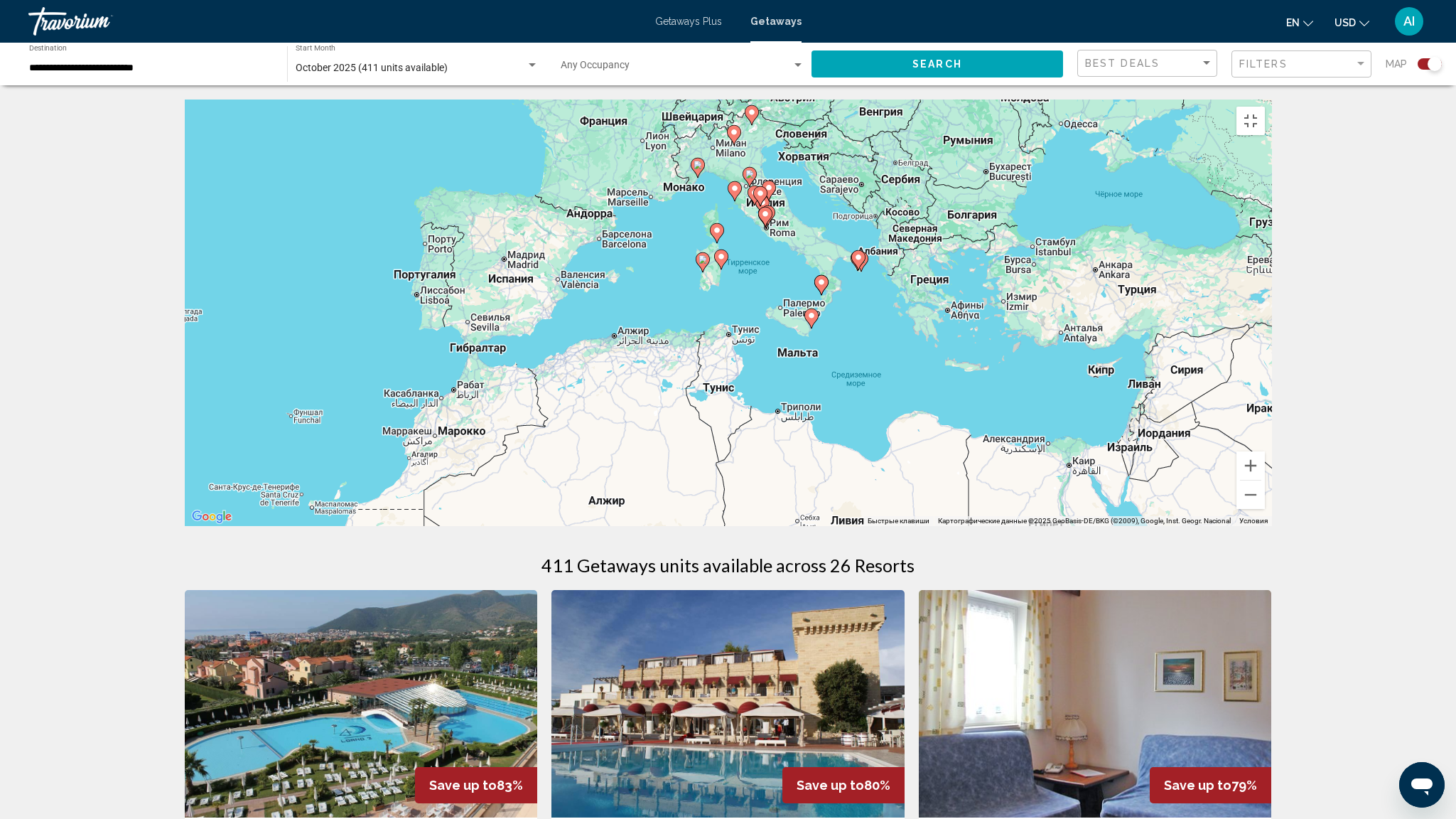 drag, startPoint x: 1107, startPoint y: 636, endPoint x: 559, endPoint y: 779, distance: 566.3506 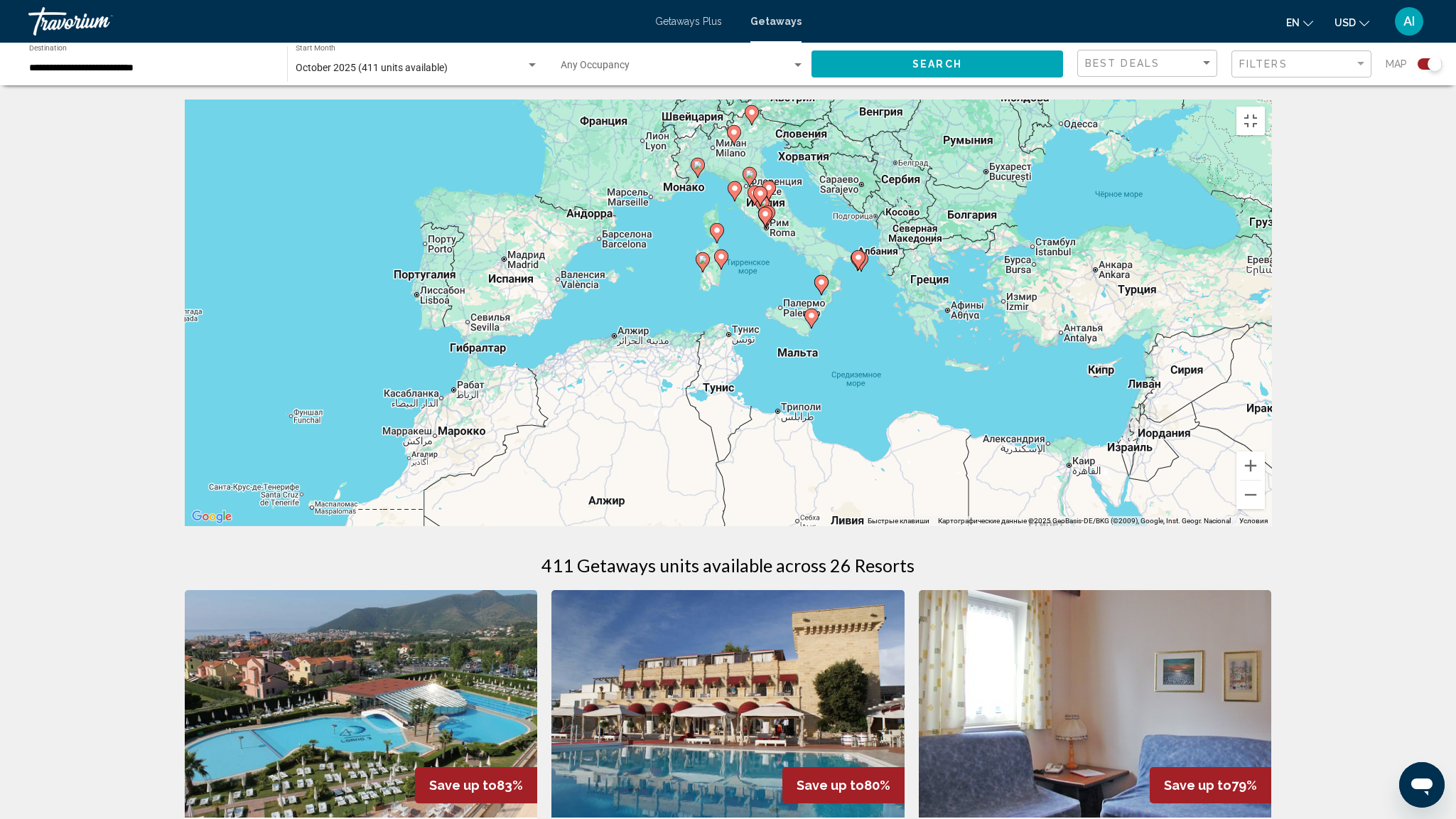 click on "Для навигации используйте клавиши со стрелками. Чтобы активировать перетаскивание с помощью клавиатуры, нажмите Alt + Ввод. После этого перемещайте маркер, используя клавиши со стрелками. Чтобы завершить перетаскивание, нажмите клавишу Ввод. Чтобы отменить действие, нажмите клавишу Esc." at bounding box center [728, 313] 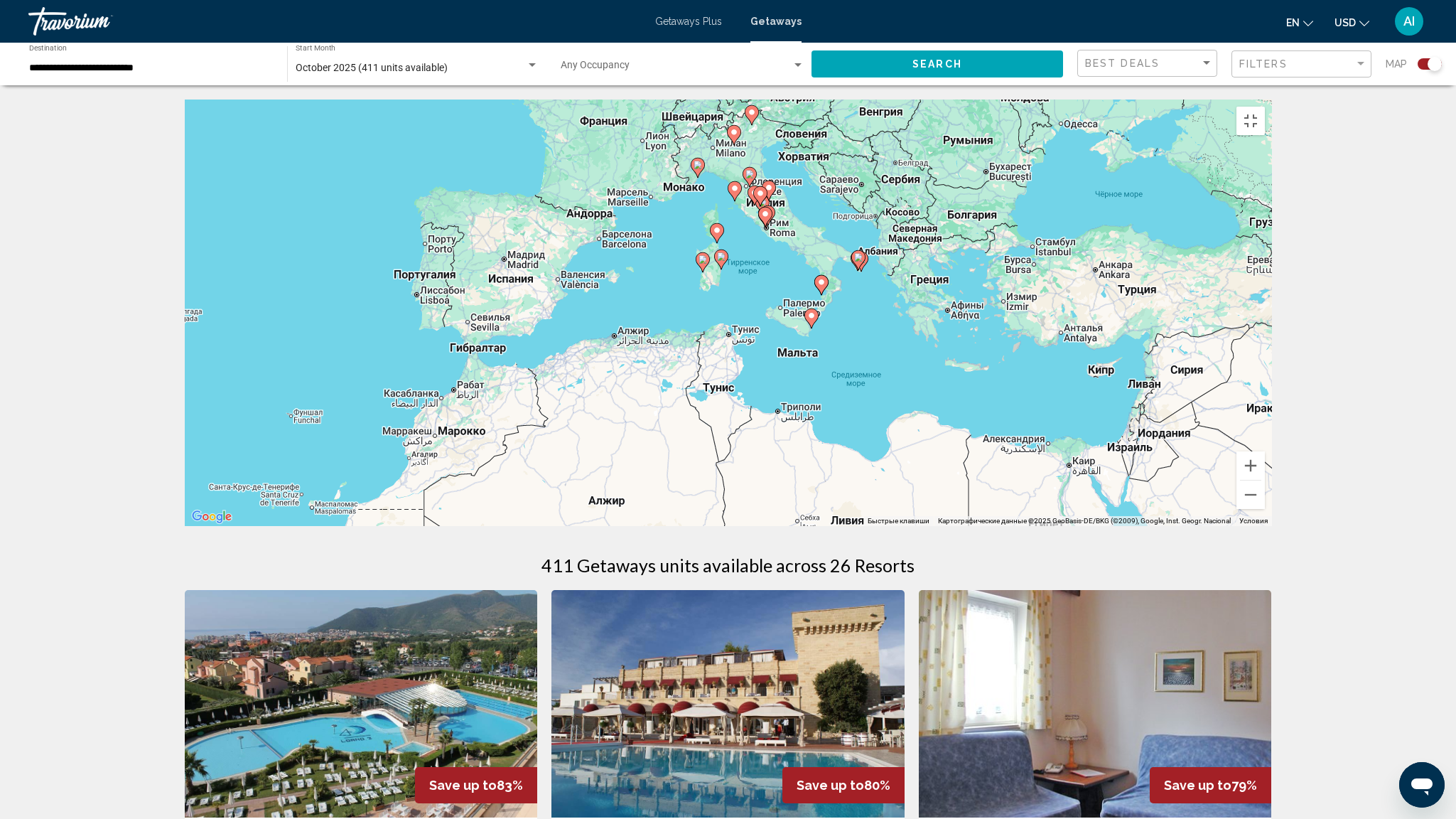 click at bounding box center [698, 168] 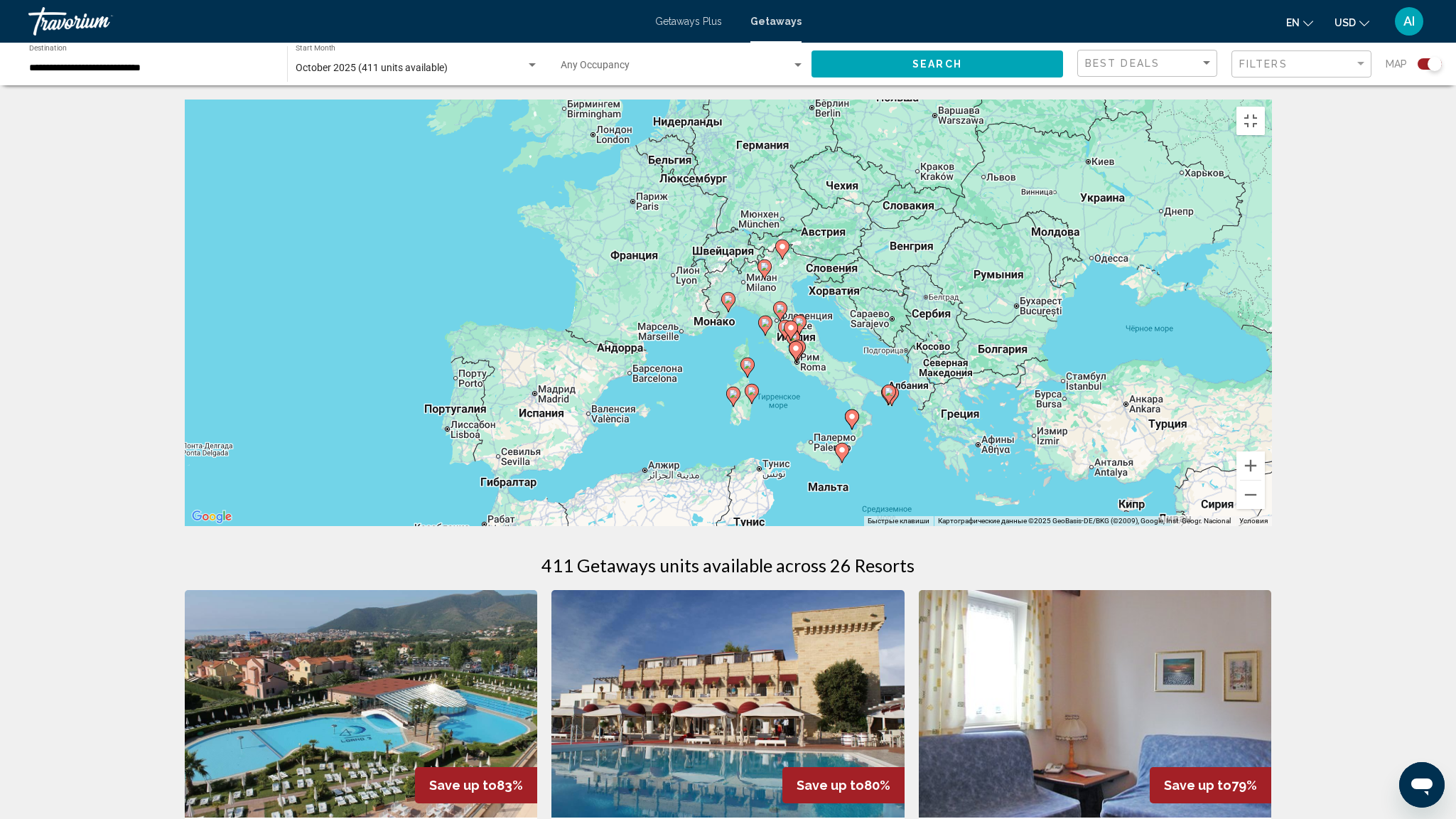click at bounding box center [842, 450] 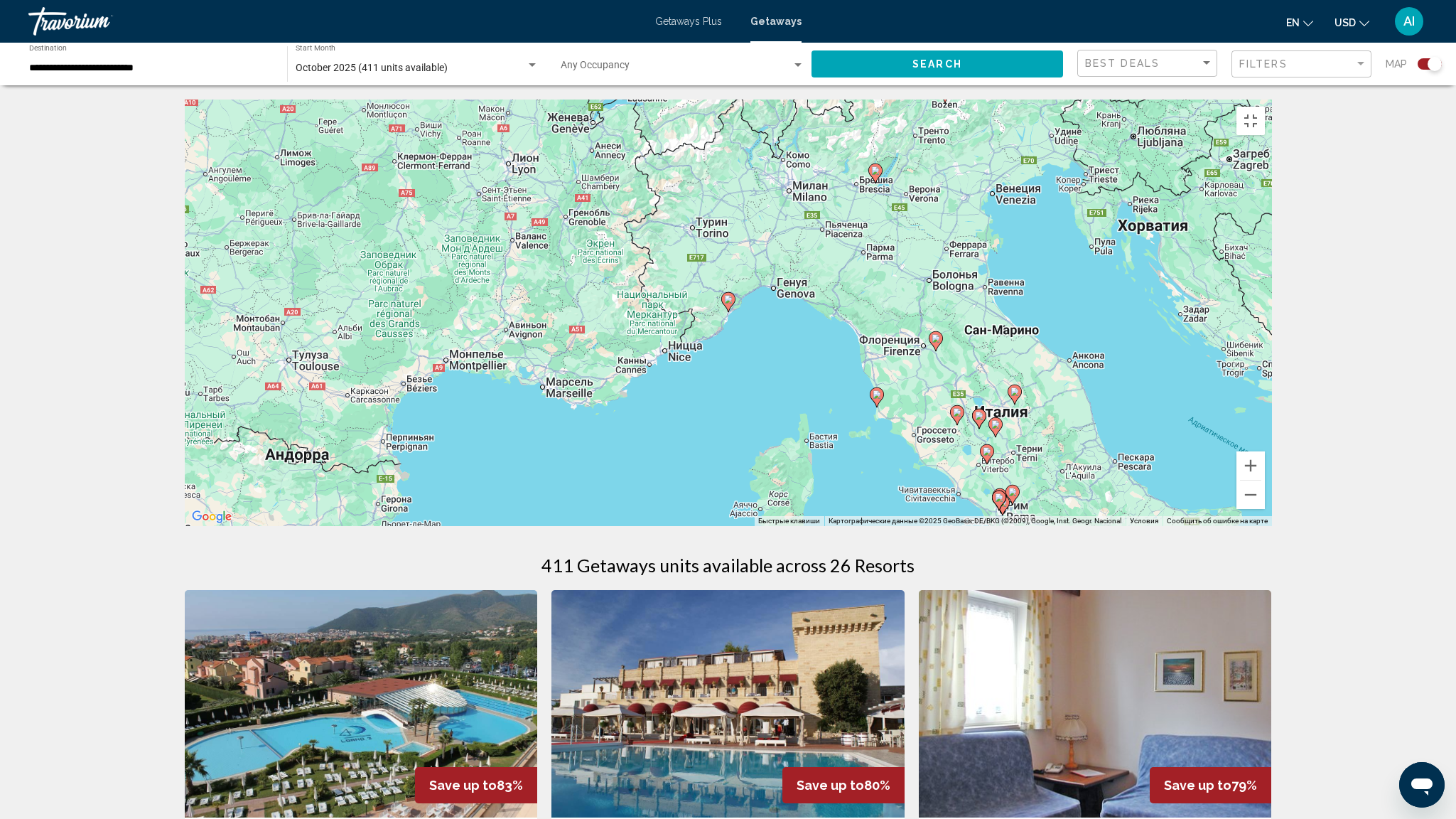 click at bounding box center (749, 679) 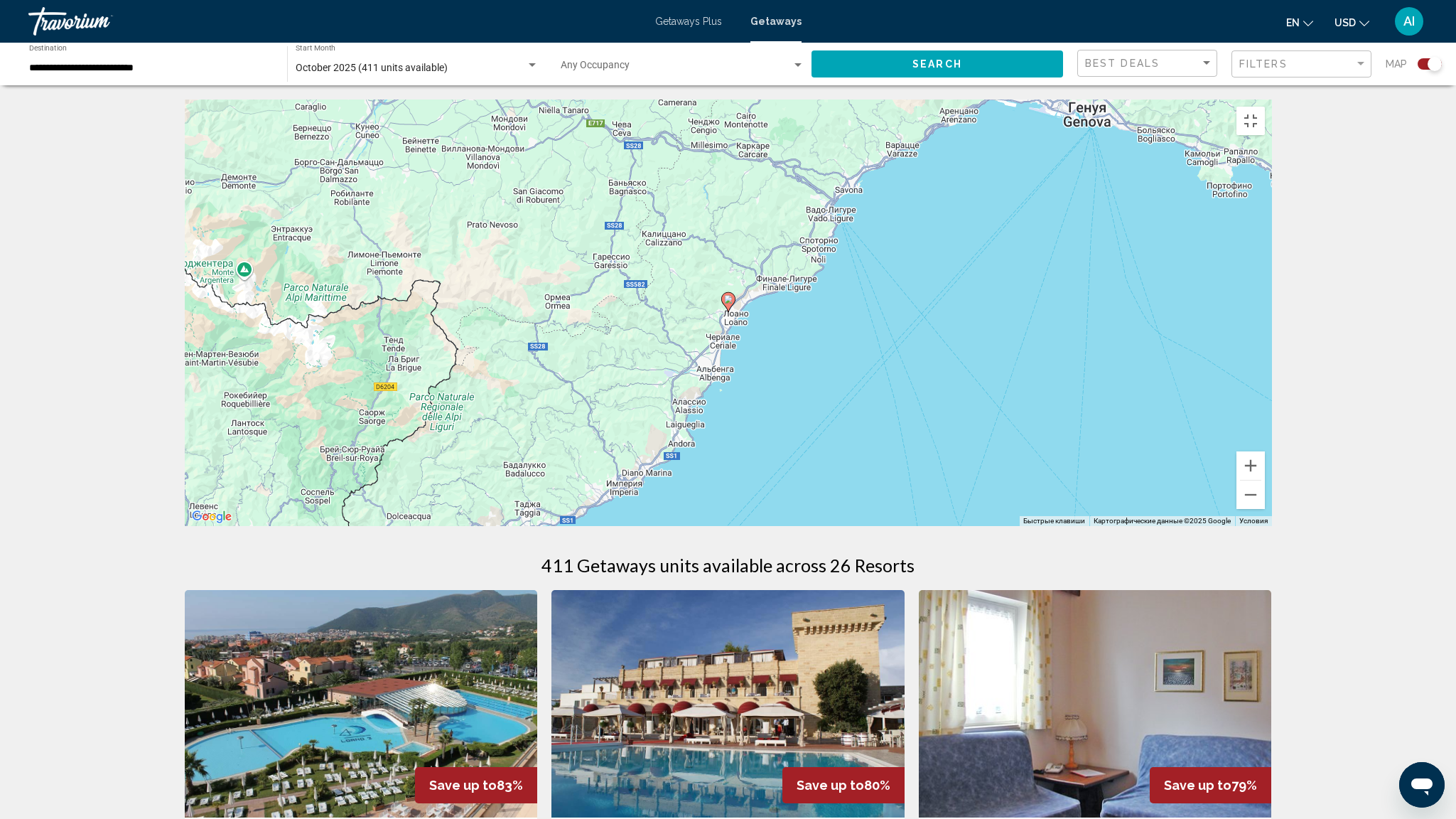 click at bounding box center [728, 299] 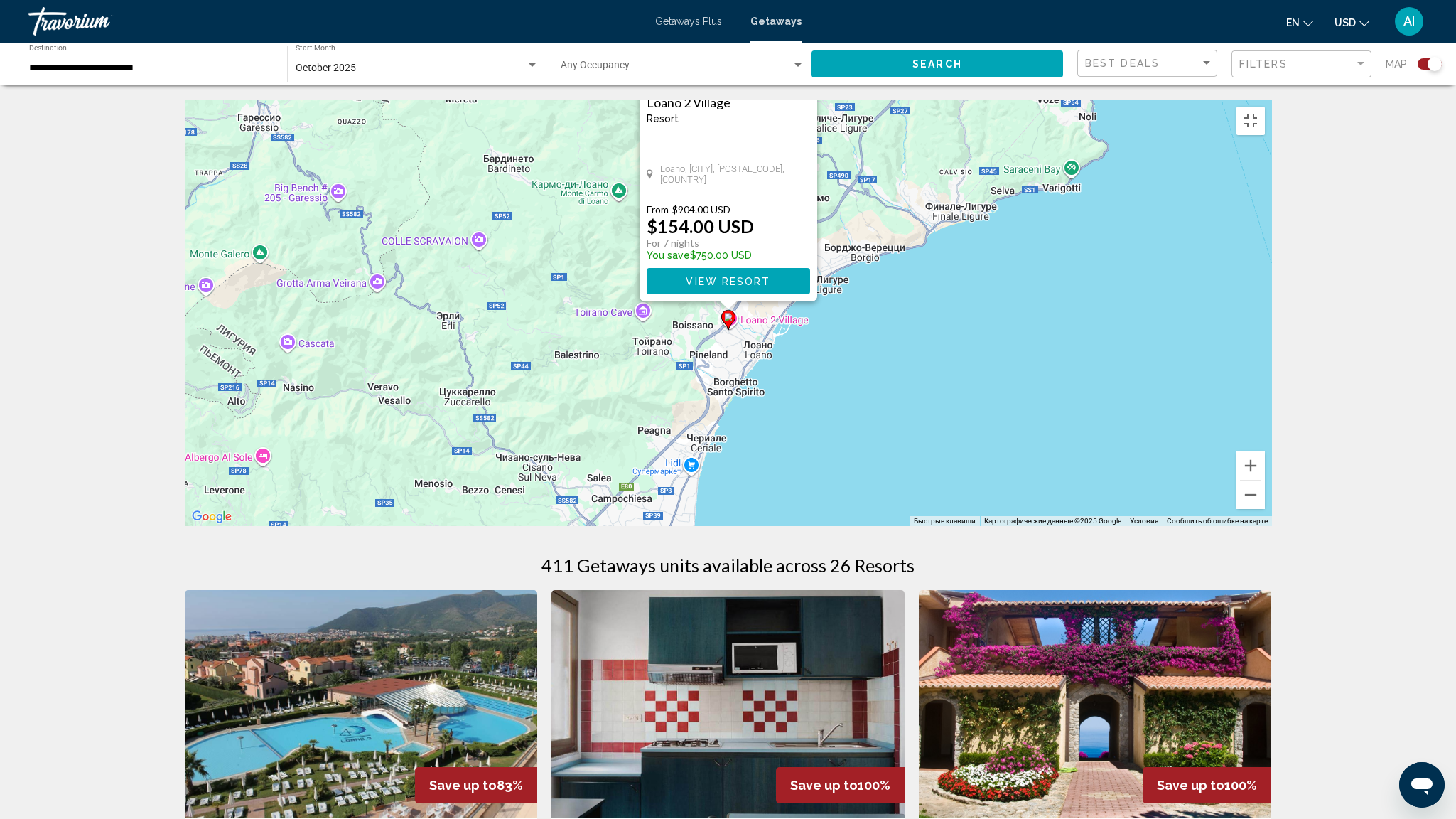 click on "View Resort" at bounding box center [728, 282] 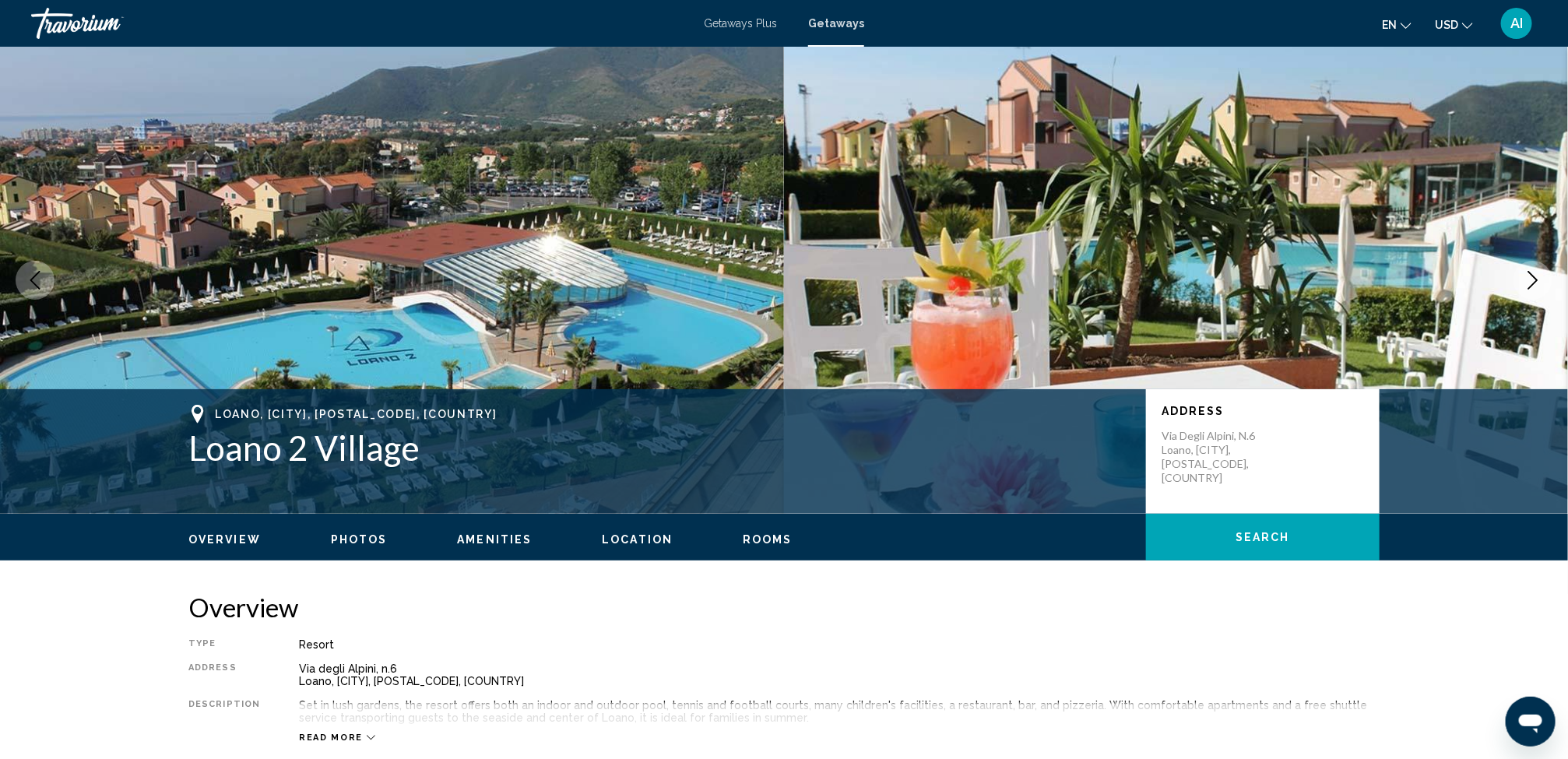 drag, startPoint x: 635, startPoint y: 434, endPoint x: 843, endPoint y: 451, distance: 208.69356 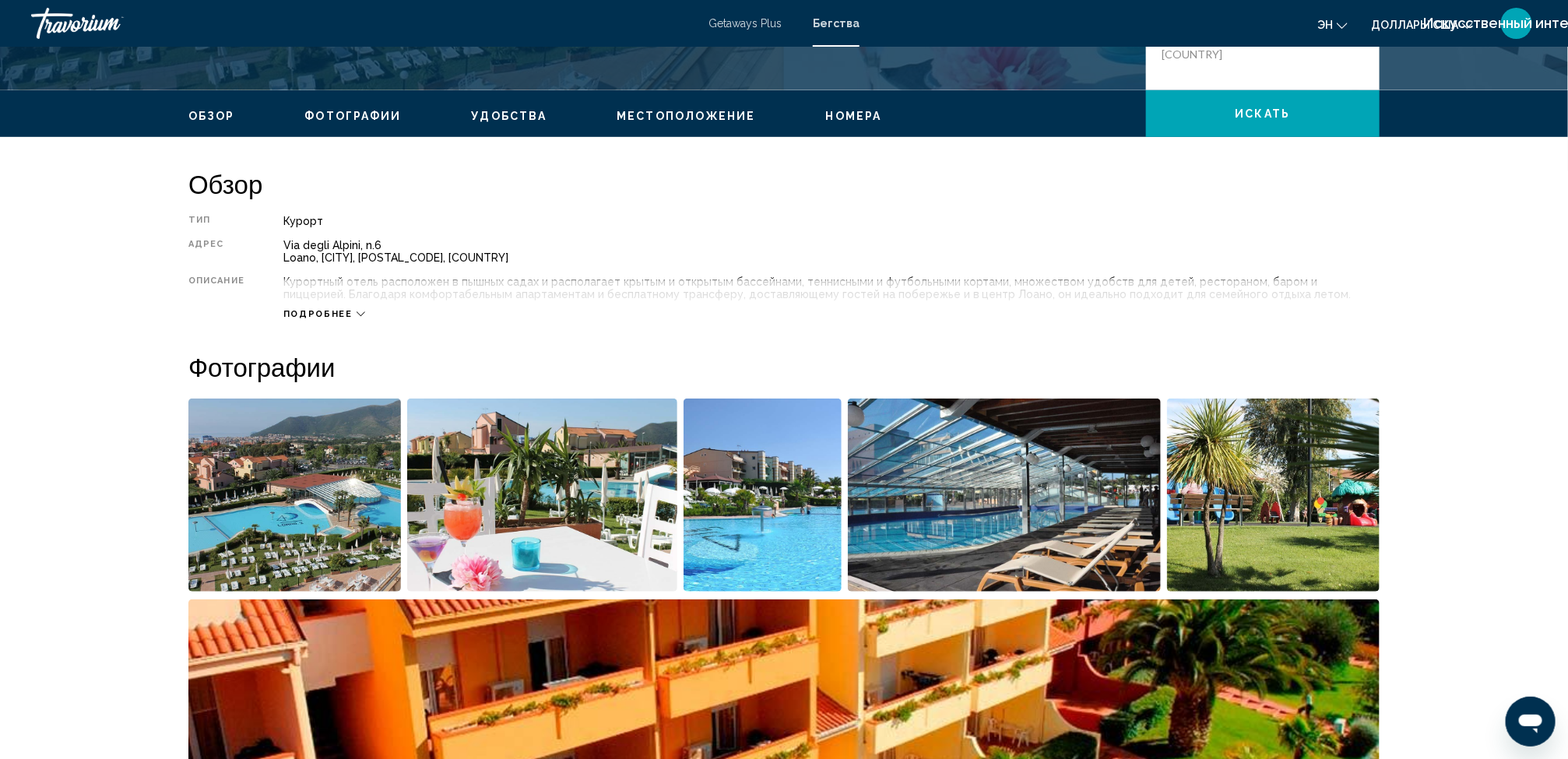 scroll, scrollTop: 490, scrollLeft: 0, axis: vertical 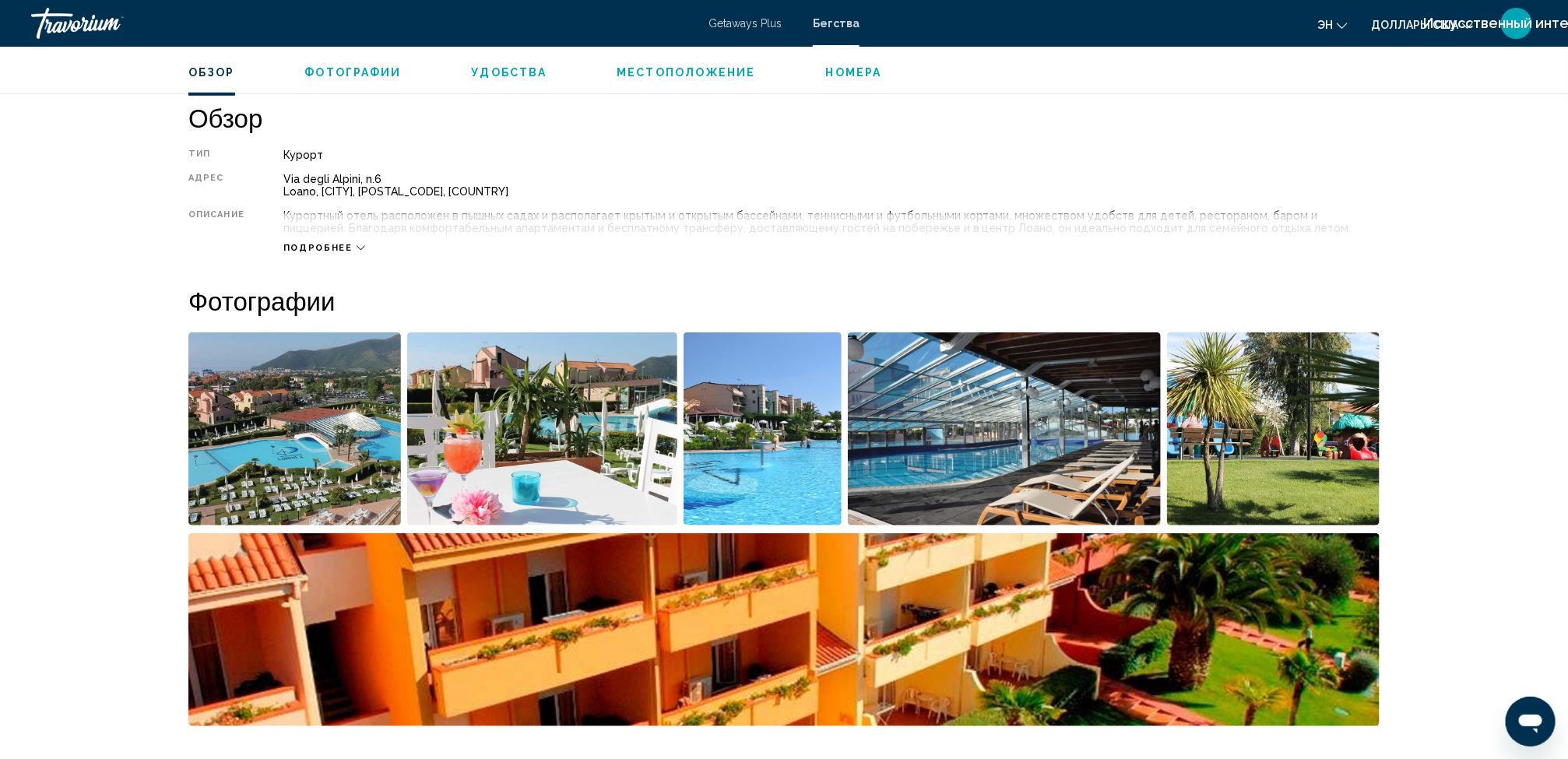 click on "Подробнее" at bounding box center (318, 248) 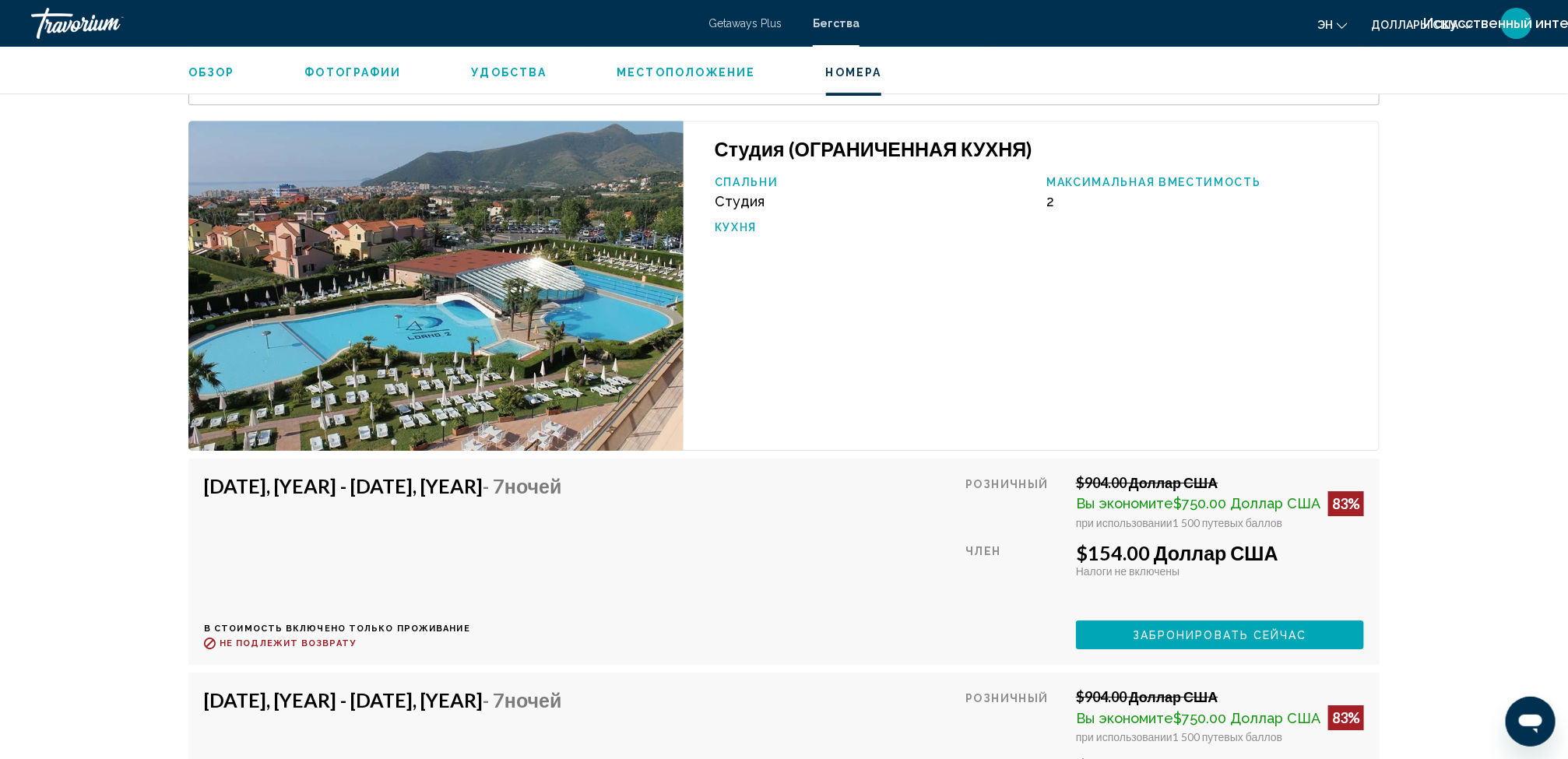 scroll, scrollTop: 2454, scrollLeft: 0, axis: vertical 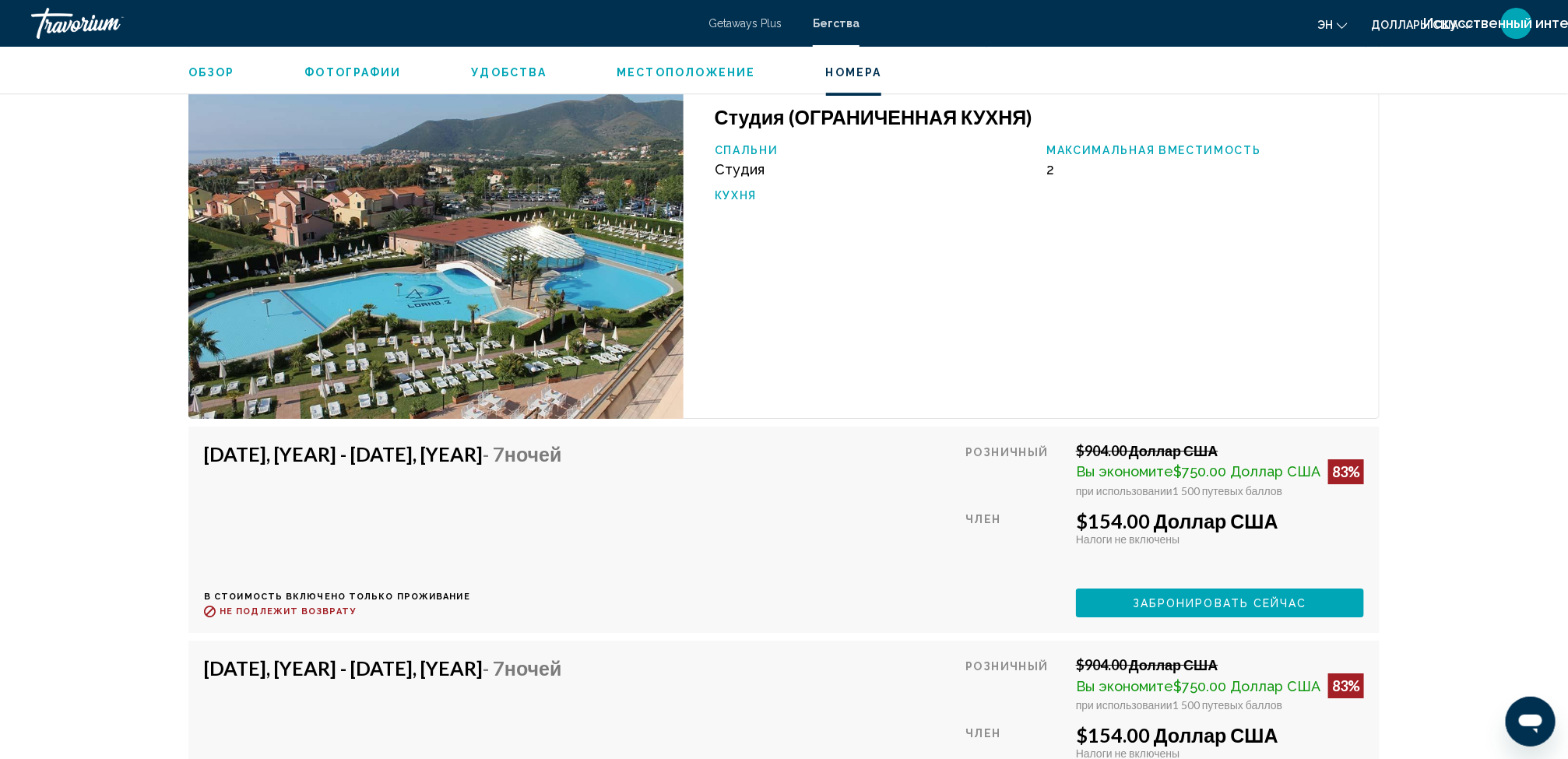 click on "Забронировать сейчас" at bounding box center [1220, 603] 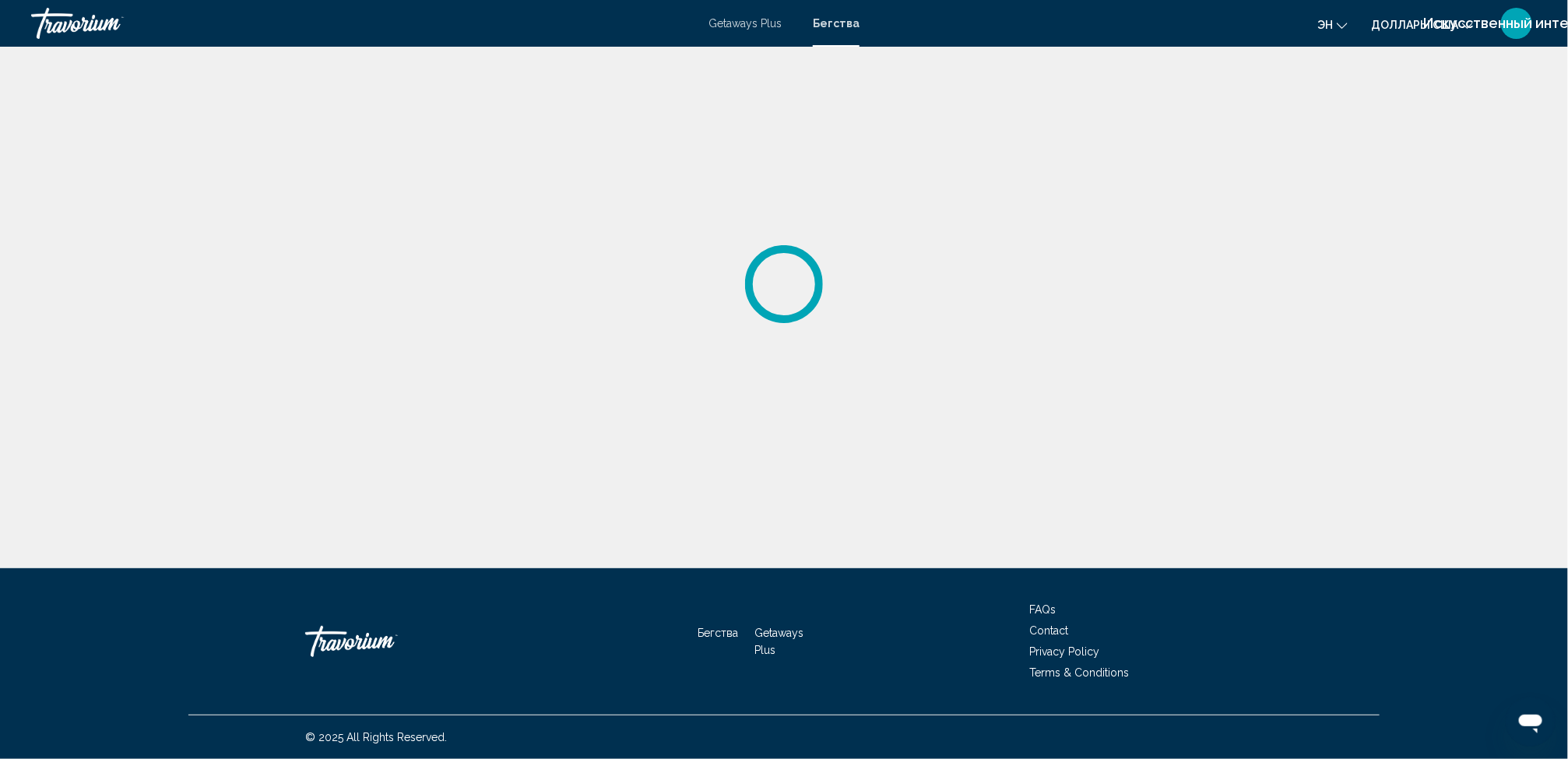 scroll, scrollTop: 0, scrollLeft: 0, axis: both 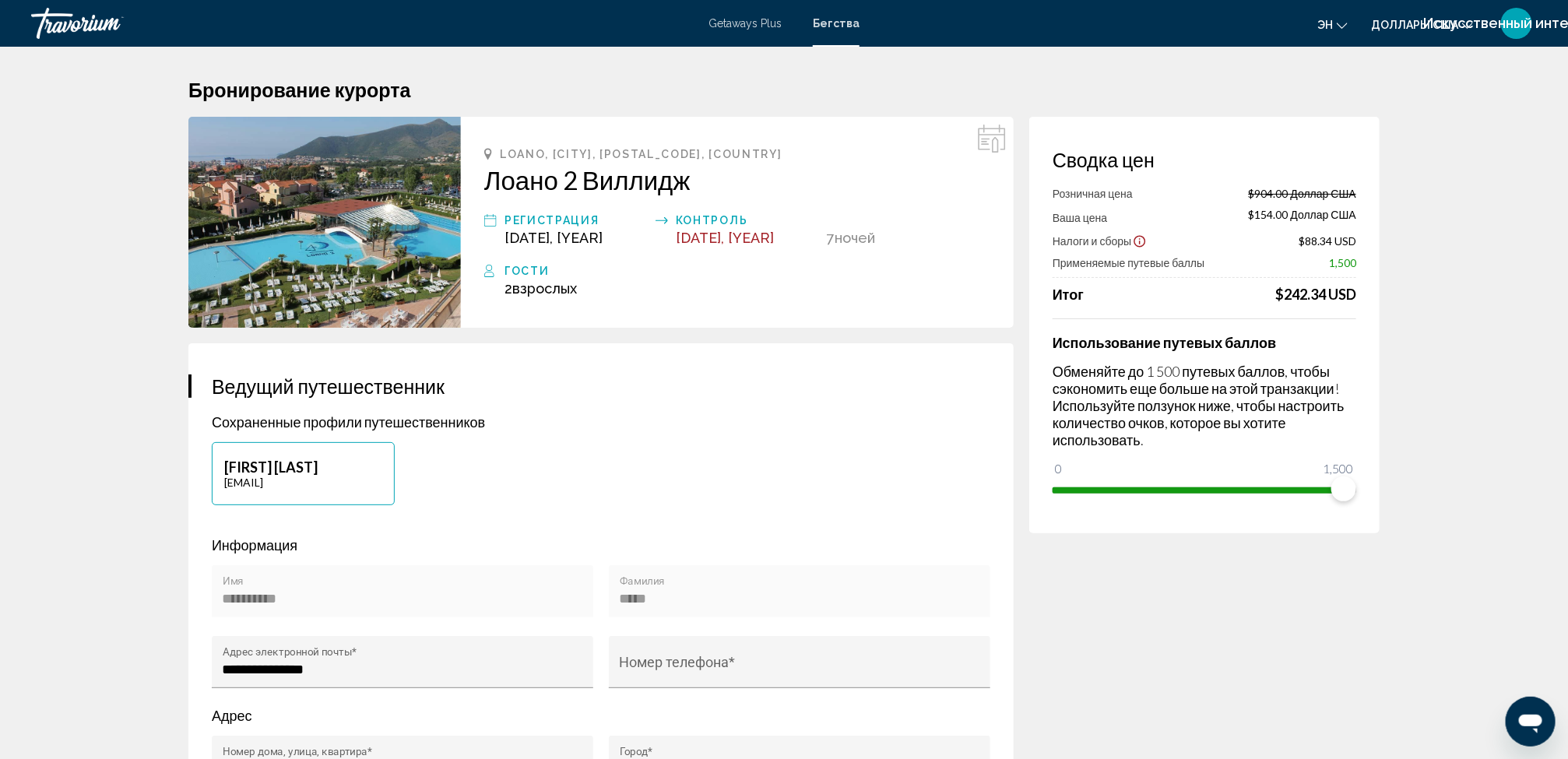 click on "Сводка цен Розничная цена  $904.00 Доллар США  Ваша цена $154.00 Доллар США Налоги и сборы
$88.34 USD  Применяемые путевые баллы 1,500 Итог  $242.34 USD  Использование путевых баллов Обменяйте до 1 500 путевых баллов, чтобы сэкономить еще больше на этой транзакции! Используйте ползунок ниже, чтобы настроить количество очков, которое вы хотите использовать. 0 1,500 1,500" at bounding box center (1204, 1673) 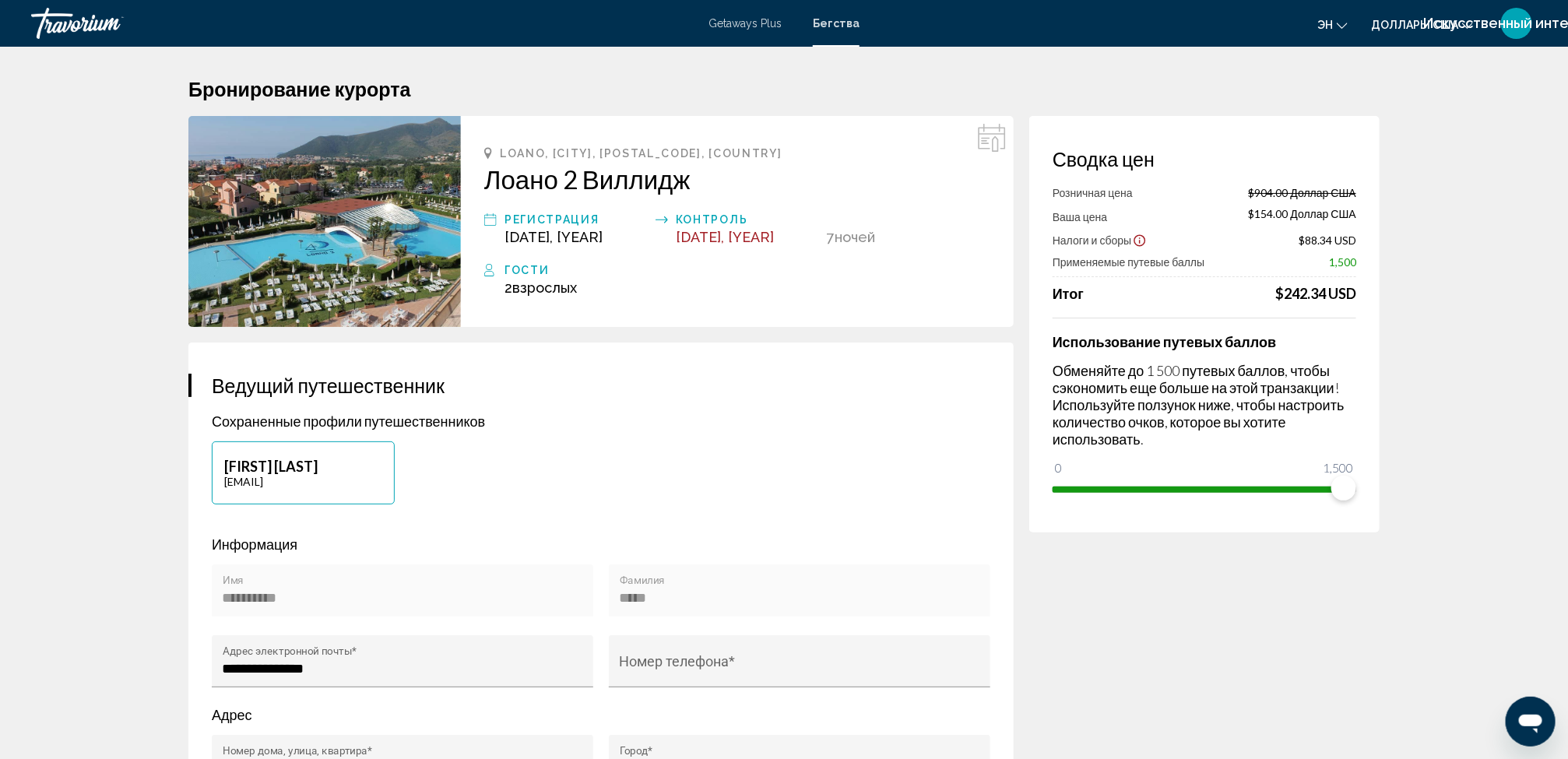 scroll, scrollTop: 0, scrollLeft: 0, axis: both 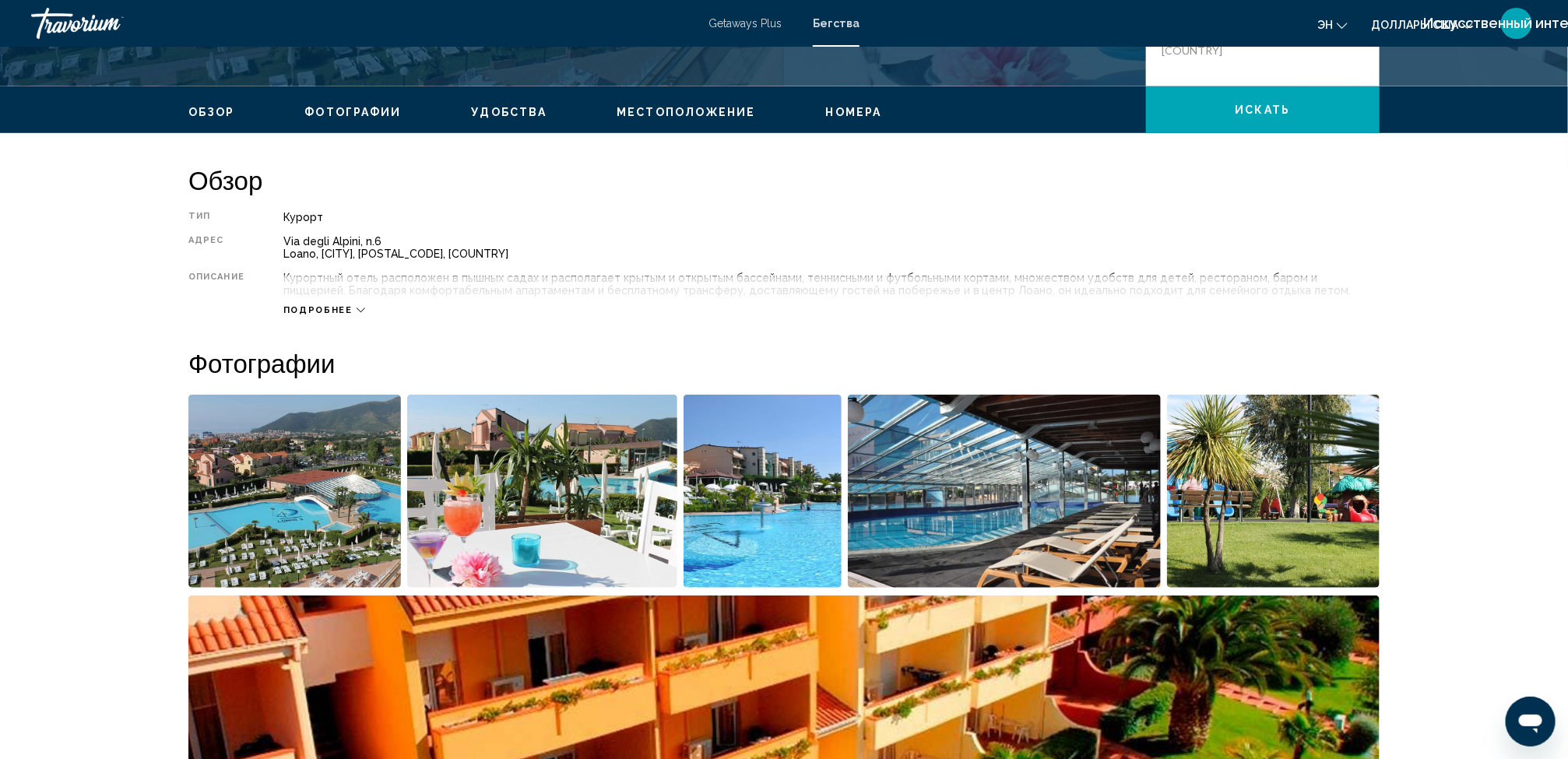 click on "Фотографии" at bounding box center [353, 112] 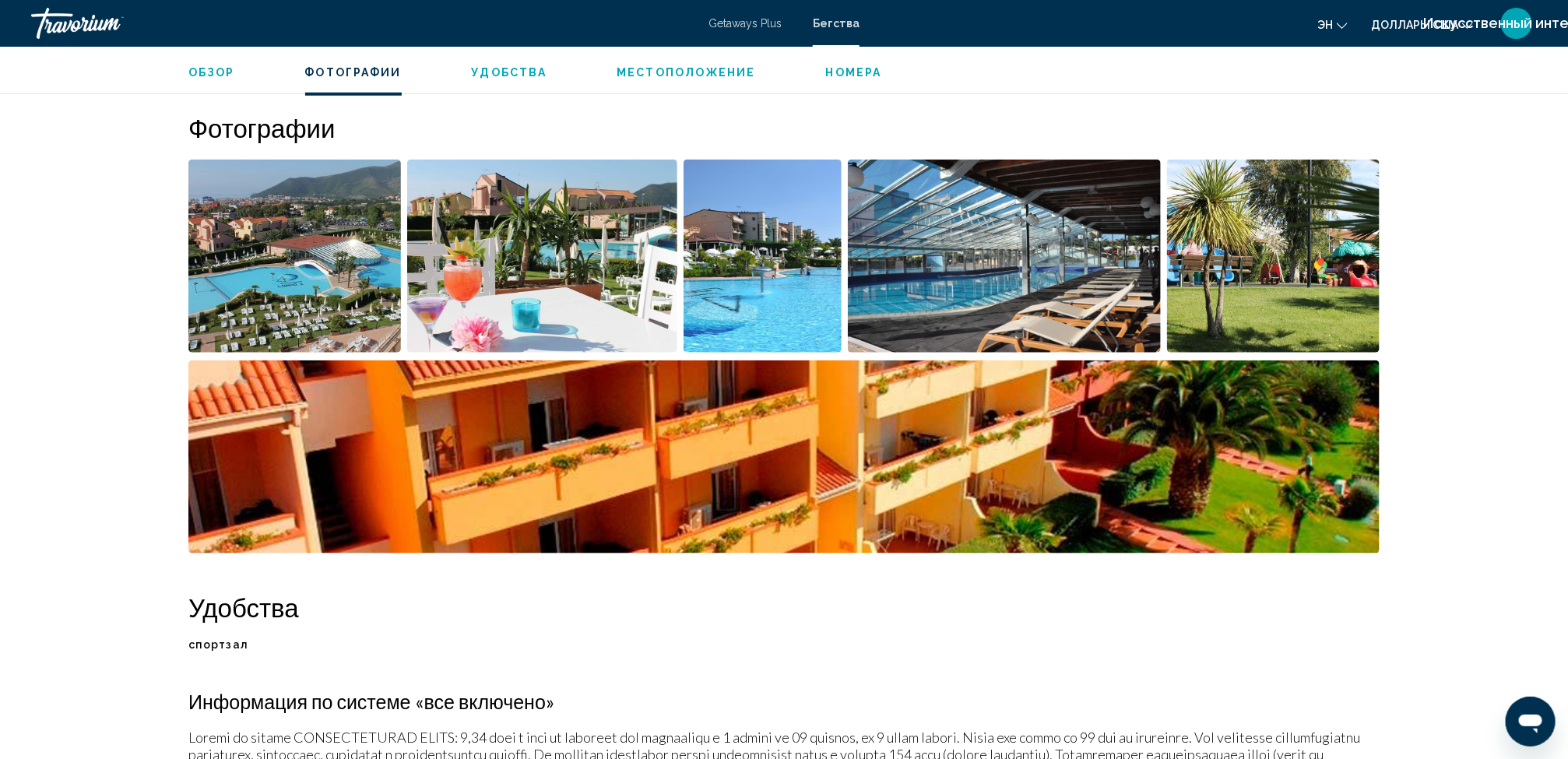 scroll, scrollTop: 680, scrollLeft: 0, axis: vertical 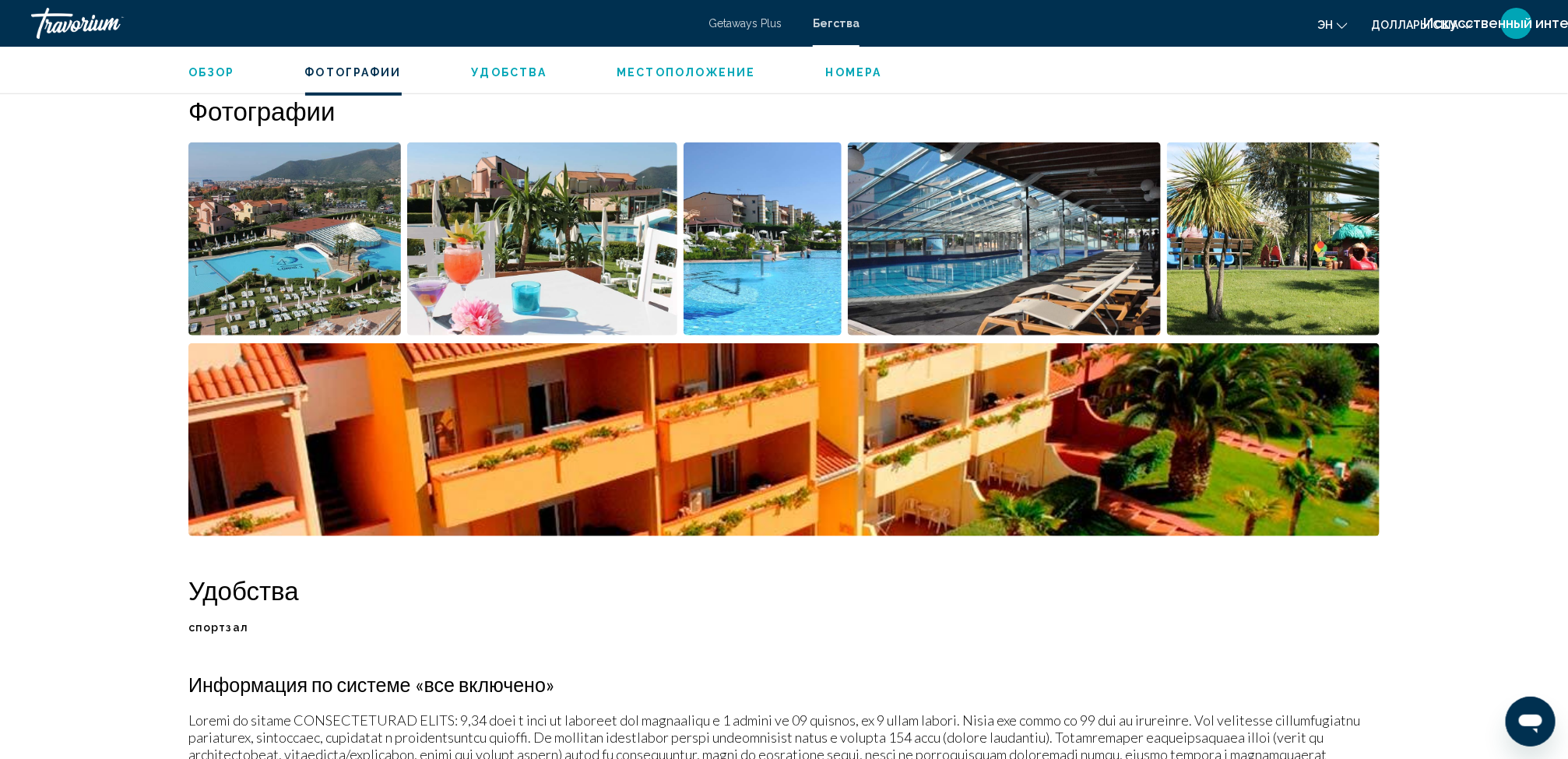click at bounding box center [294, 239] 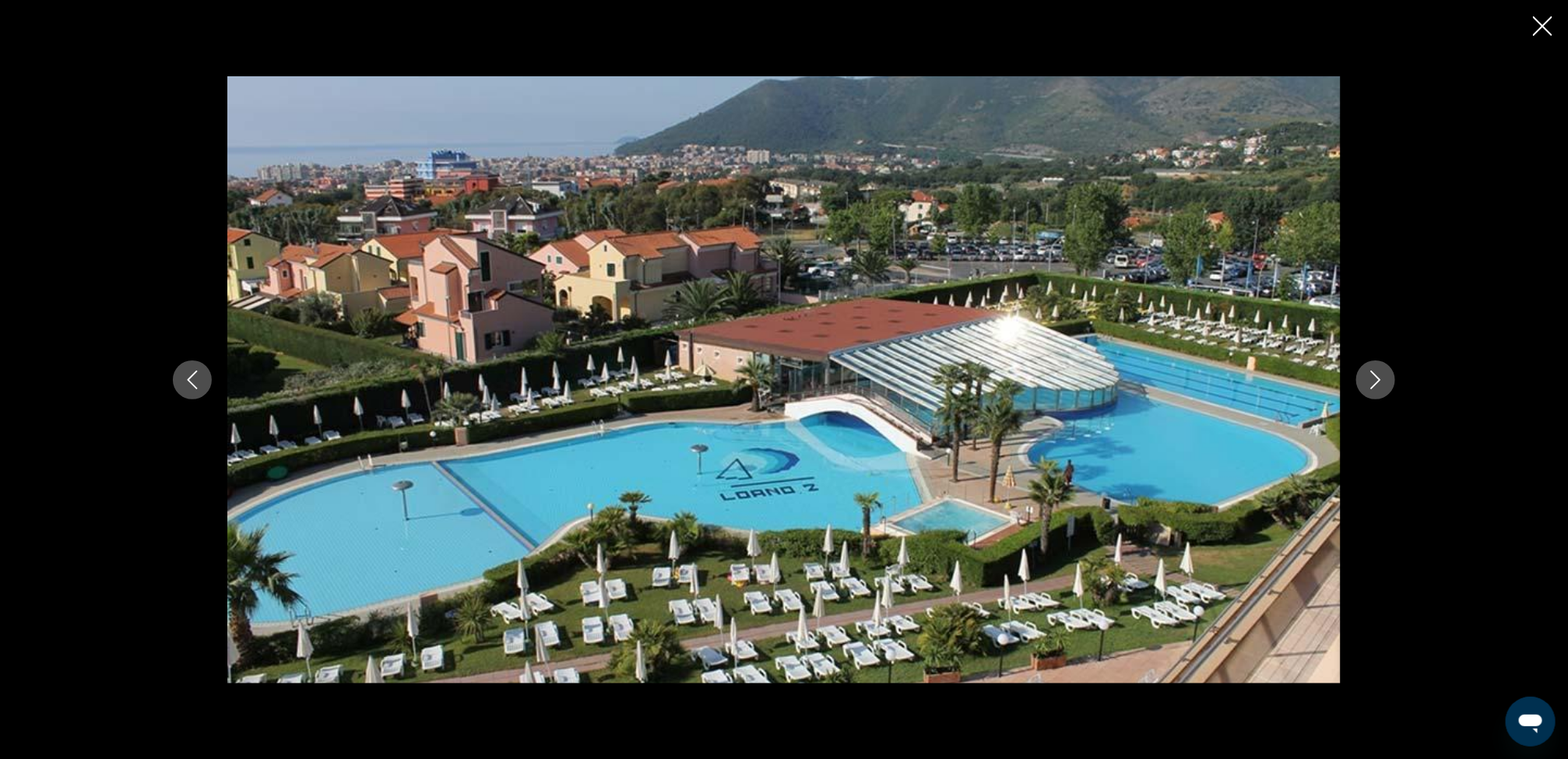 click at bounding box center (1376, 380) 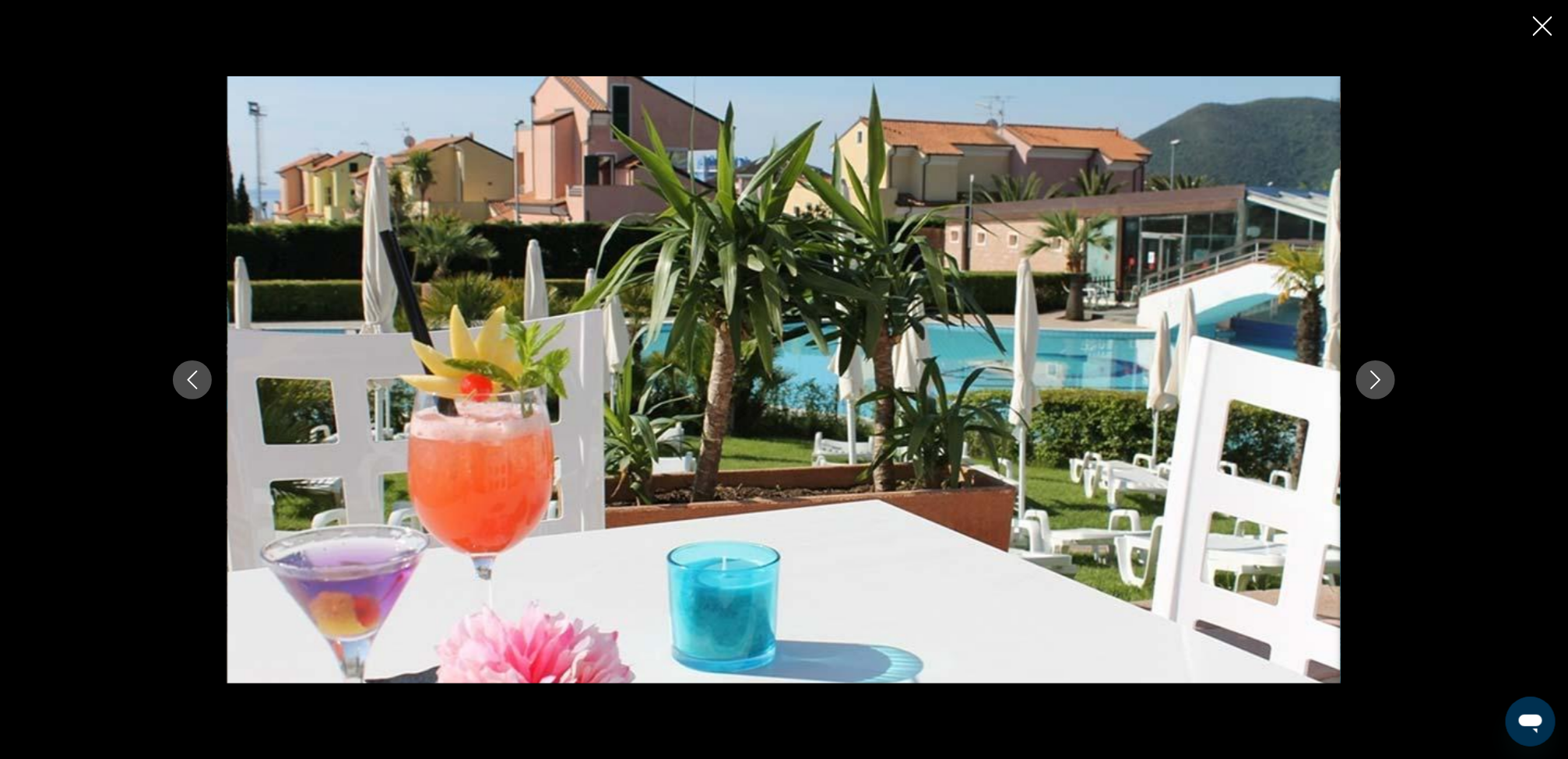 click at bounding box center (1376, 380) 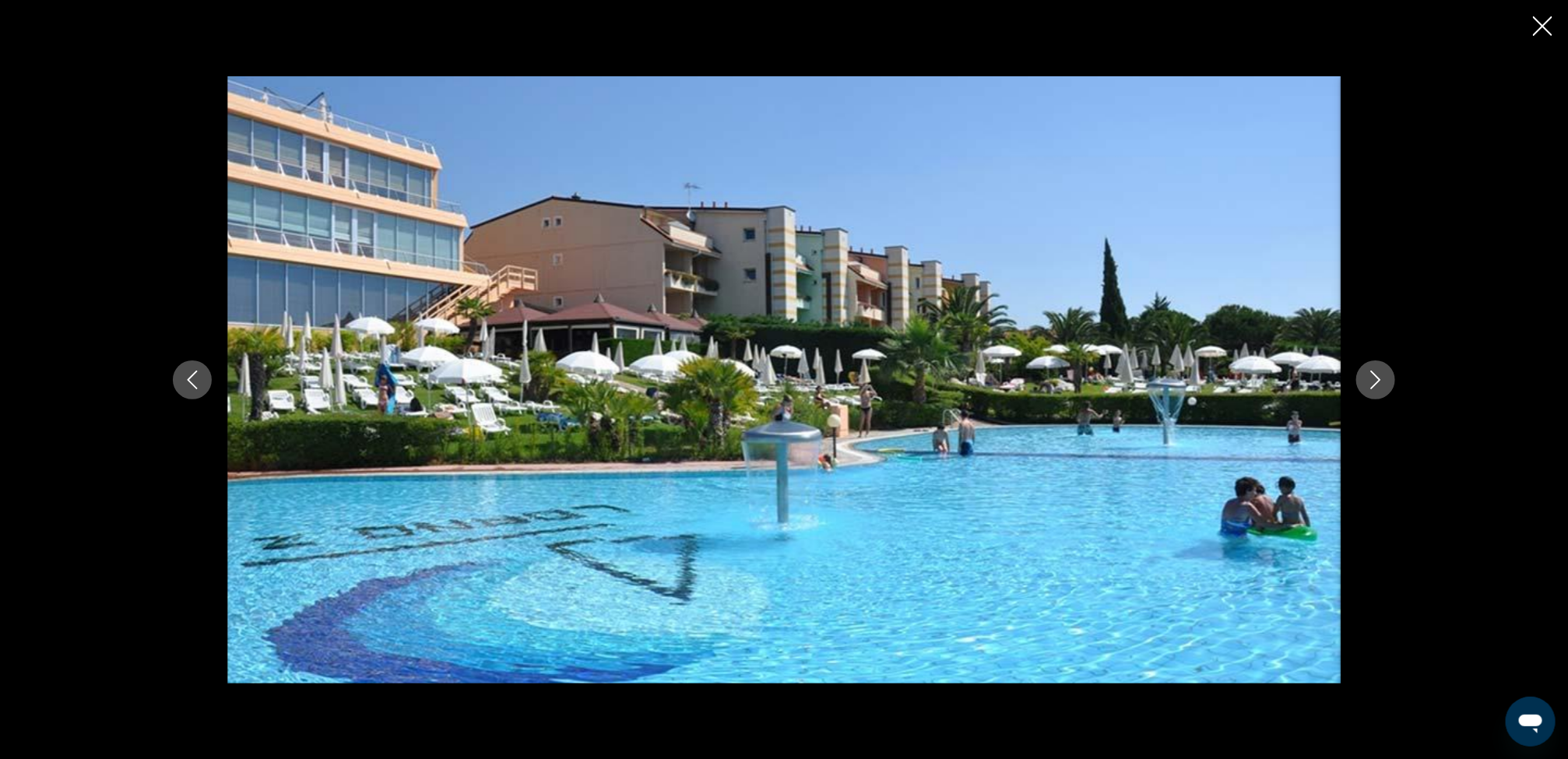click at bounding box center [1376, 380] 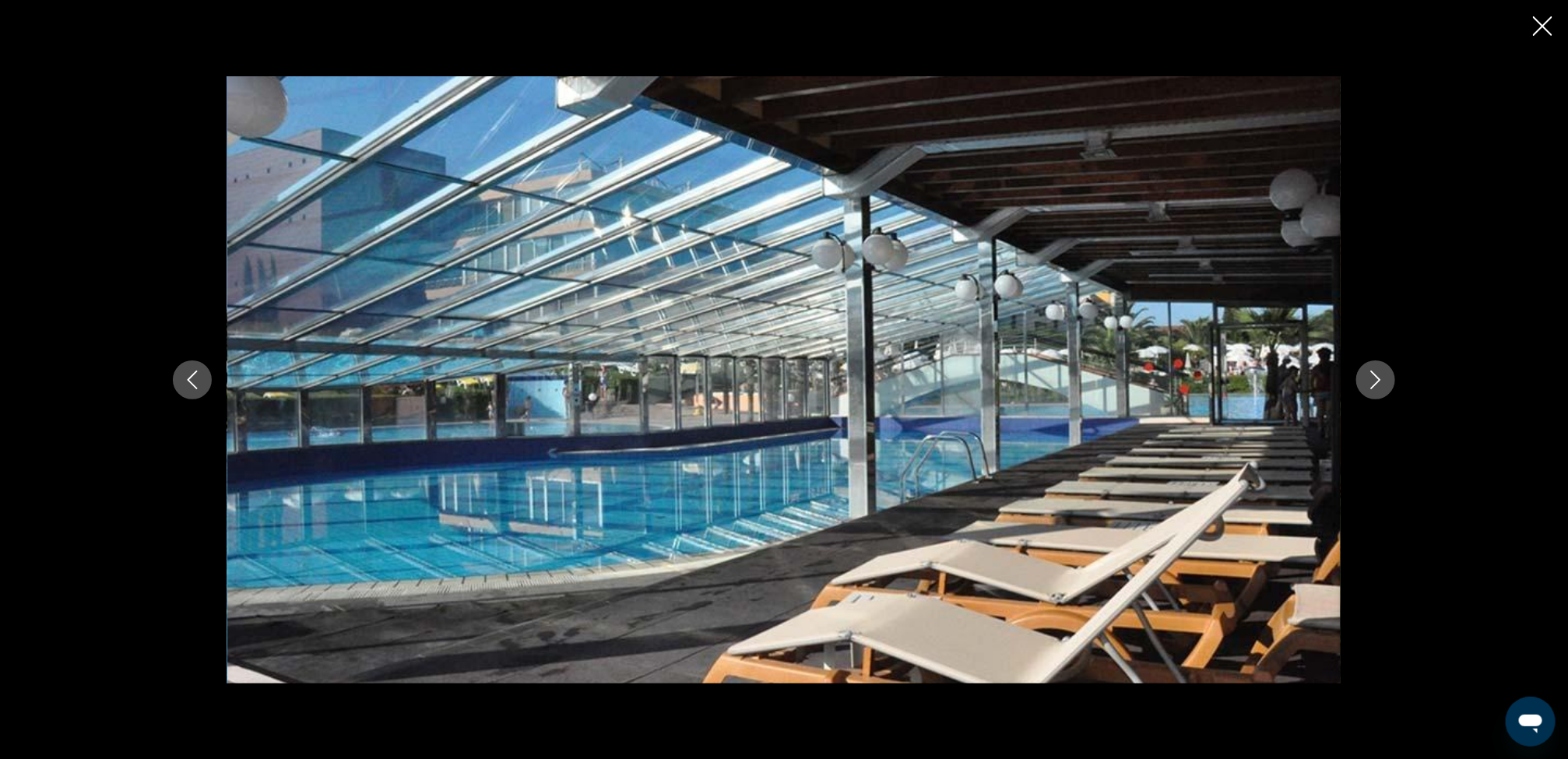 click at bounding box center [1376, 380] 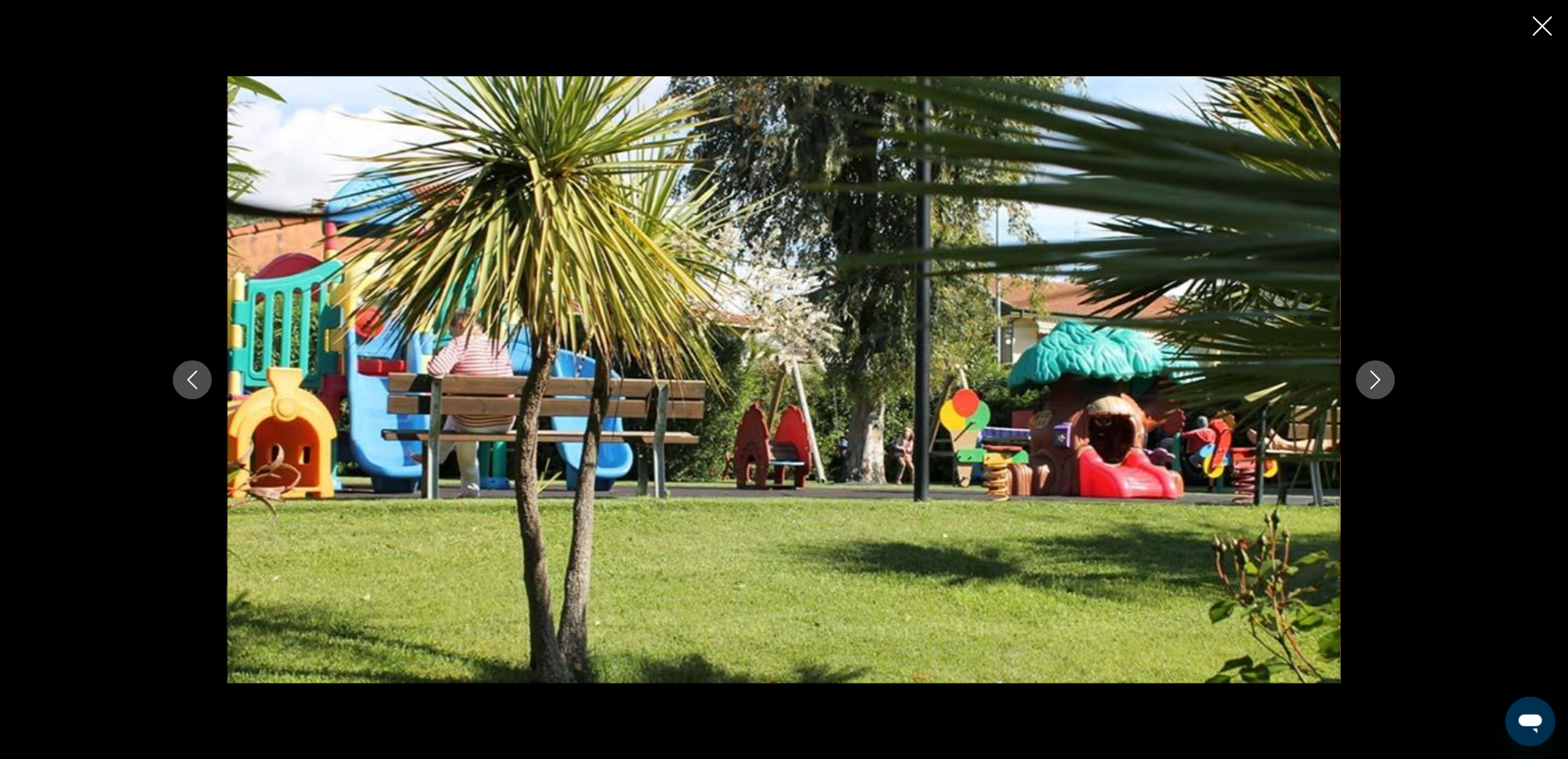 click at bounding box center [1376, 380] 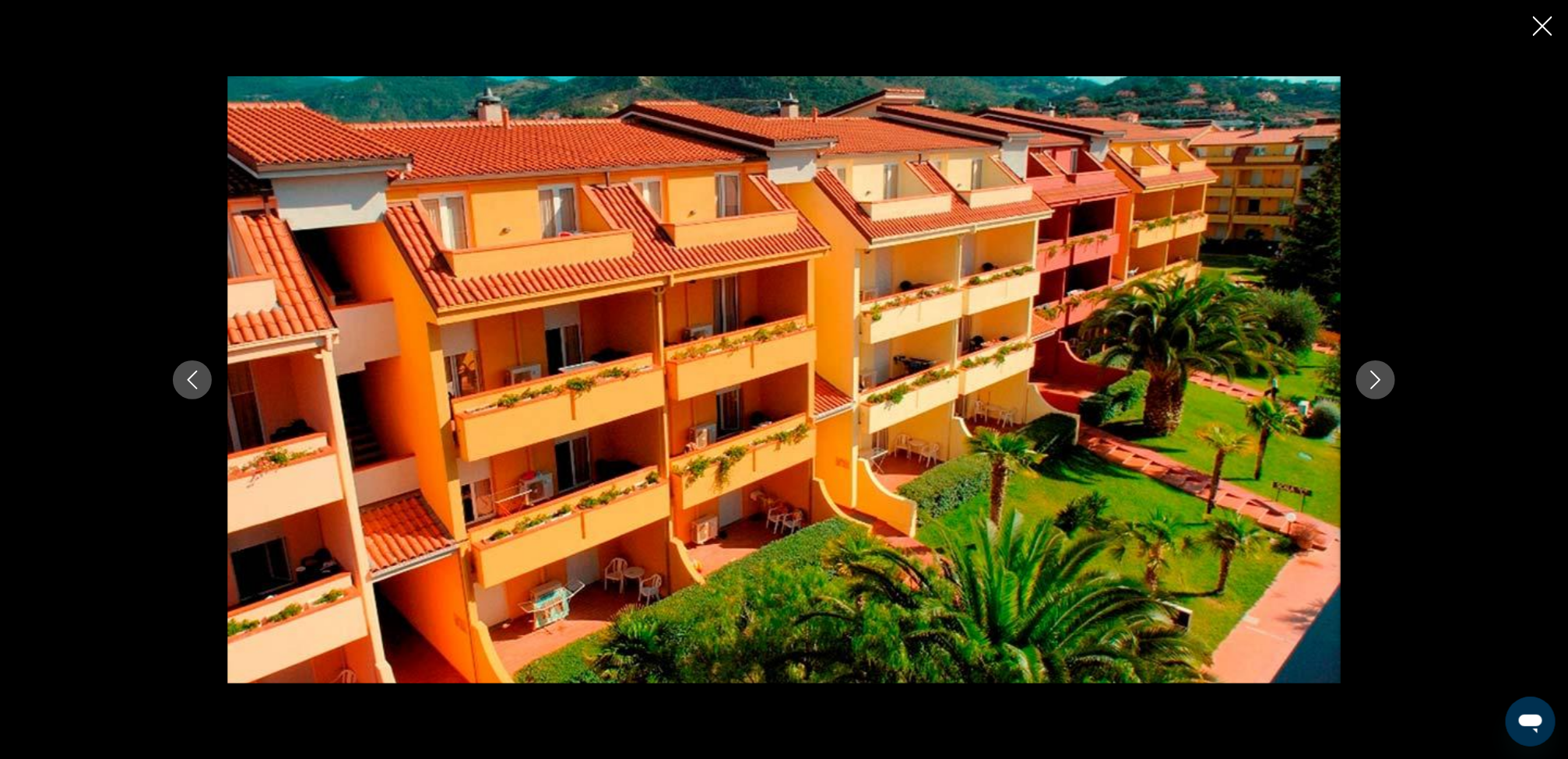 click at bounding box center [1376, 380] 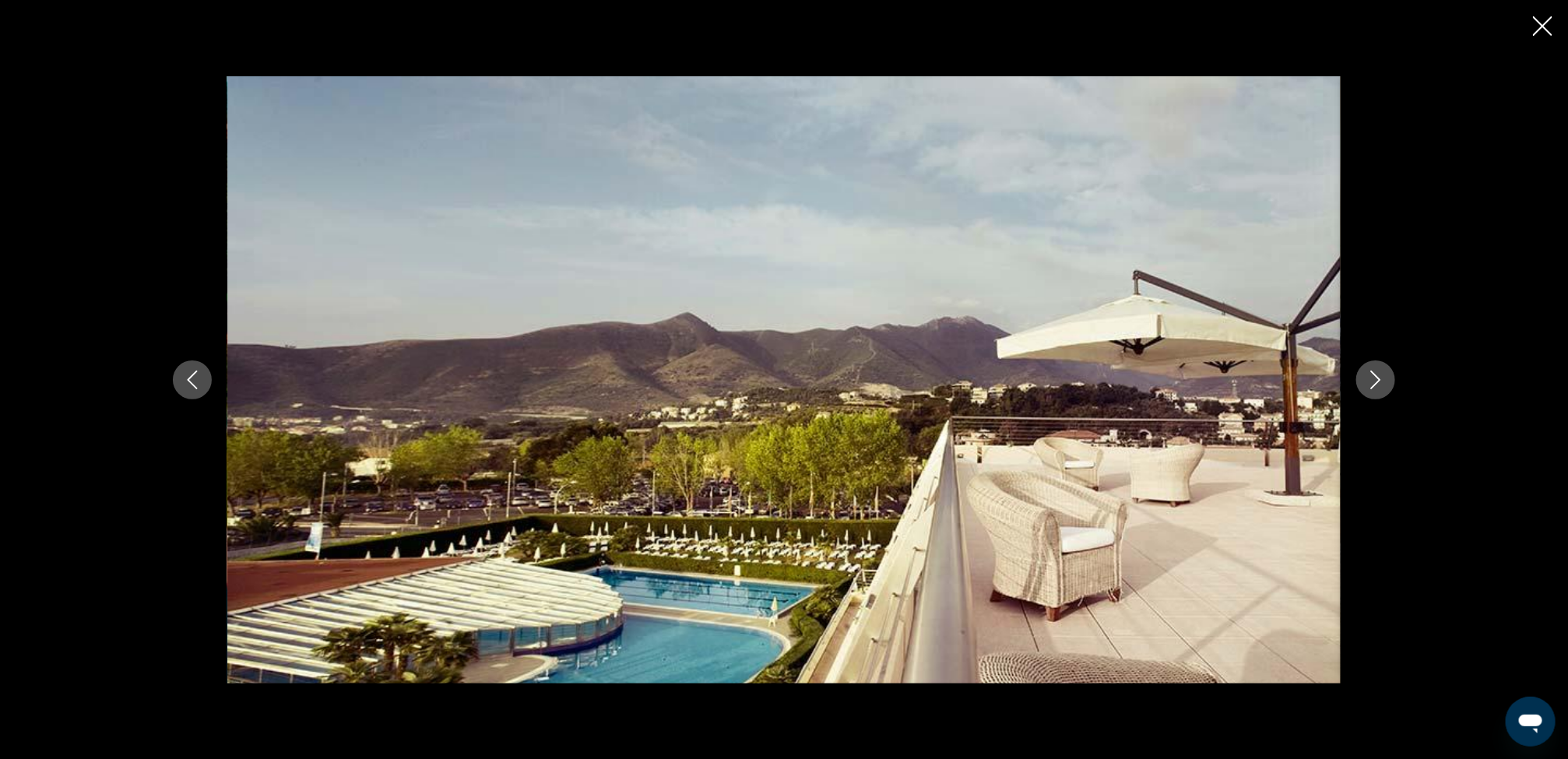 click at bounding box center (1376, 380) 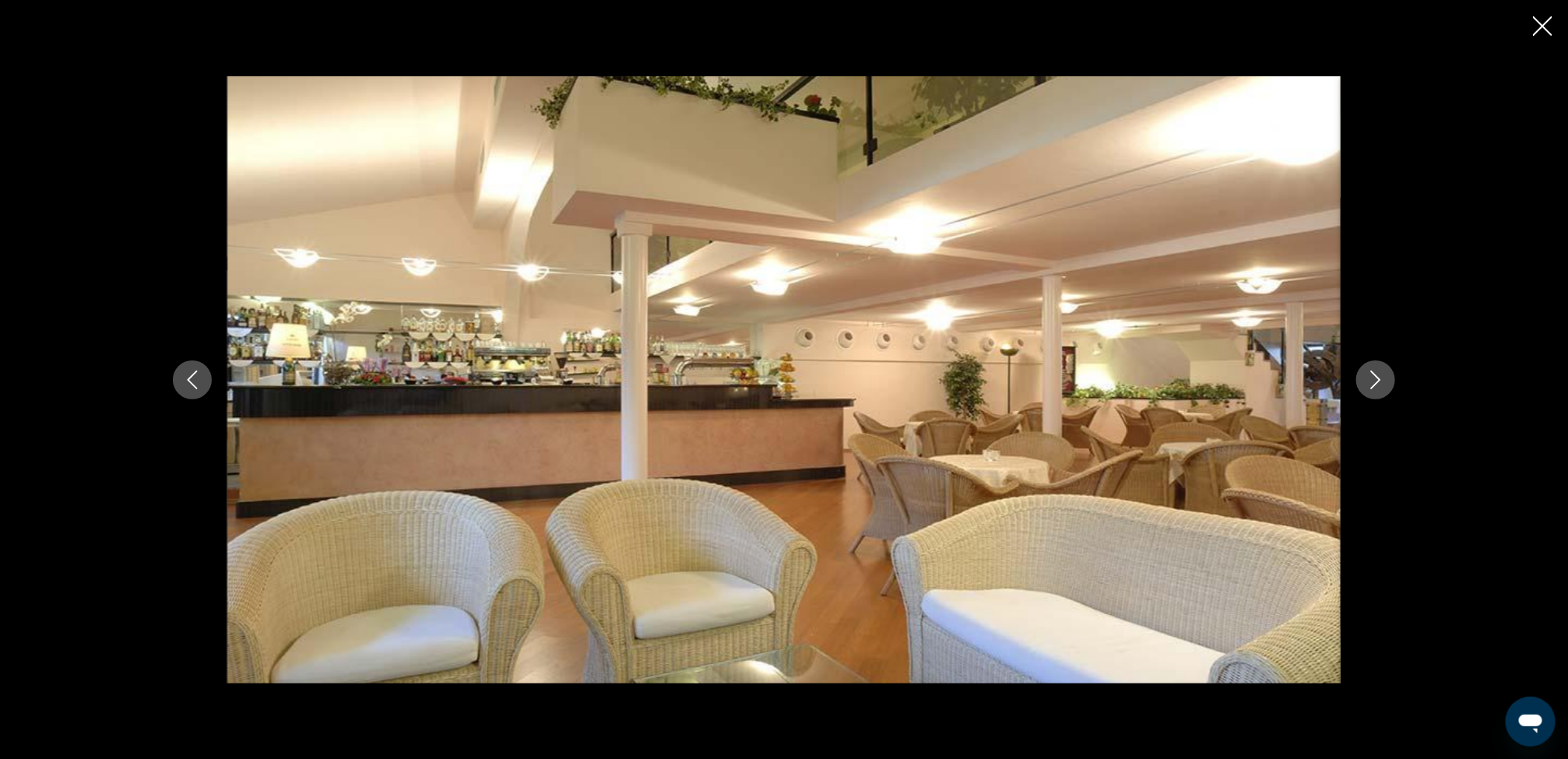 click at bounding box center (1376, 380) 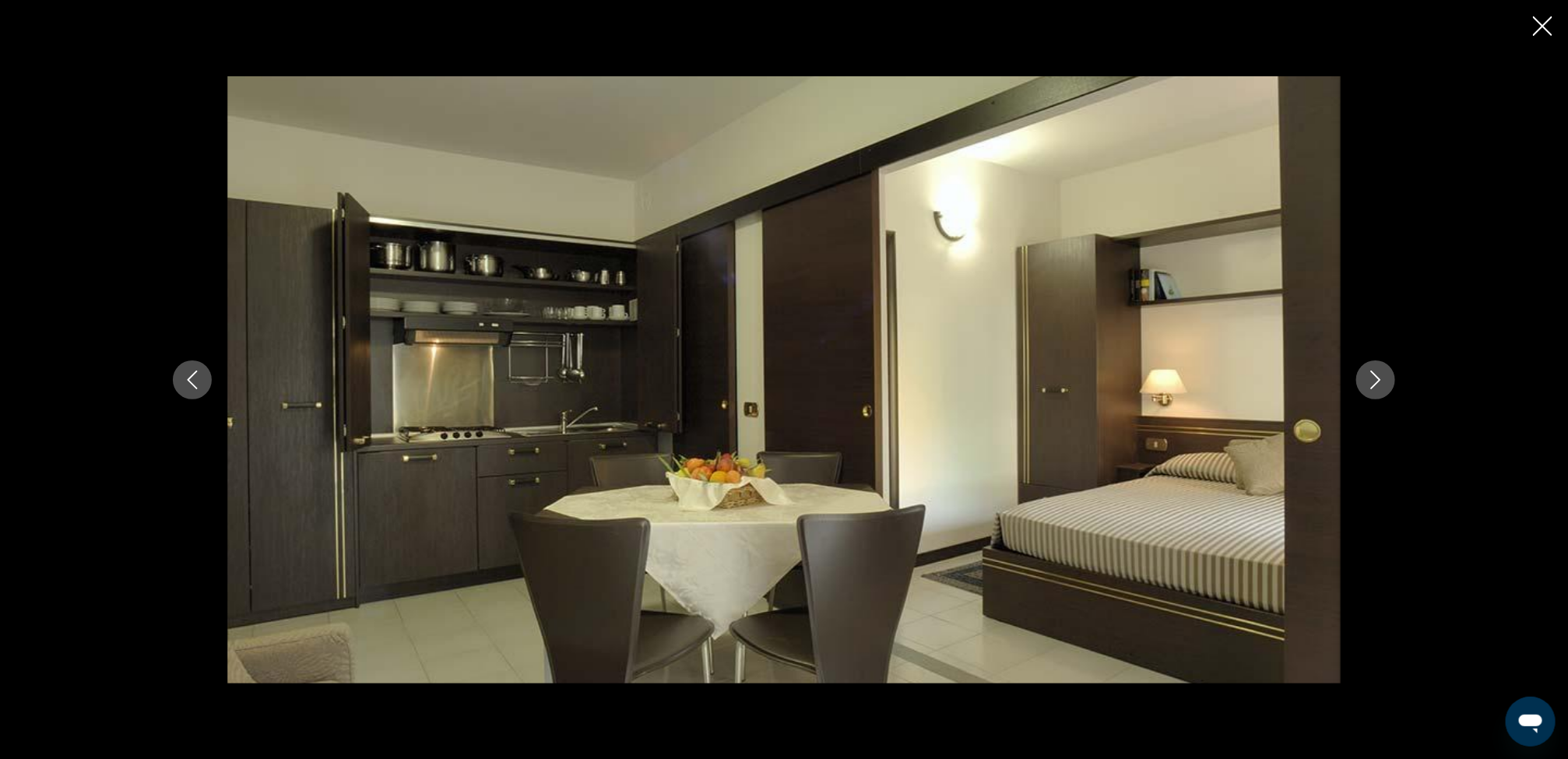 click at bounding box center [1376, 380] 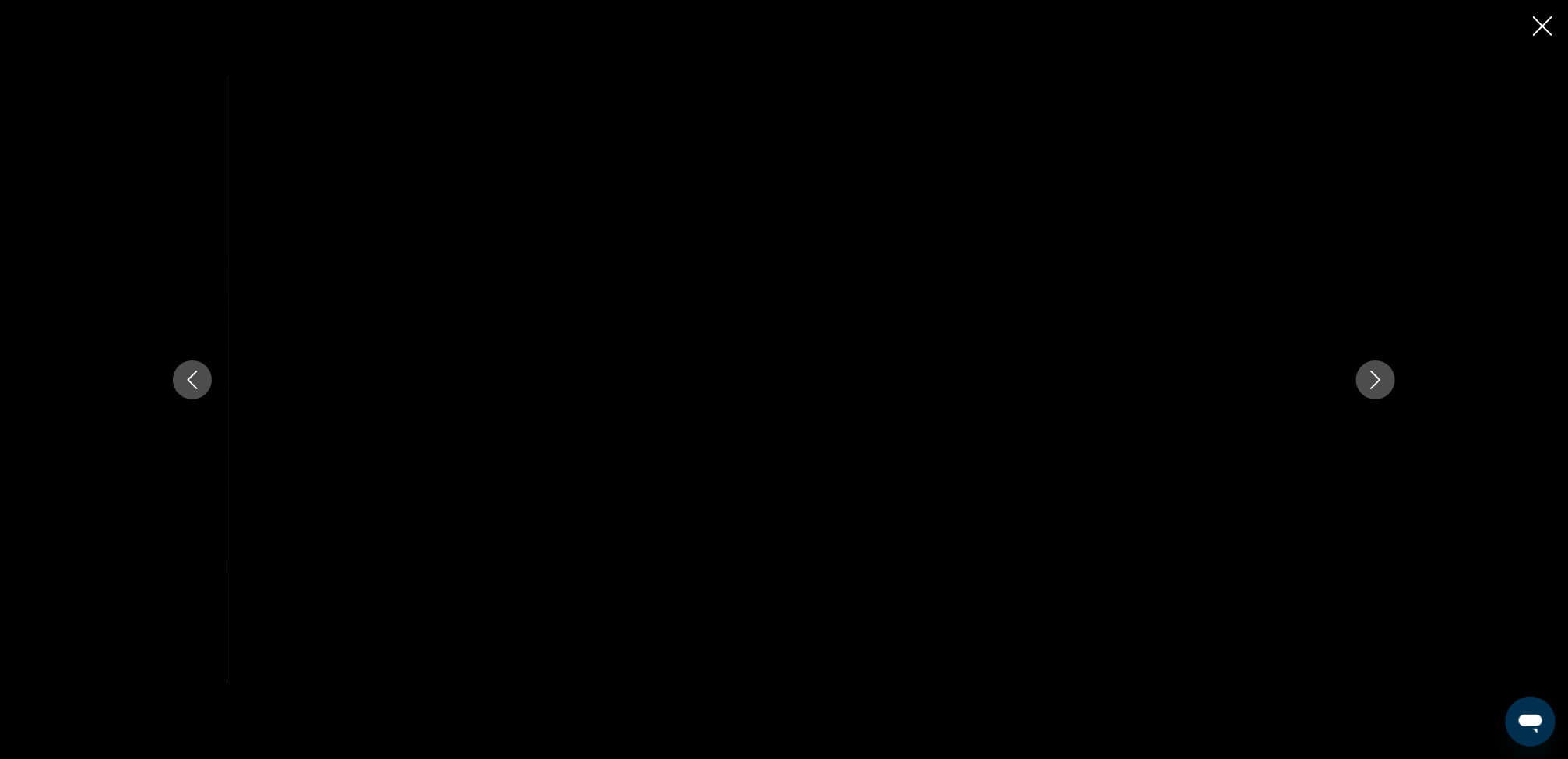 click at bounding box center [1376, 380] 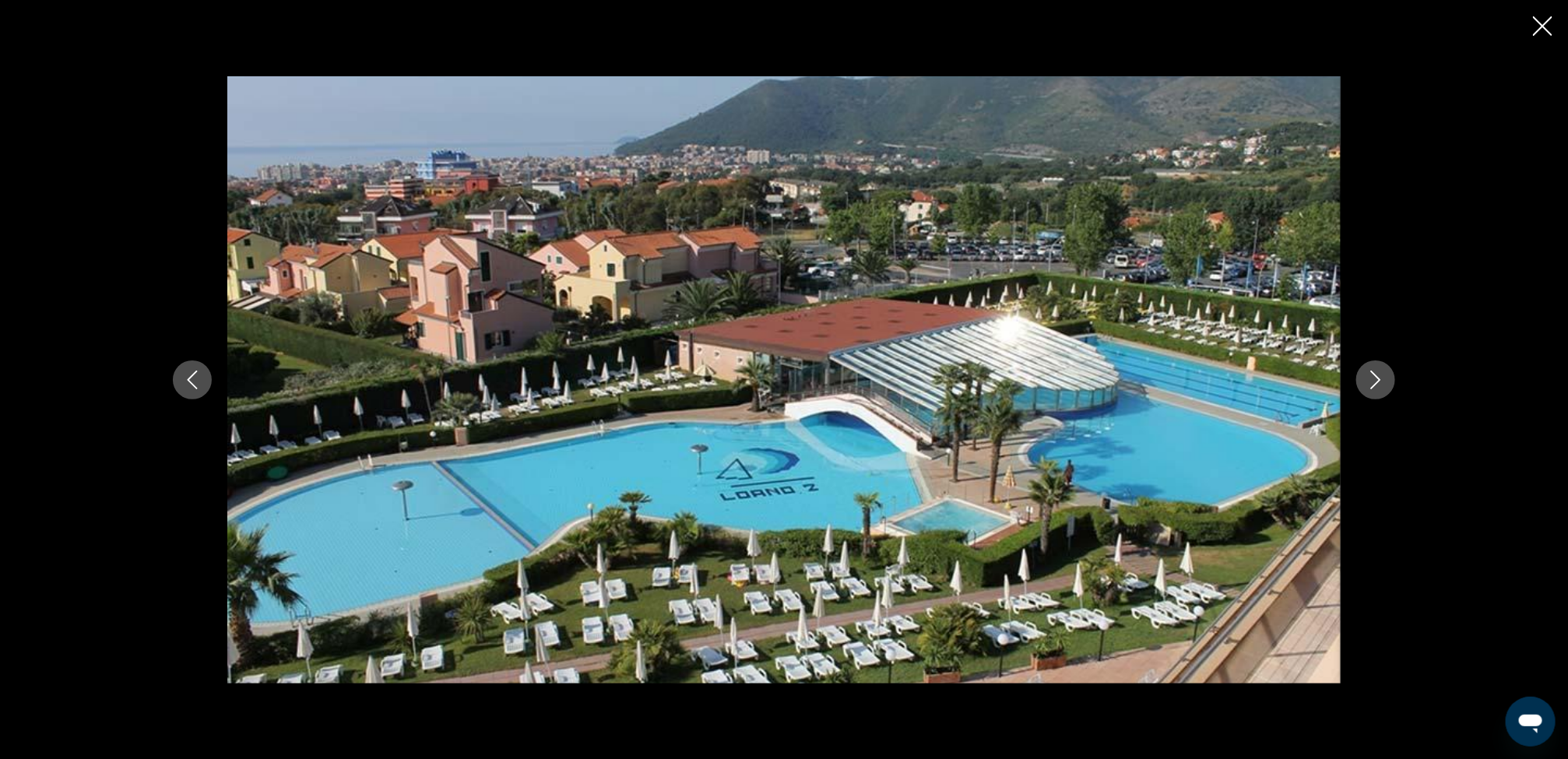 click at bounding box center [1376, 380] 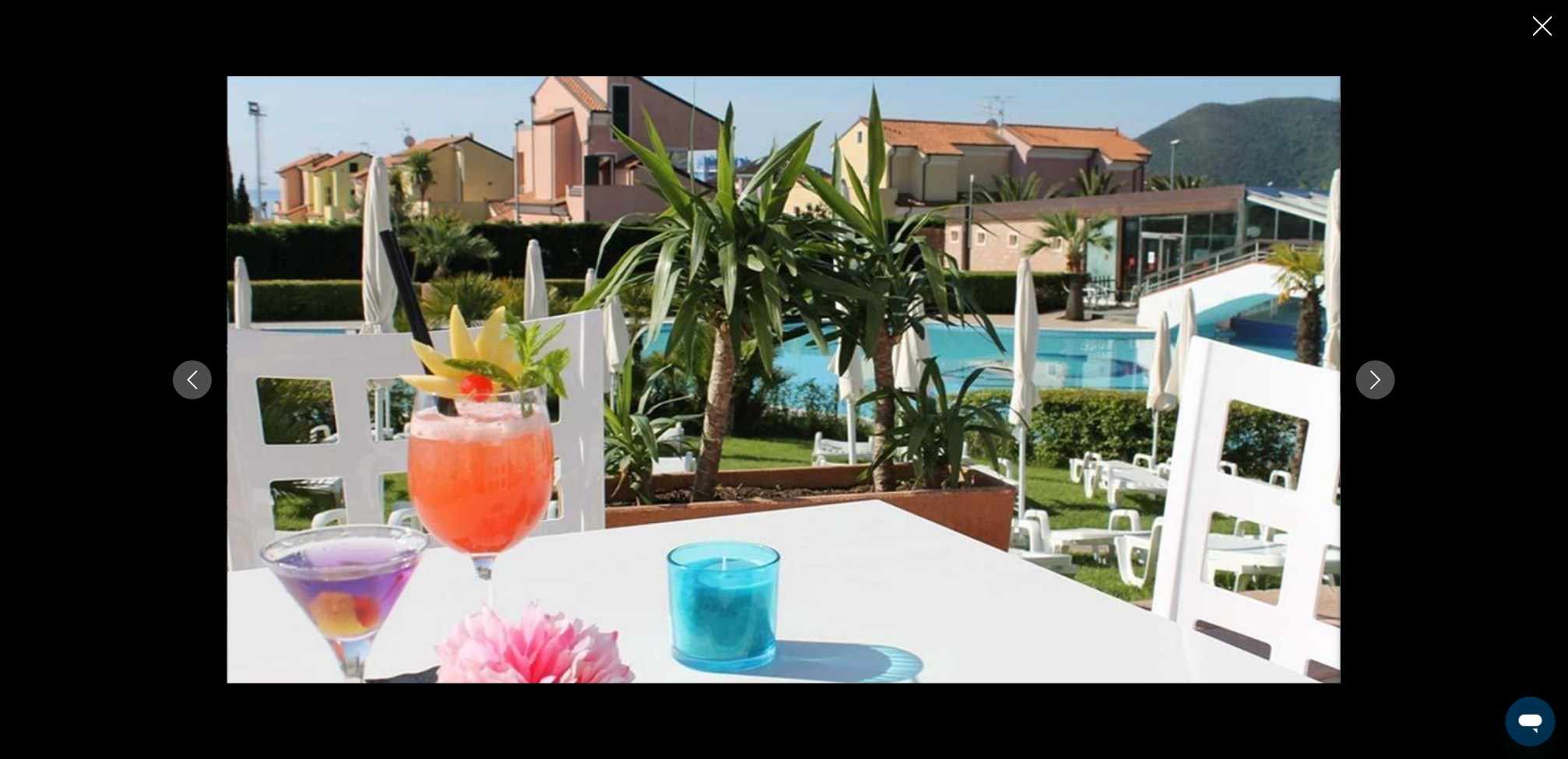 click at bounding box center (1376, 380) 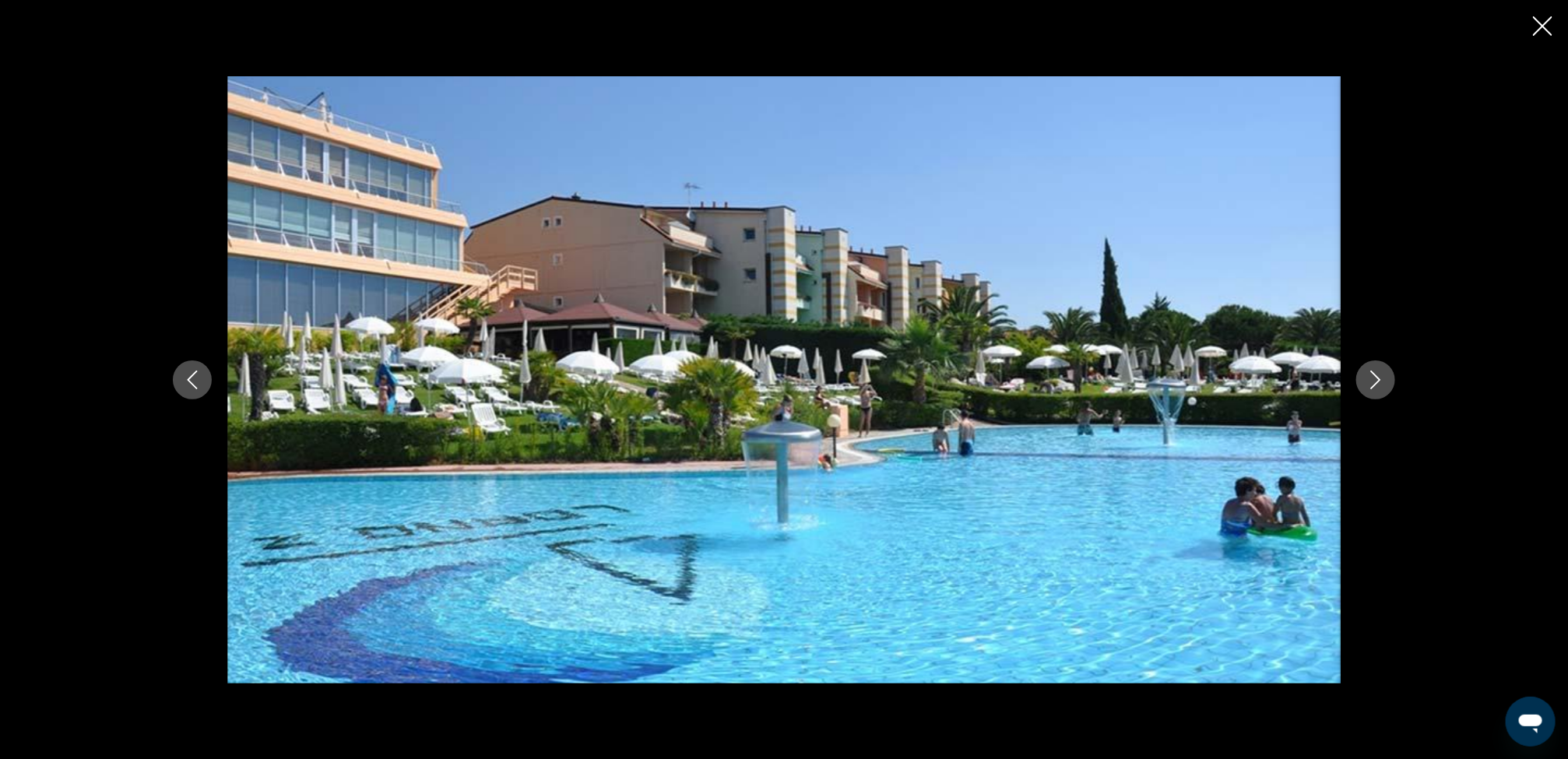 click at bounding box center [1376, 380] 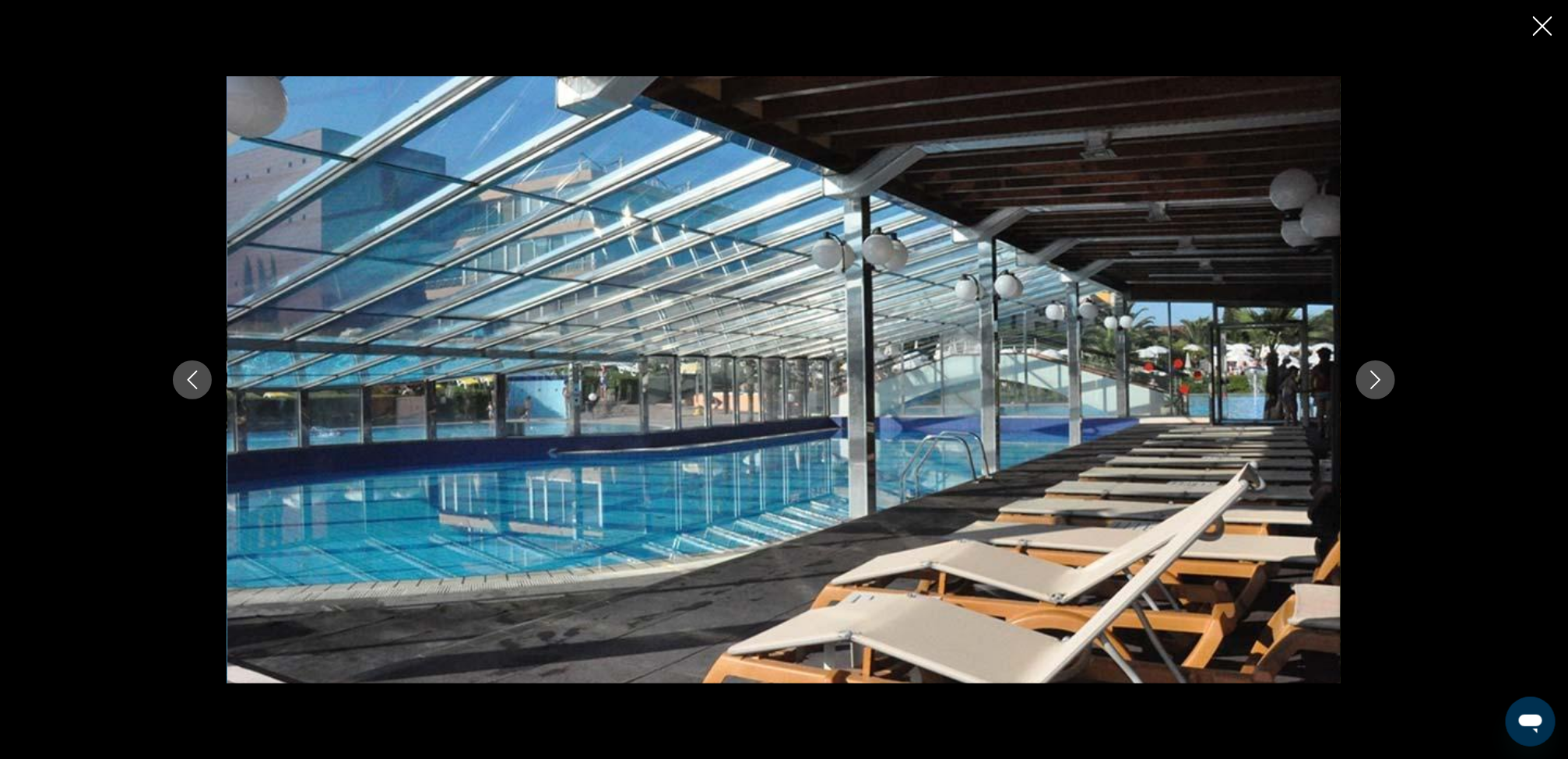 click at bounding box center [1376, 380] 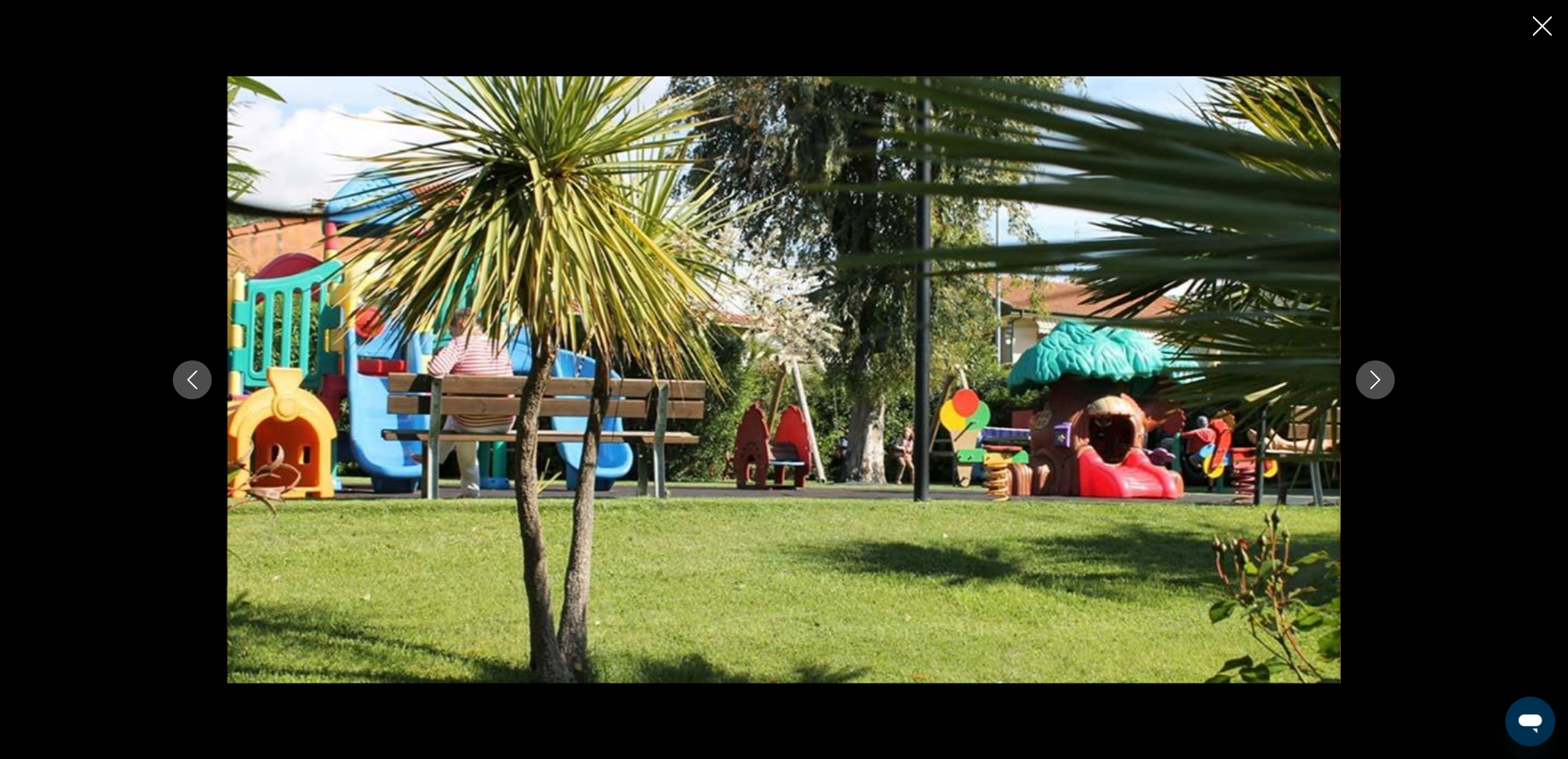 click at bounding box center (1376, 380) 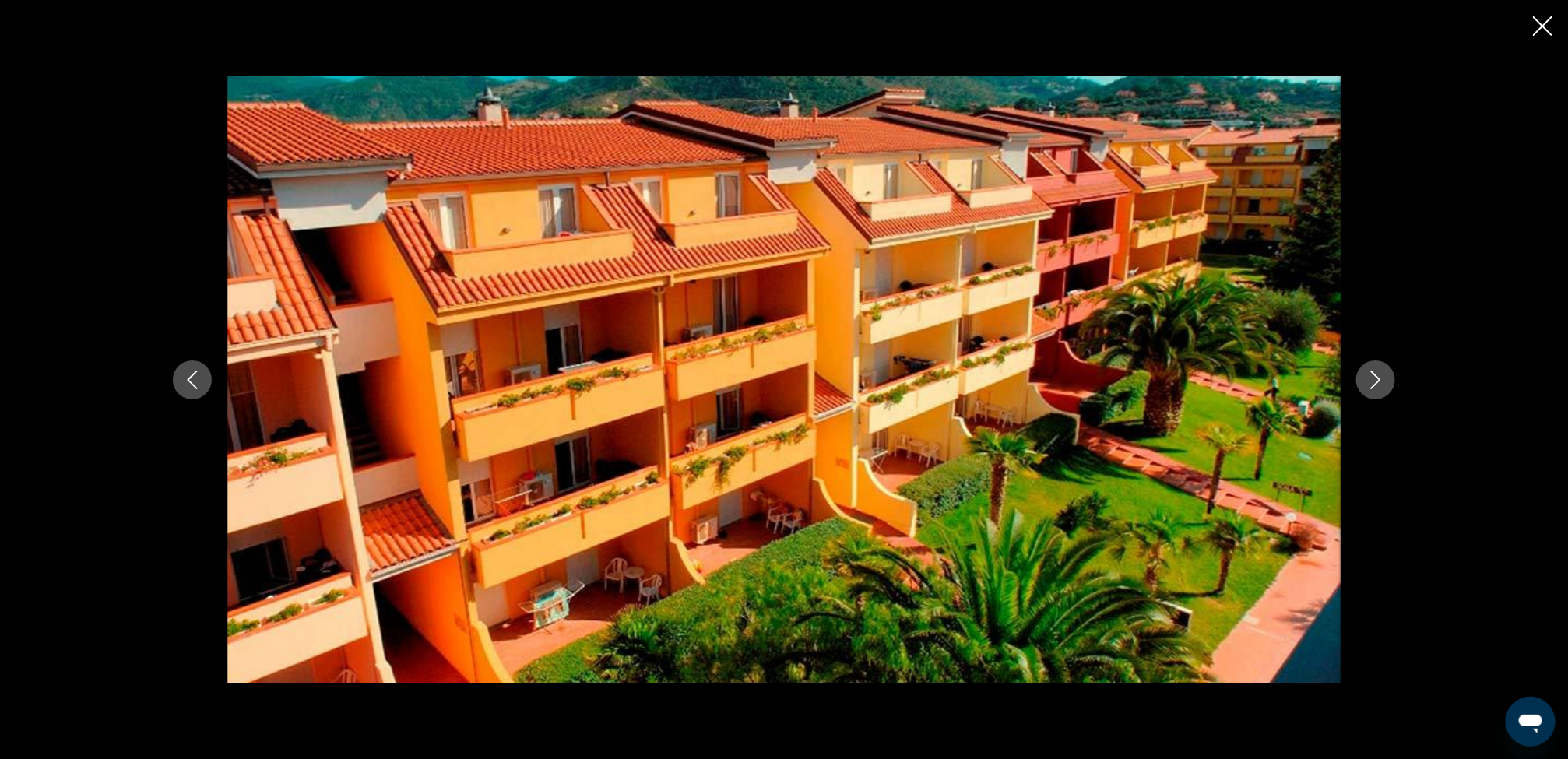 click at bounding box center [1376, 380] 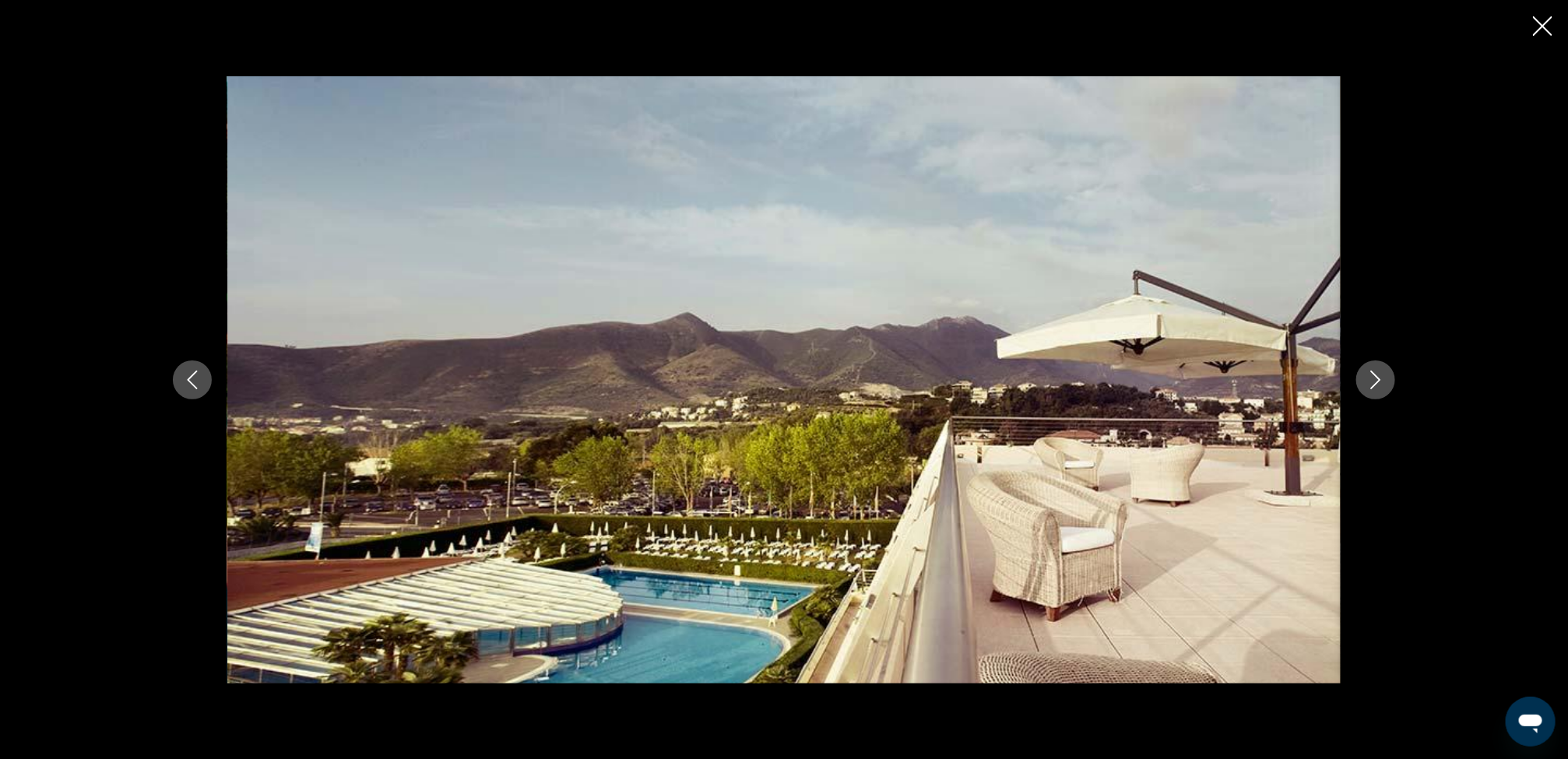 click at bounding box center [1376, 380] 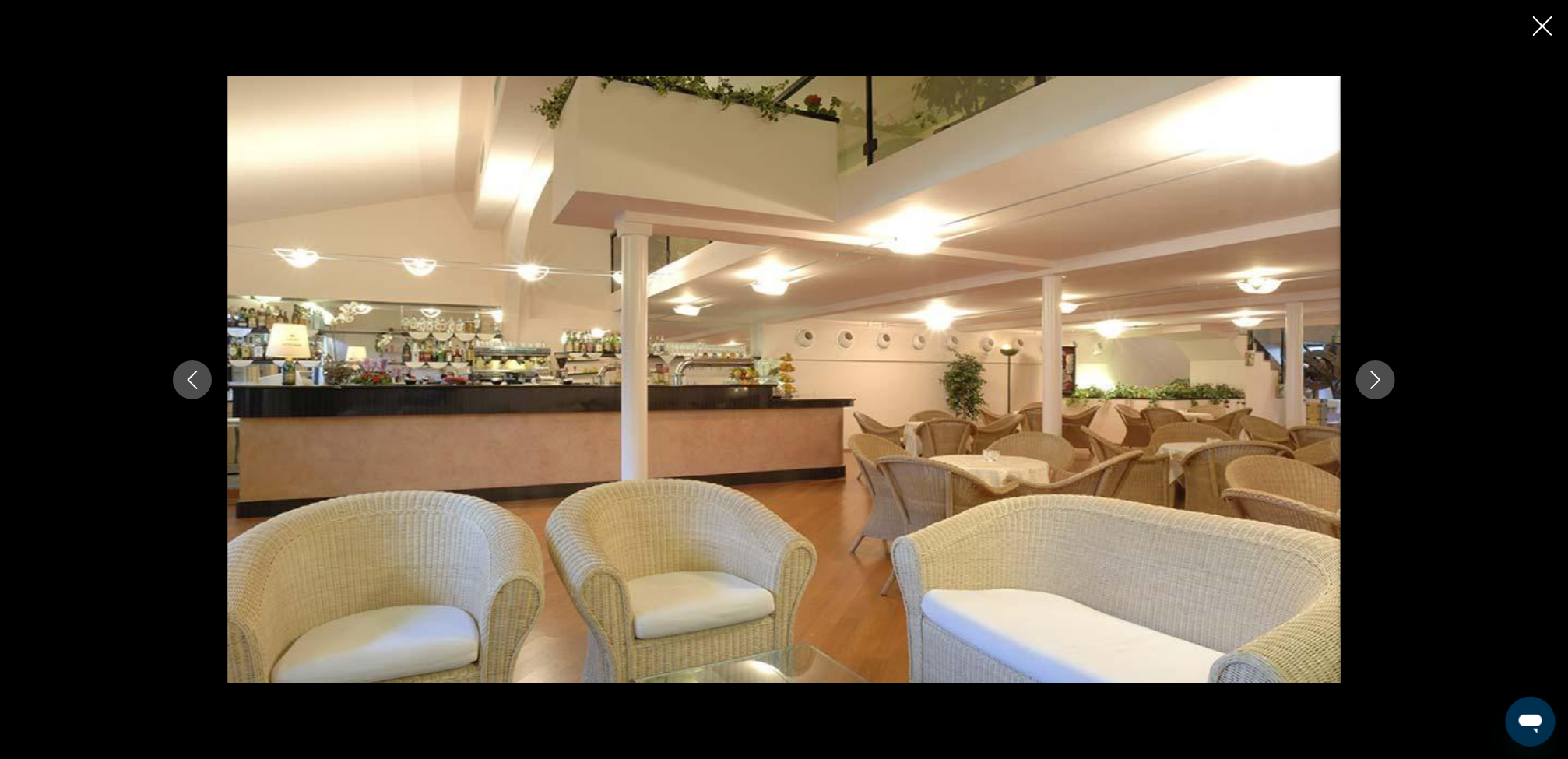 click at bounding box center (1376, 380) 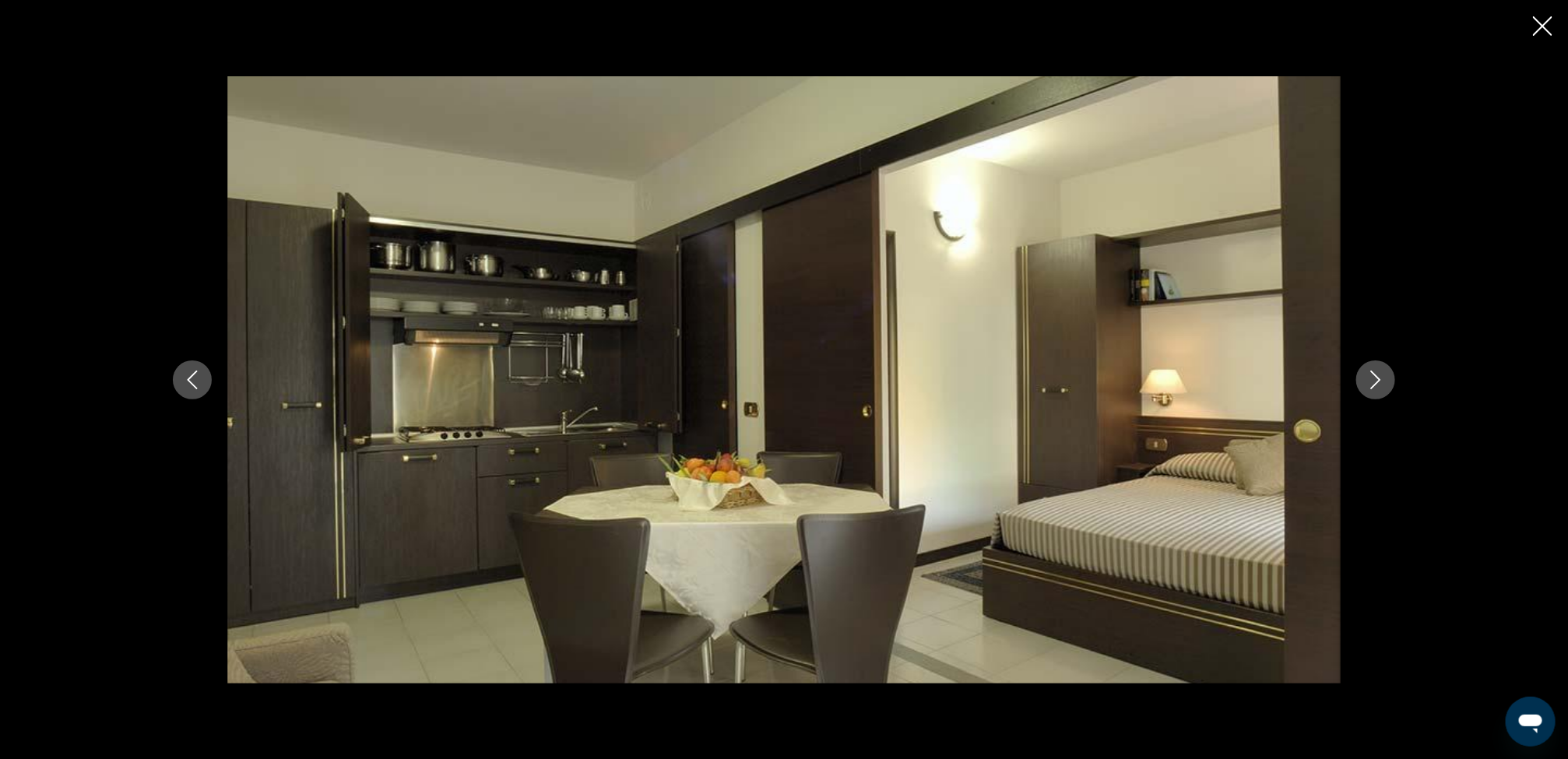 click at bounding box center [1376, 380] 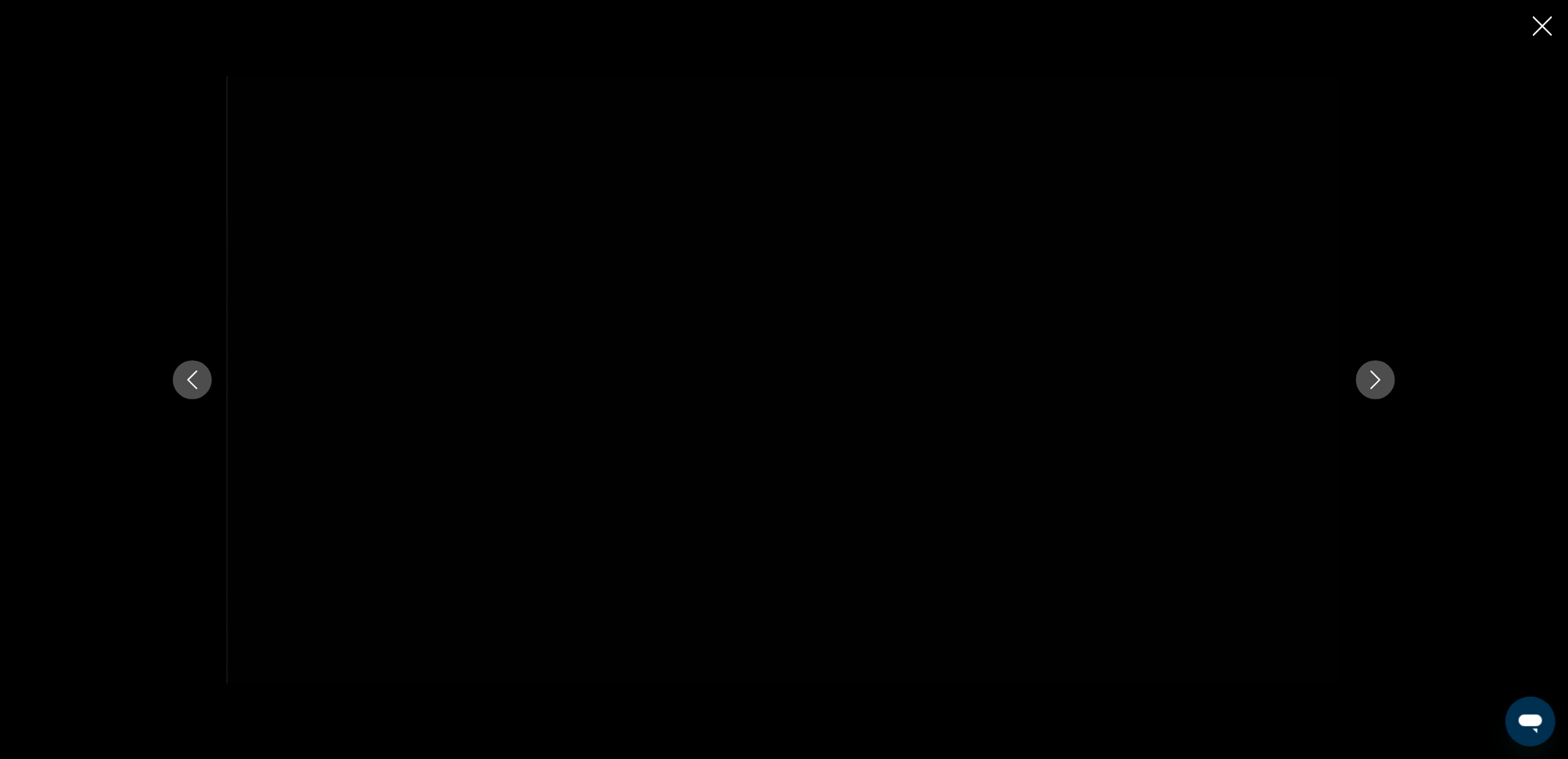 scroll, scrollTop: 1362, scrollLeft: 0, axis: vertical 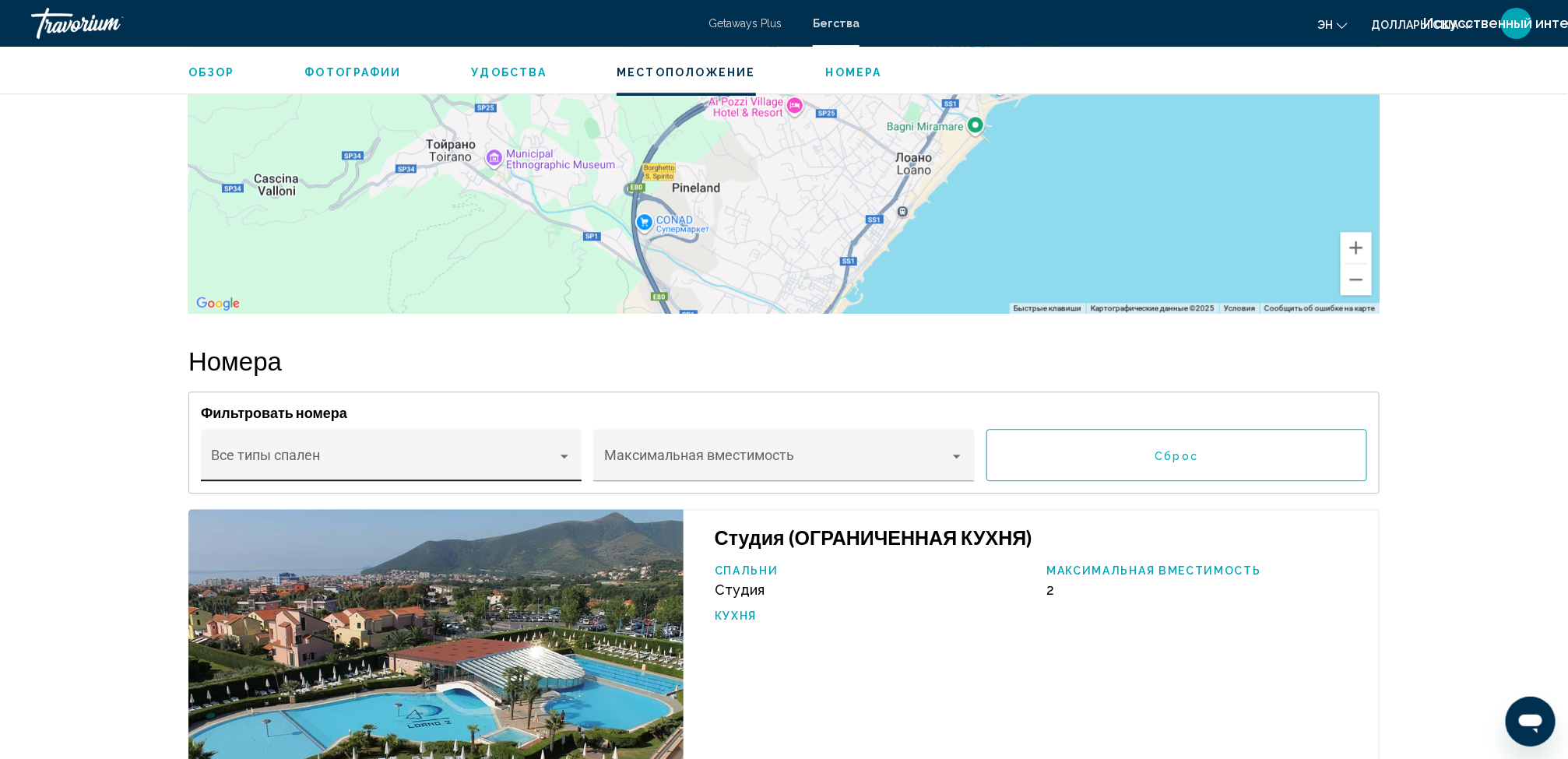 click at bounding box center (564, 456) 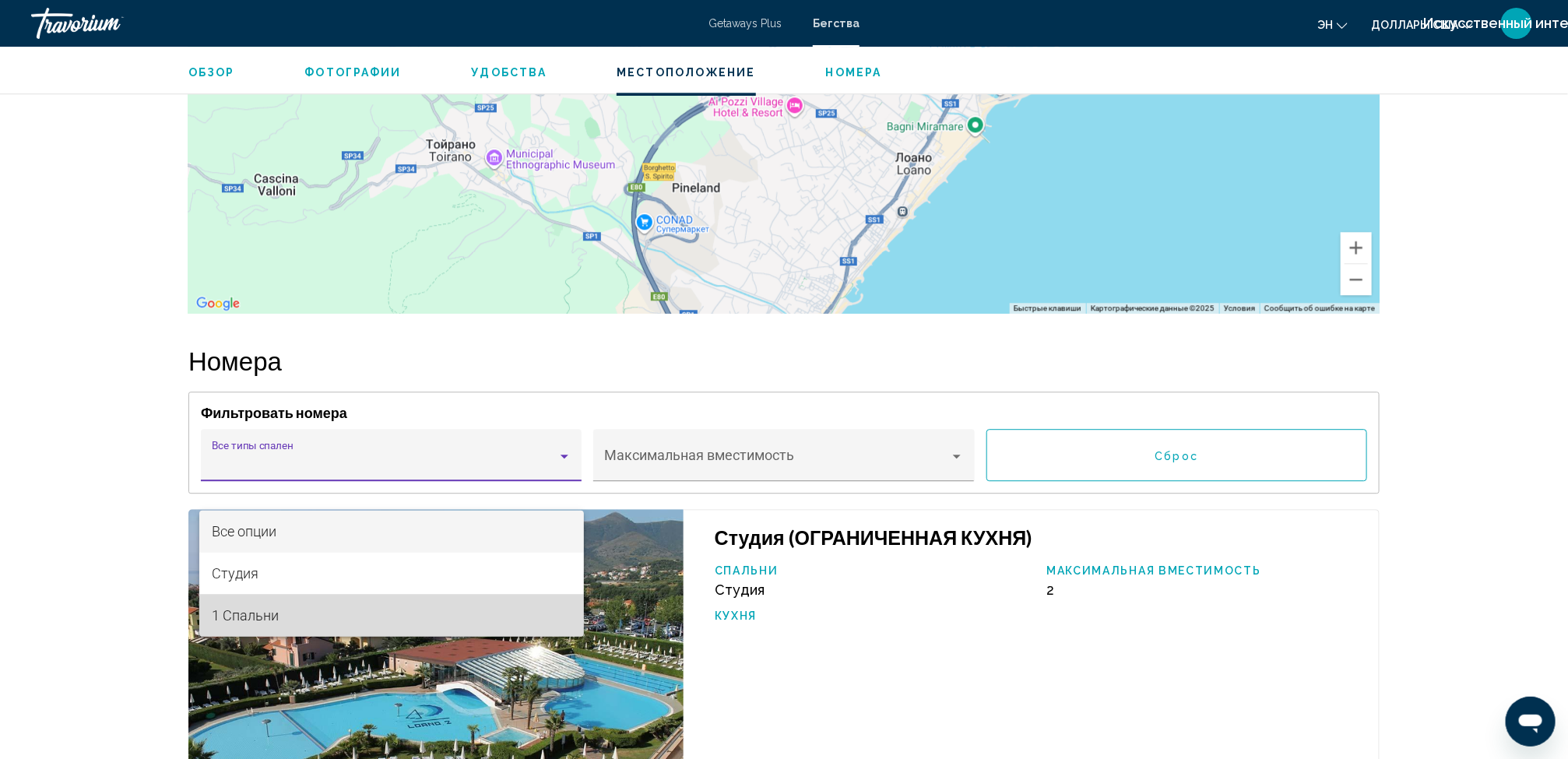 click on "1 Спальни" at bounding box center [392, 616] 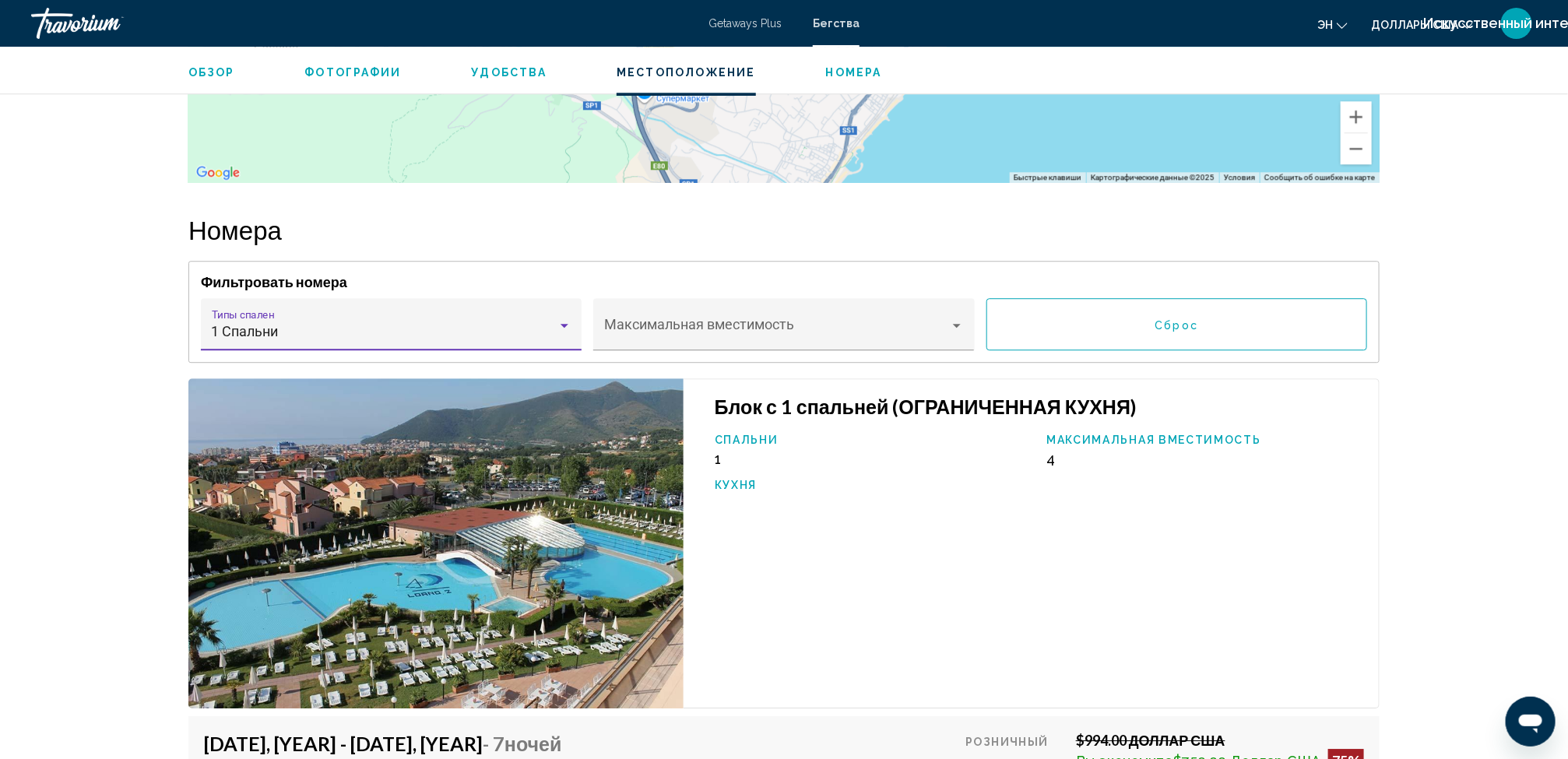 scroll, scrollTop: 2152, scrollLeft: 0, axis: vertical 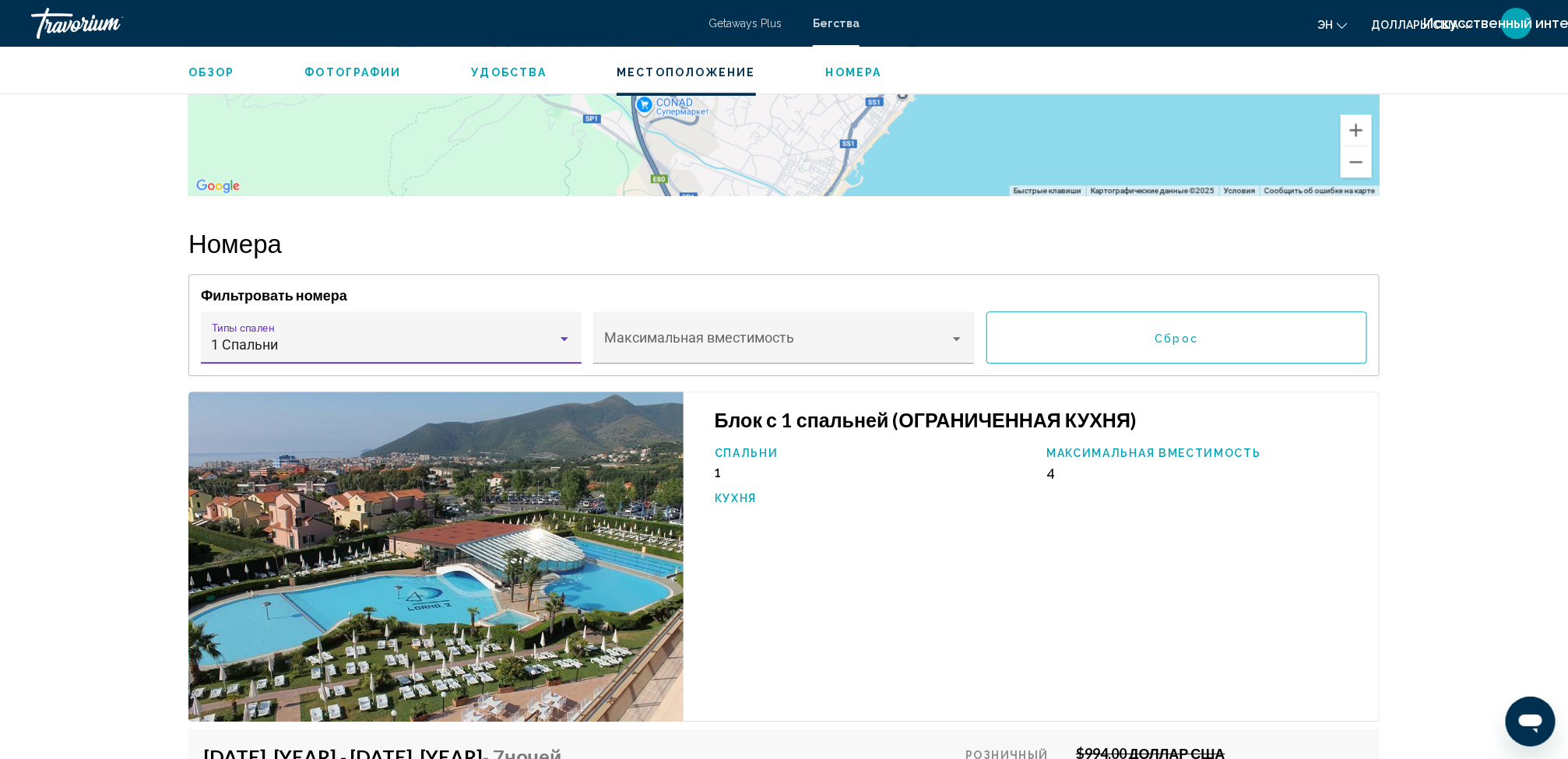 click at bounding box center [564, 339] 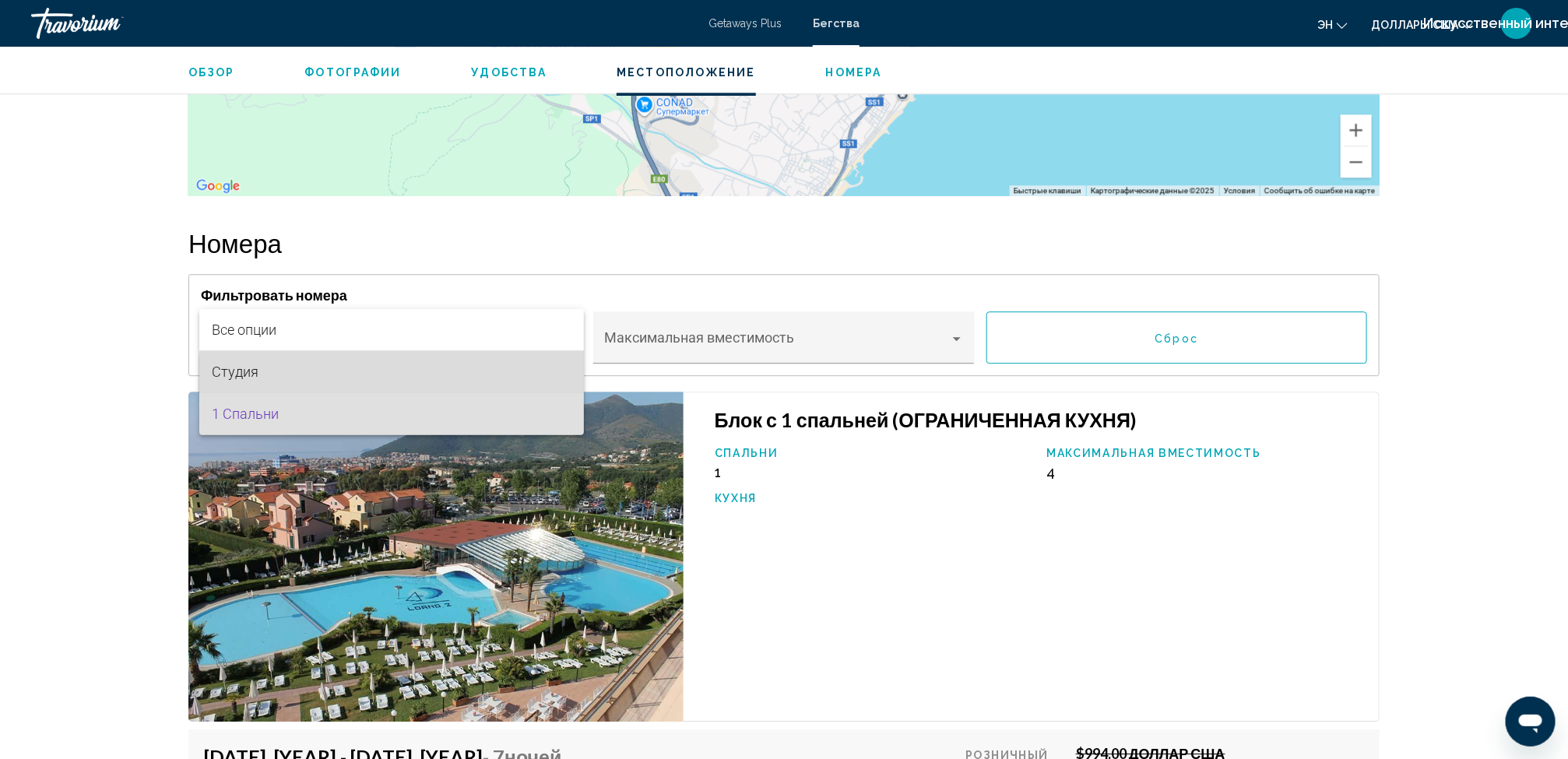 click on "Студия" at bounding box center [392, 372] 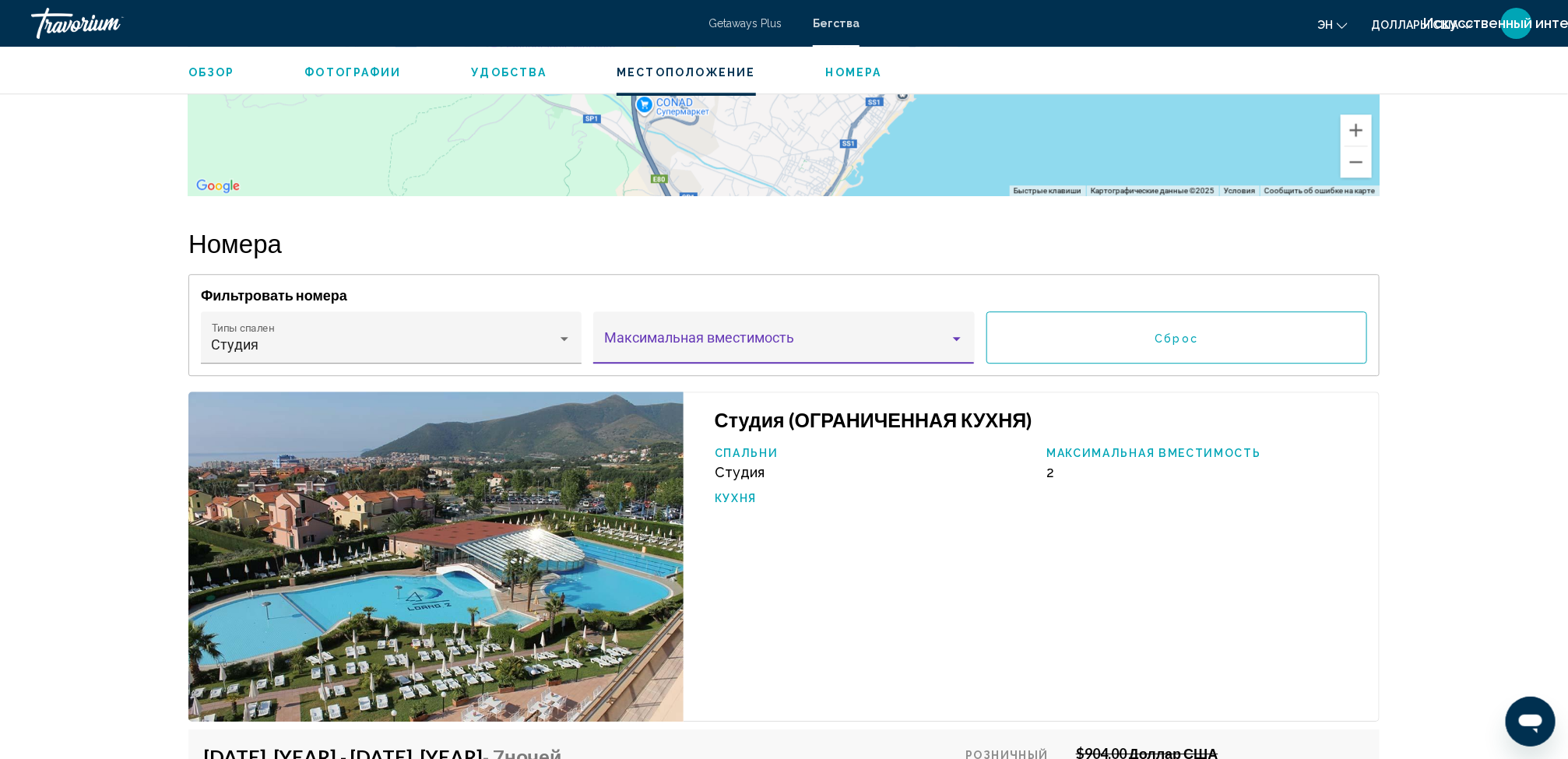 click at bounding box center [957, 339] 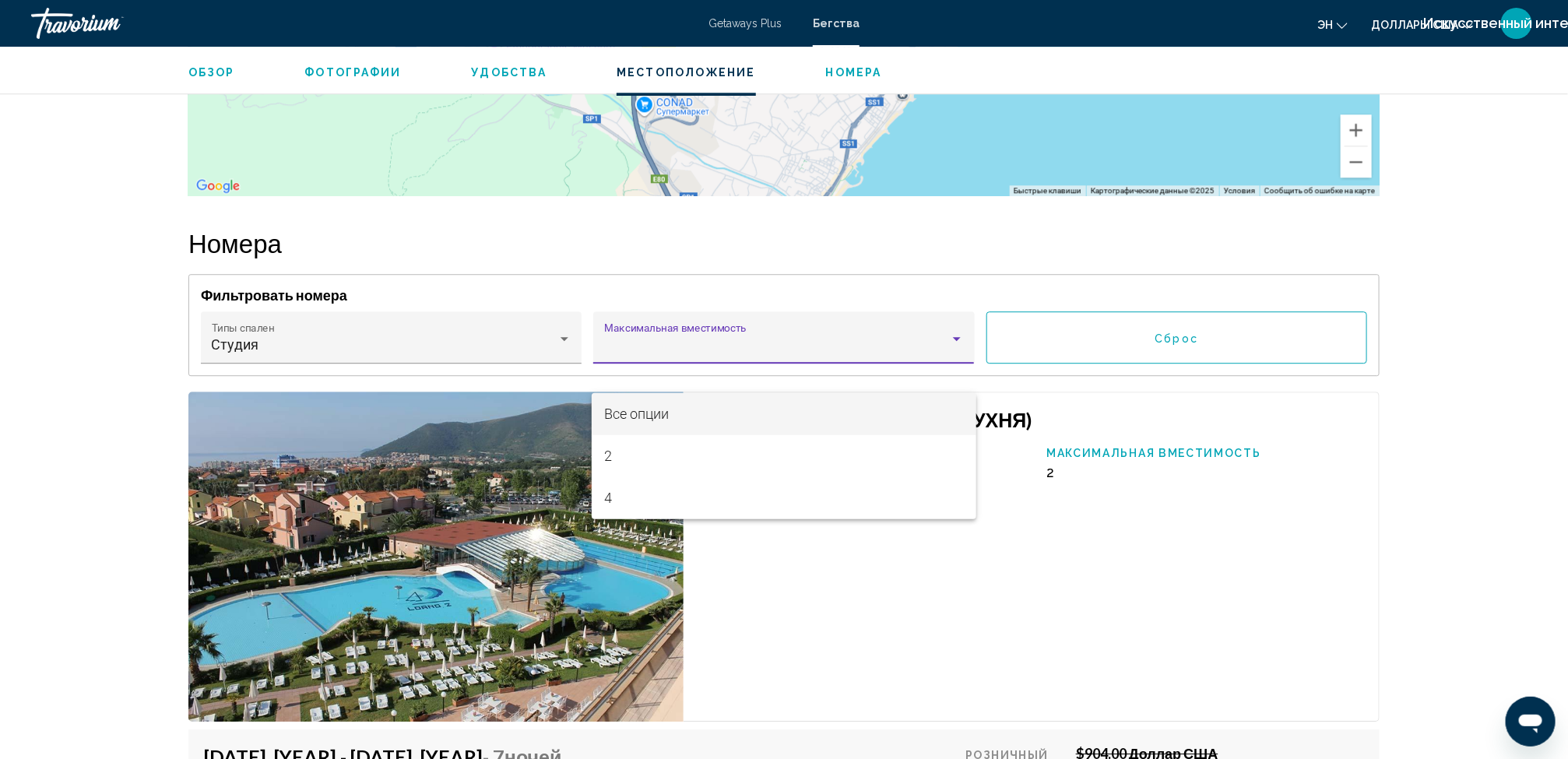 click on "Все опции" at bounding box center [784, 414] 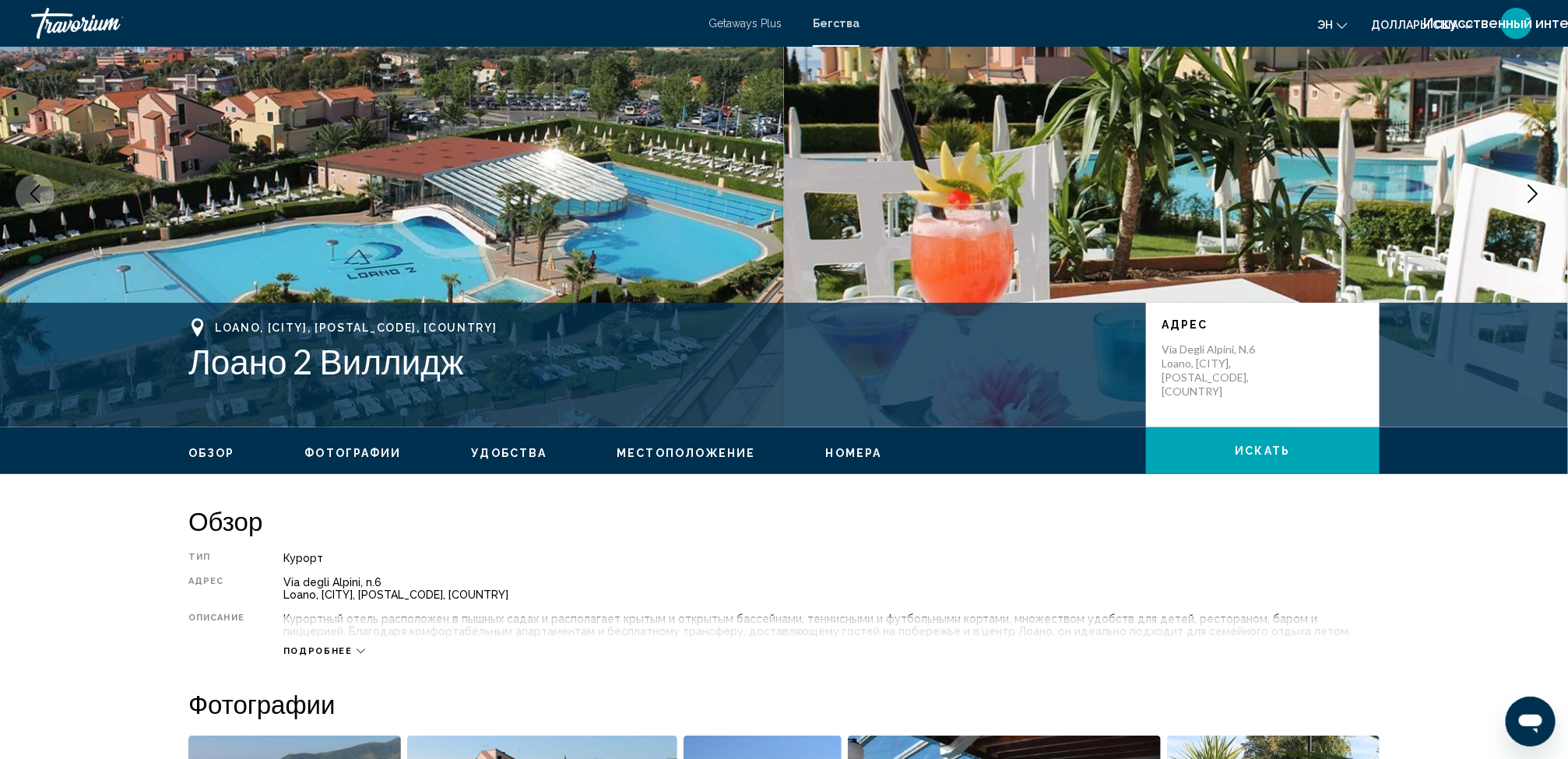 scroll, scrollTop: 0, scrollLeft: 0, axis: both 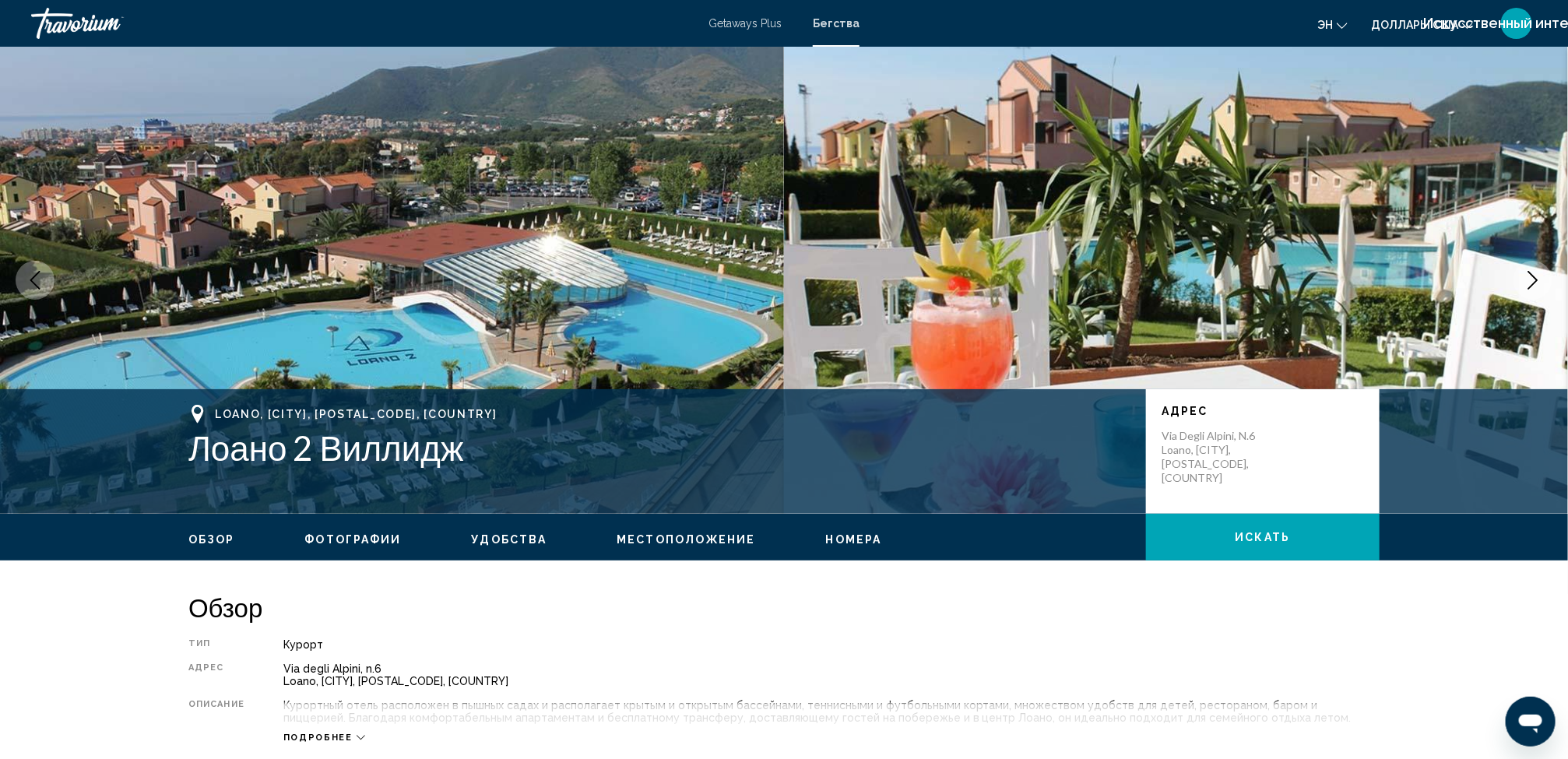 click on "Местоположение" at bounding box center (686, 539) 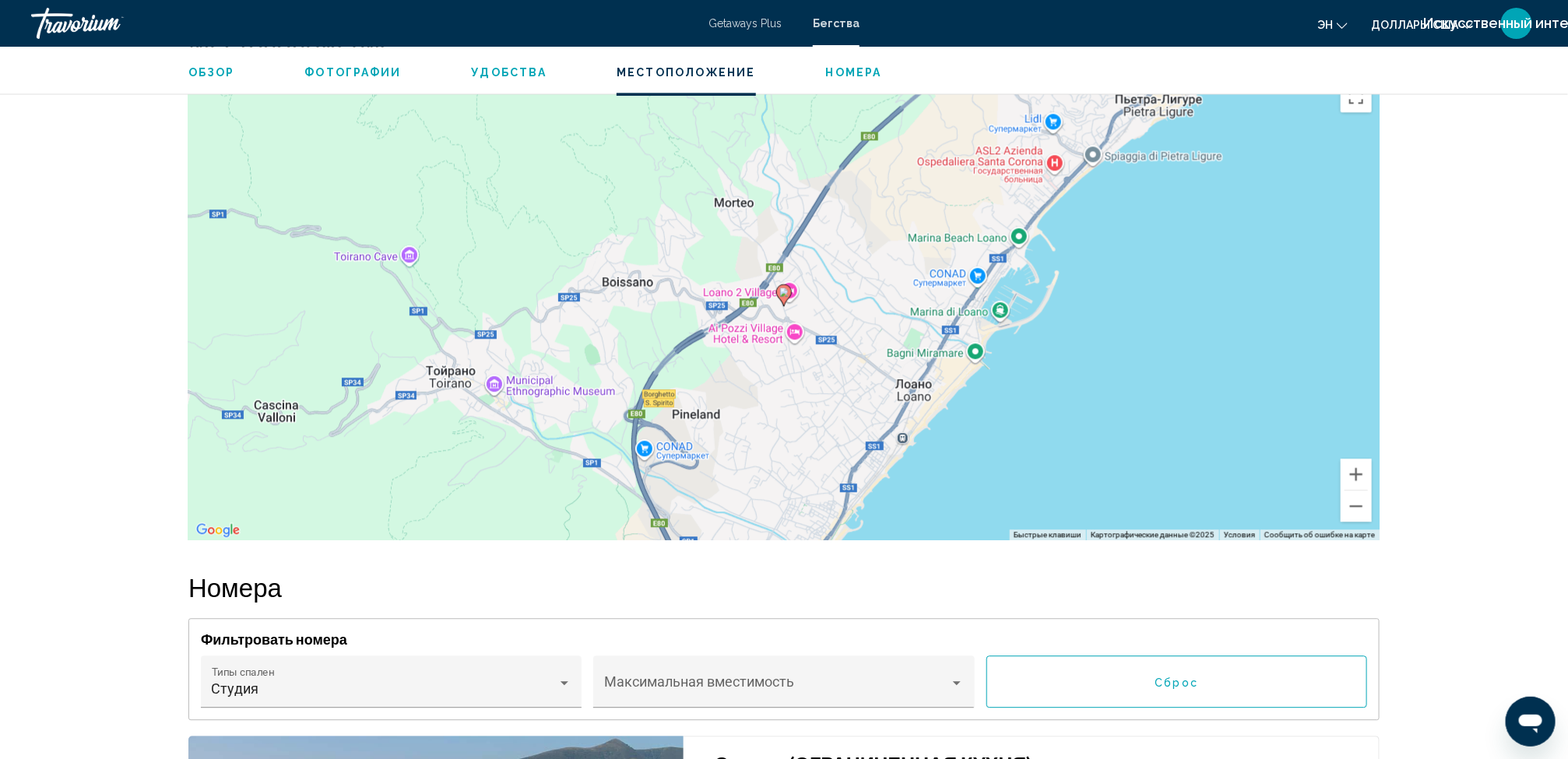 scroll, scrollTop: 1808, scrollLeft: 0, axis: vertical 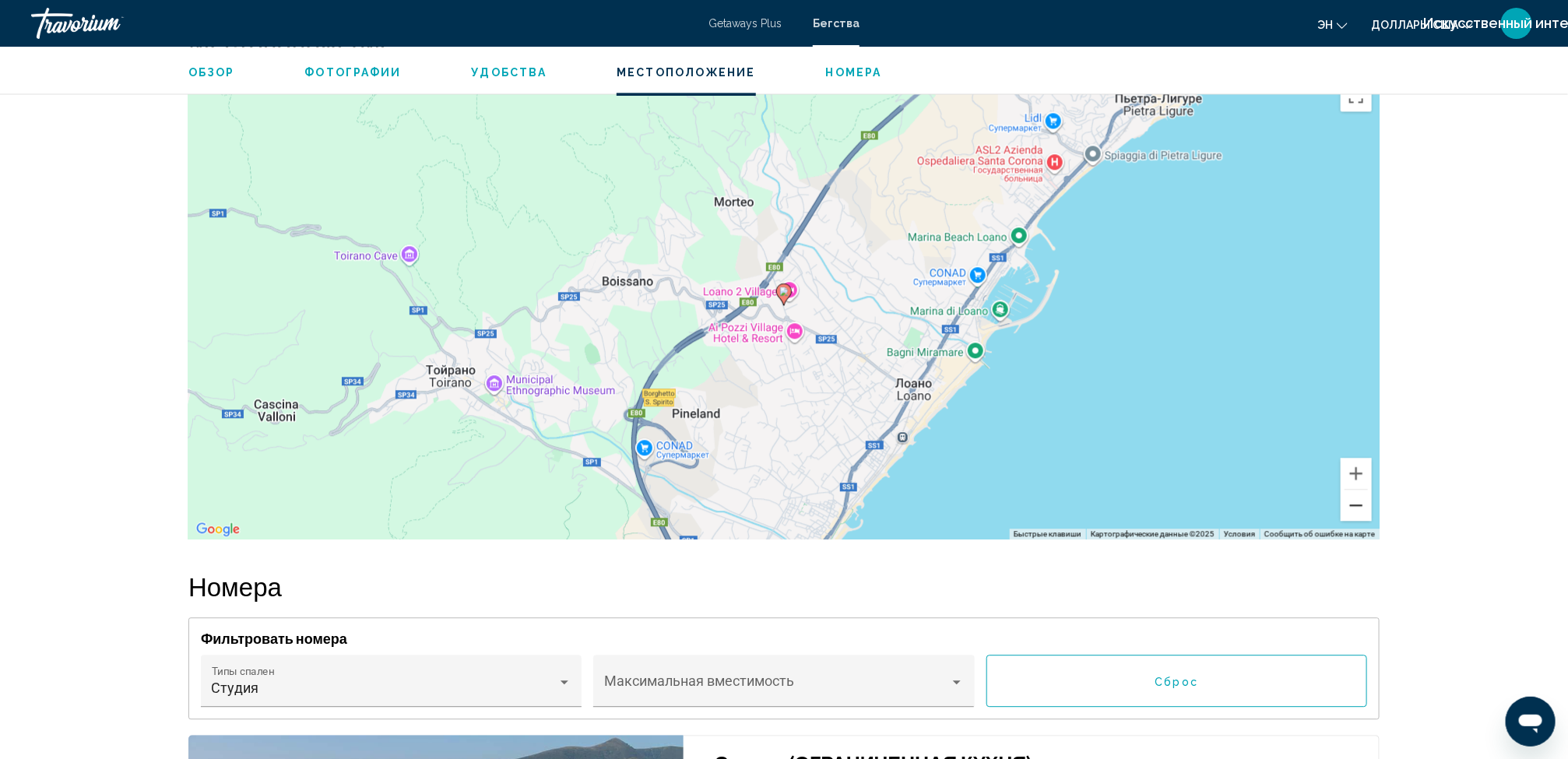click at bounding box center [1356, 505] 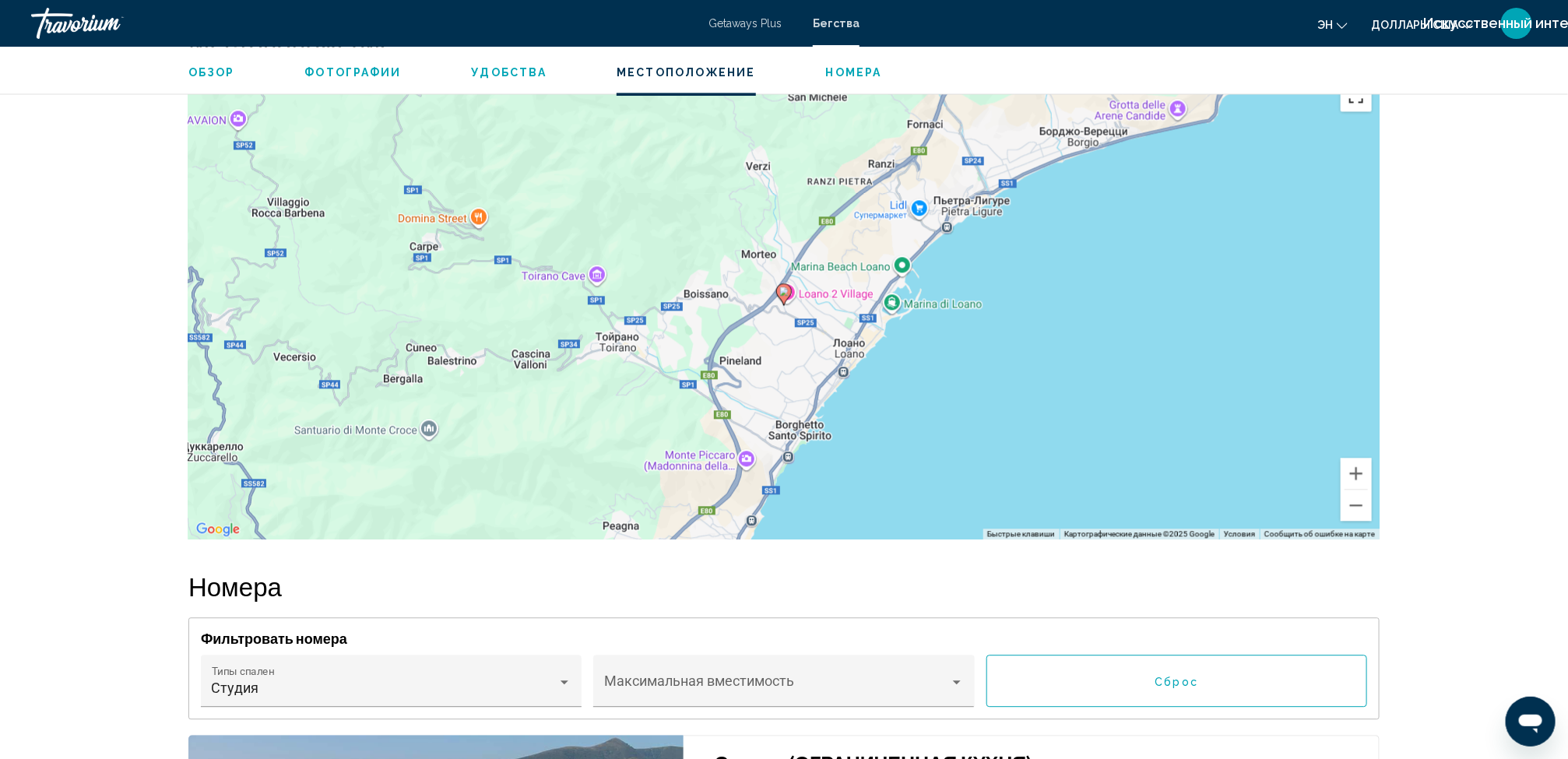 click at bounding box center [1356, 96] 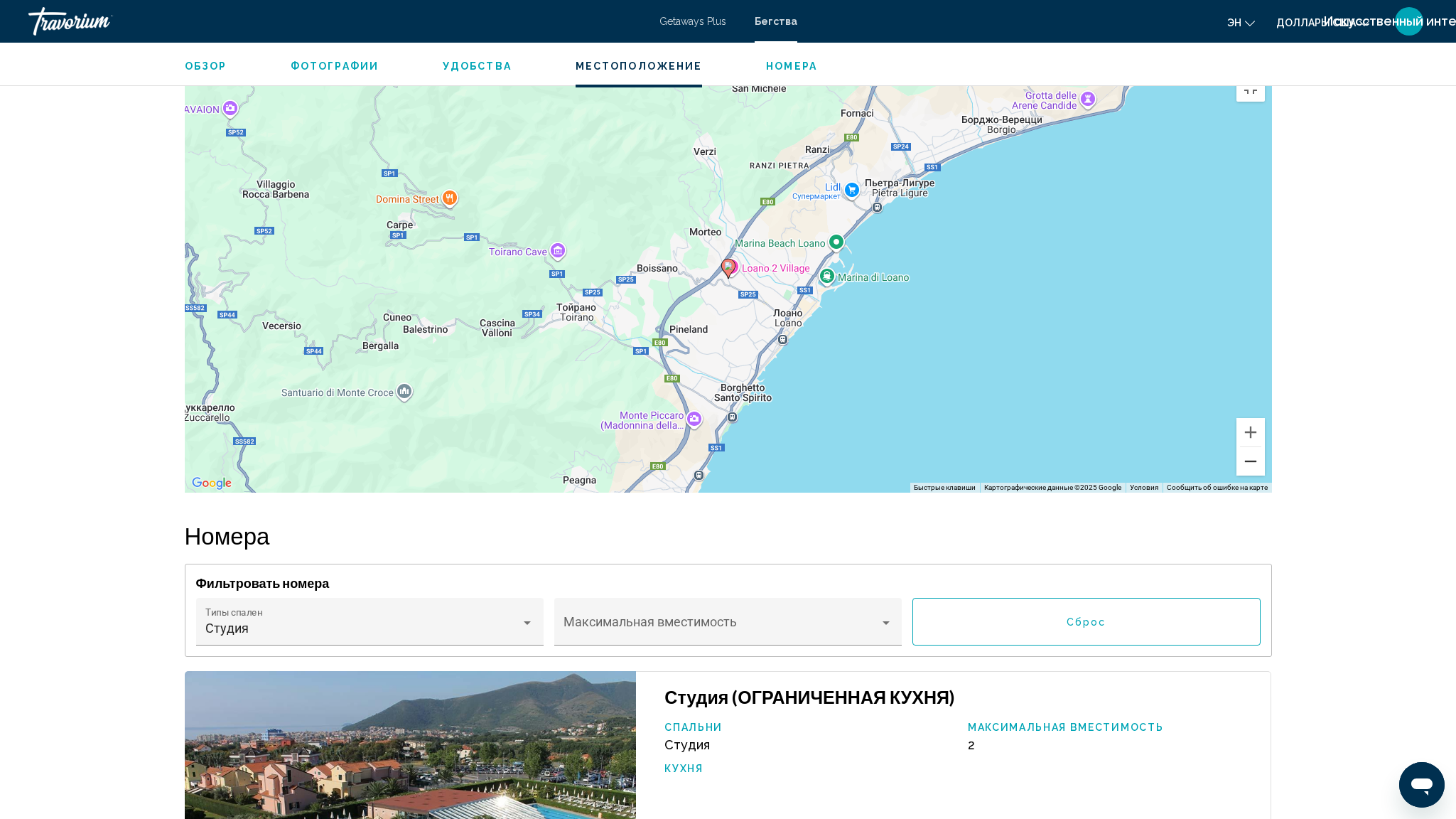 click at bounding box center (1251, 461) 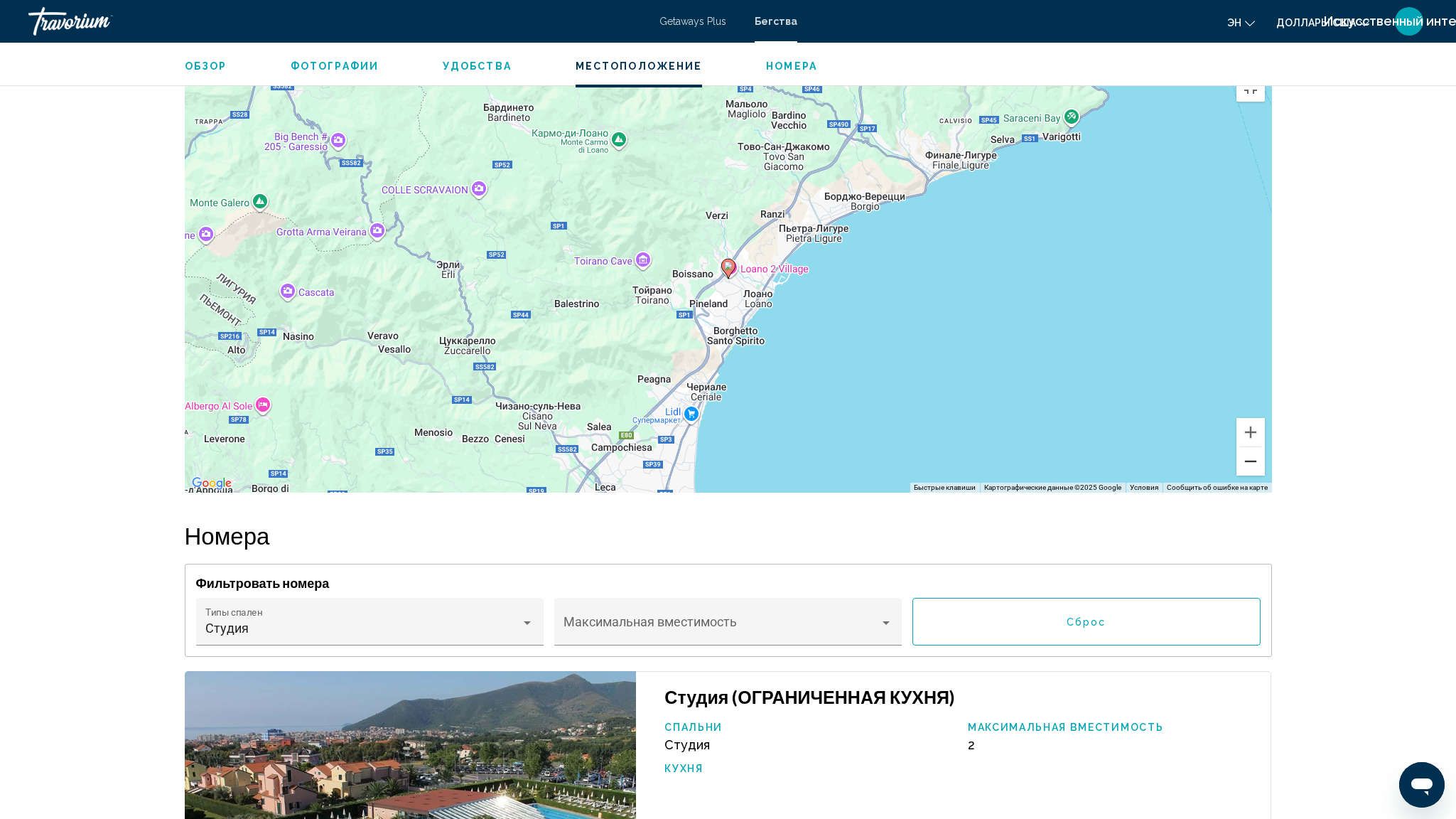 click at bounding box center (1251, 461) 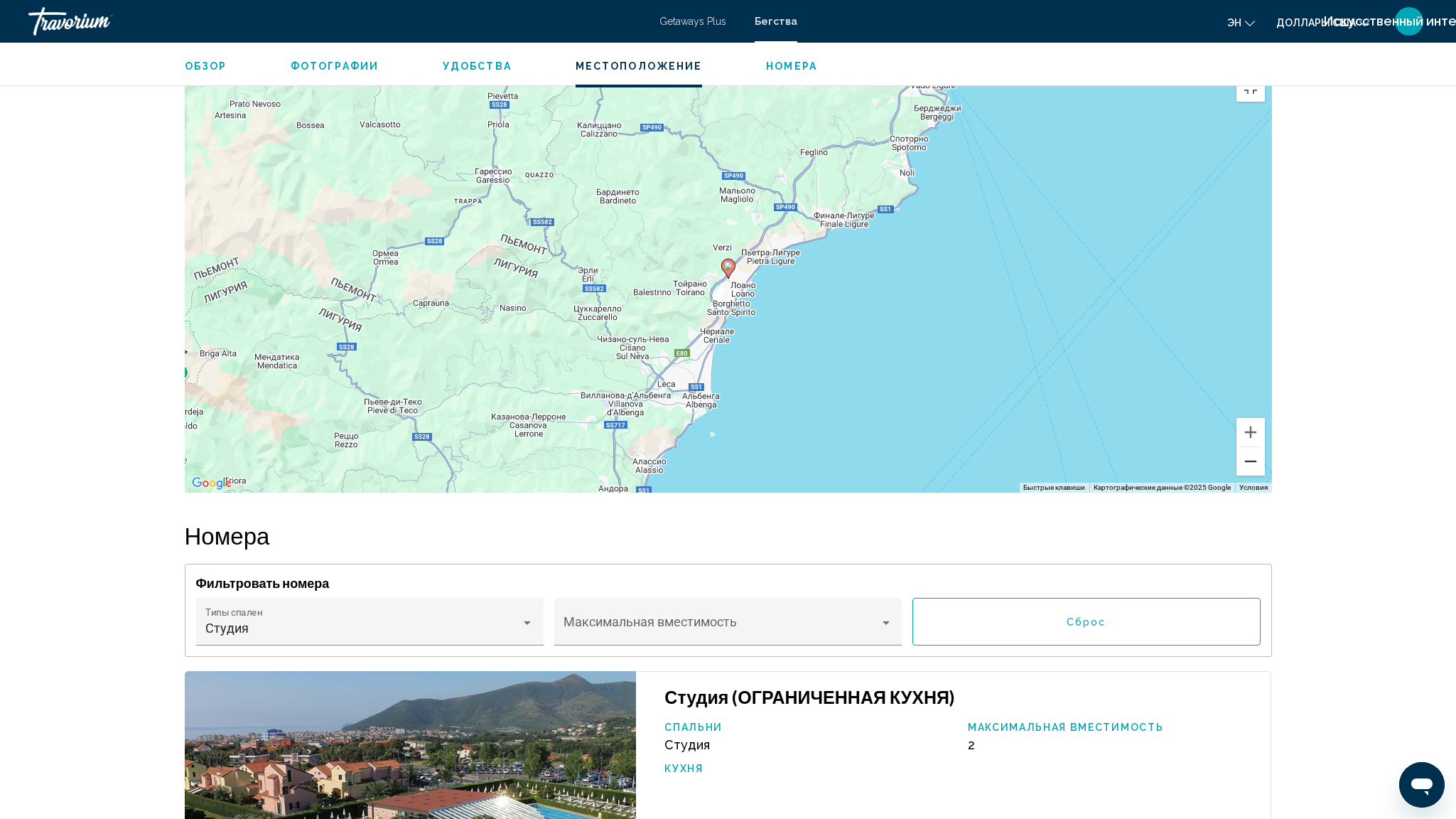click at bounding box center (1251, 461) 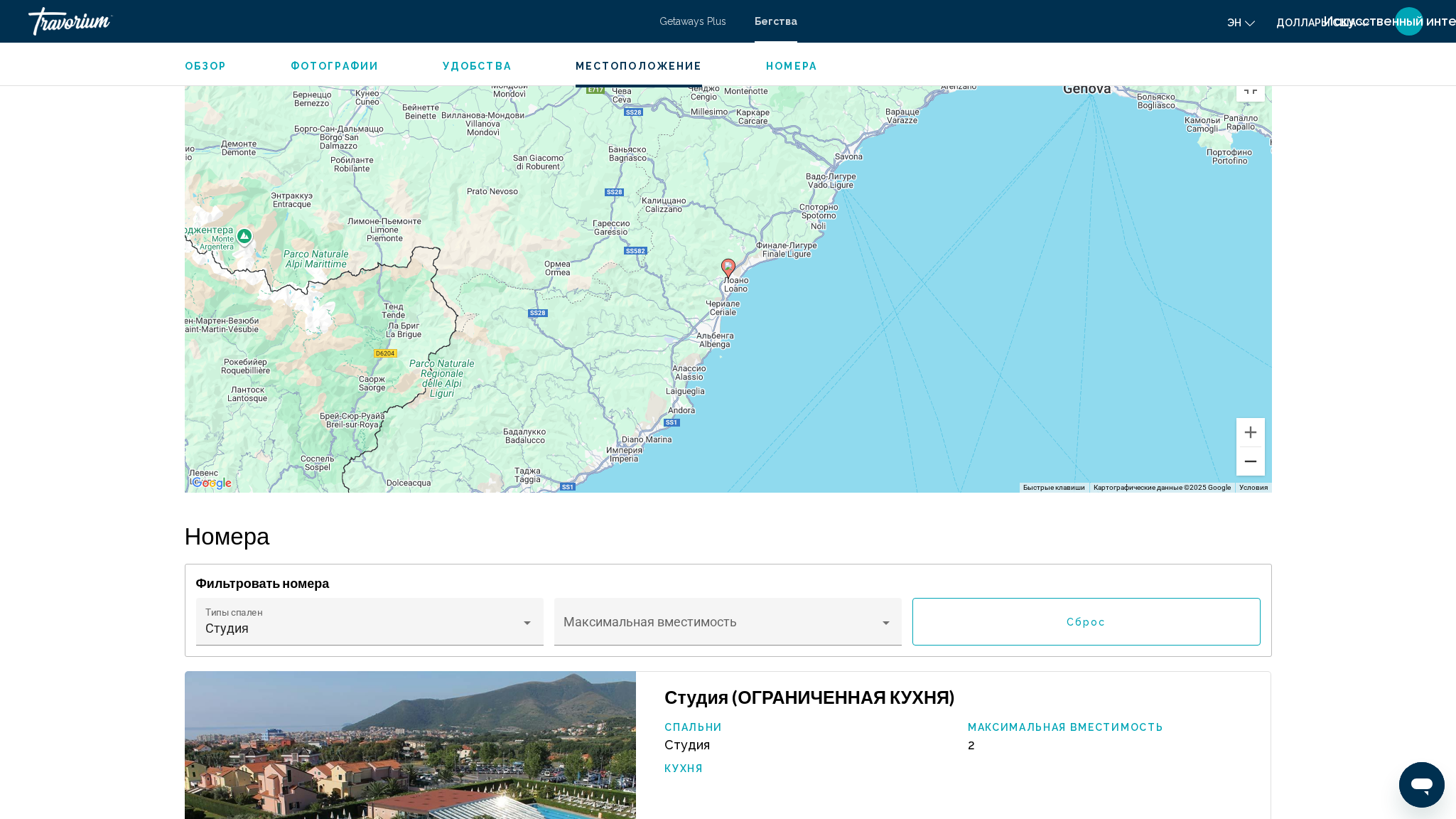 click at bounding box center (1251, 461) 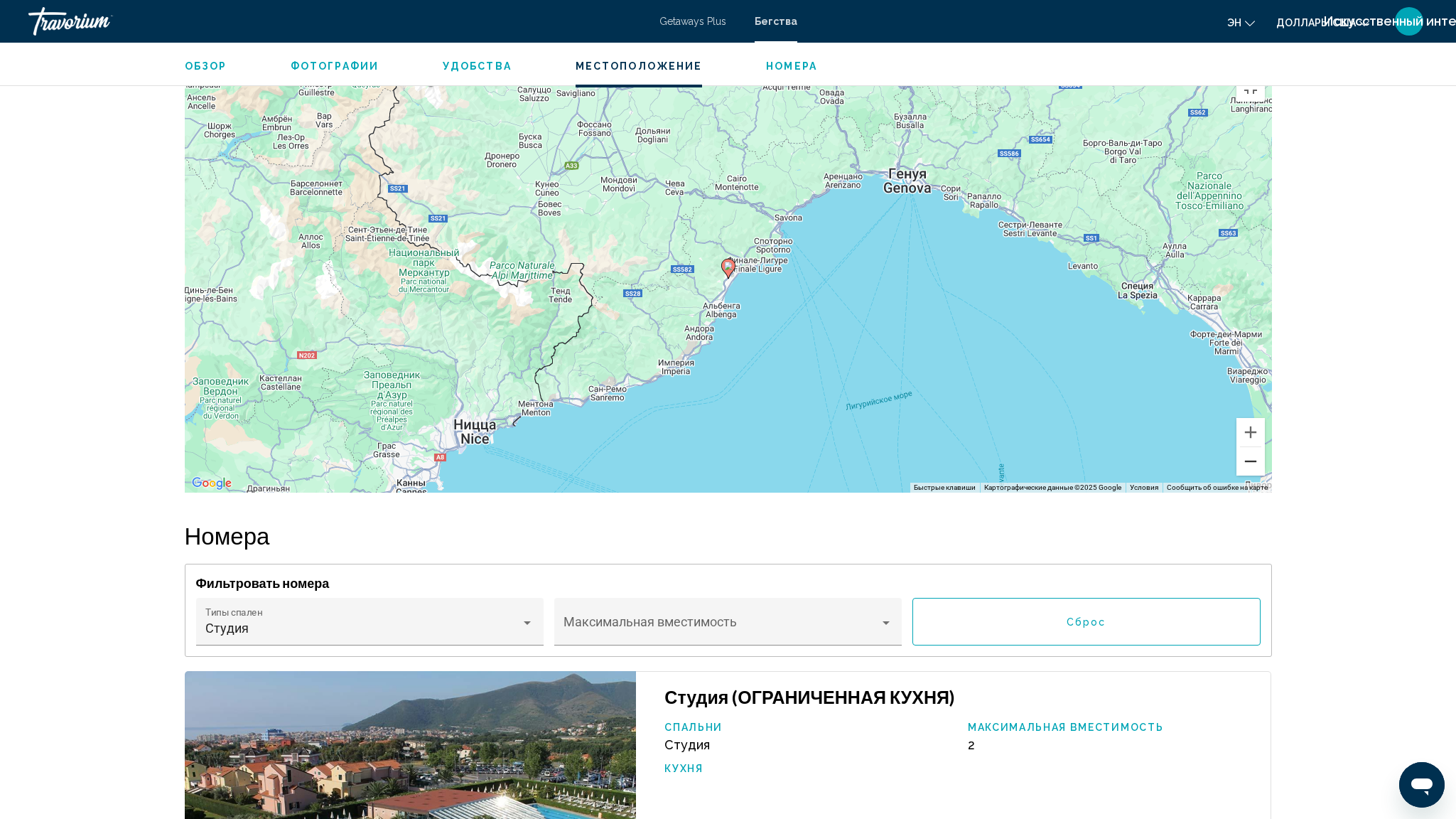 click at bounding box center [1251, 461] 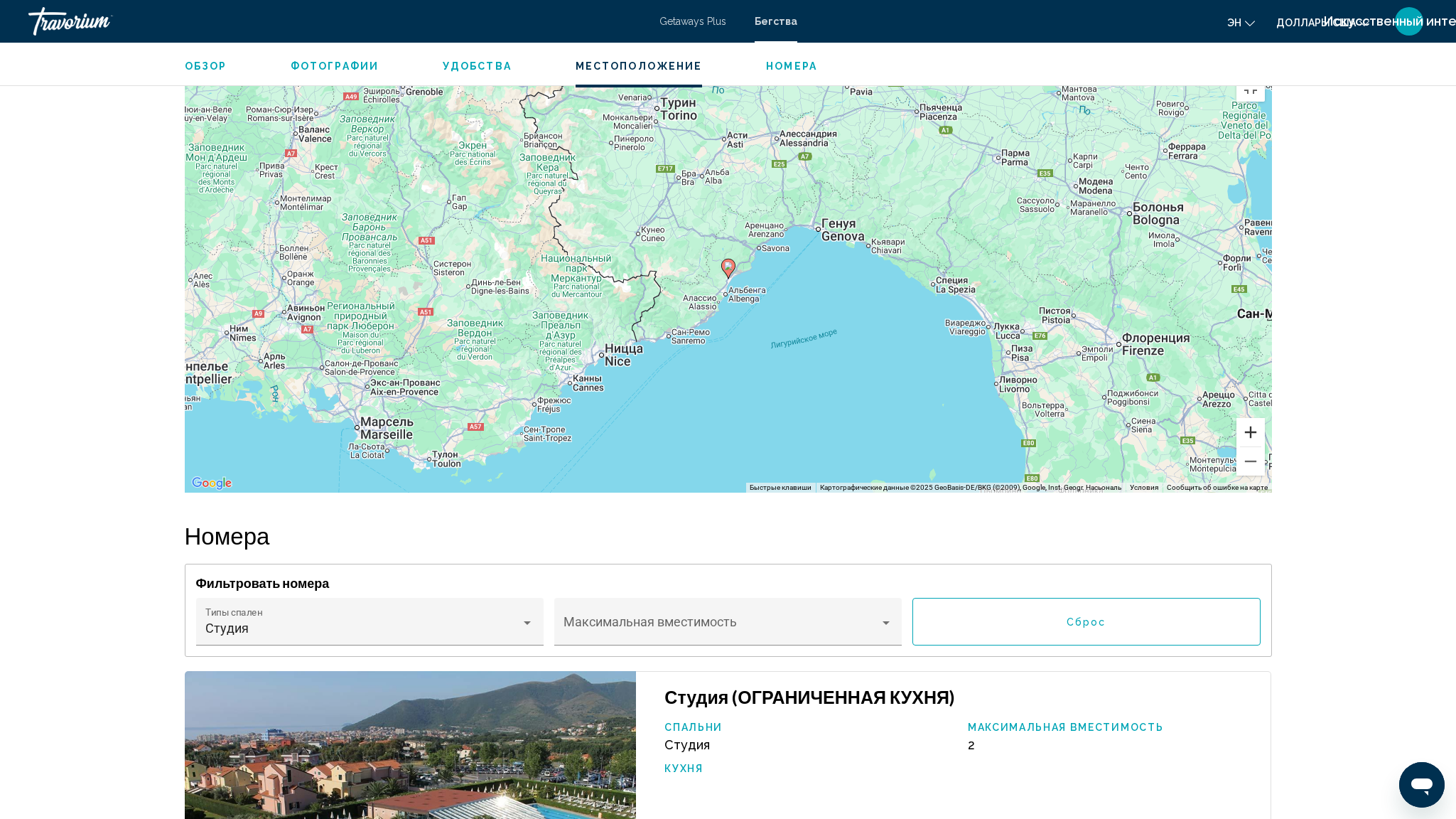 click at bounding box center [1251, 432] 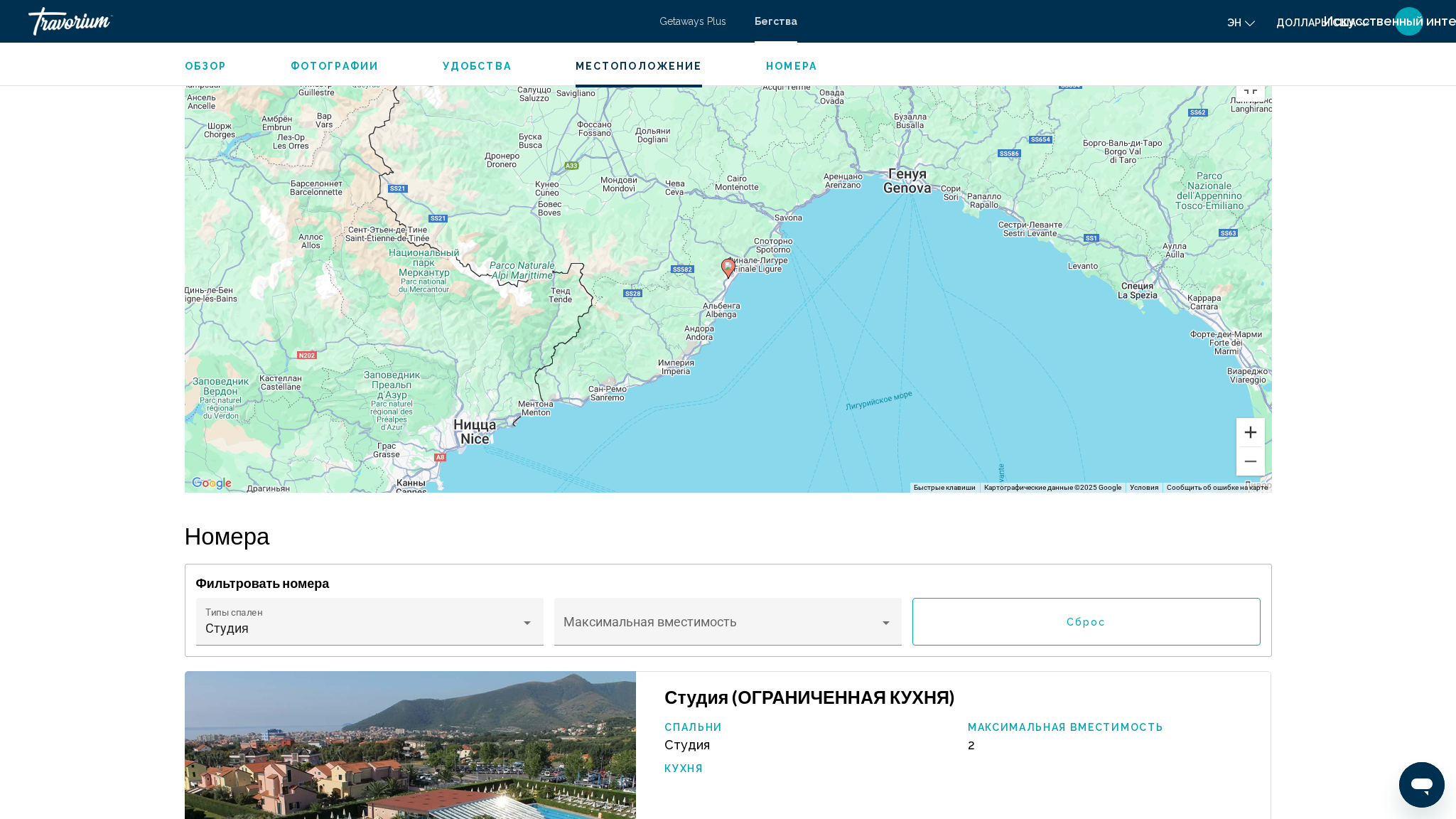 click at bounding box center (1251, 432) 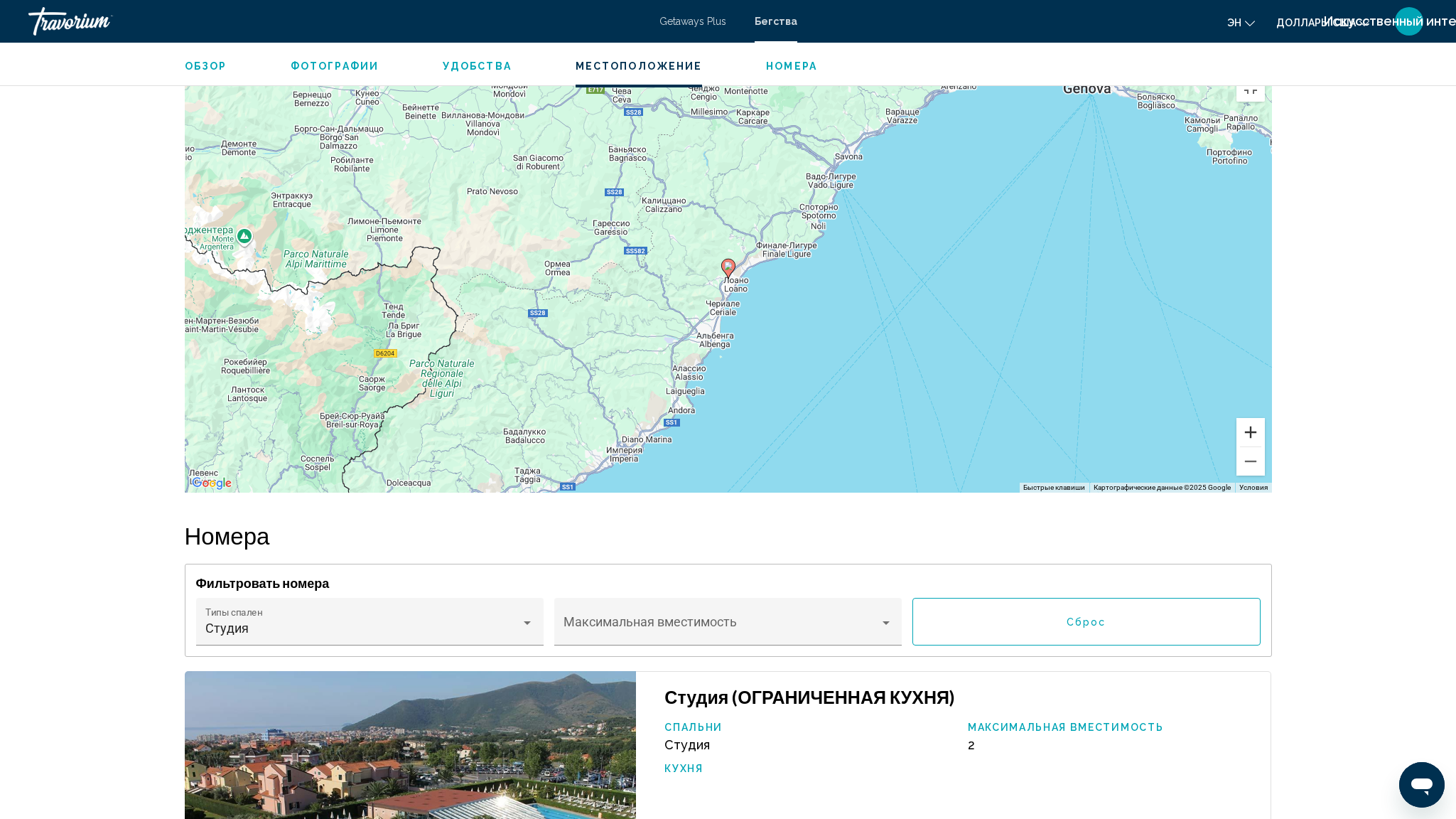 click at bounding box center (1251, 432) 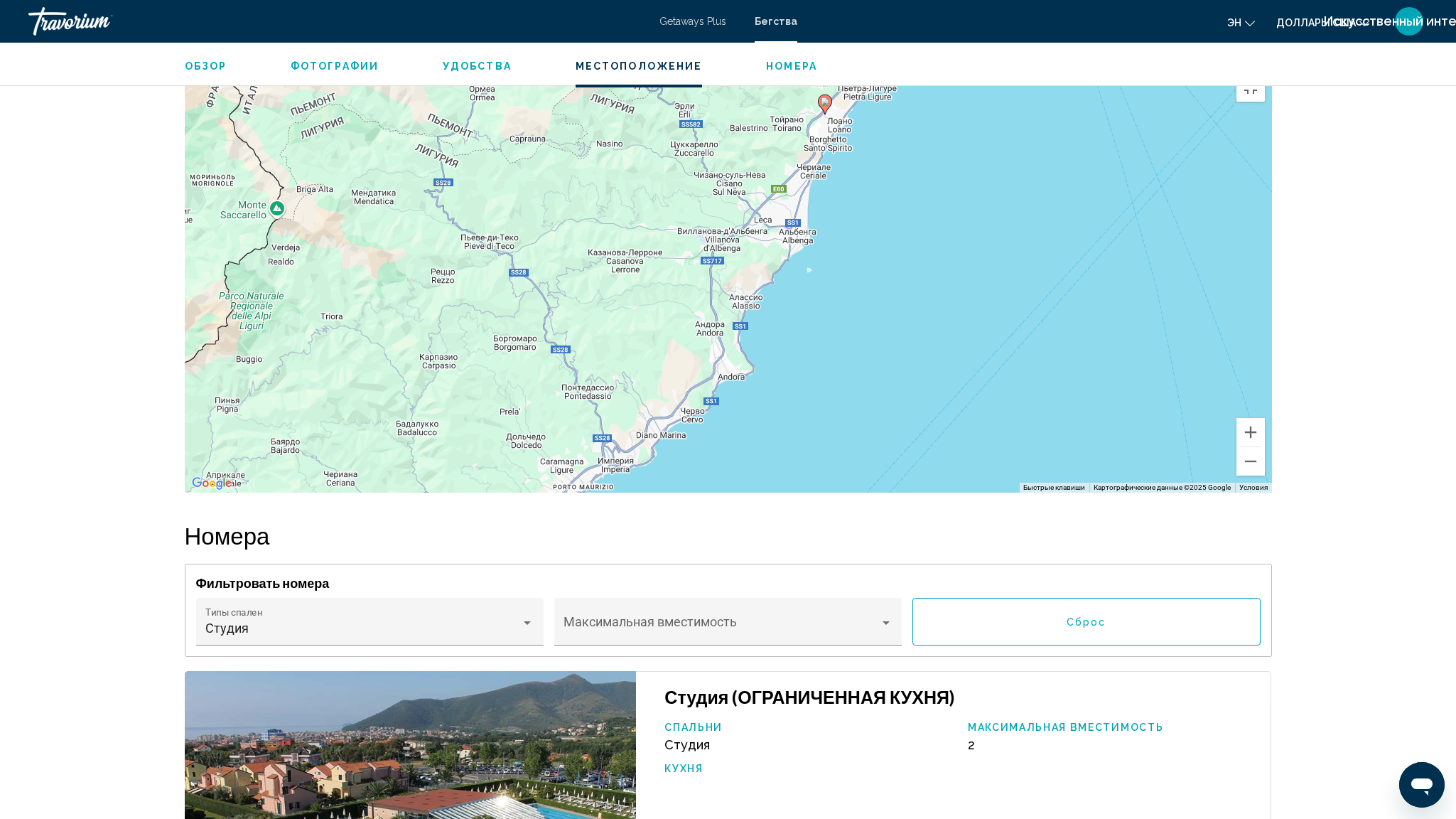 drag, startPoint x: 745, startPoint y: 668, endPoint x: 846, endPoint y: 459, distance: 232.12497 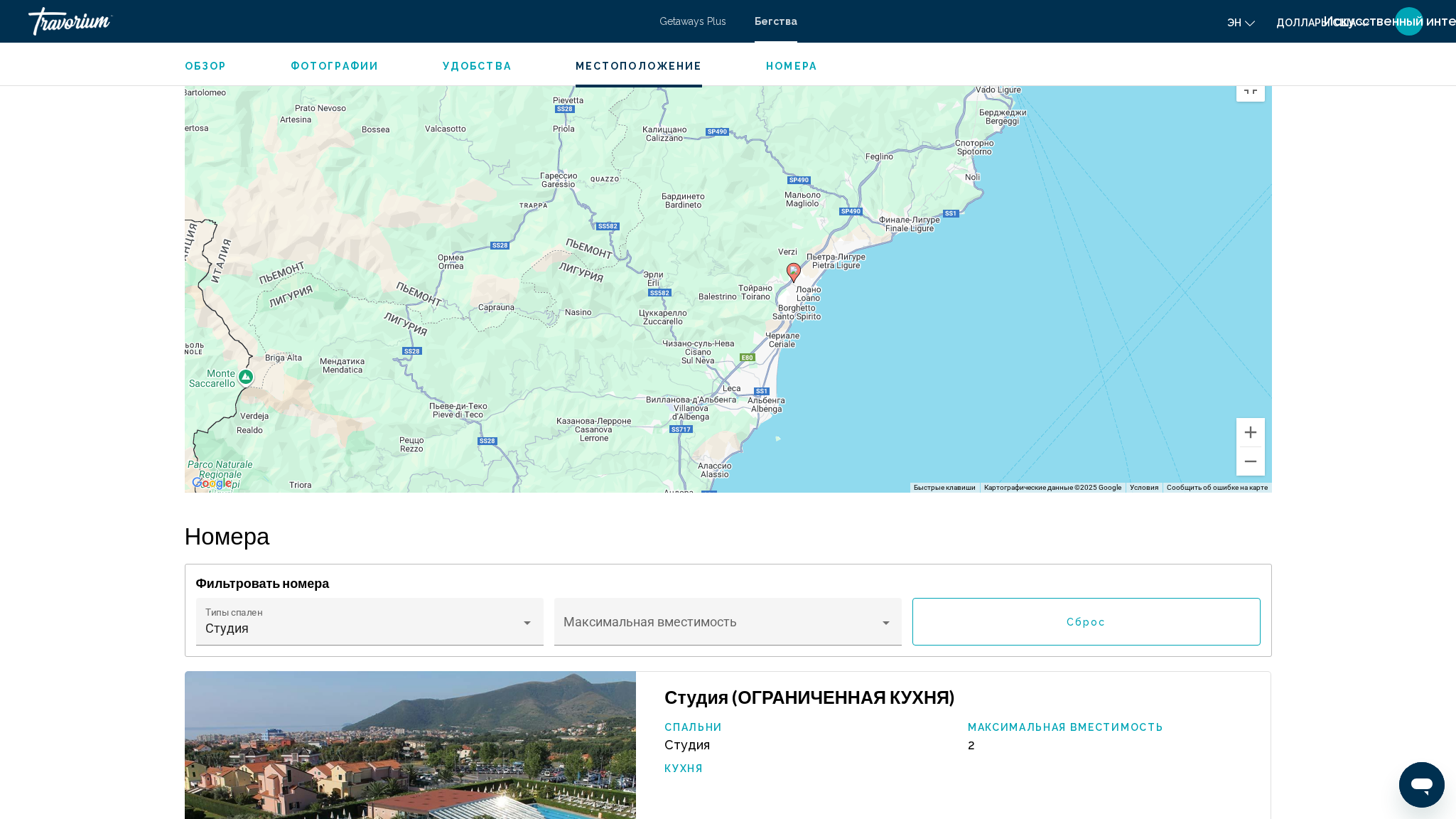 drag, startPoint x: 847, startPoint y: 464, endPoint x: 819, endPoint y: 702, distance: 239.6414 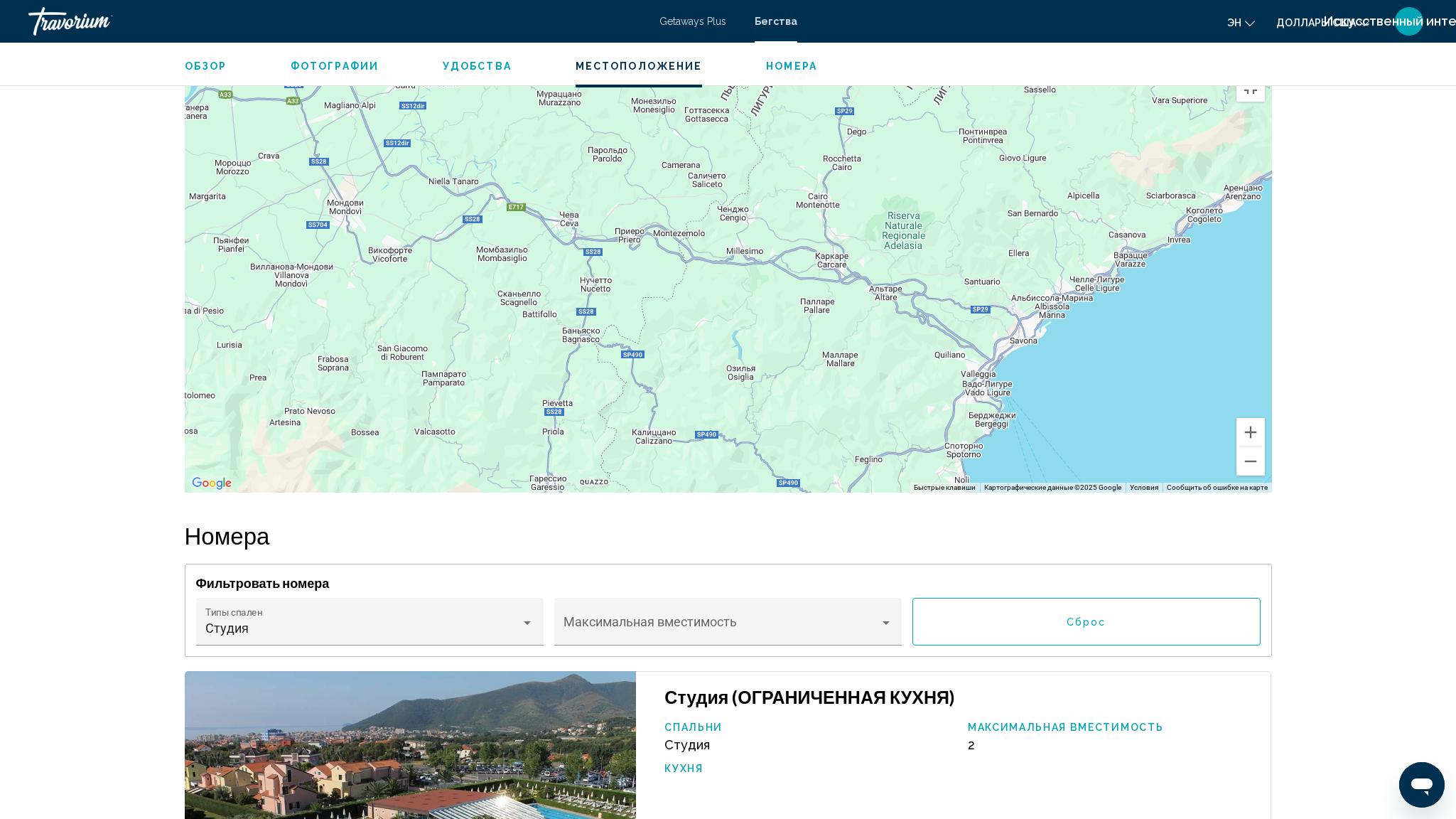 drag, startPoint x: 888, startPoint y: 359, endPoint x: 877, endPoint y: 665, distance: 306.19765 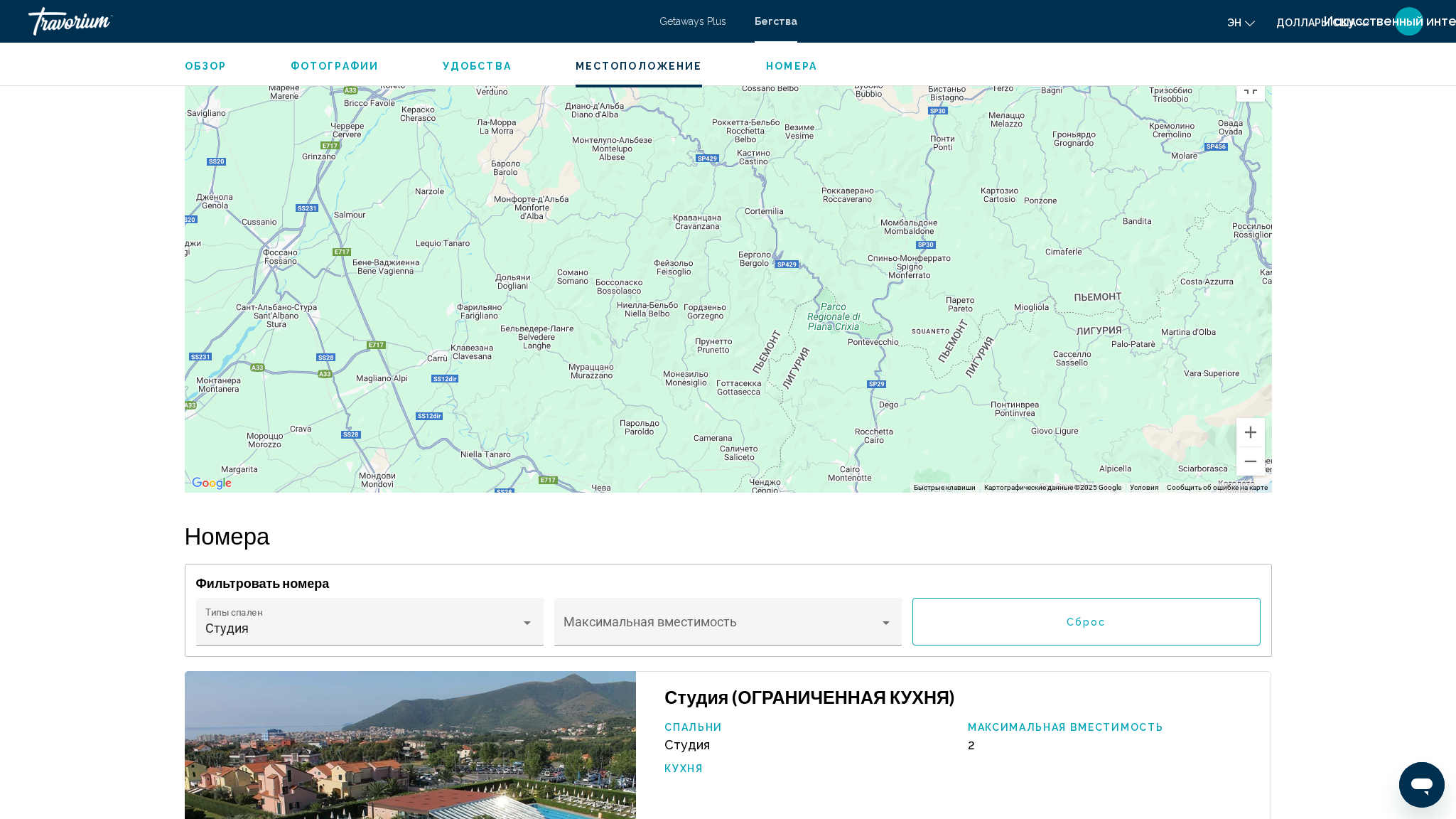 drag, startPoint x: 830, startPoint y: 483, endPoint x: 862, endPoint y: 757, distance: 275.8623 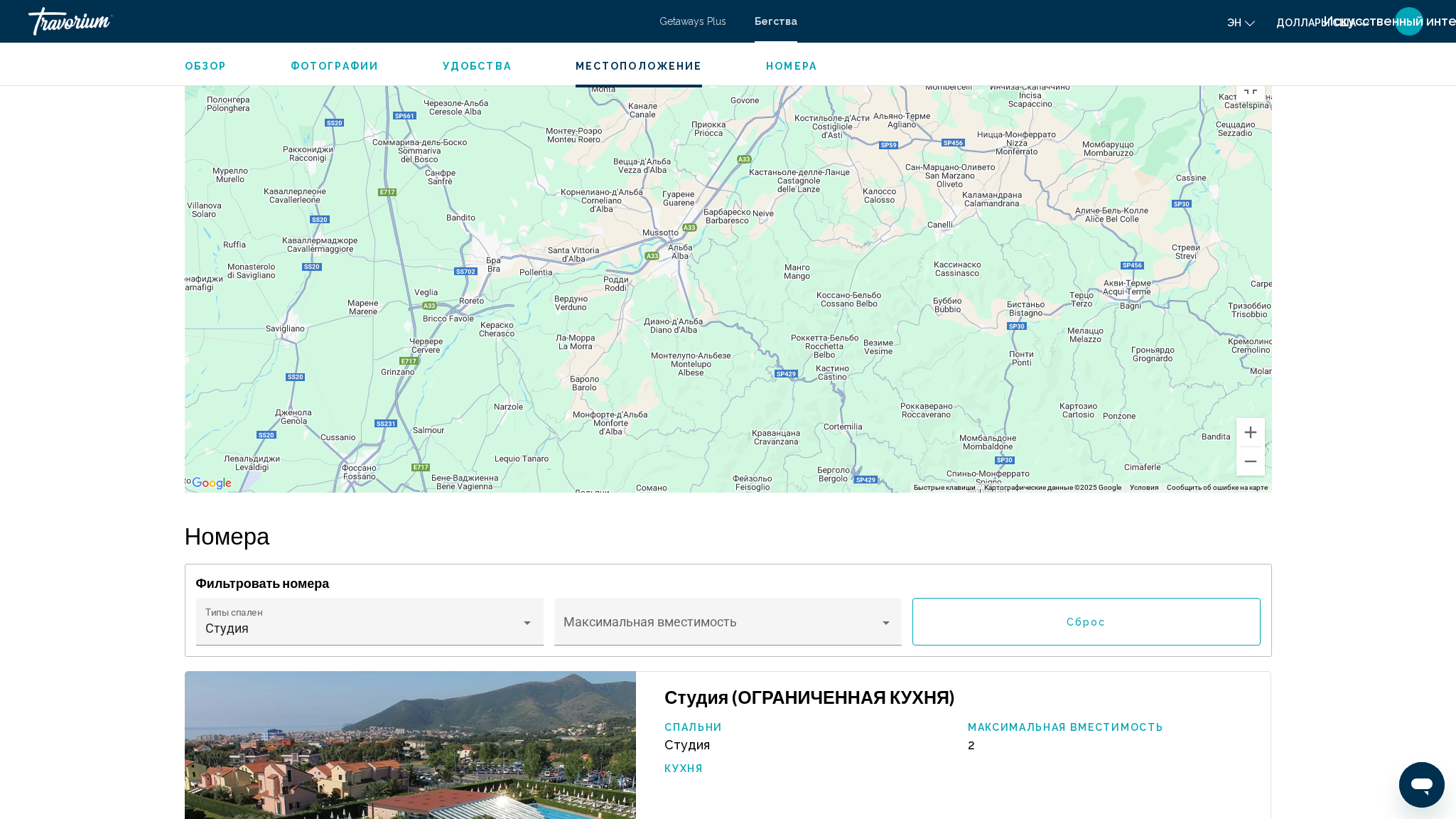 drag, startPoint x: 813, startPoint y: 658, endPoint x: 878, endPoint y: 818, distance: 172.69916 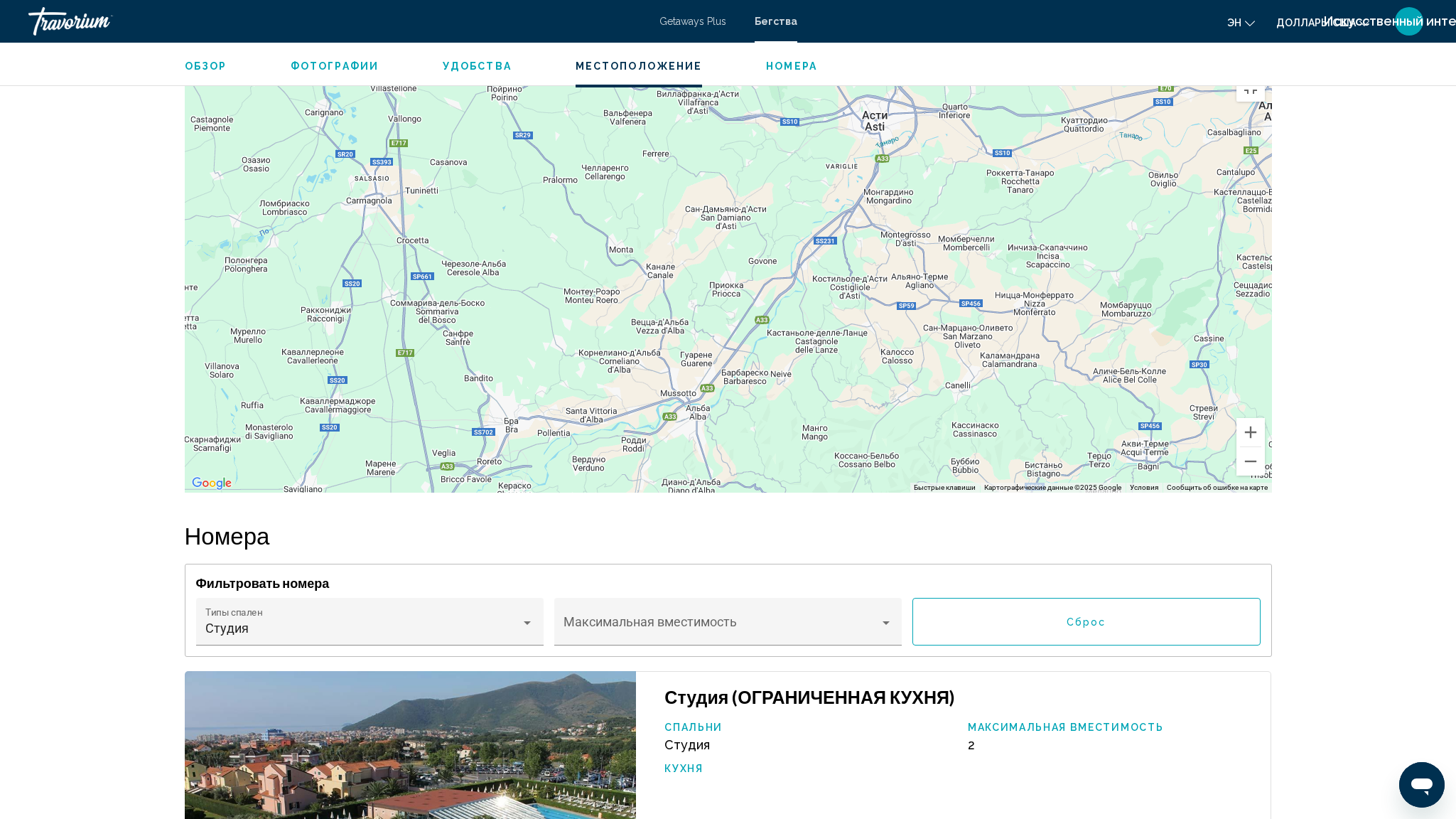 drag, startPoint x: 840, startPoint y: 655, endPoint x: 858, endPoint y: 818, distance: 163.99085 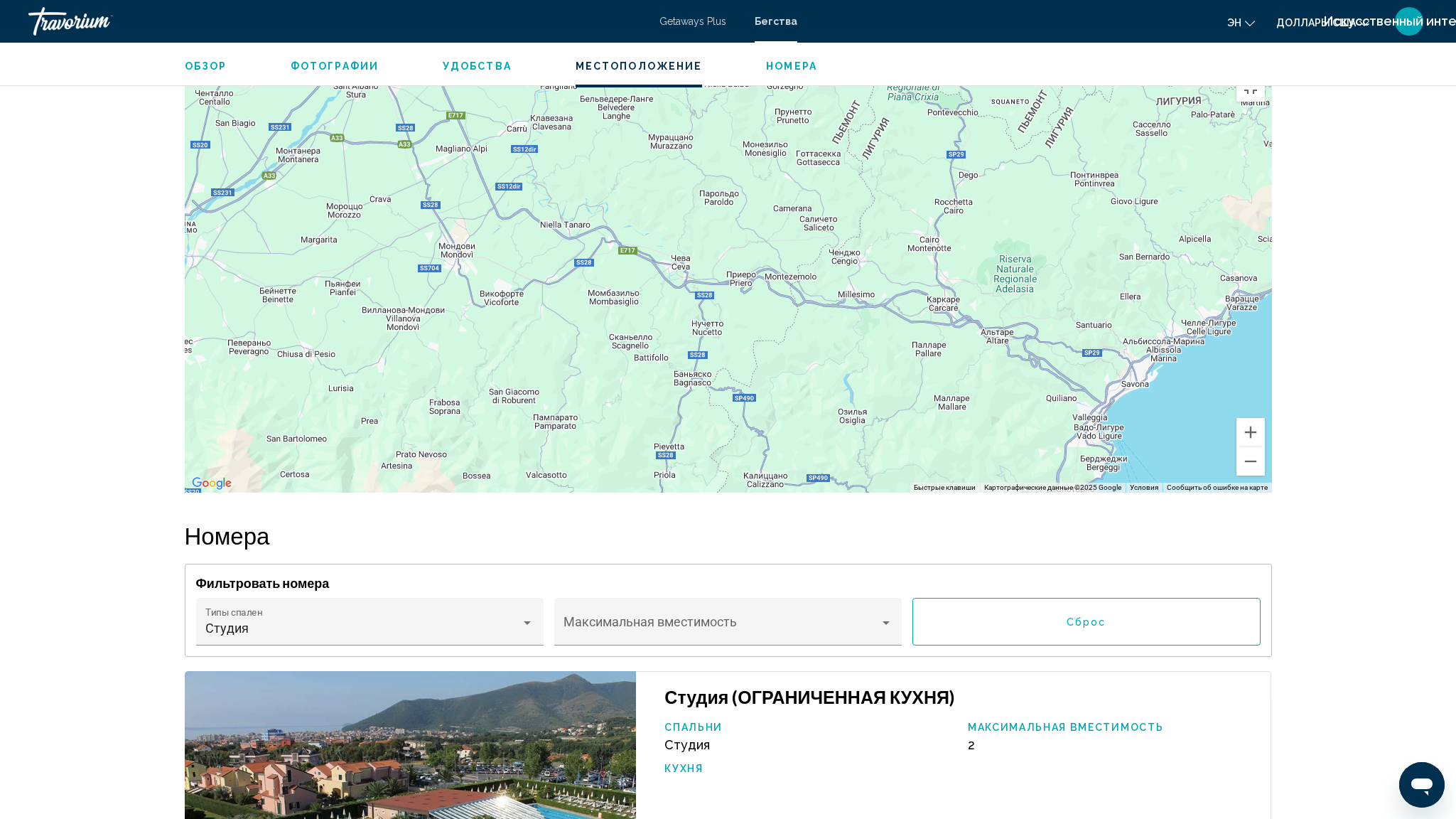 drag, startPoint x: 698, startPoint y: 611, endPoint x: 681, endPoint y: 0, distance: 611.2365 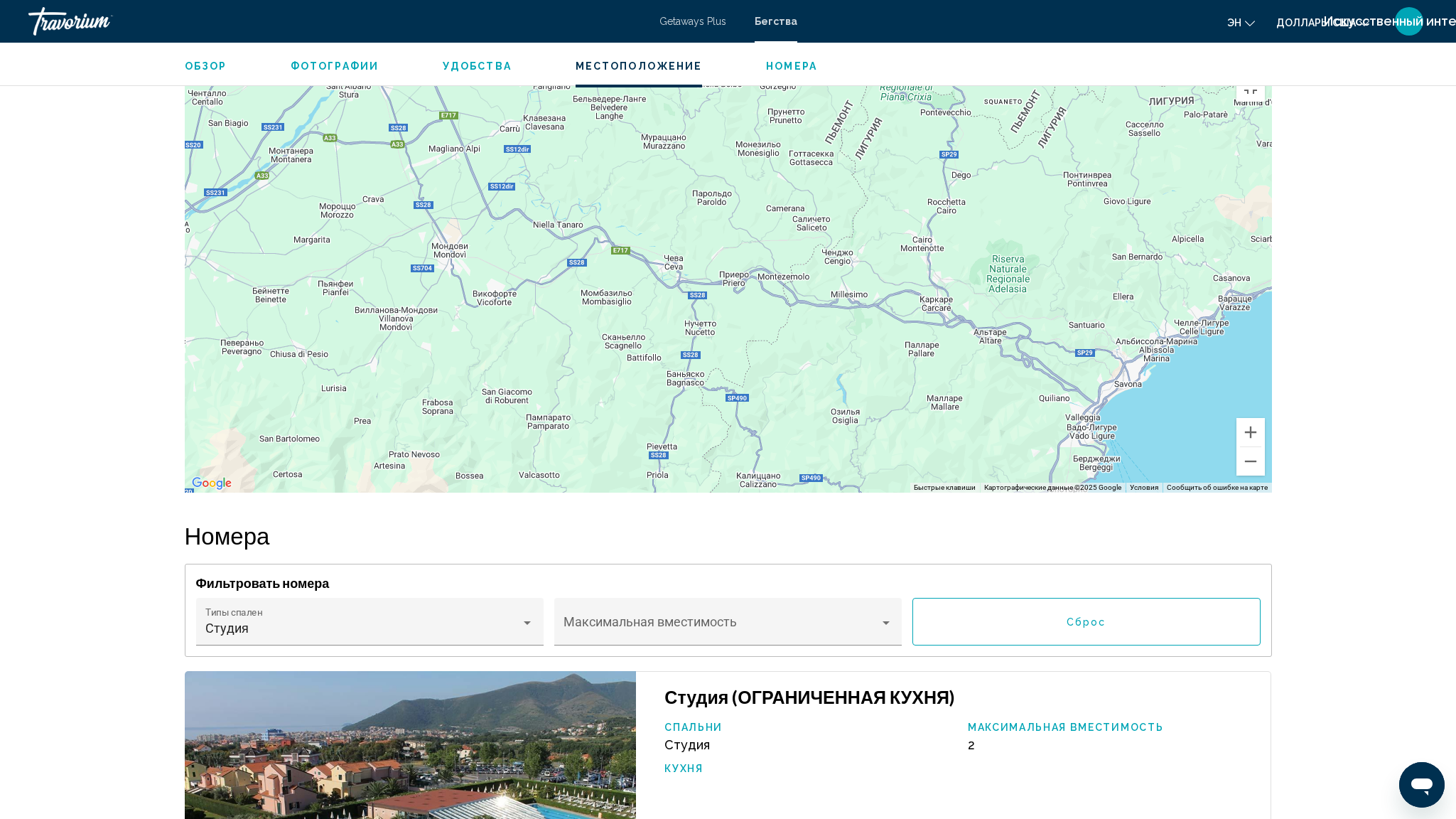 drag, startPoint x: 667, startPoint y: 0, endPoint x: 659, endPoint y: 0, distance: 8 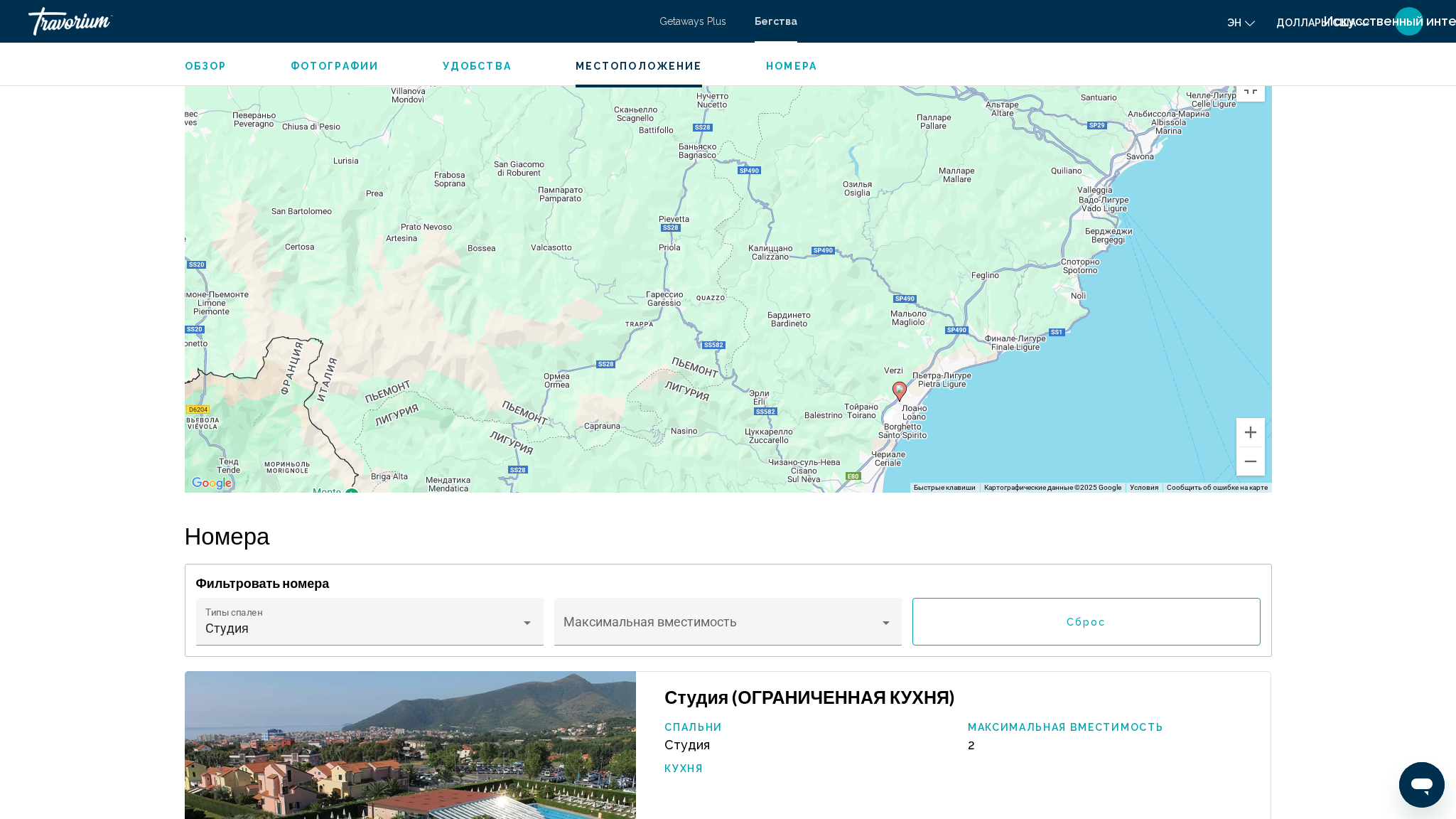 drag, startPoint x: 683, startPoint y: 406, endPoint x: 695, endPoint y: 173, distance: 233.3088 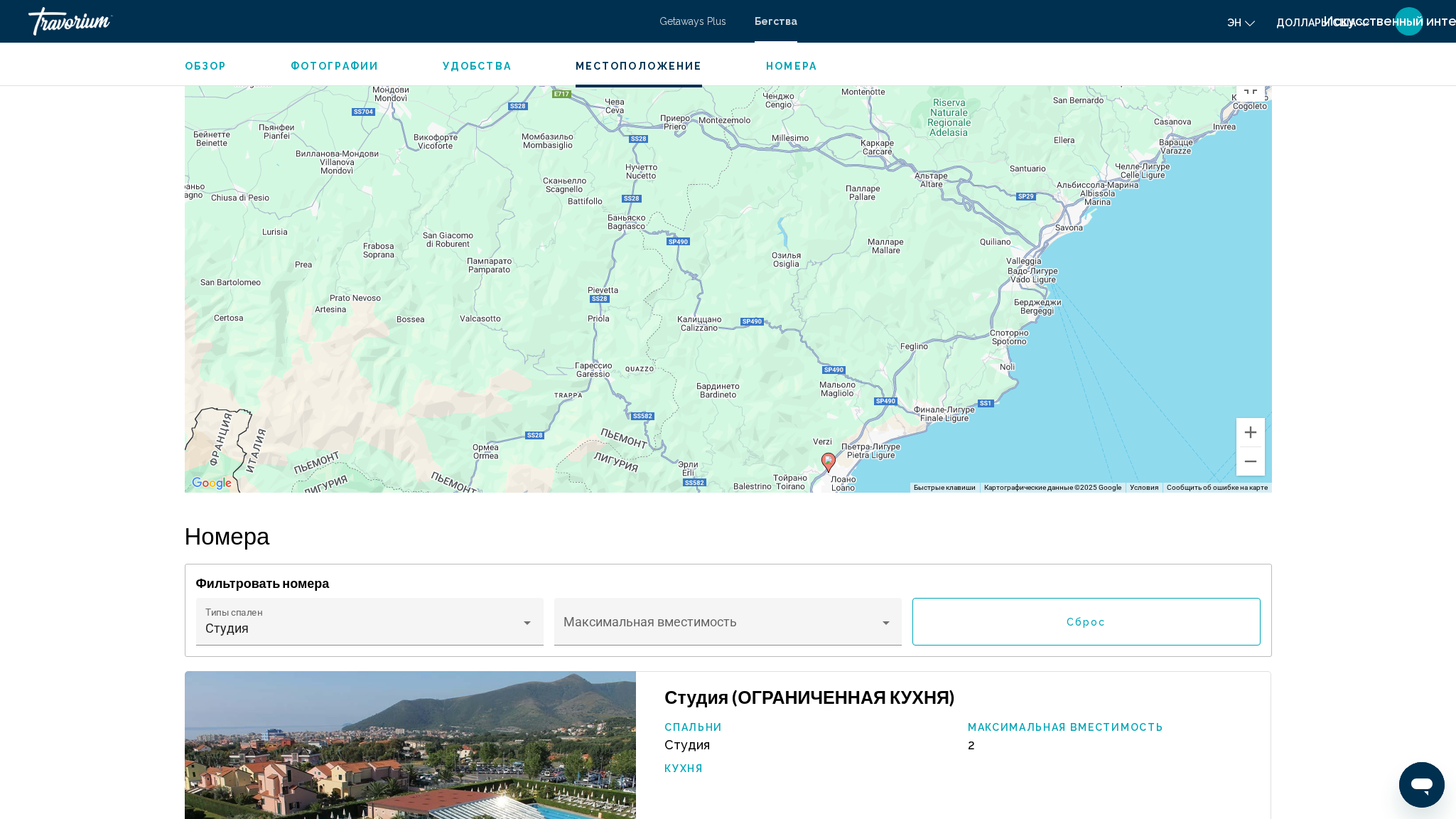 drag, startPoint x: 838, startPoint y: 209, endPoint x: 865, endPoint y: 250, distance: 49.091751 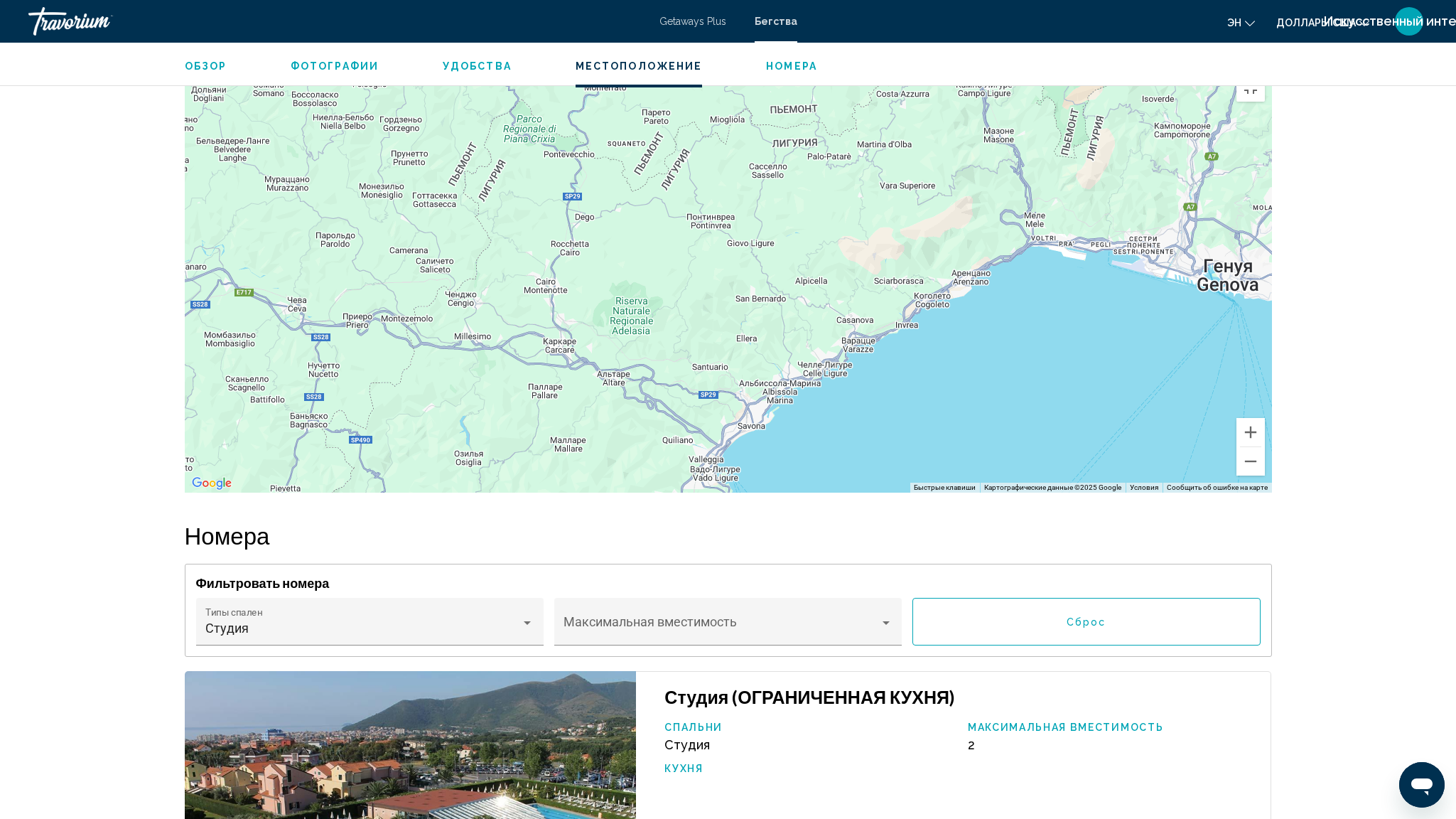 drag, startPoint x: 1103, startPoint y: 195, endPoint x: 764, endPoint y: 410, distance: 401.42994 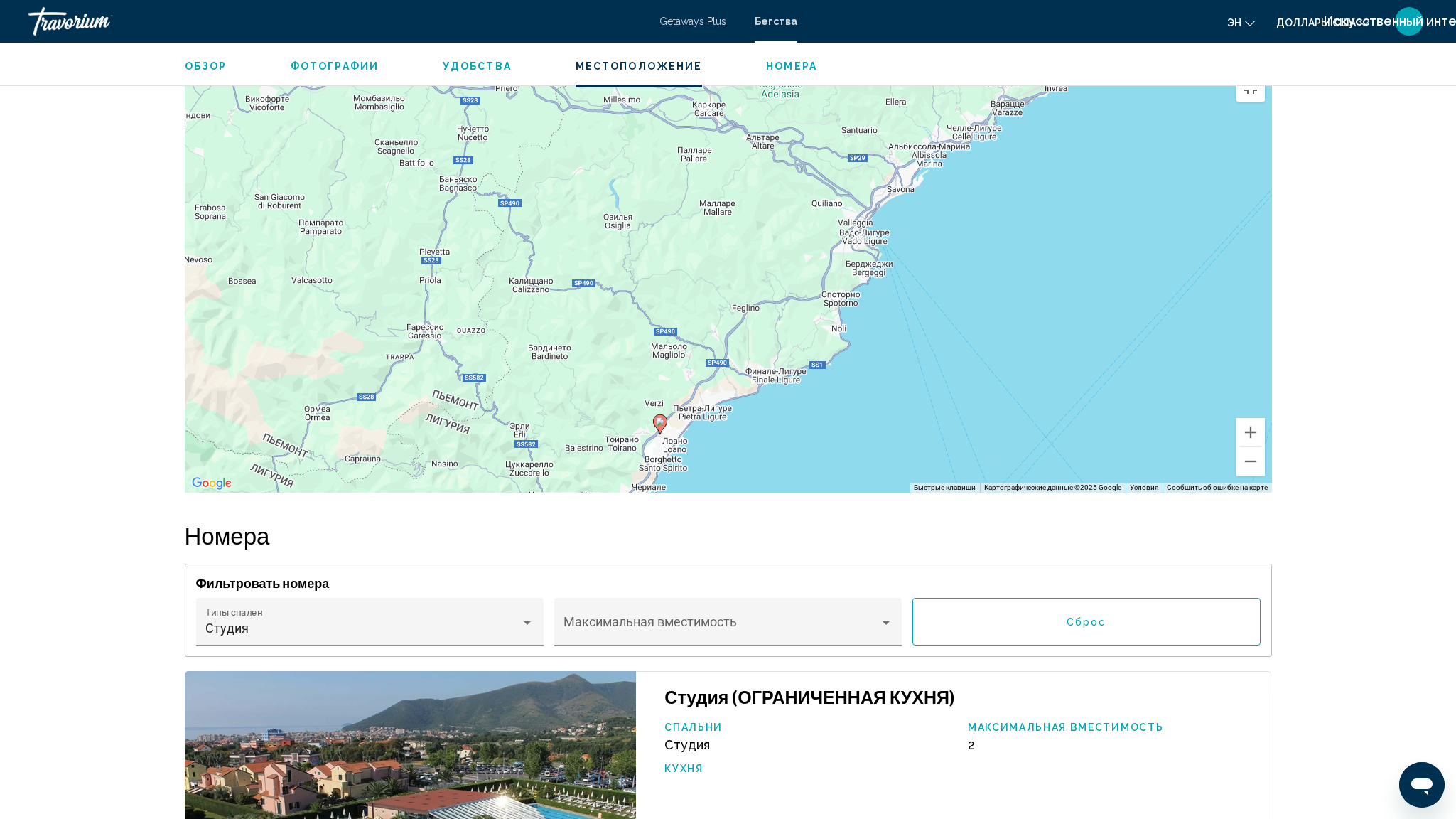 drag, startPoint x: 853, startPoint y: 261, endPoint x: 989, endPoint y: 37, distance: 262.05343 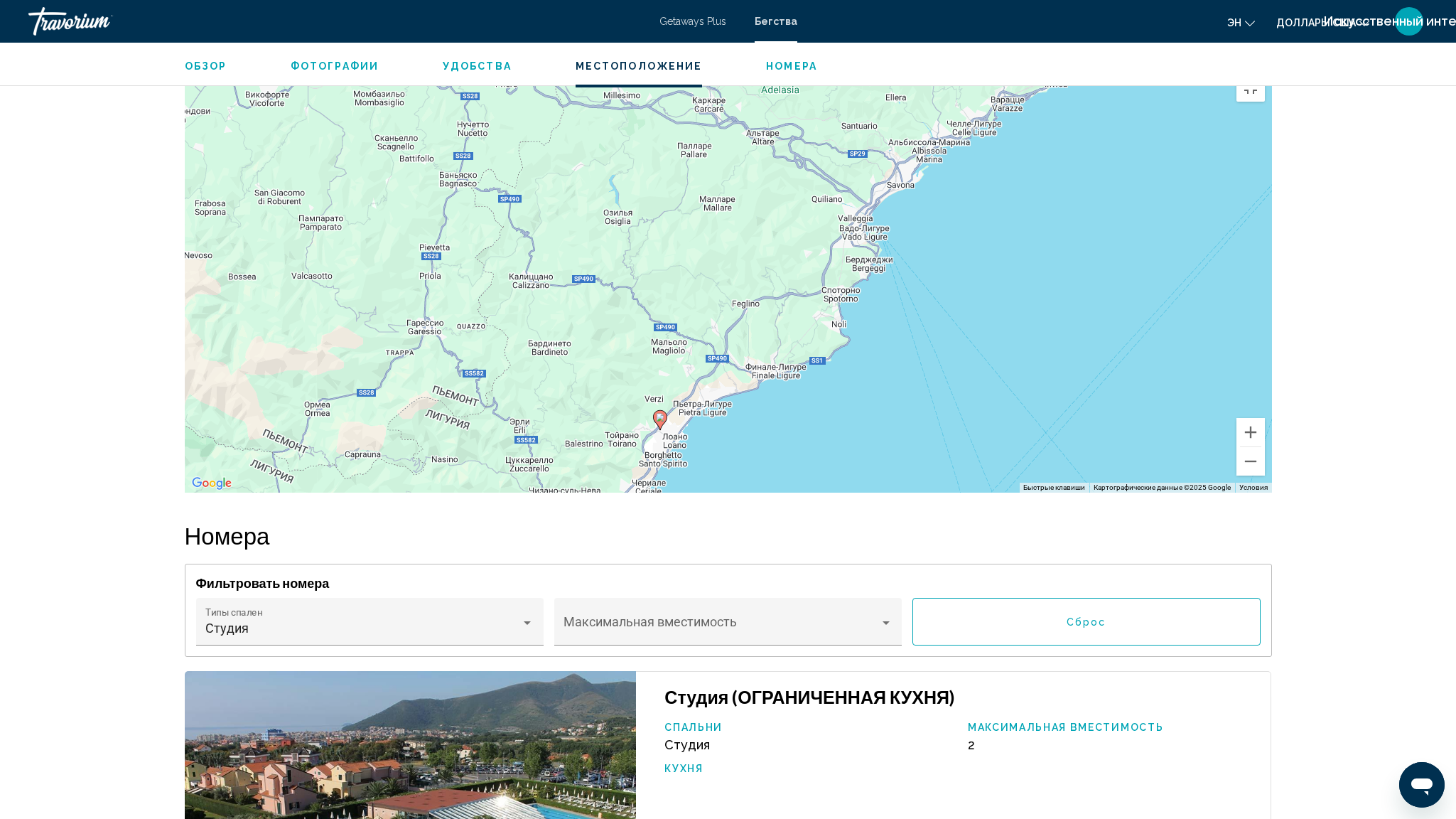click on "Для навигации используйте клавиши со стрелками. Чтобы активировать перетаскивание с помощью клавиатуры, нажмите Alt + Ввод. После этого перемещайте маркер, используя клавиши со стрелками. Чтобы завершить перетаскивание, нажмите клавишу Ввод. Чтобы отменить действие, нажмите клавишу Esc." at bounding box center (728, 279) 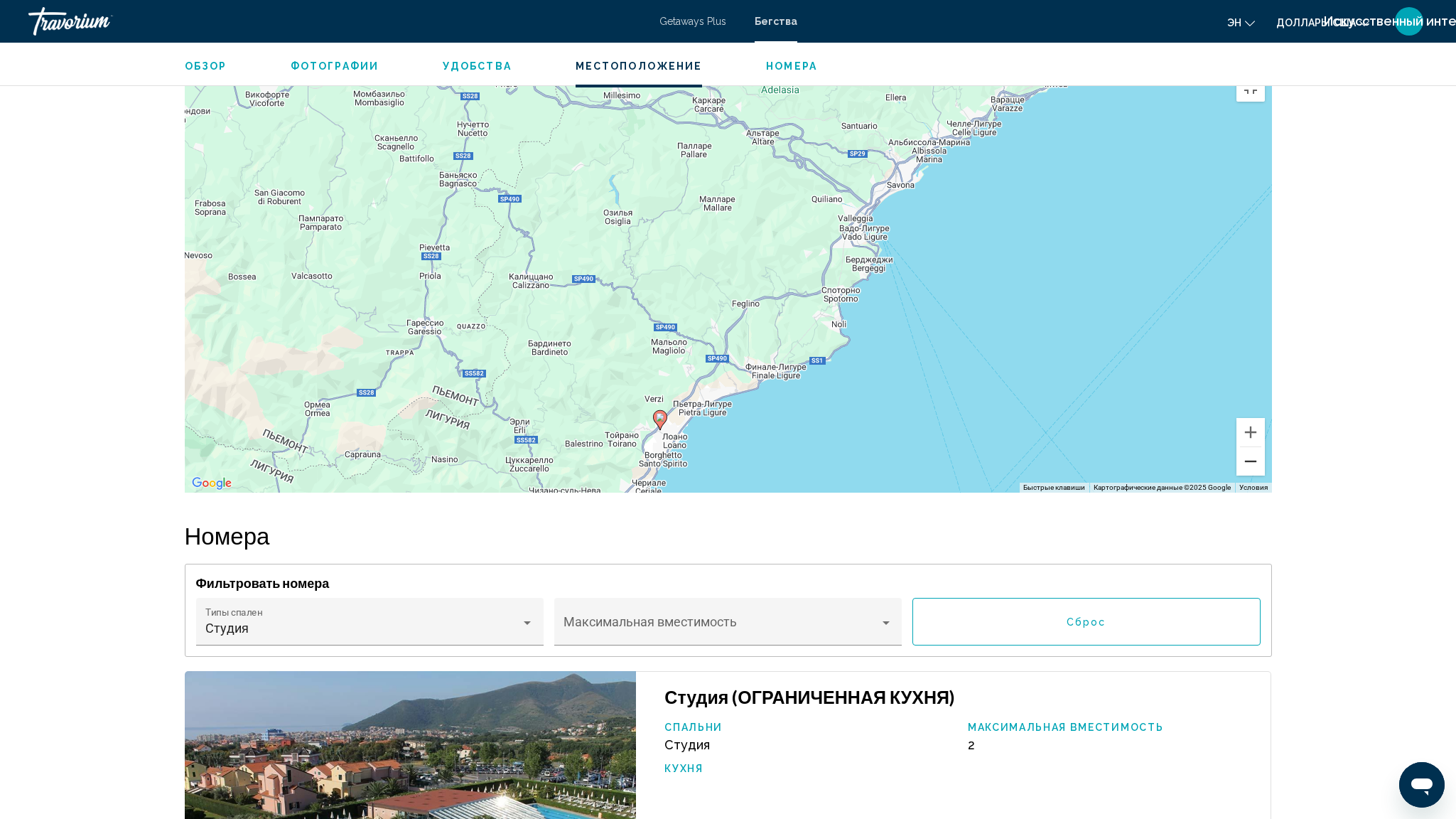 click at bounding box center (1251, 461) 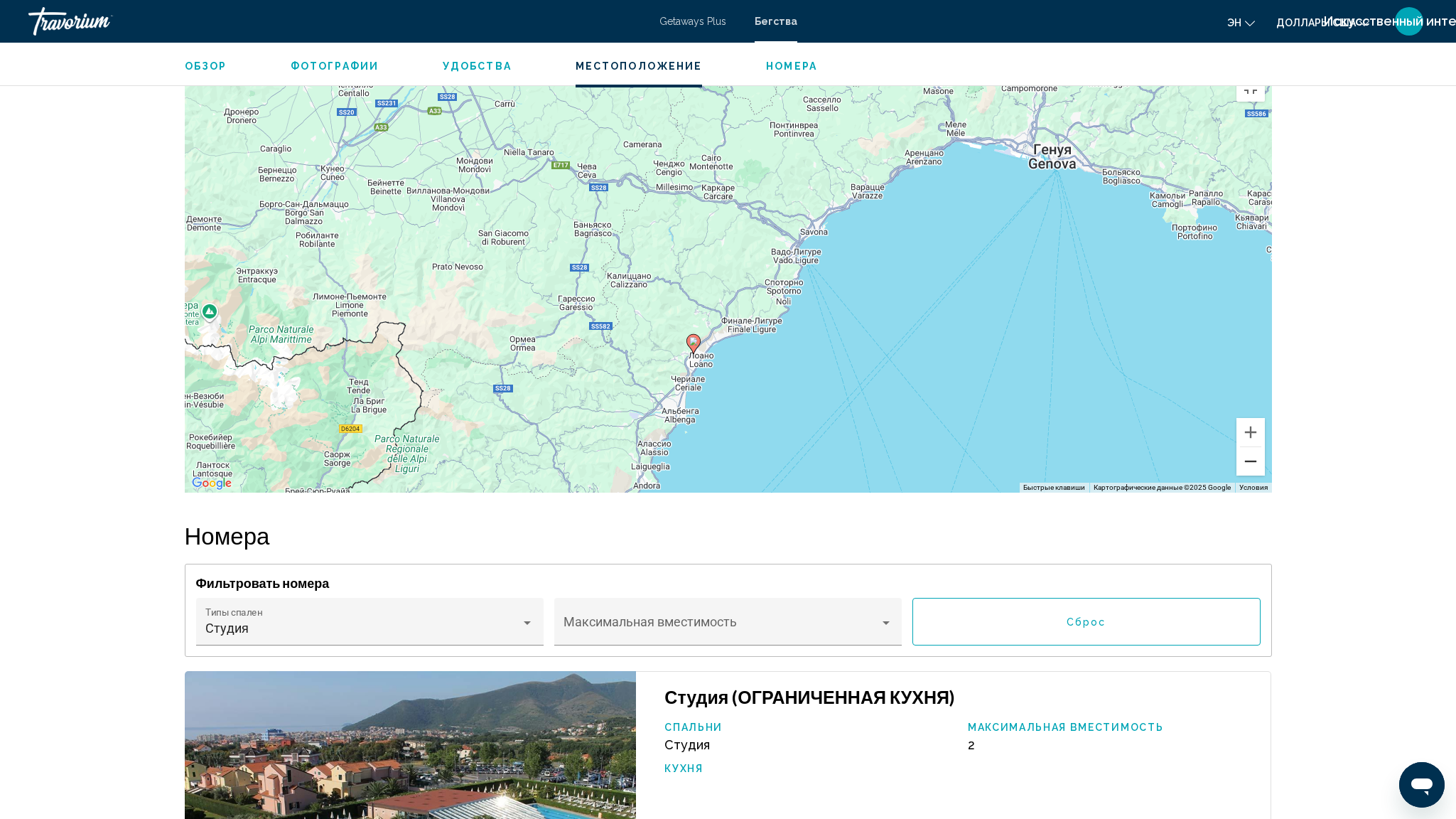 click at bounding box center [1251, 461] 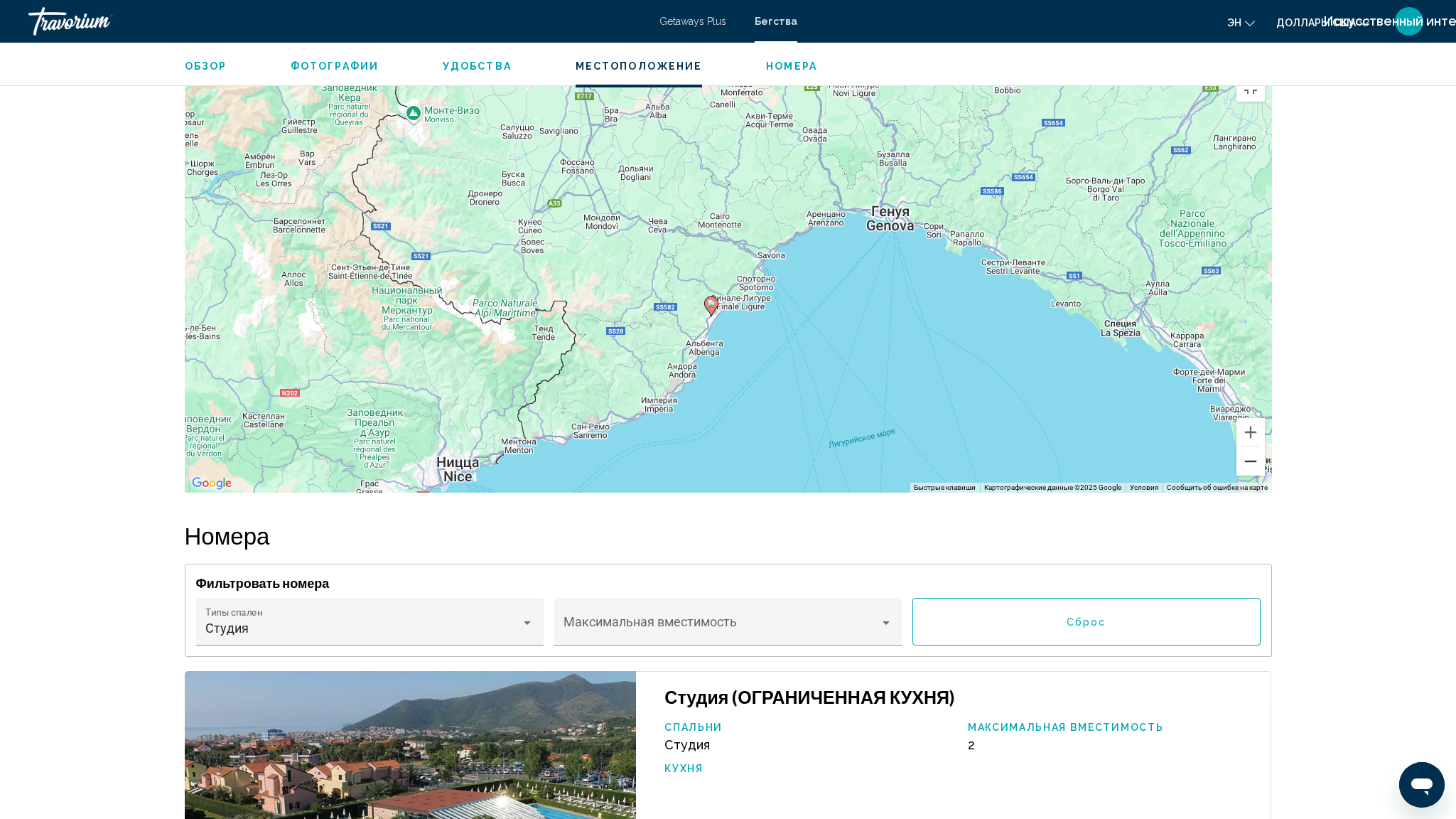 click at bounding box center [1251, 461] 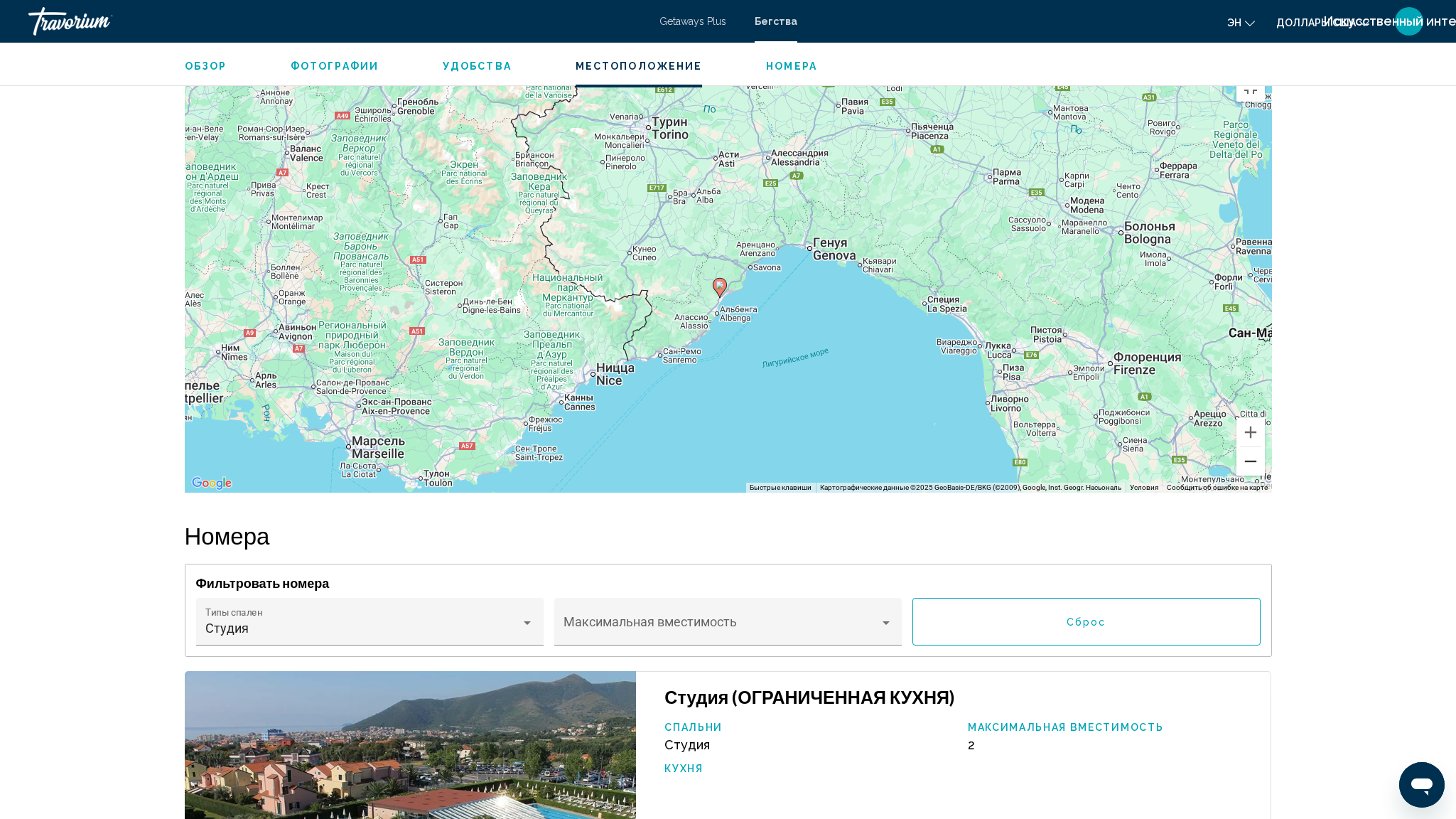 click at bounding box center (1251, 461) 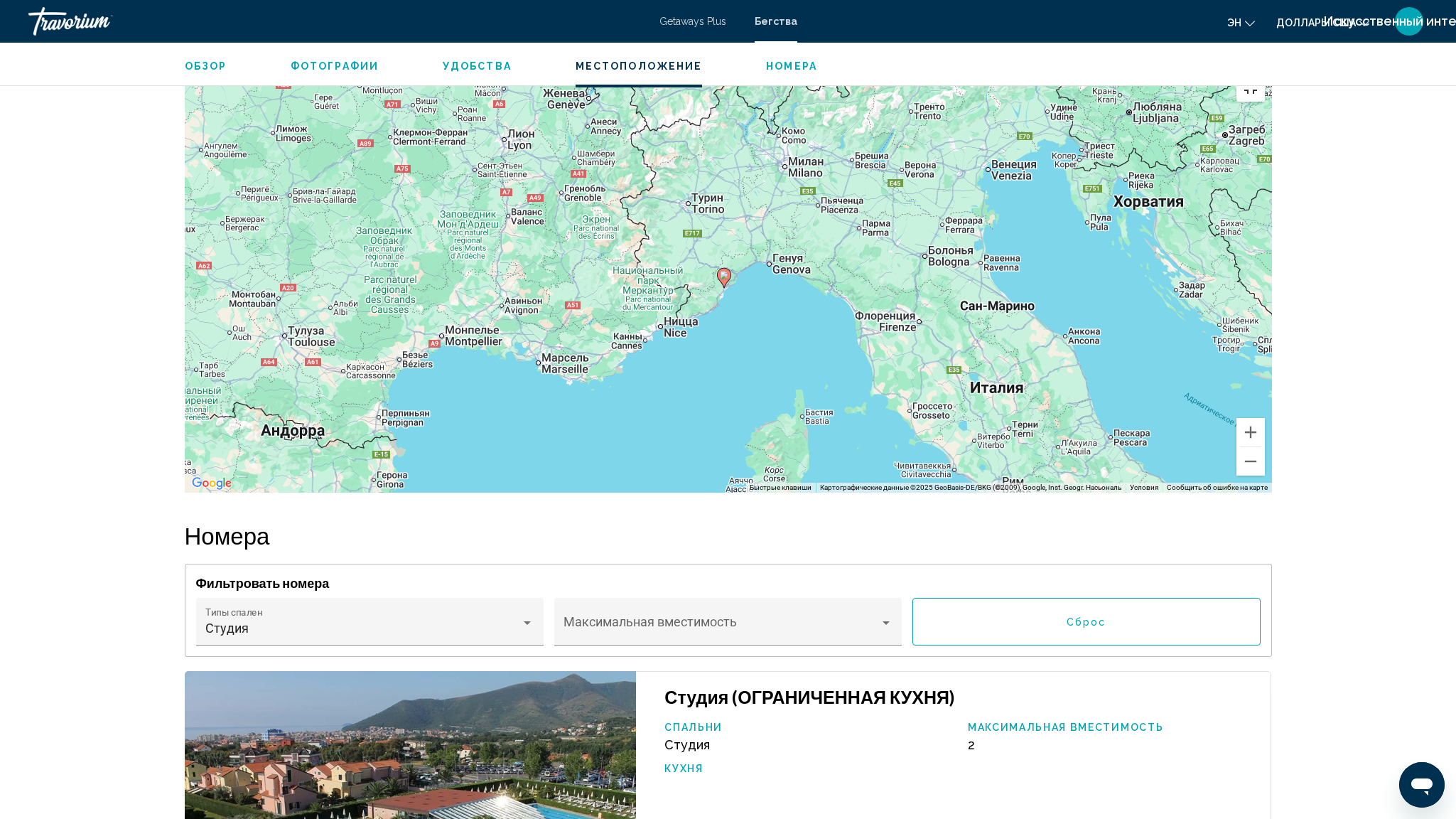 click at bounding box center (1251, 87) 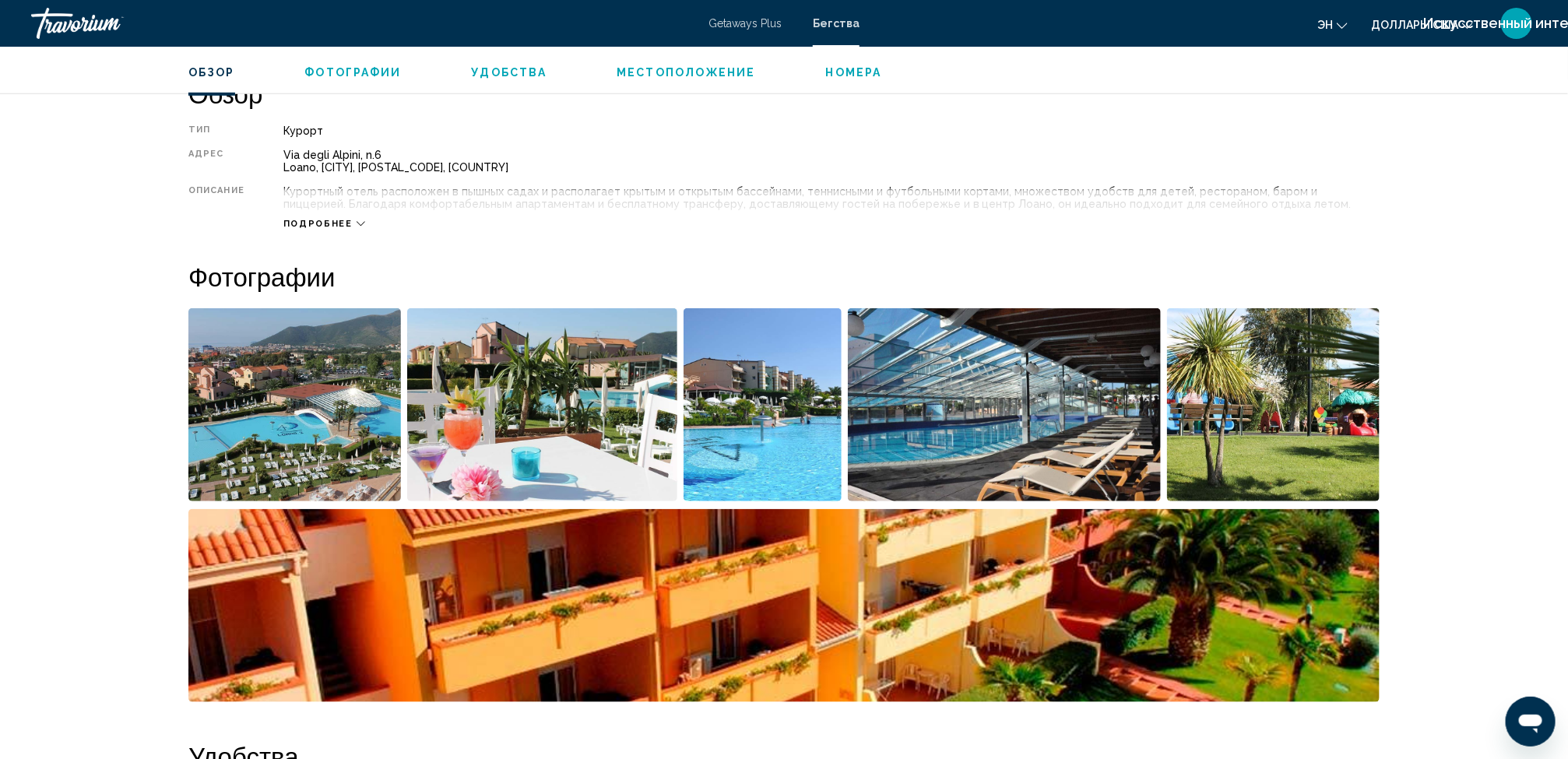 scroll, scrollTop: 406, scrollLeft: 0, axis: vertical 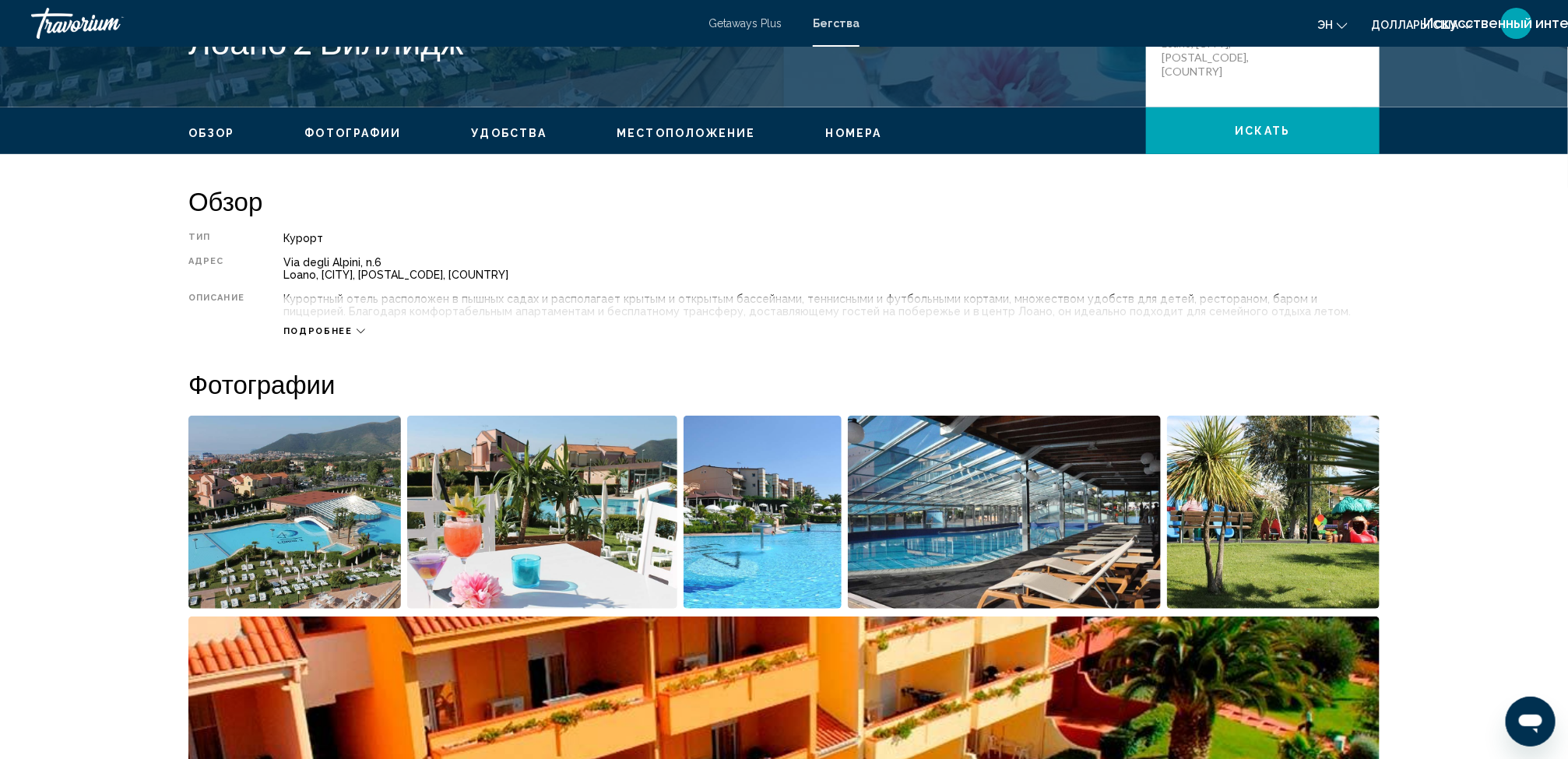 click on "Подробнее" at bounding box center (318, 331) 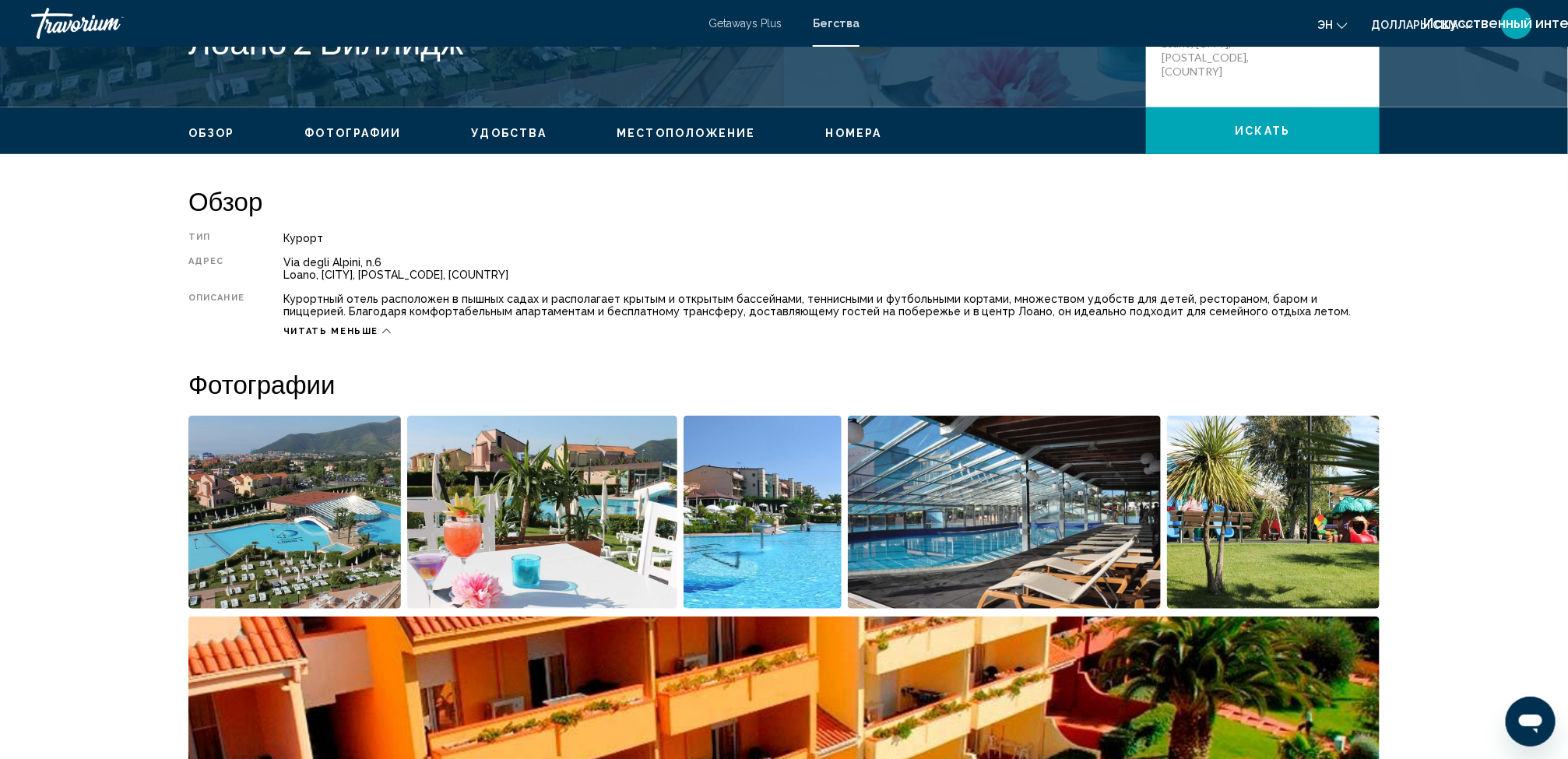 click on "Читать меньше" at bounding box center (331, 331) 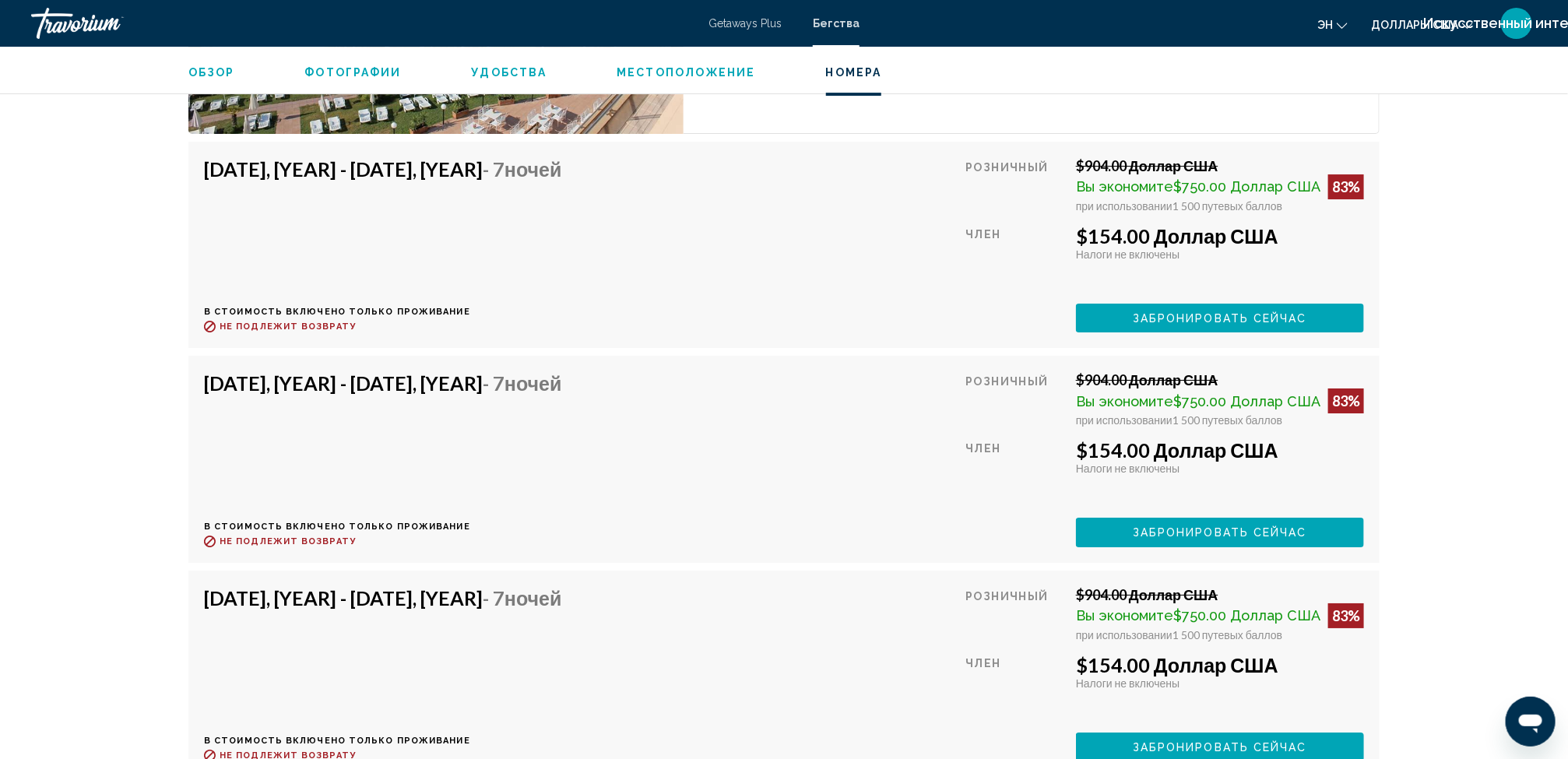 scroll, scrollTop: 2778, scrollLeft: 0, axis: vertical 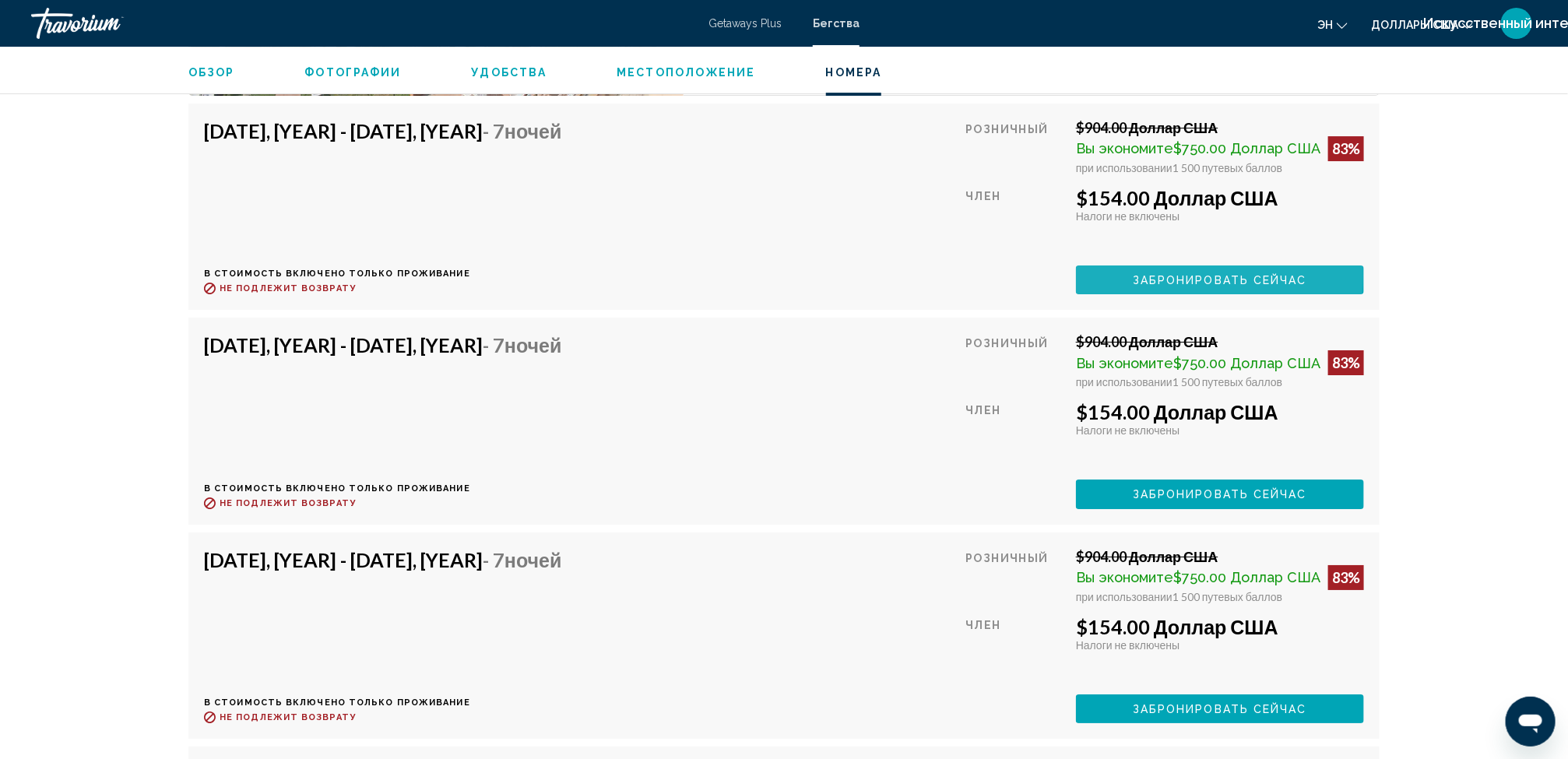 click on "Забронировать сейчас" at bounding box center (1220, 280) 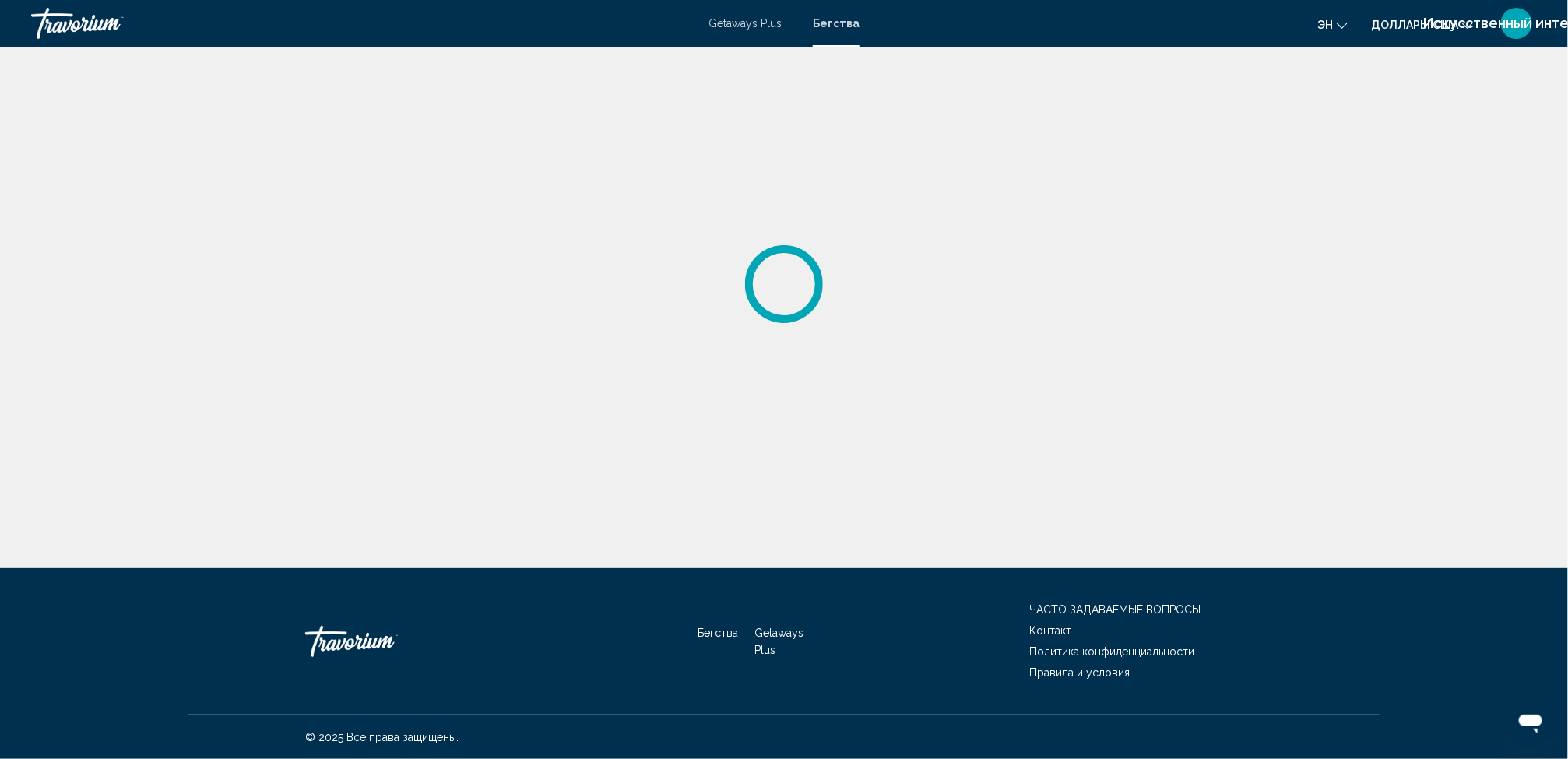 scroll, scrollTop: 0, scrollLeft: 0, axis: both 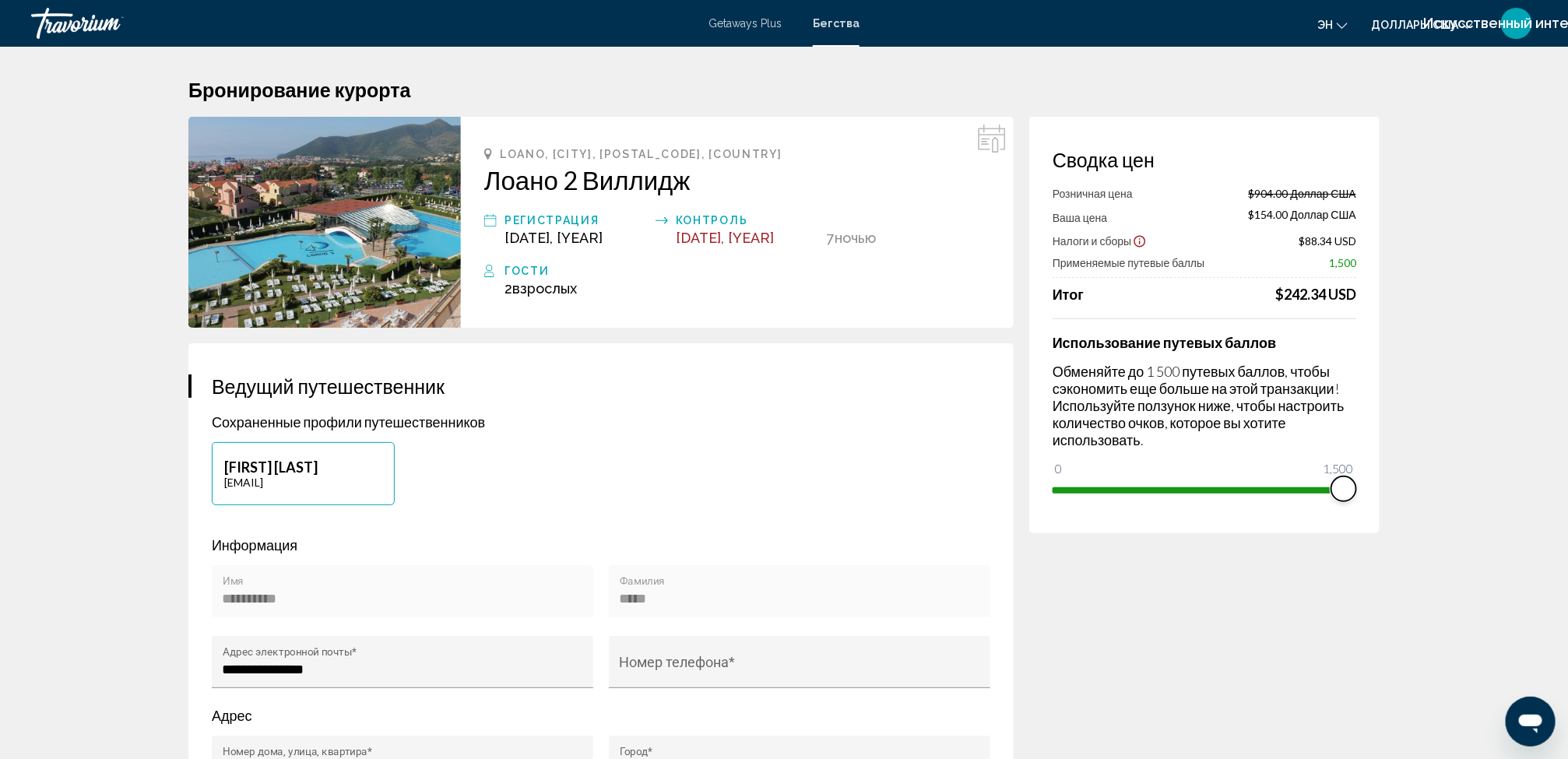 click at bounding box center (1198, 490) 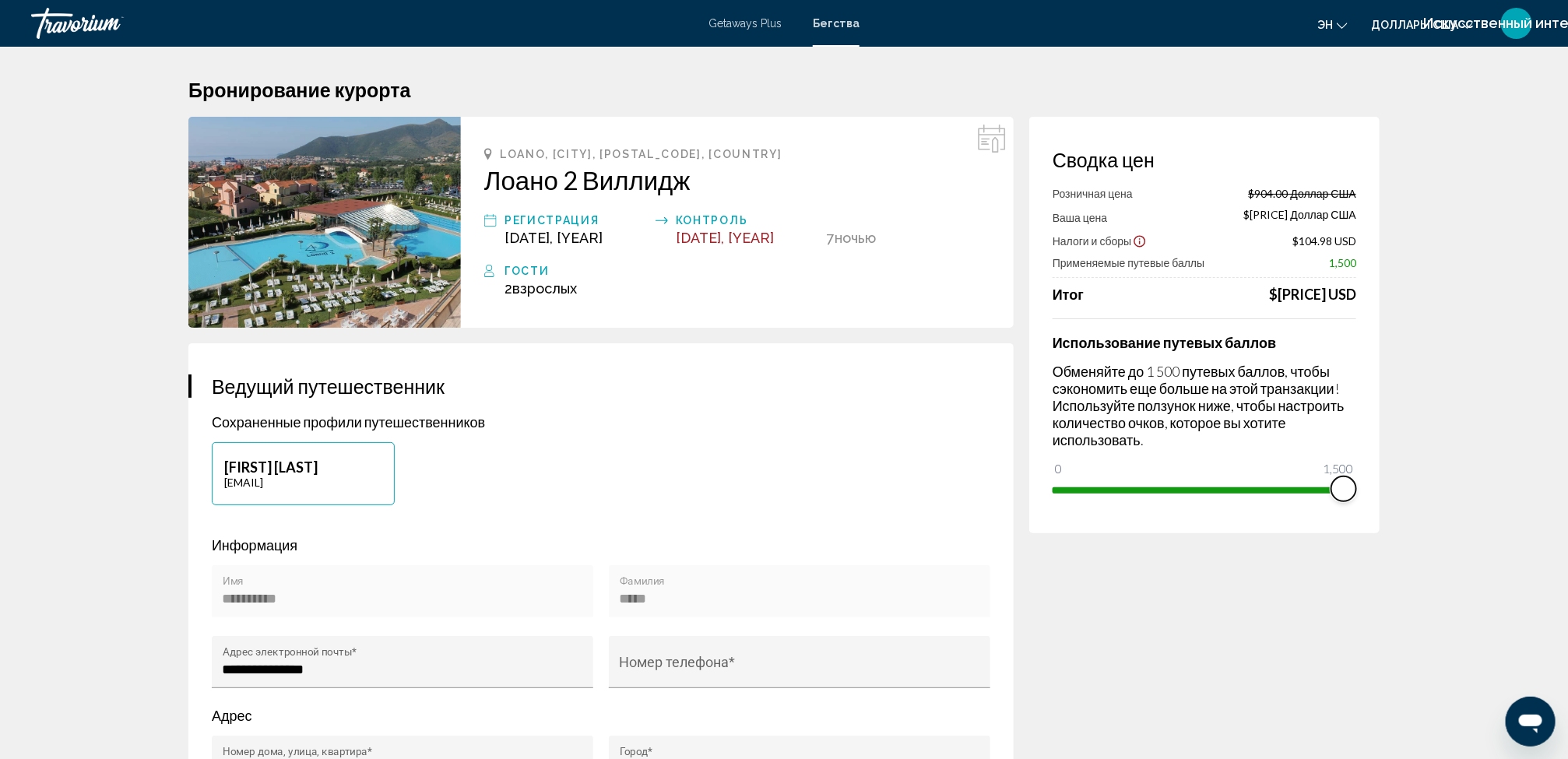 click at bounding box center (1204, 490) 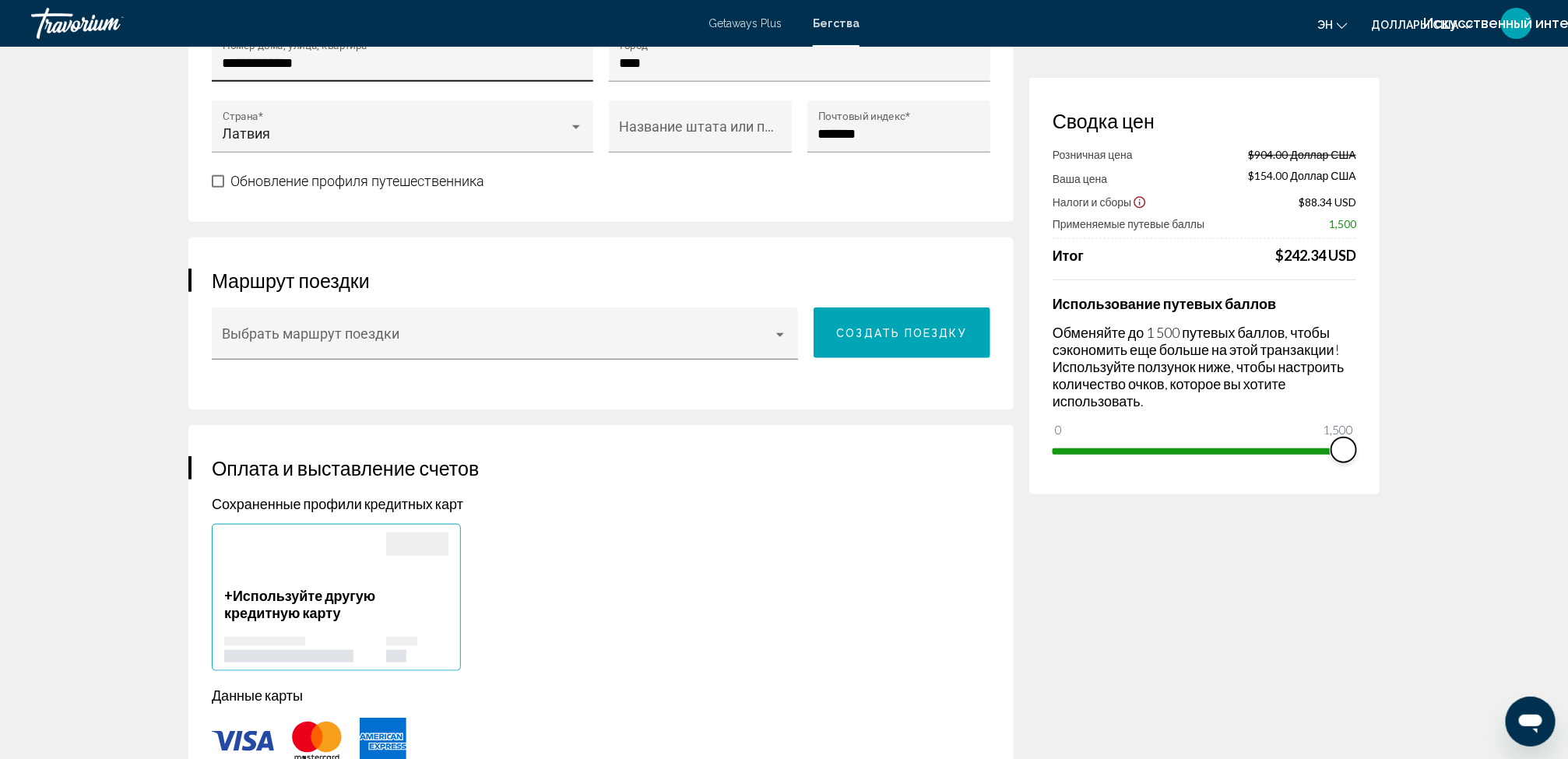 scroll, scrollTop: 705, scrollLeft: 0, axis: vertical 